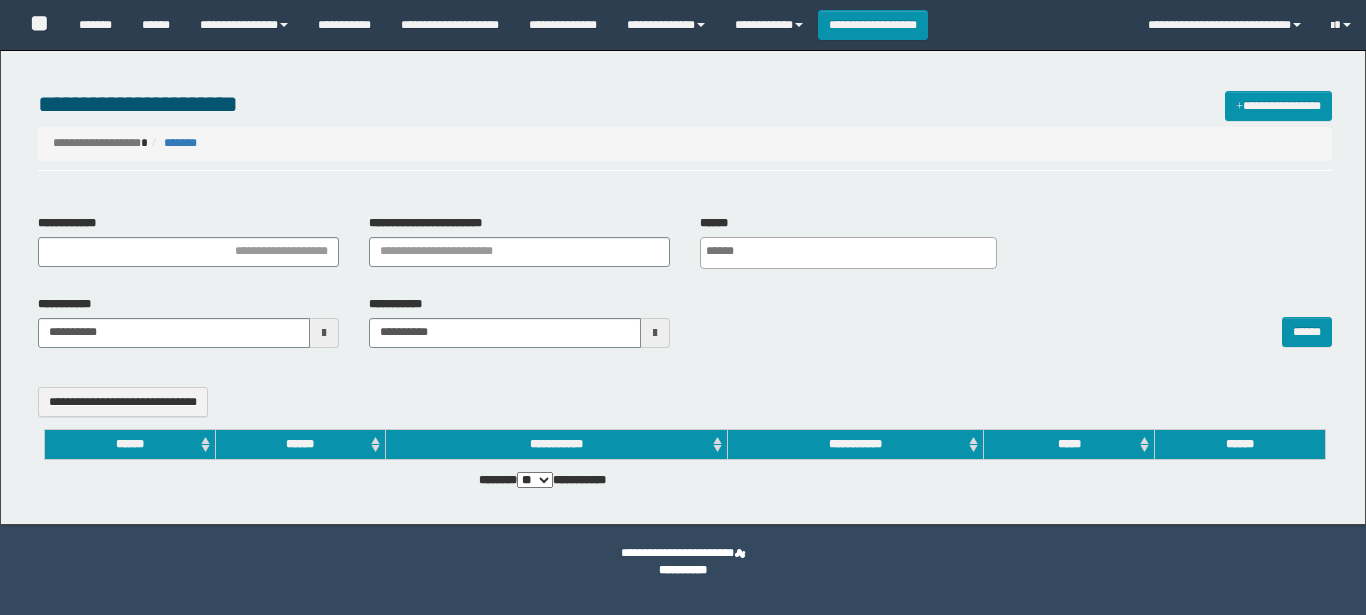 select 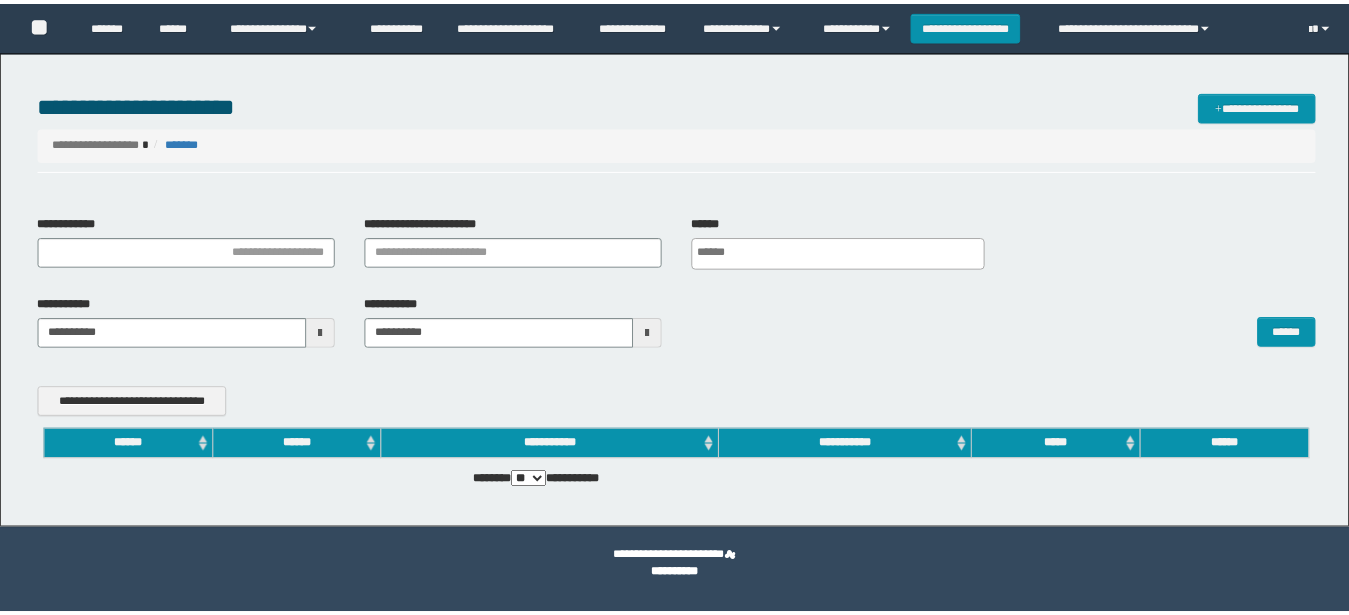 scroll, scrollTop: 0, scrollLeft: 0, axis: both 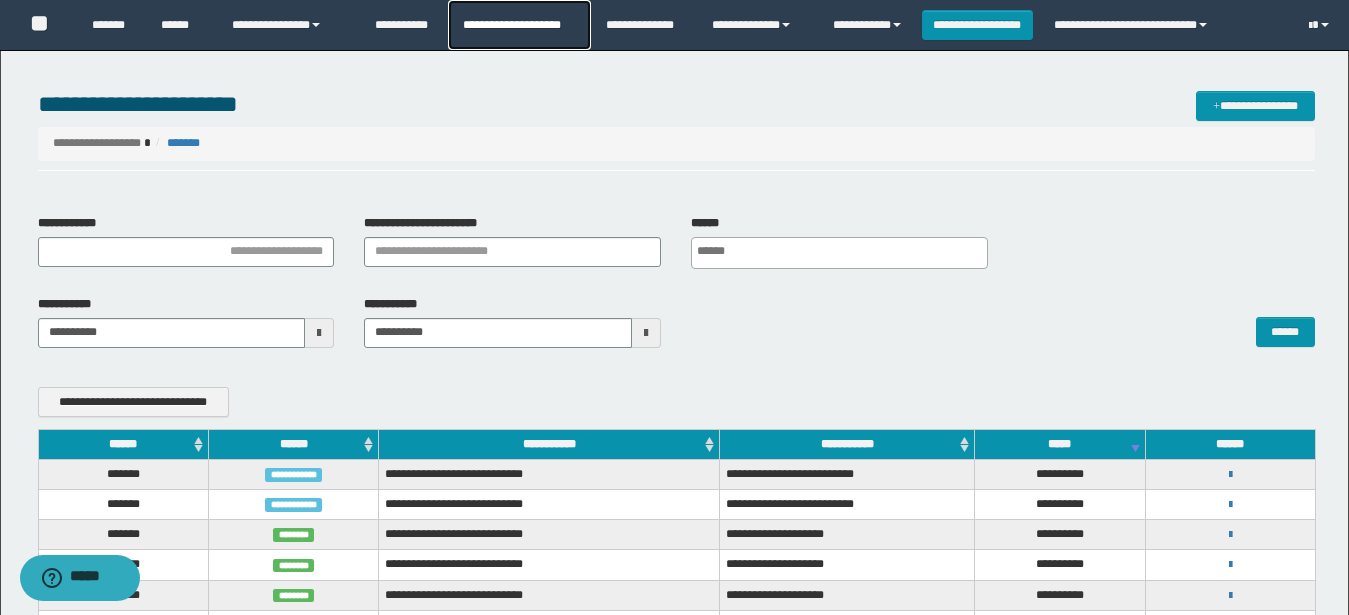 click on "**********" at bounding box center [519, 25] 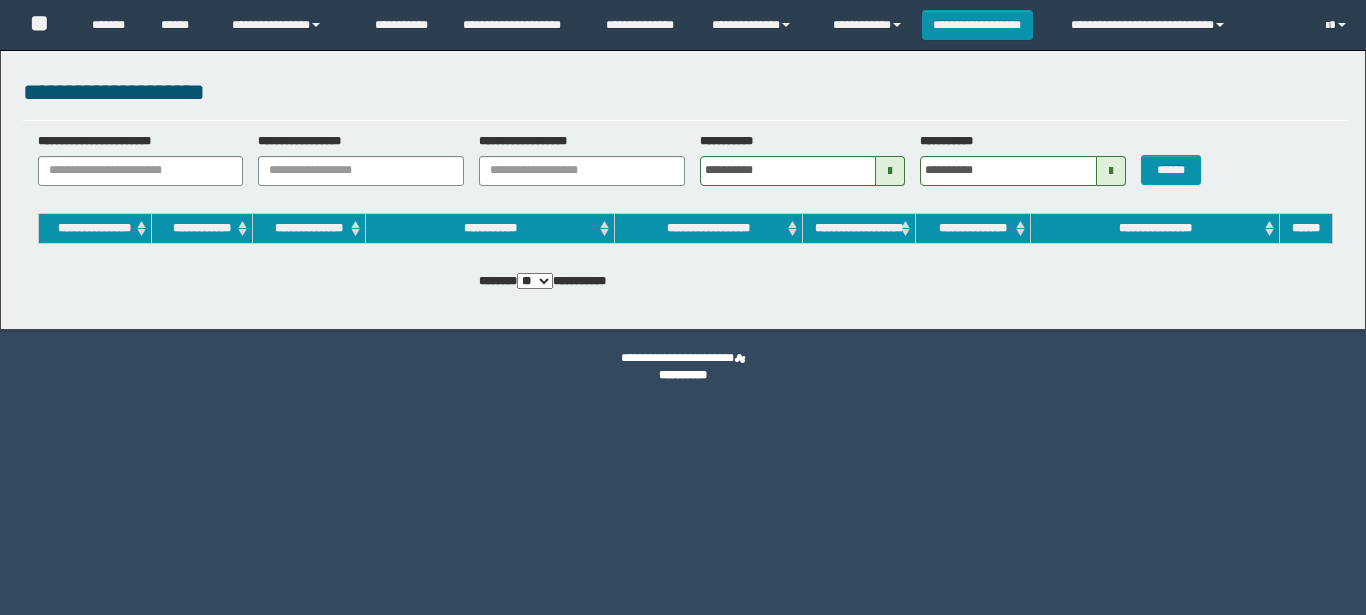 scroll, scrollTop: 0, scrollLeft: 0, axis: both 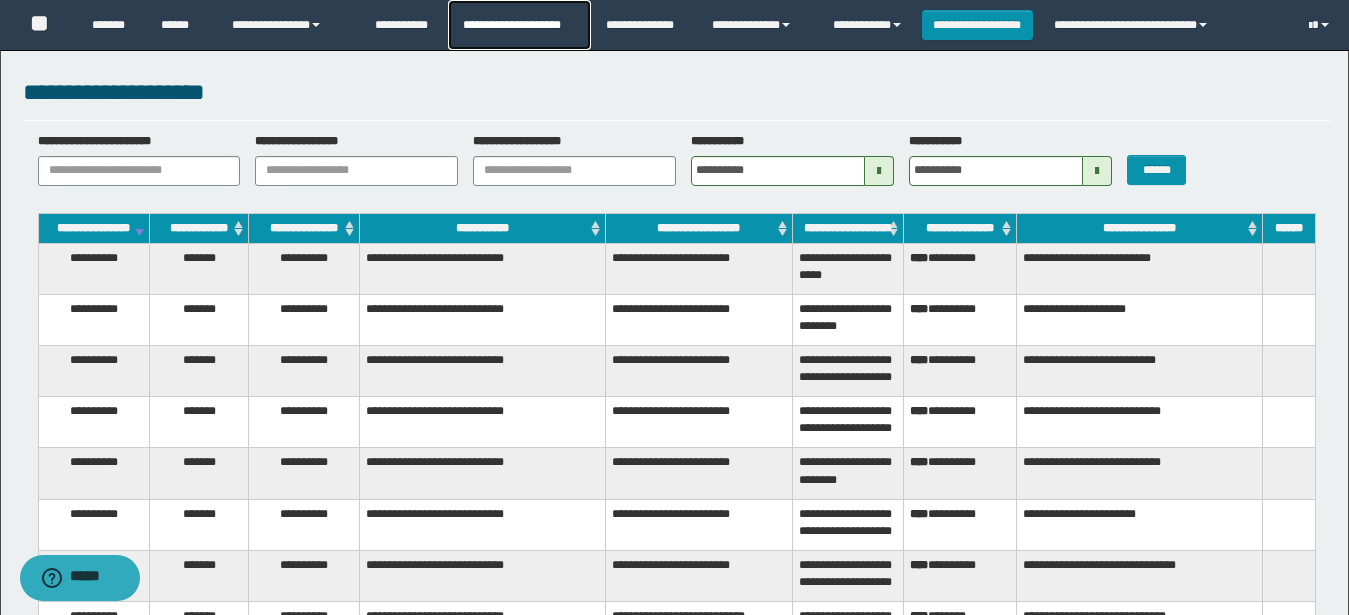 click on "**********" at bounding box center [519, 25] 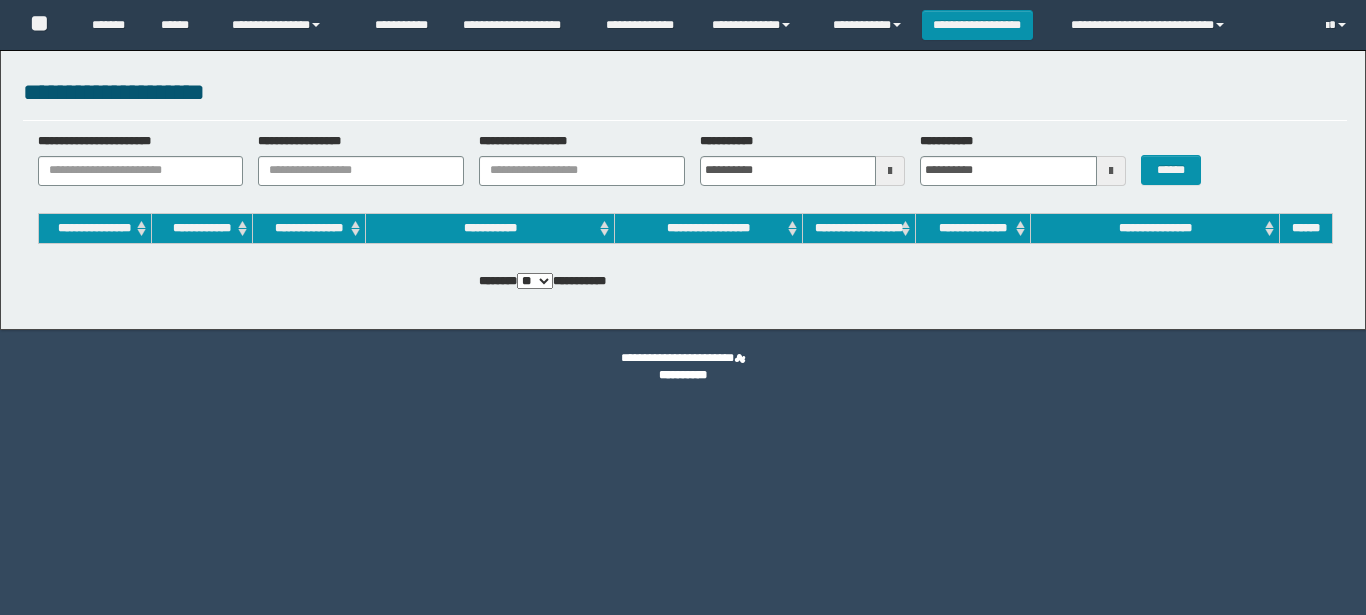 scroll, scrollTop: 0, scrollLeft: 0, axis: both 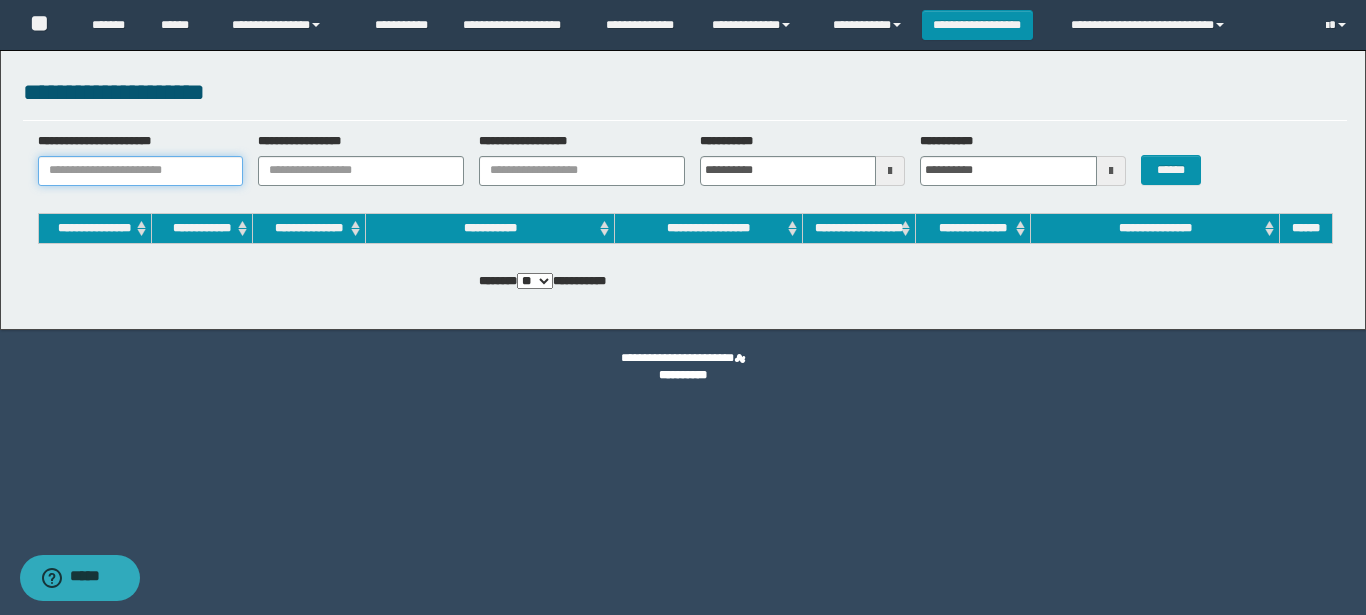 click on "**********" at bounding box center [141, 171] 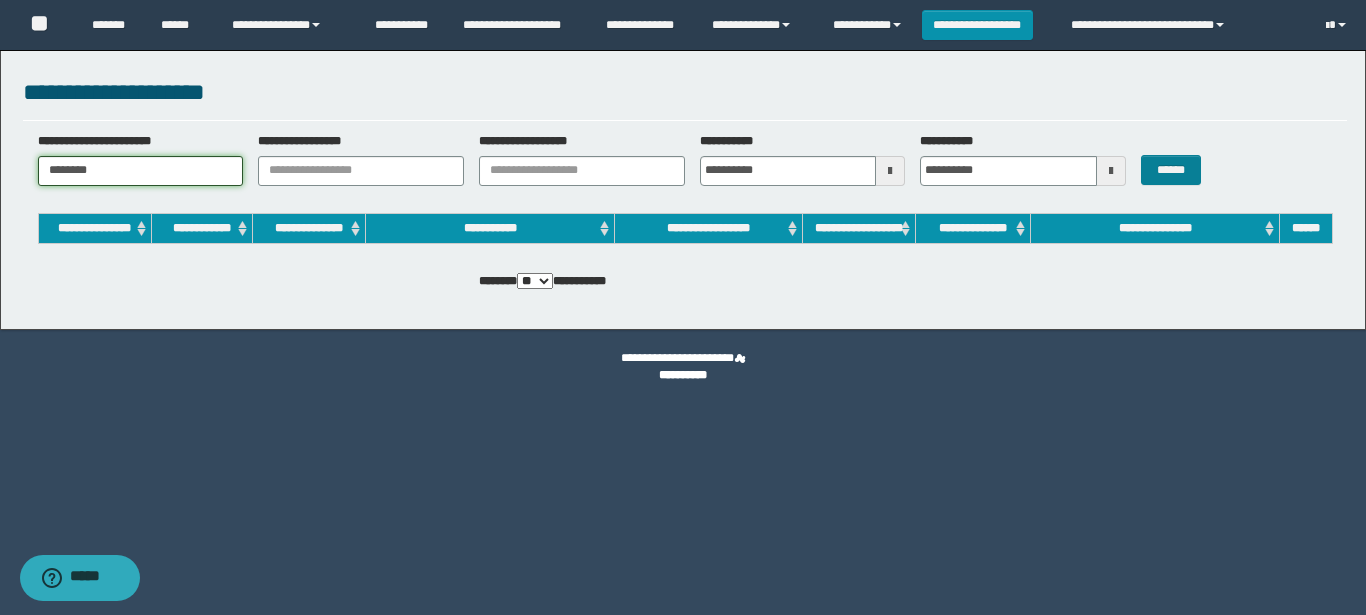 type on "********" 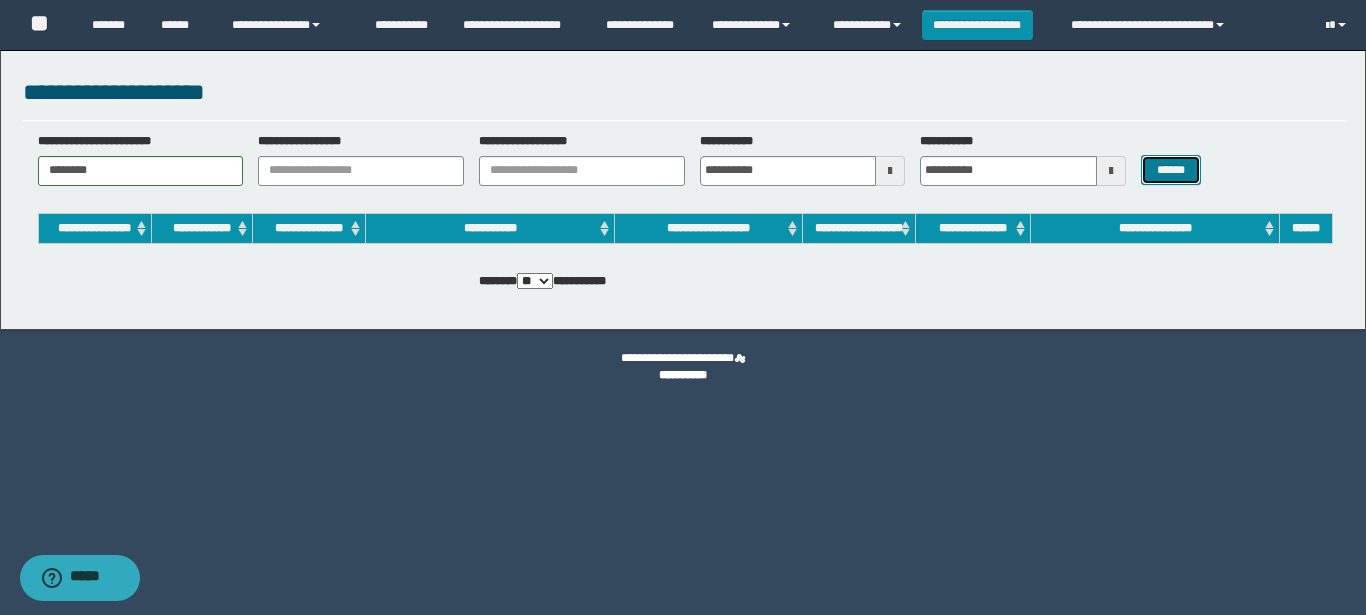 click on "******" at bounding box center [1170, 170] 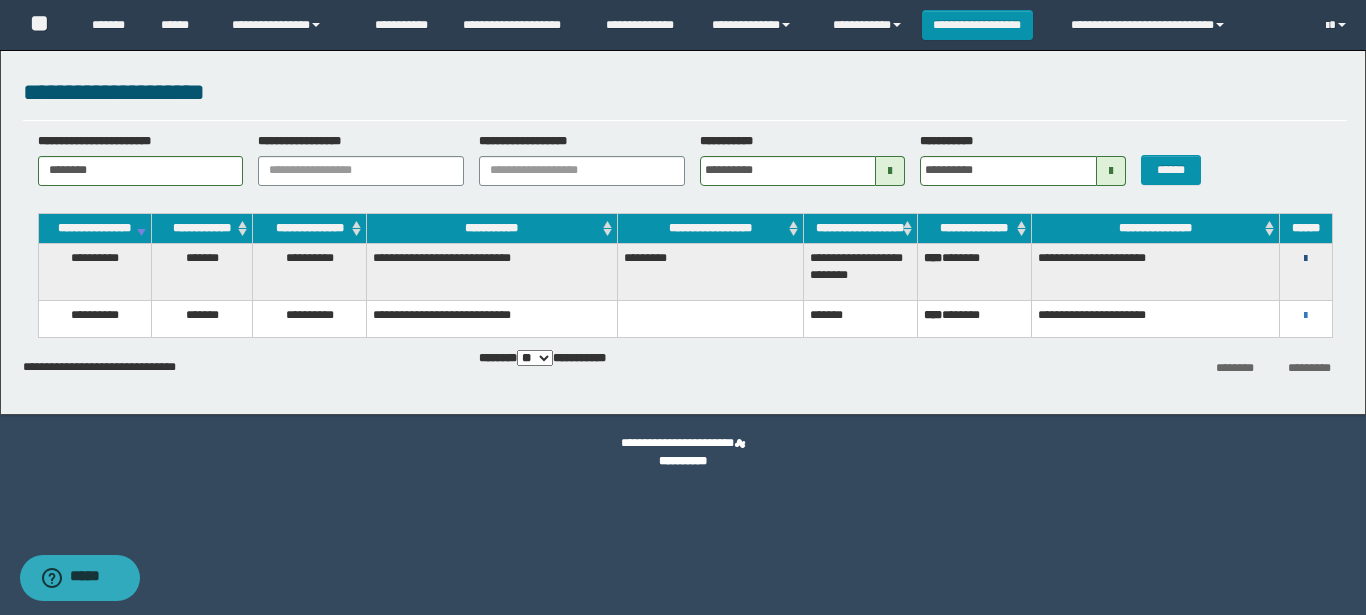 click at bounding box center (1305, 259) 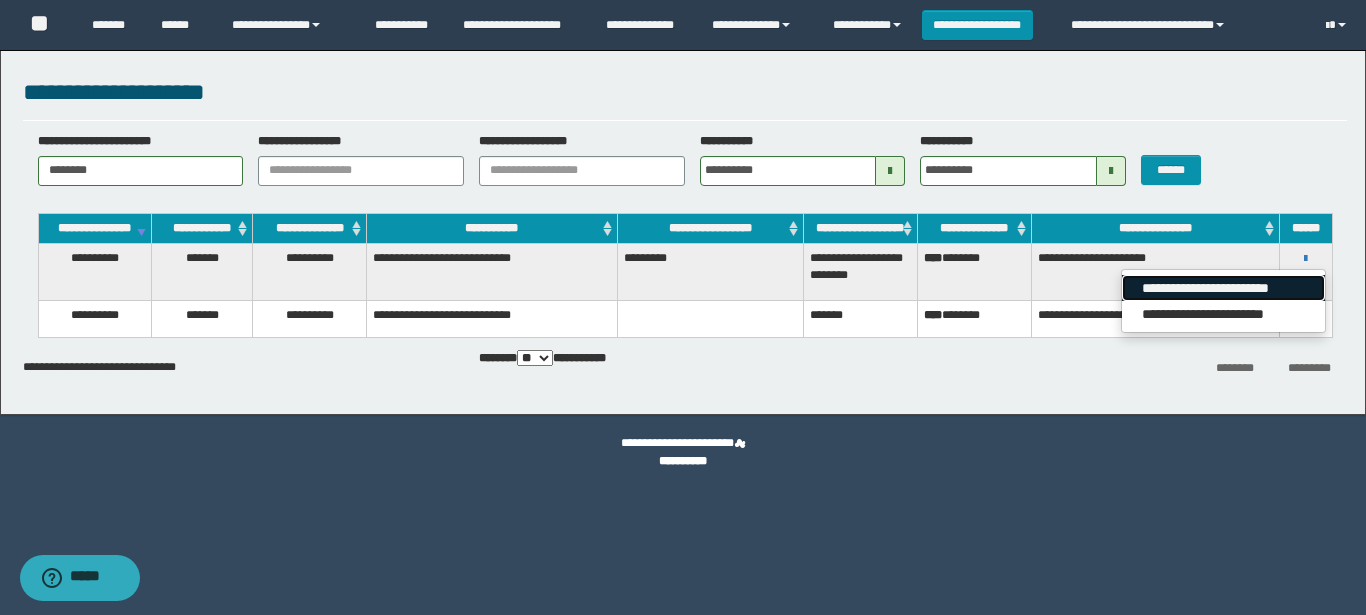 click on "**********" at bounding box center [1223, 288] 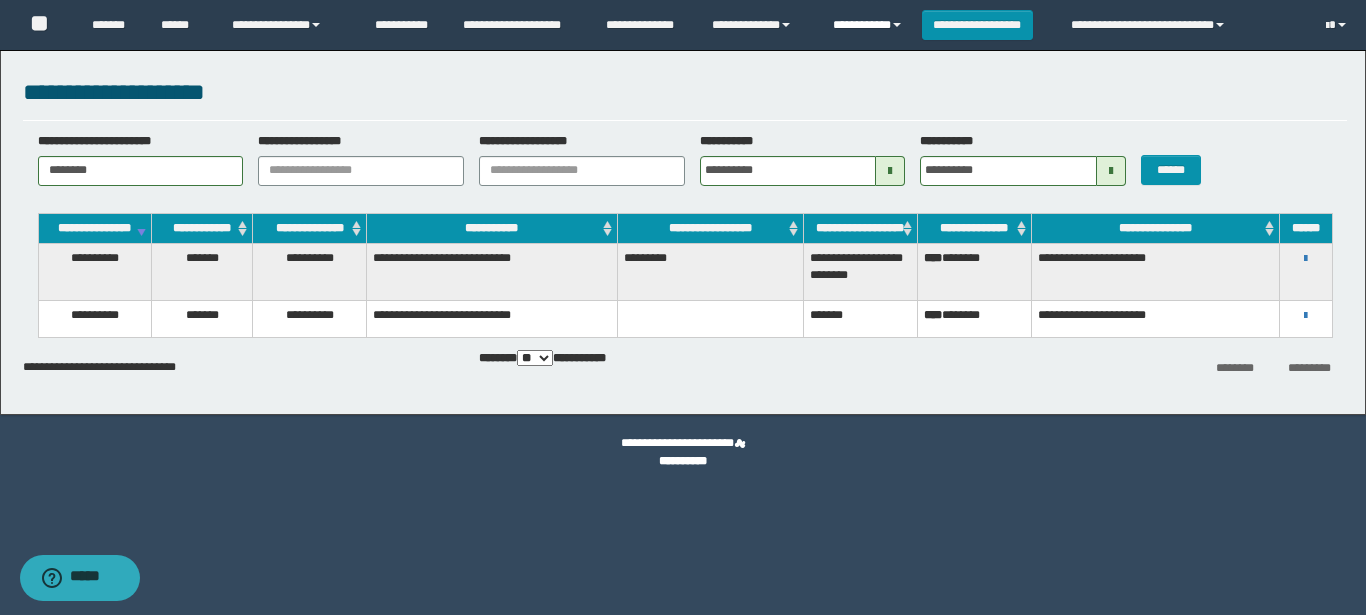 click on "**********" at bounding box center (870, 25) 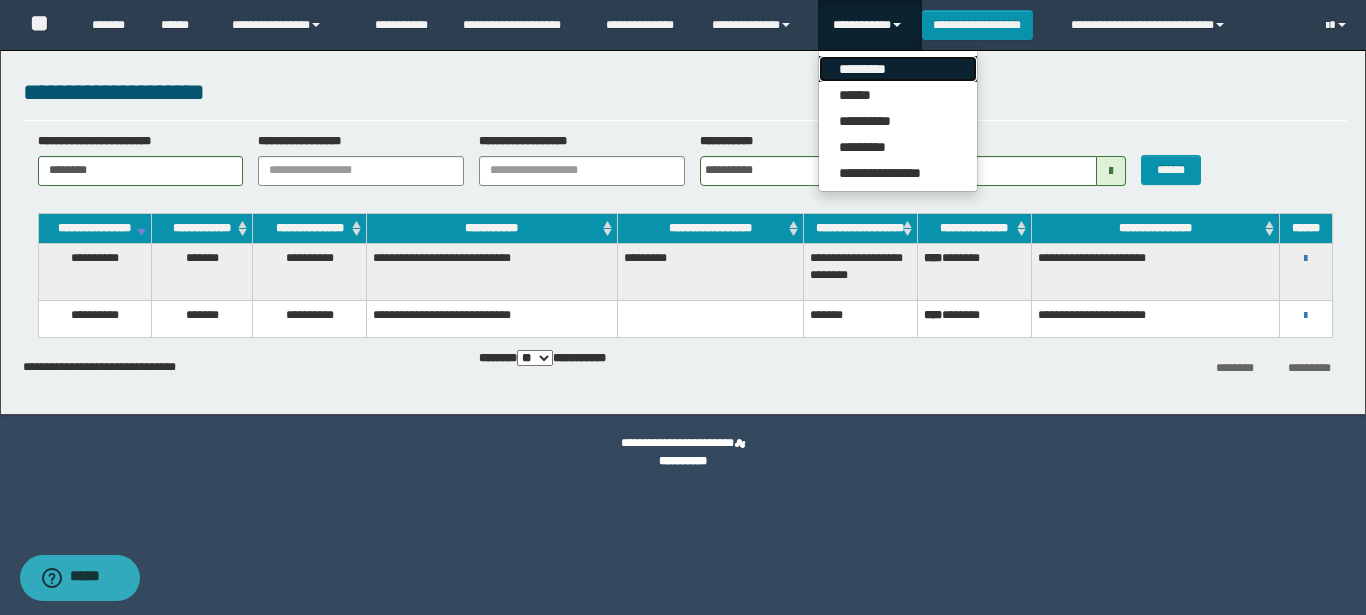 click on "*********" at bounding box center [898, 69] 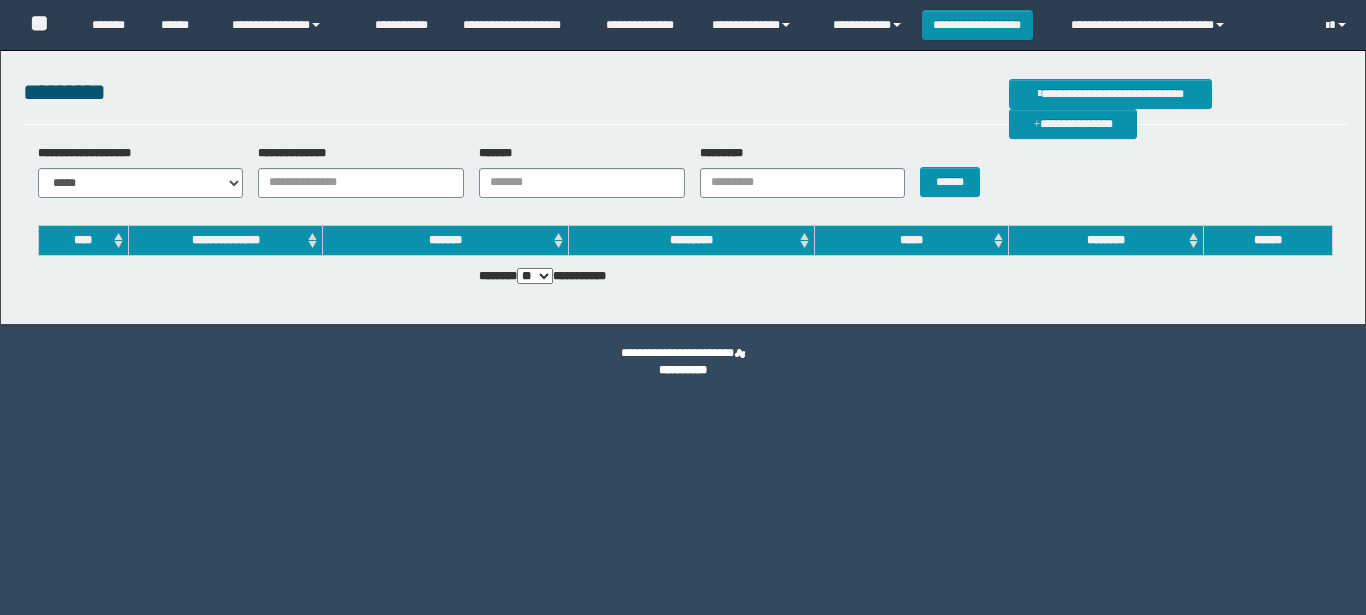 scroll, scrollTop: 0, scrollLeft: 0, axis: both 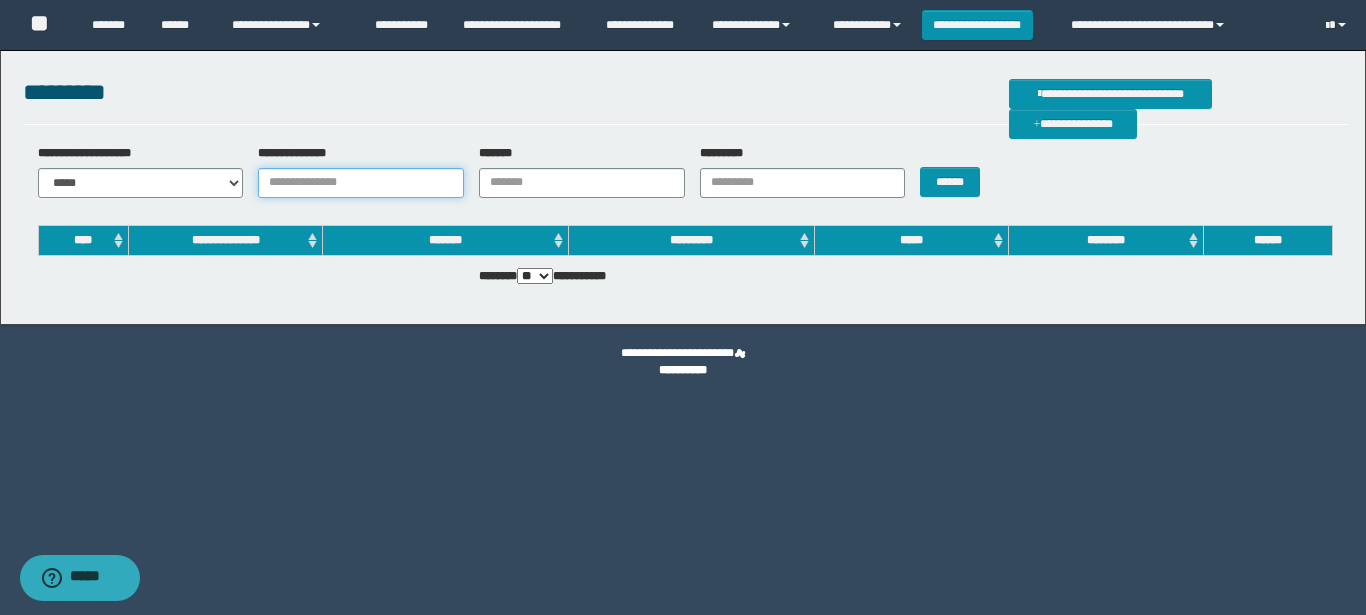 click on "**********" at bounding box center (361, 183) 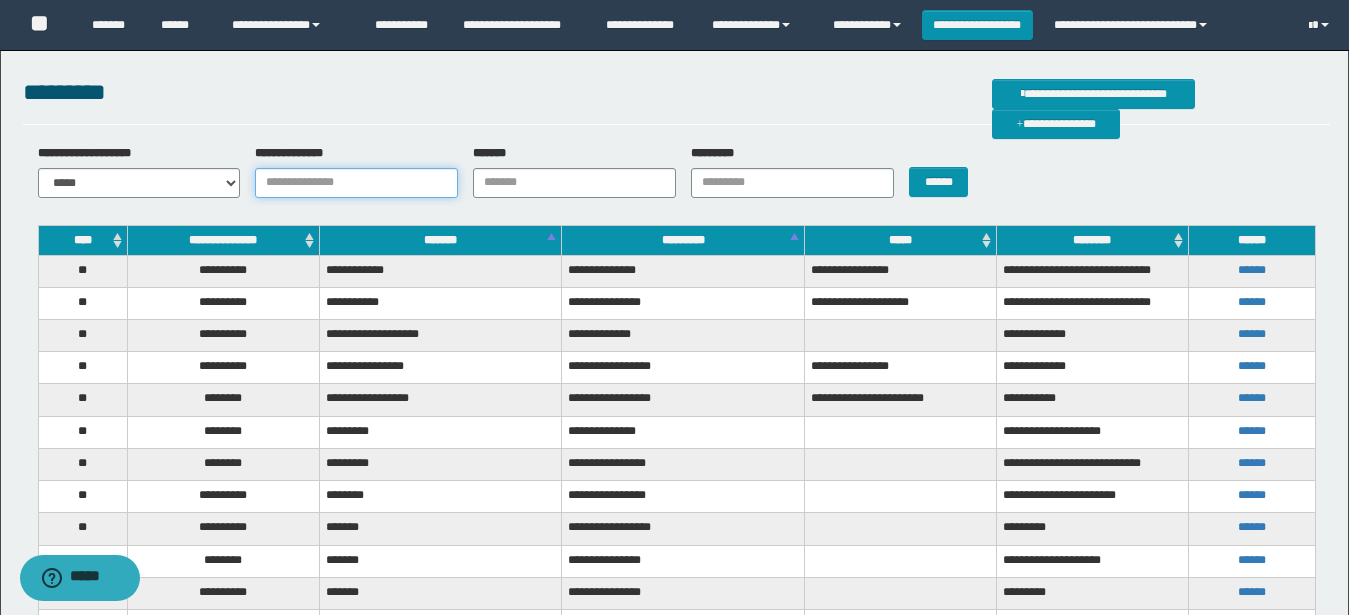 paste on "********" 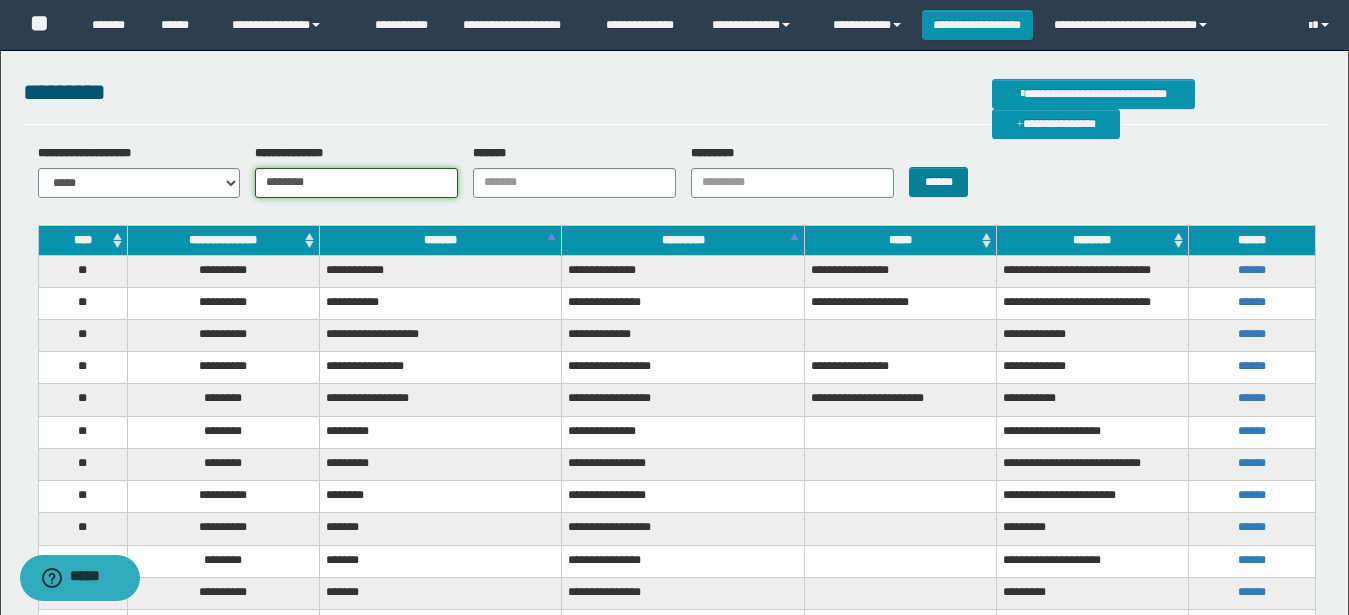 type on "********" 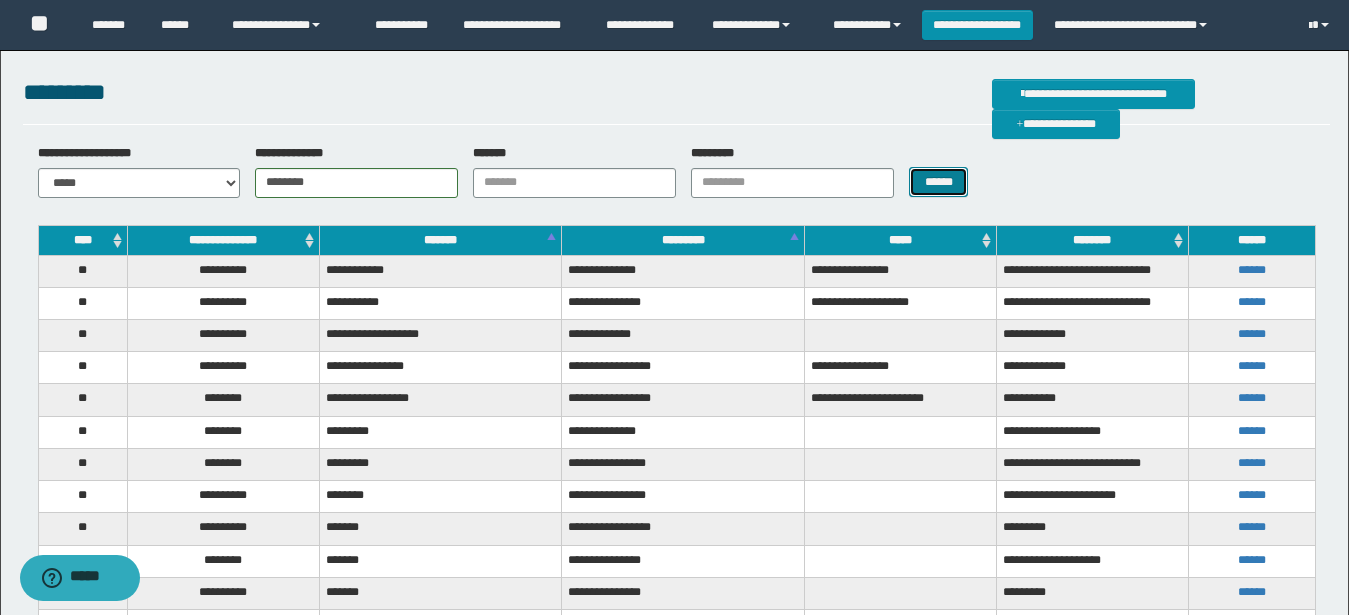 click on "******" at bounding box center [938, 182] 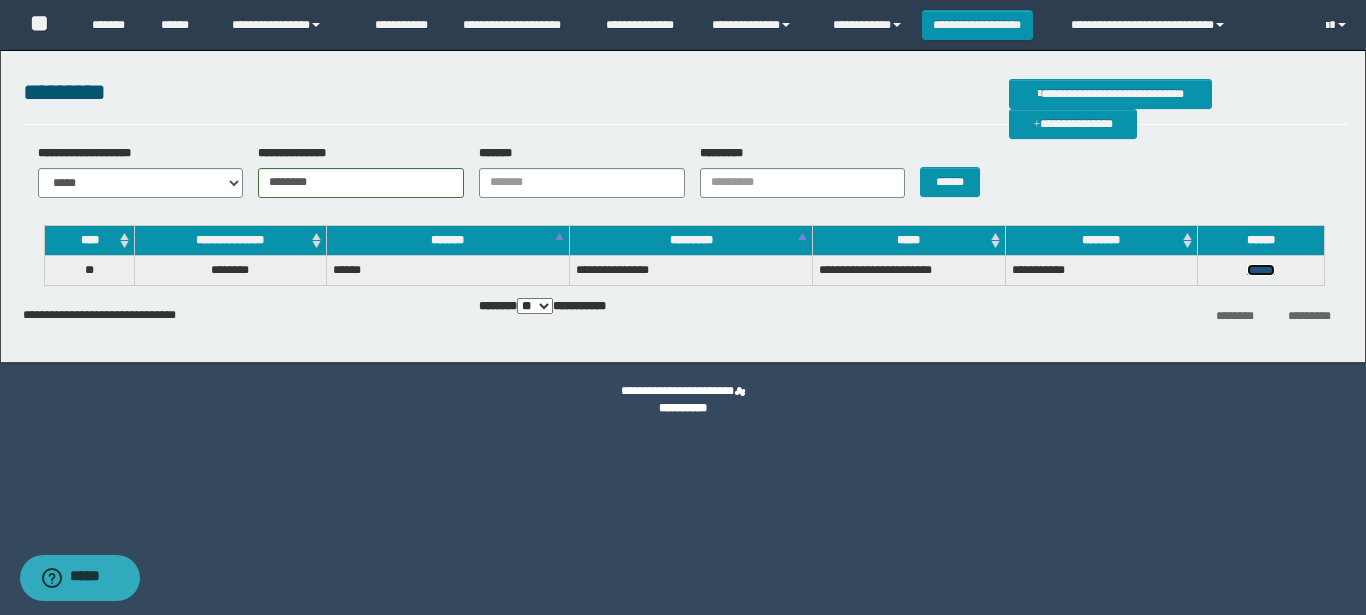click on "******" at bounding box center [1261, 270] 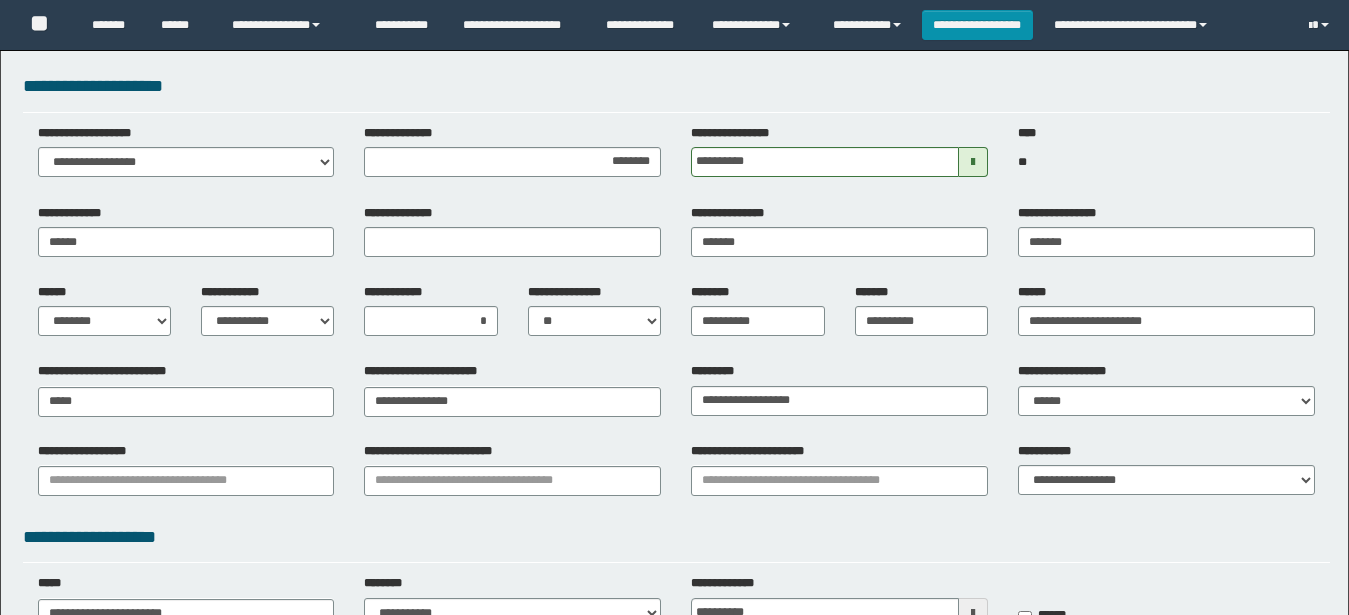scroll, scrollTop: 0, scrollLeft: 0, axis: both 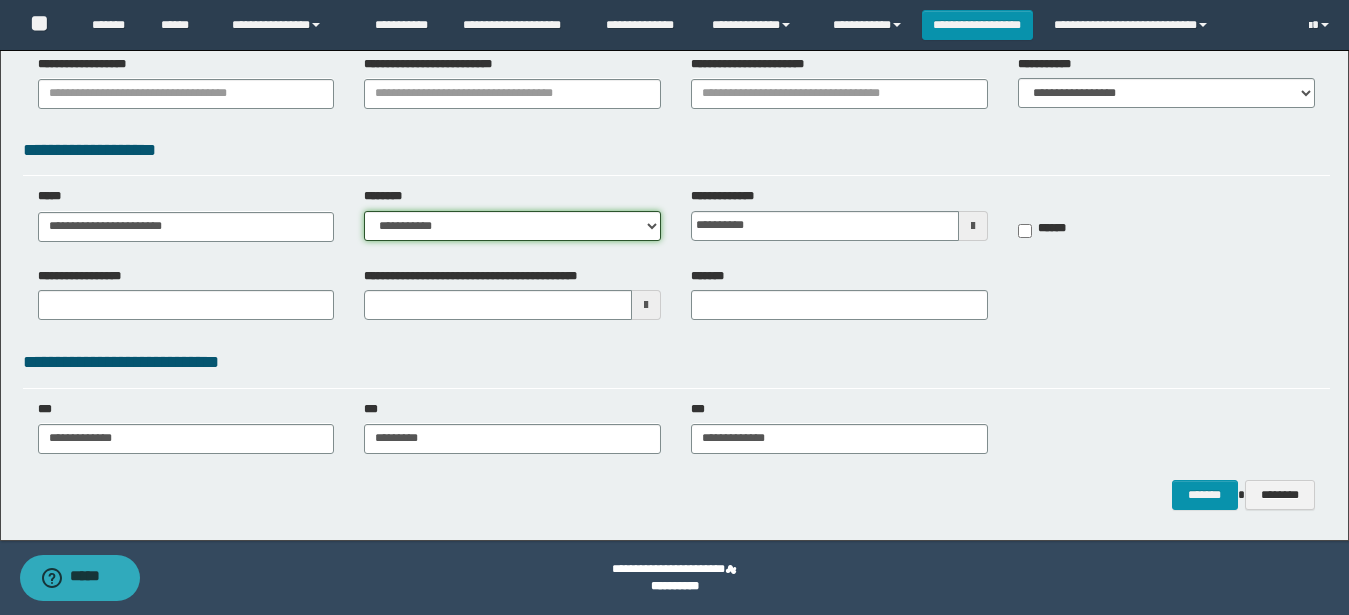 click on "**********" at bounding box center [512, 226] 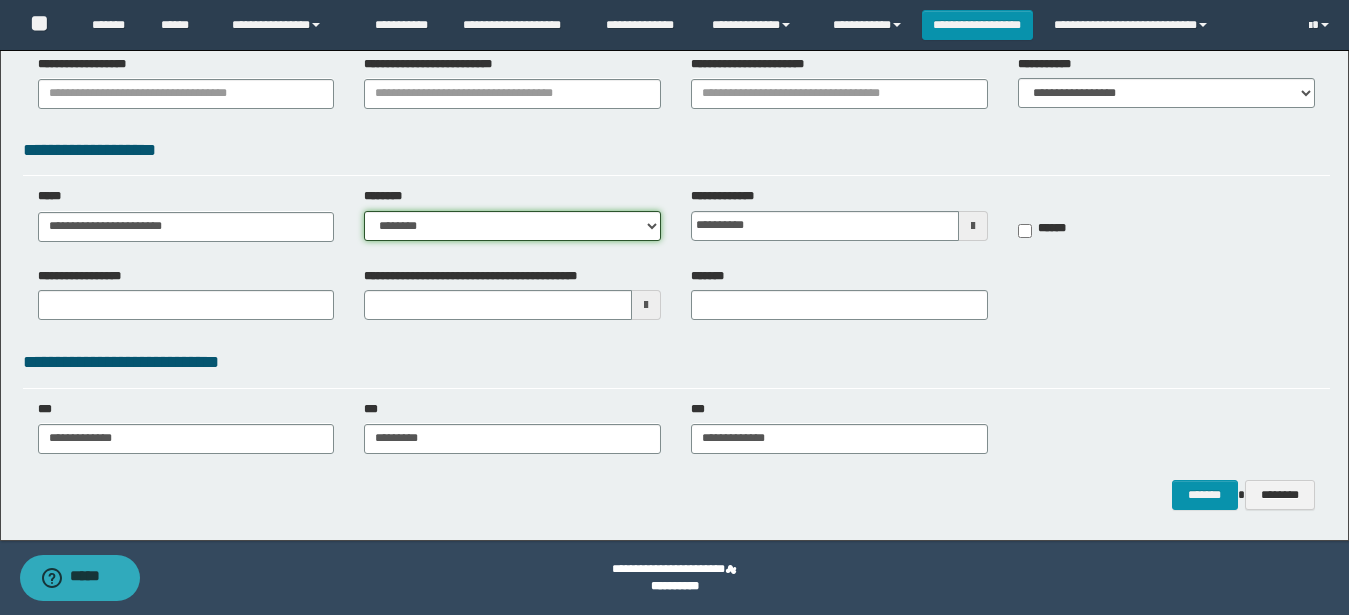 click on "**********" at bounding box center (0, 0) 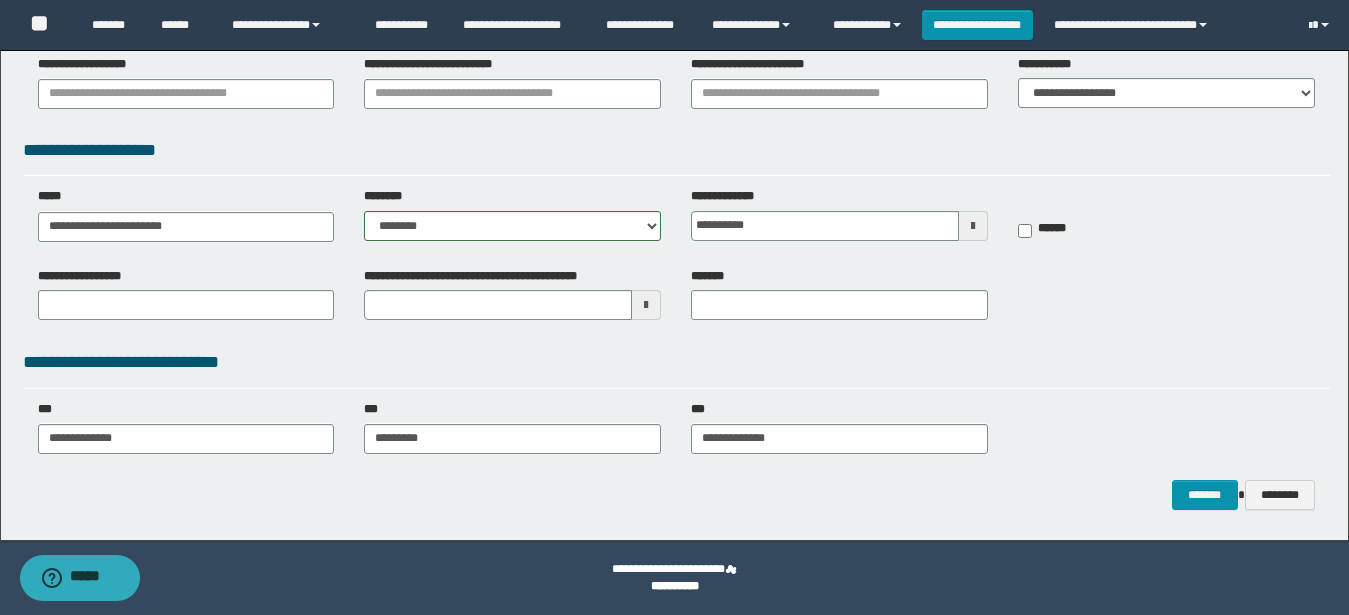 click at bounding box center [973, 226] 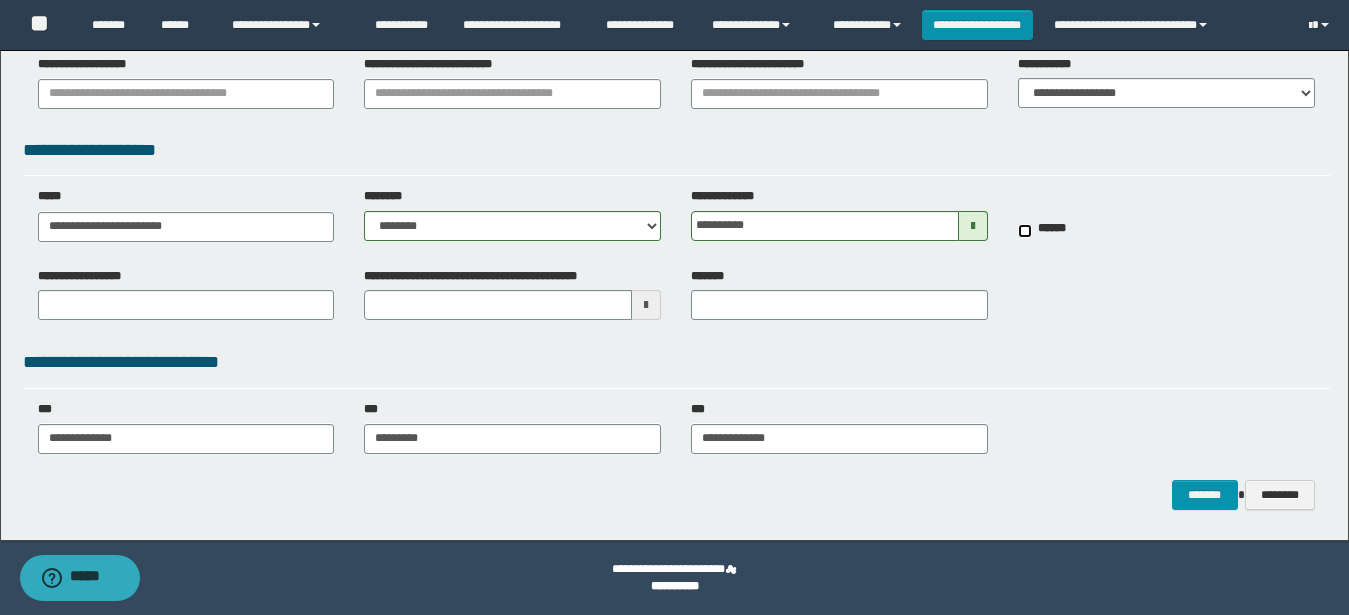 scroll, scrollTop: 42, scrollLeft: 0, axis: vertical 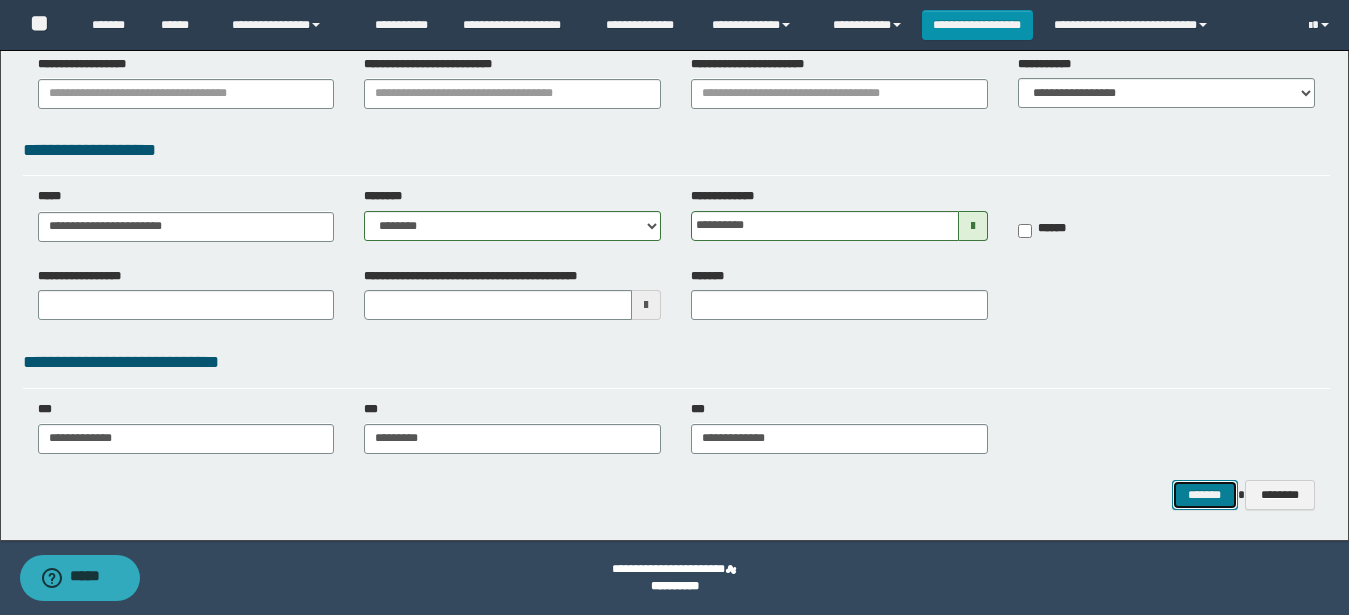 click on "*******" at bounding box center (1205, 495) 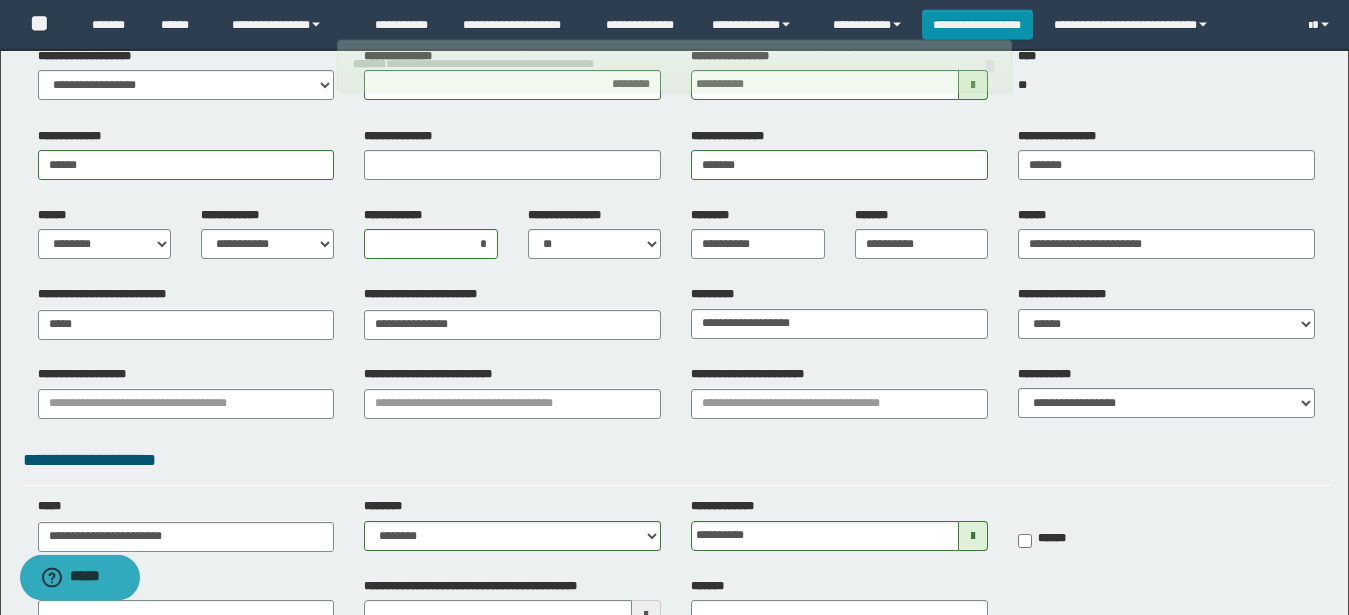 scroll, scrollTop: 0, scrollLeft: 0, axis: both 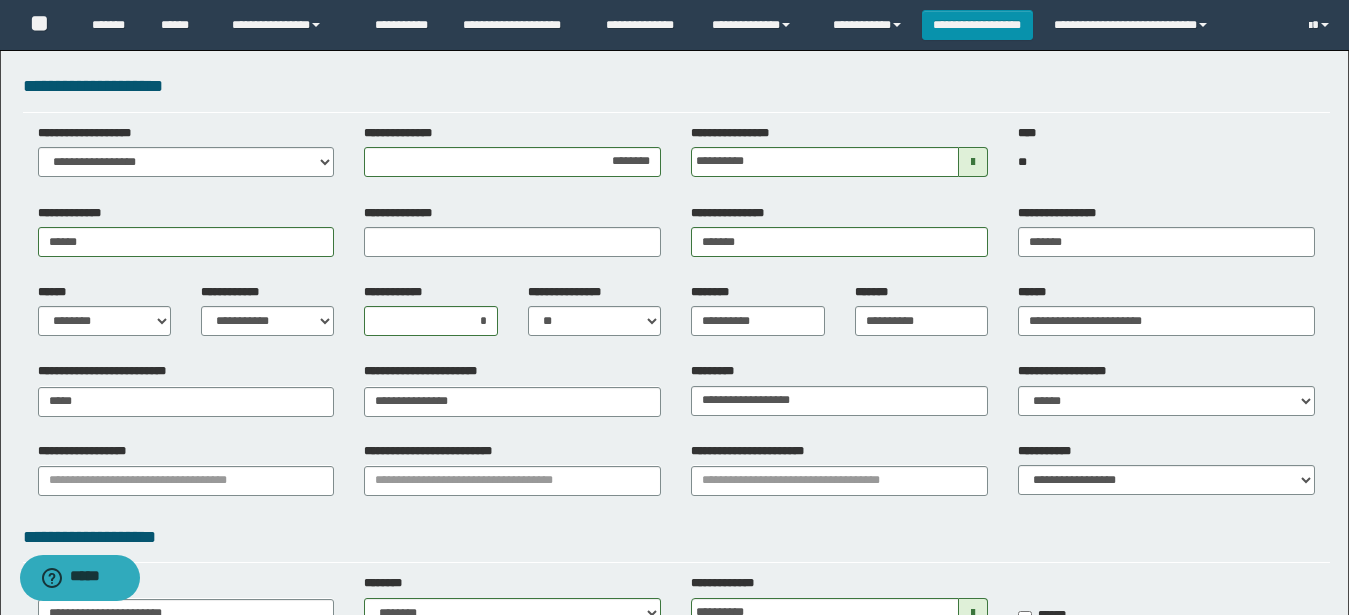 click on "**" at bounding box center [1166, 162] 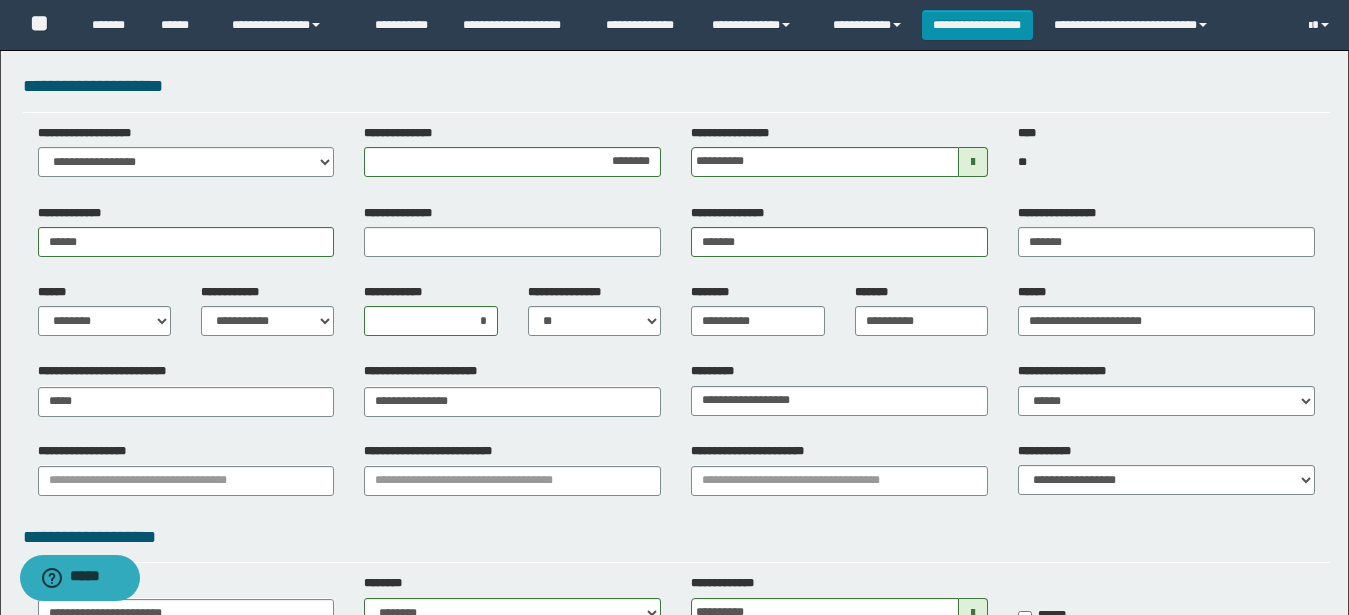 click on "**********" at bounding box center [674, 484] 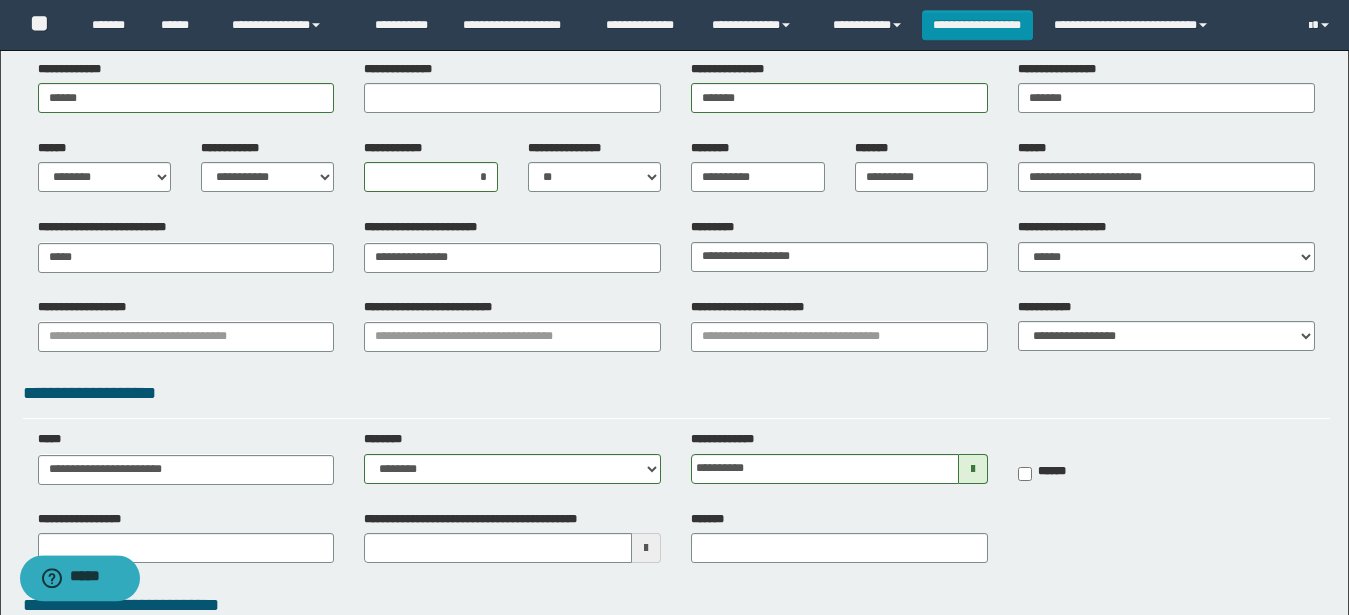 scroll, scrollTop: 387, scrollLeft: 0, axis: vertical 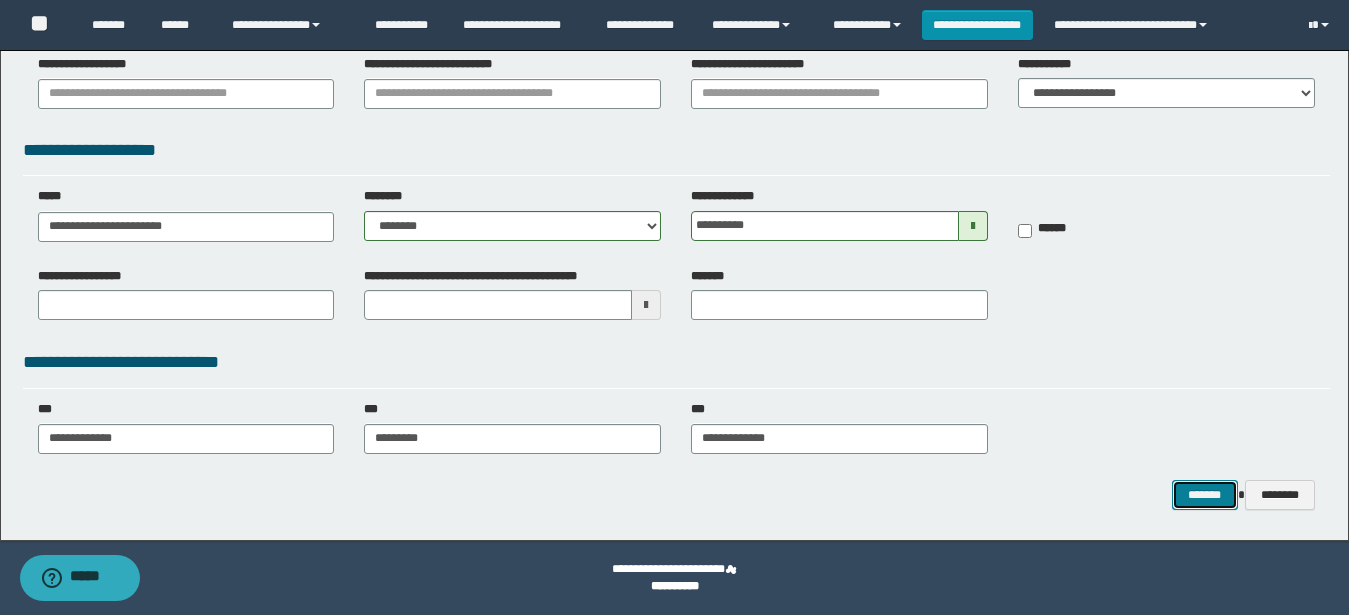 click on "*******" at bounding box center (1205, 495) 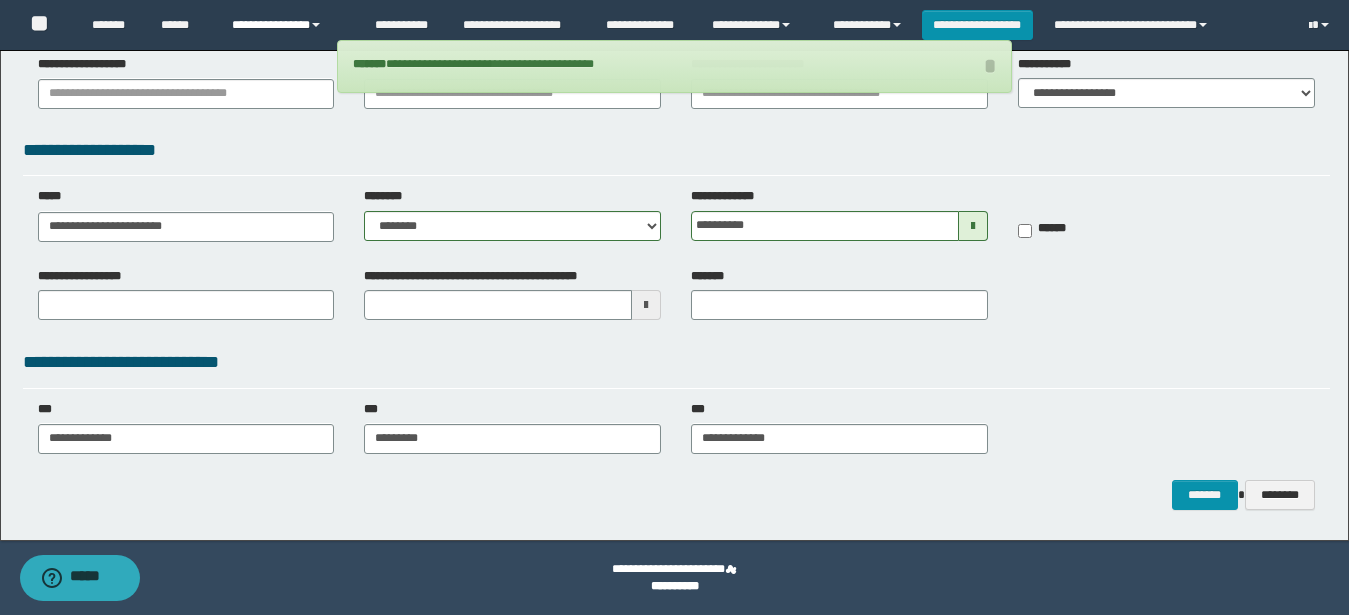 click on "**********" at bounding box center [288, 25] 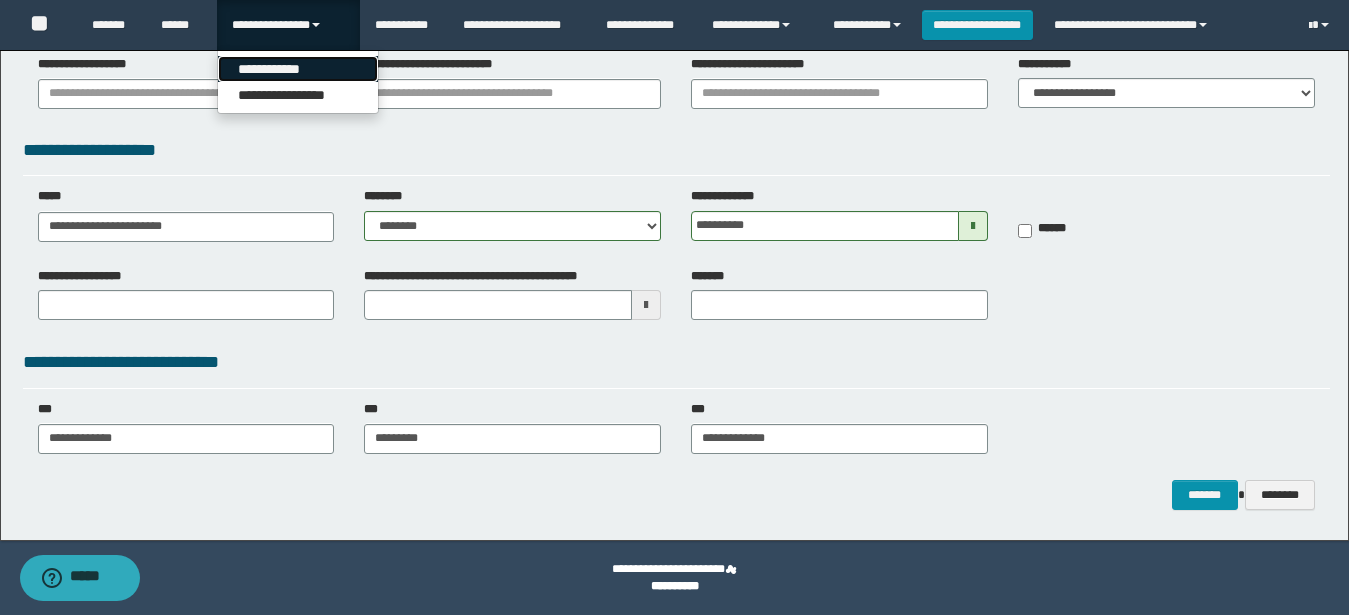 click on "**********" at bounding box center (298, 69) 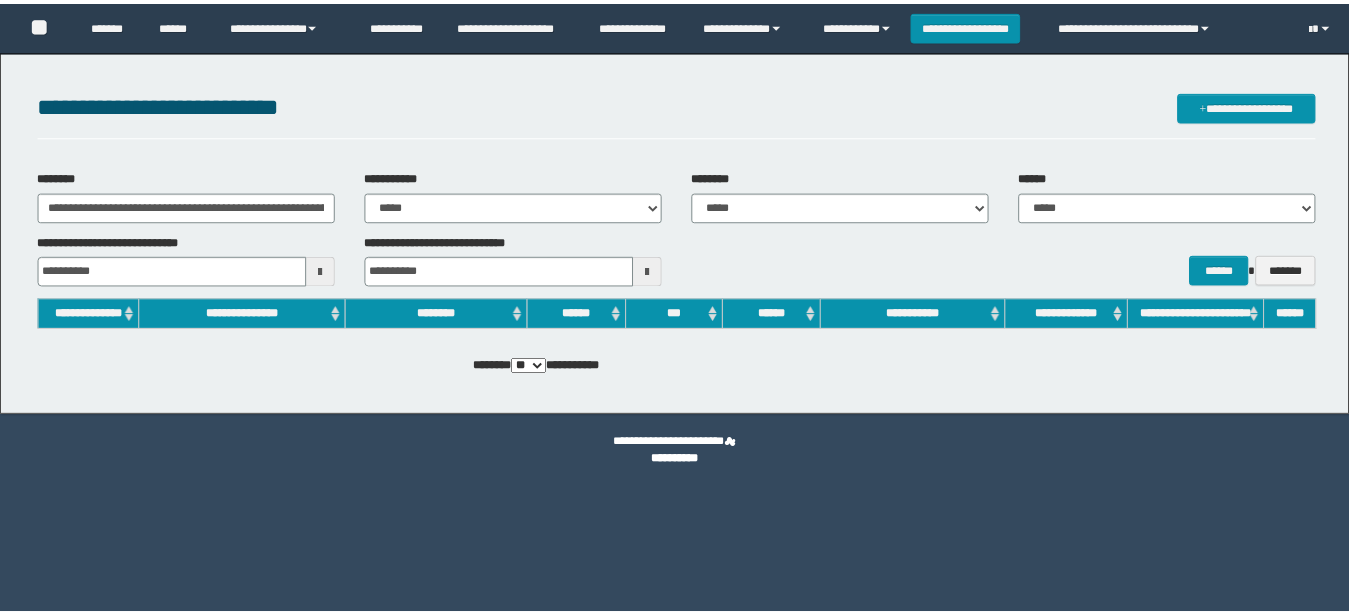 scroll, scrollTop: 0, scrollLeft: 0, axis: both 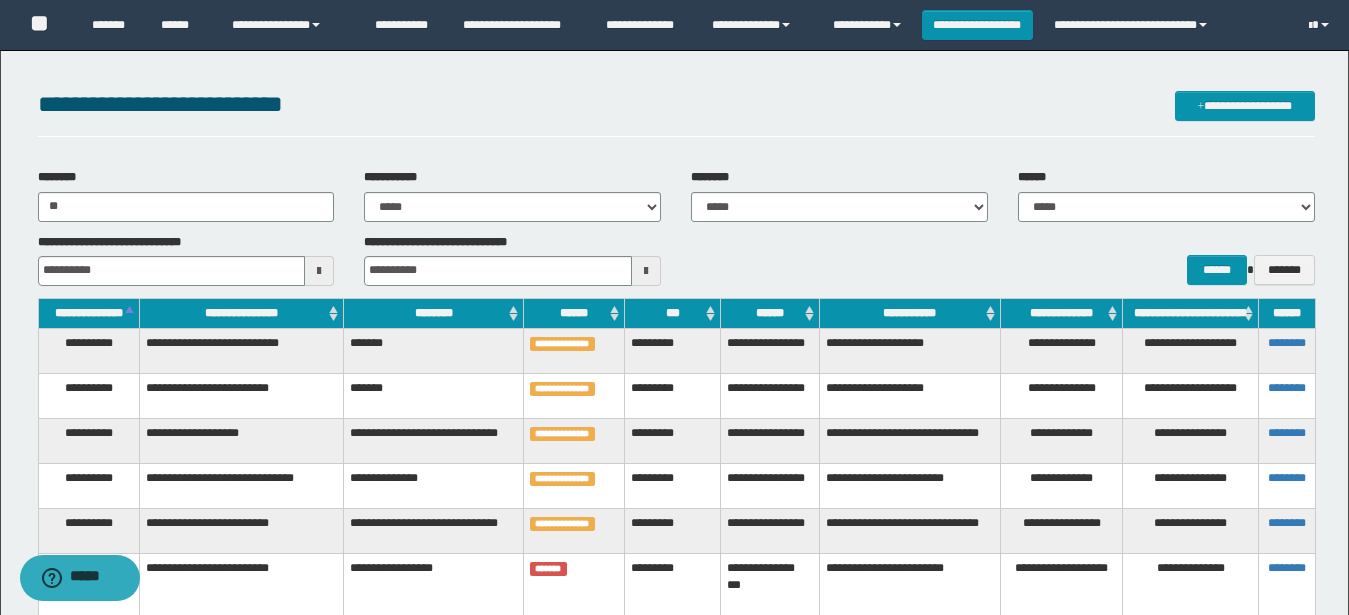 type on "*" 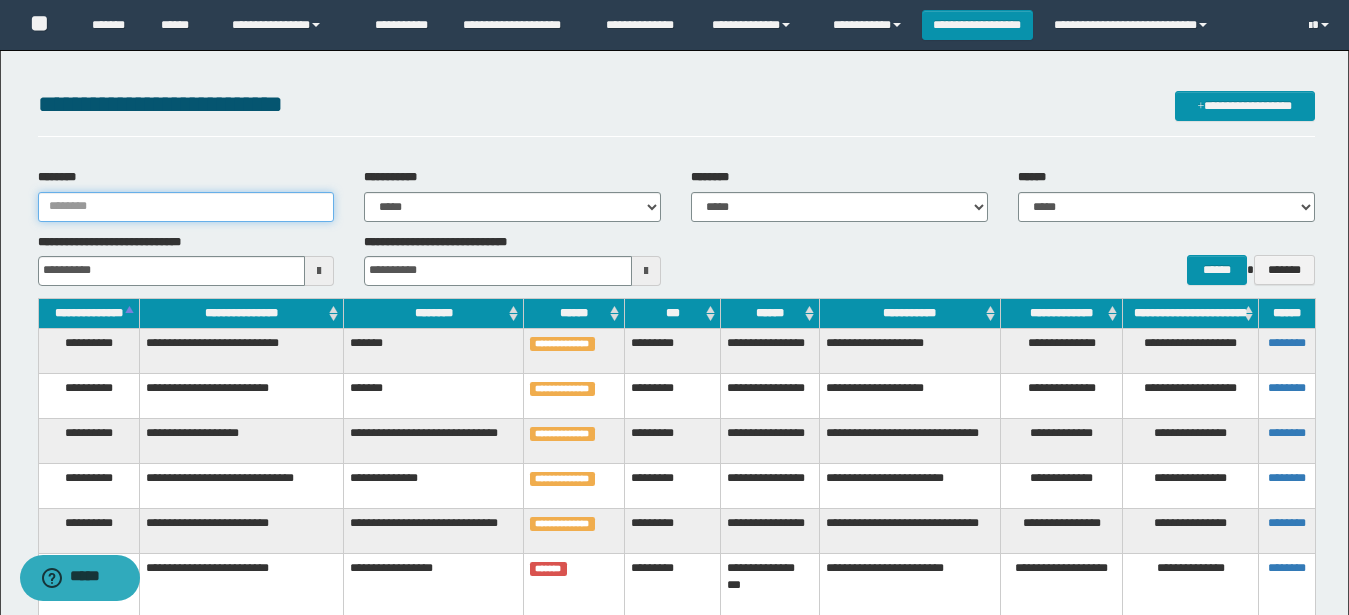 paste on "********" 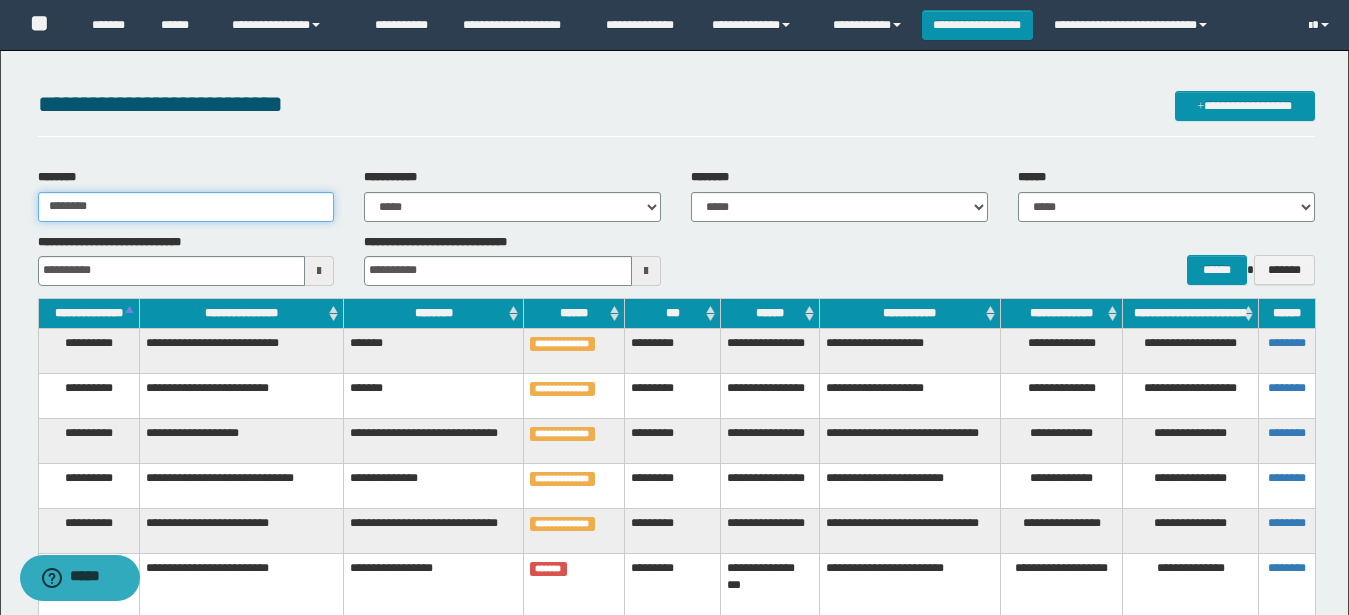 type on "********" 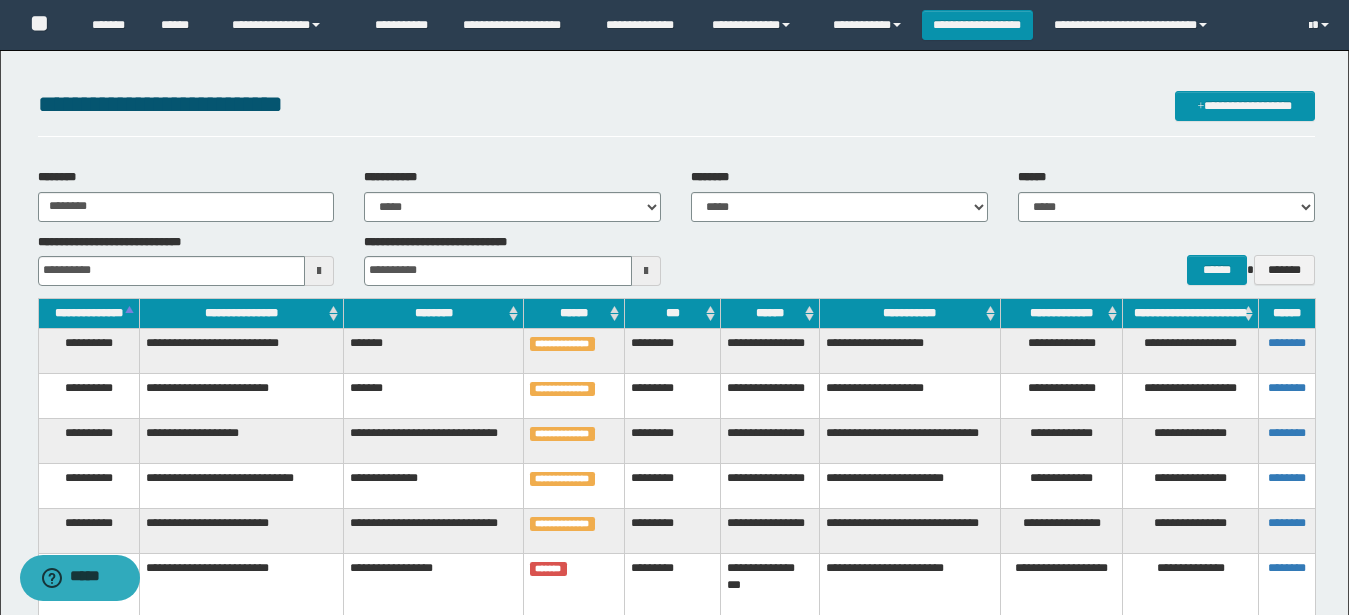 click on "**********" at bounding box center [512, 195] 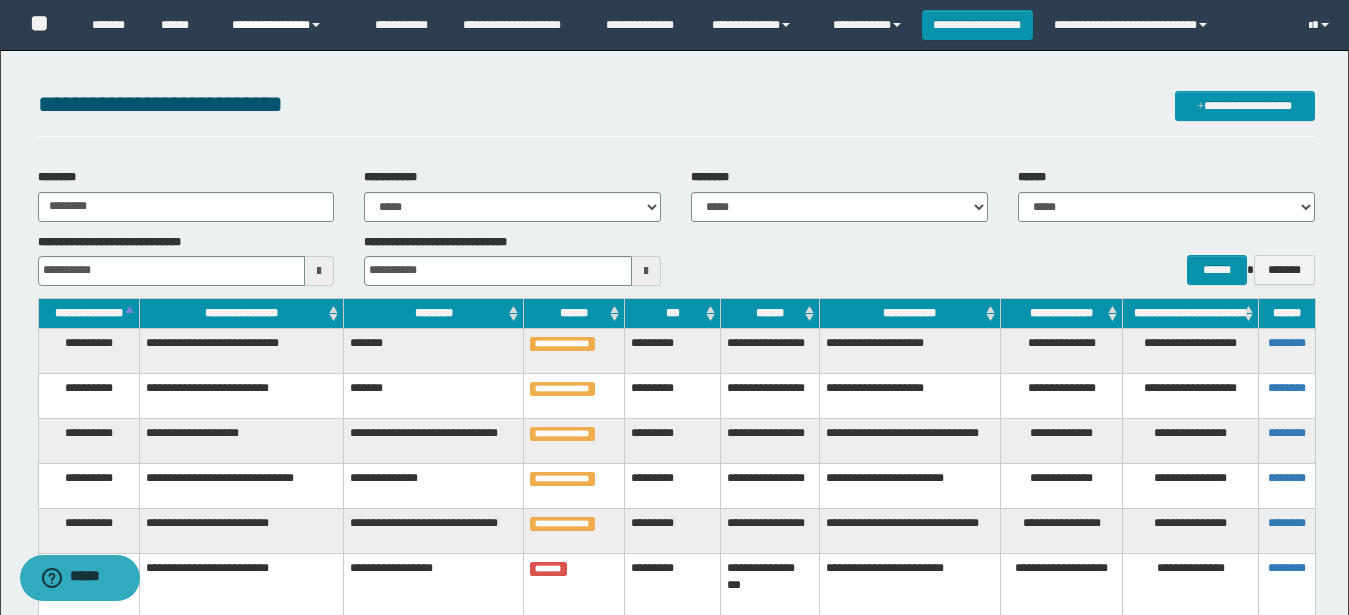 click at bounding box center (316, 25) 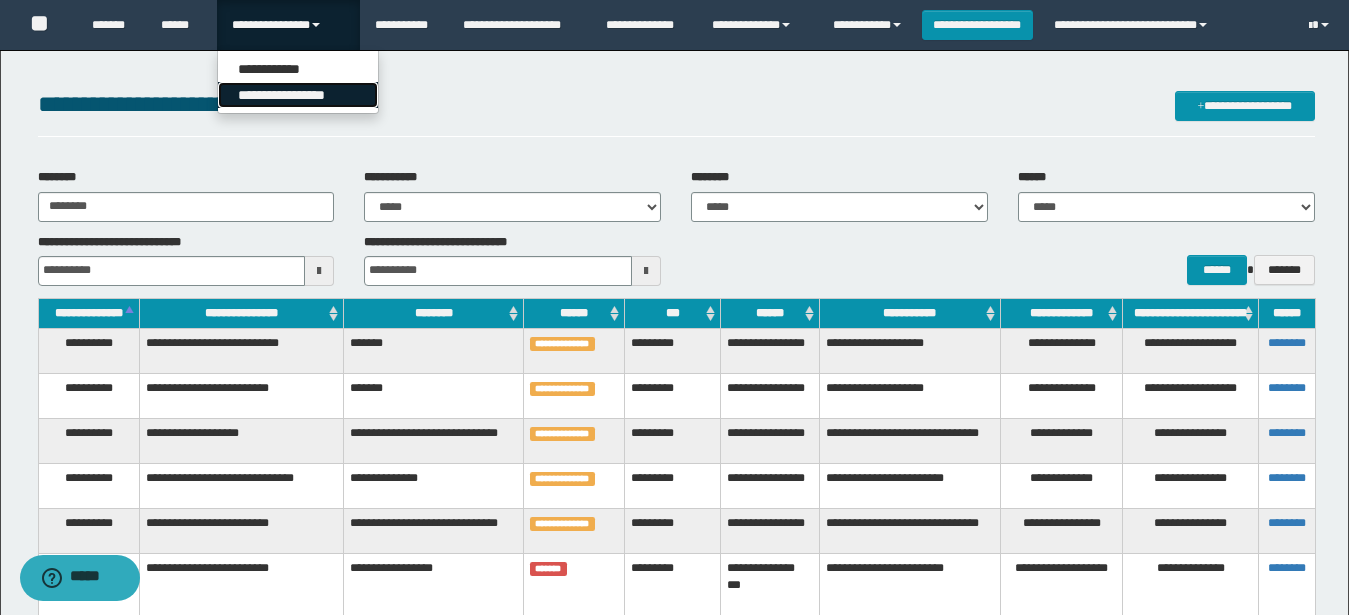 click on "**********" at bounding box center [298, 95] 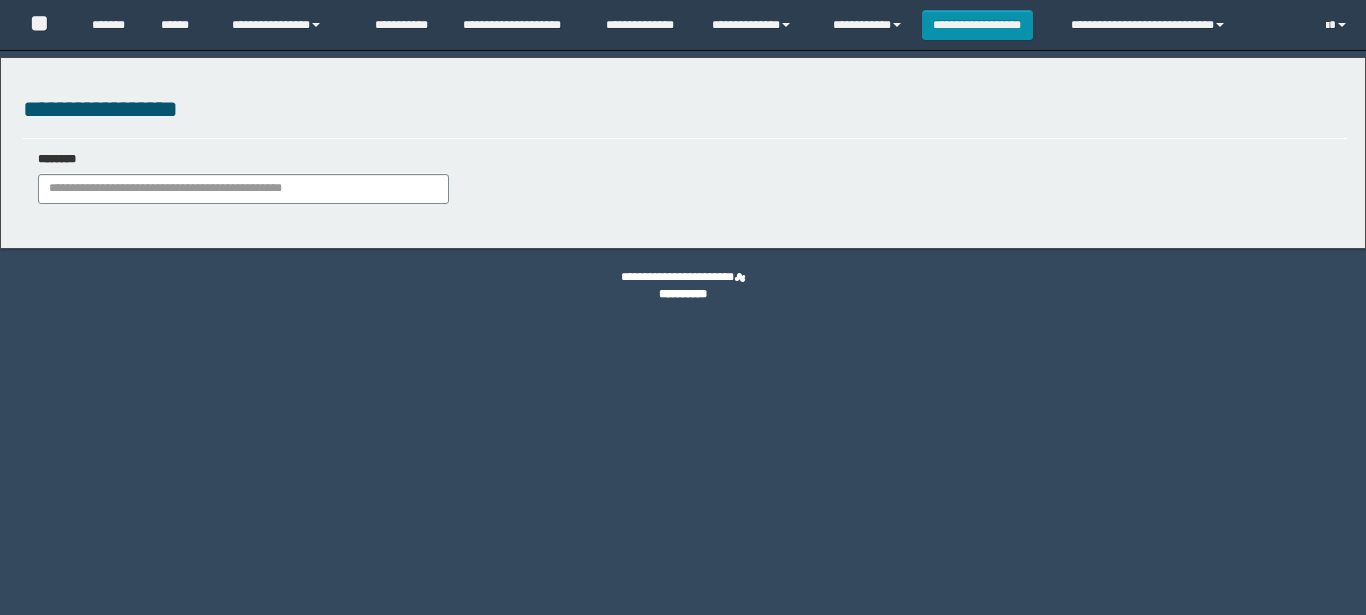scroll, scrollTop: 0, scrollLeft: 0, axis: both 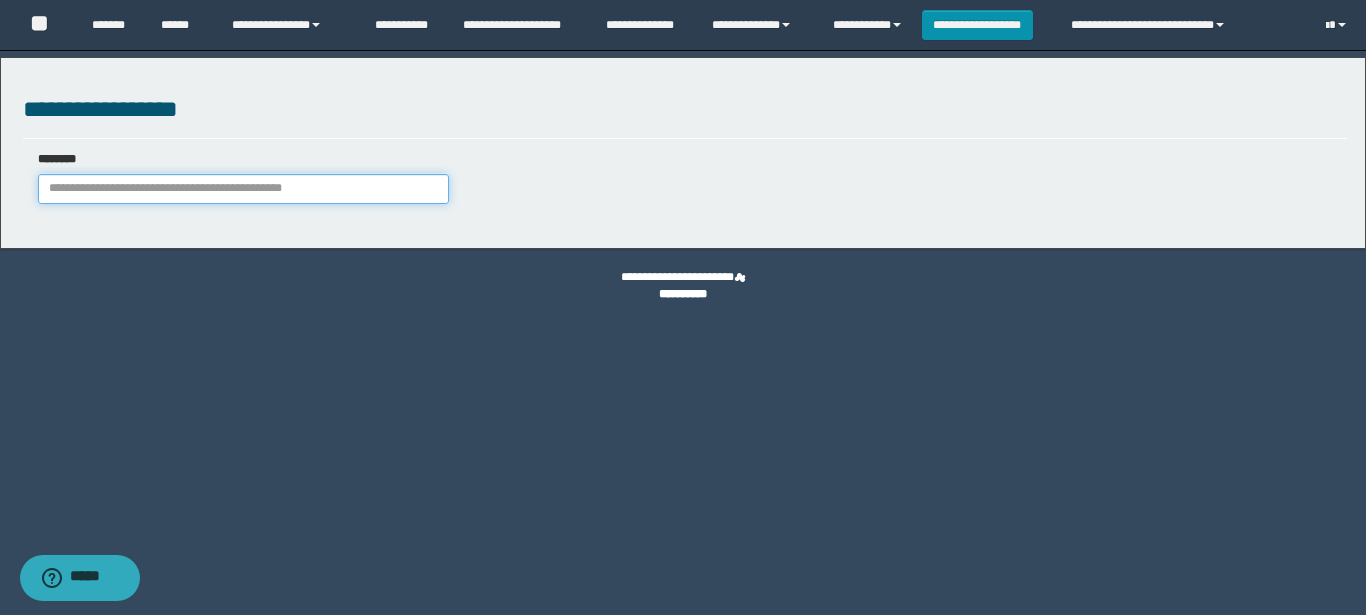 click at bounding box center (243, 189) 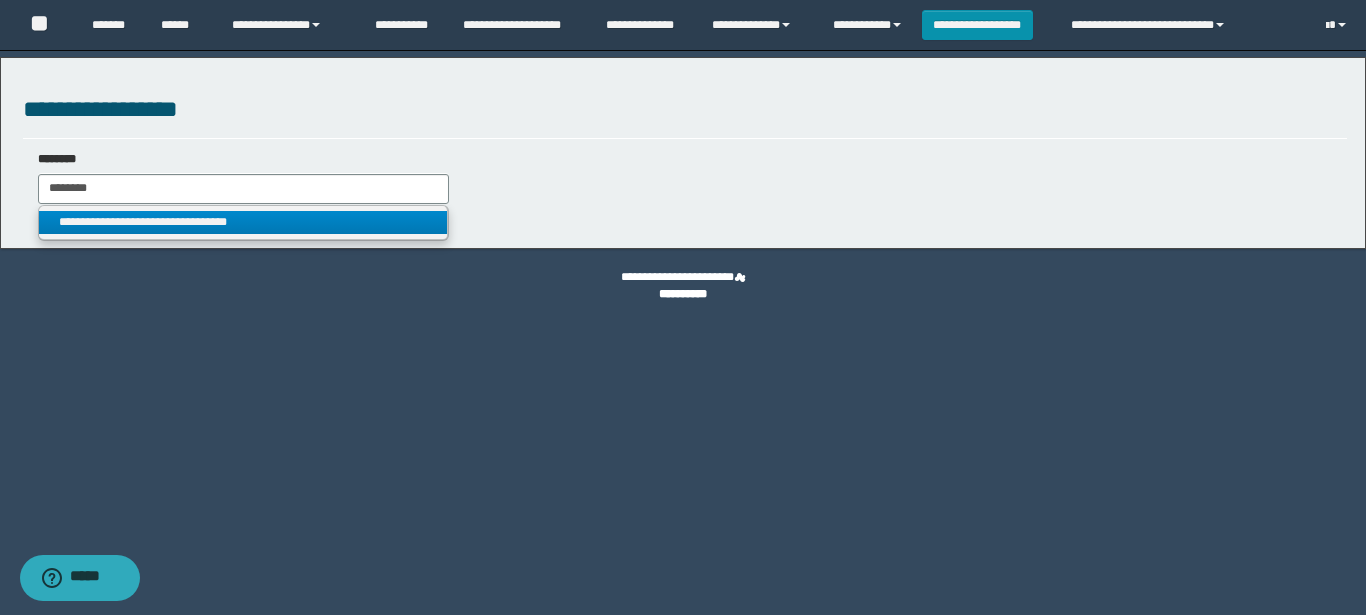 click on "**********" at bounding box center [243, 222] 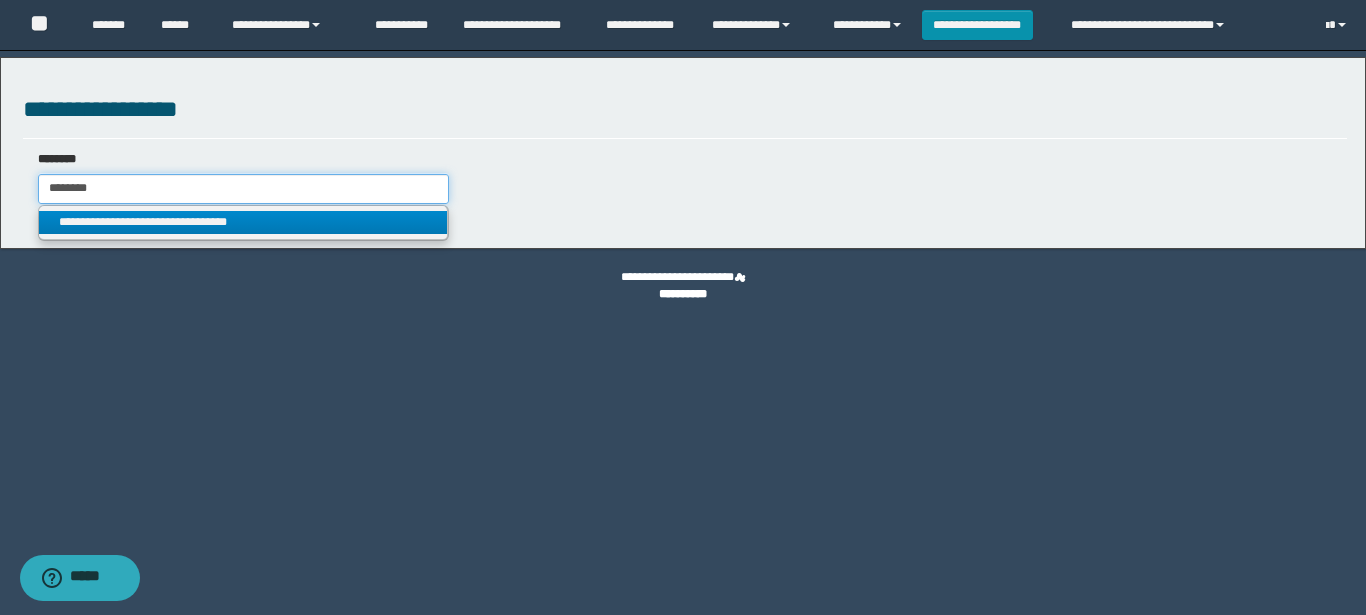 type on "**********" 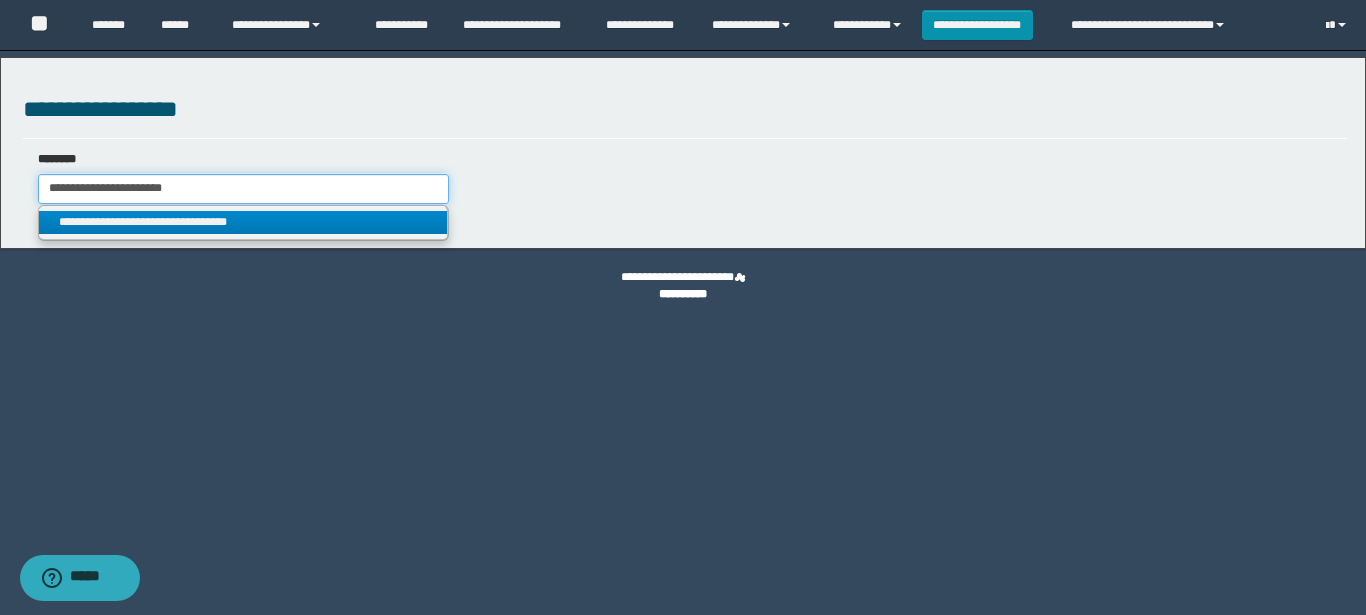 select on "***" 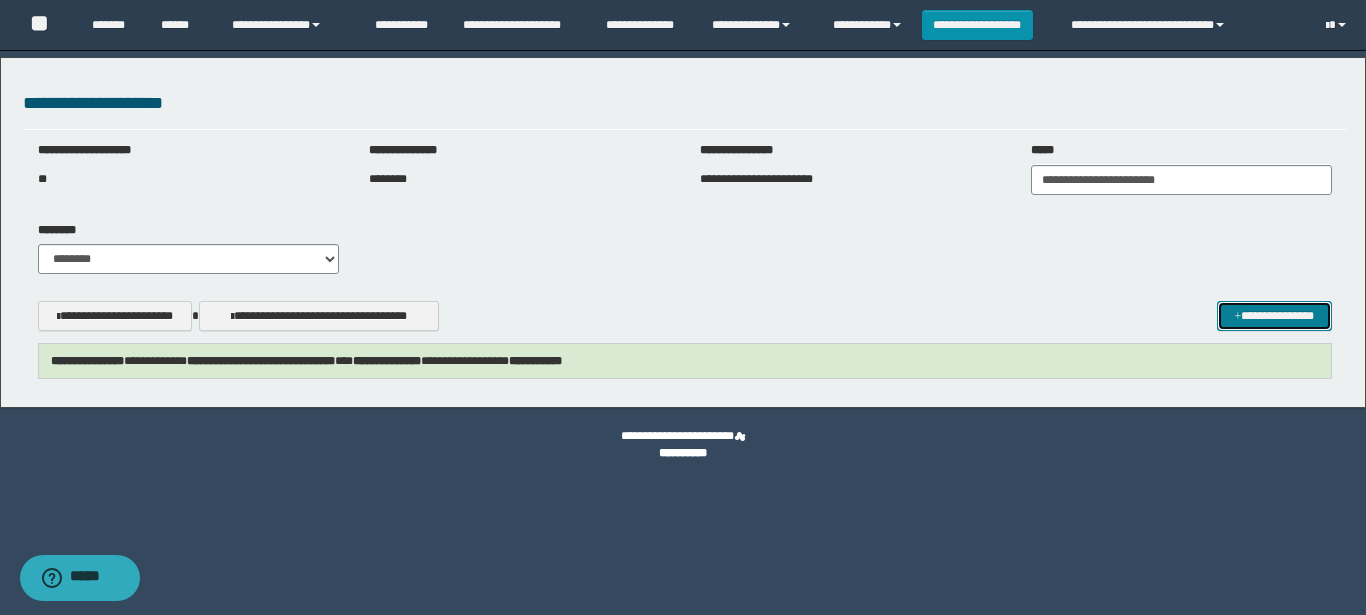 click on "**********" at bounding box center [1274, 316] 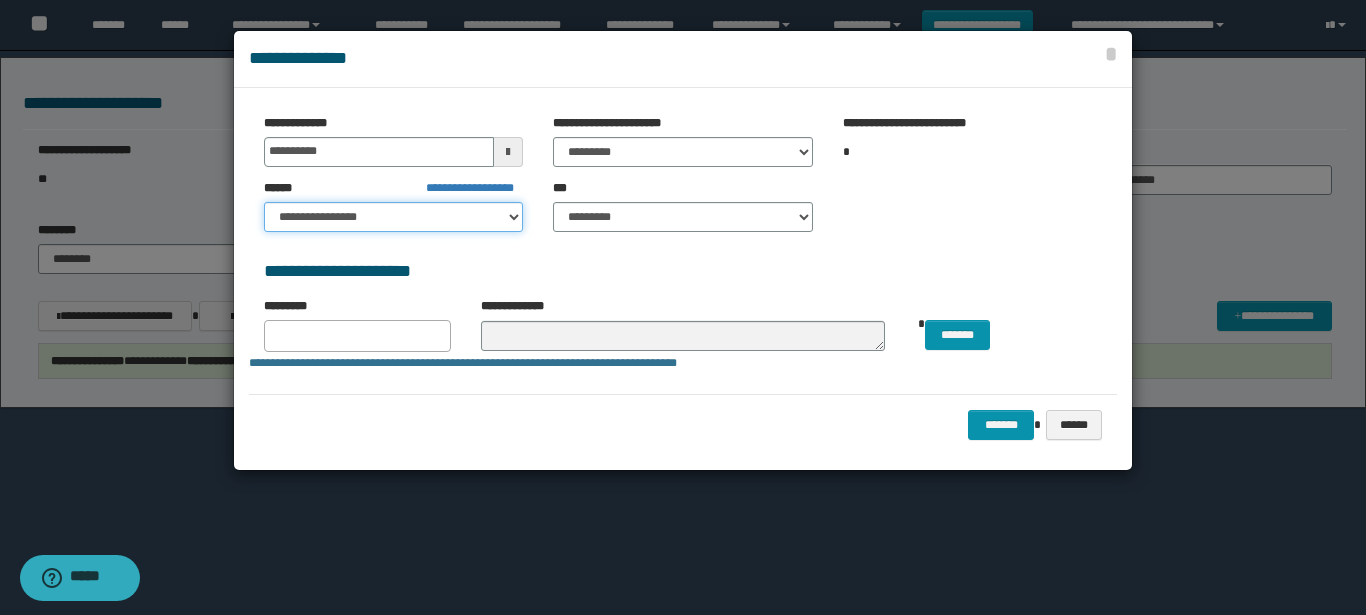 click on "**********" at bounding box center [393, 217] 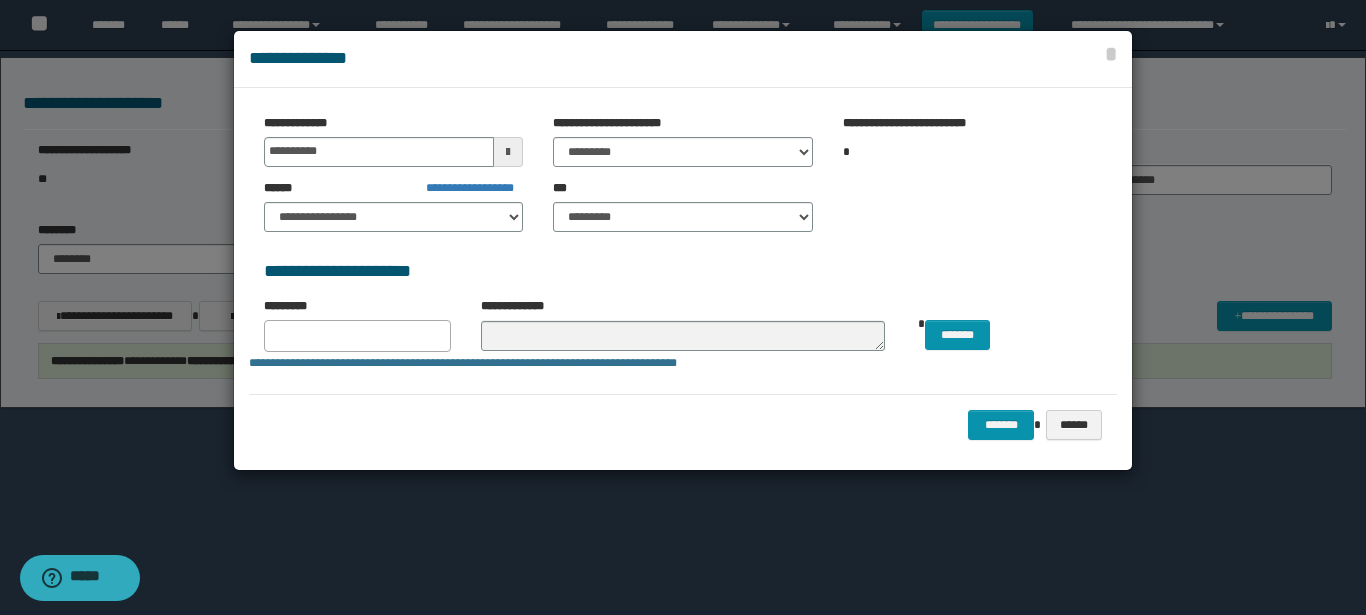 click on "**********" at bounding box center [683, 271] 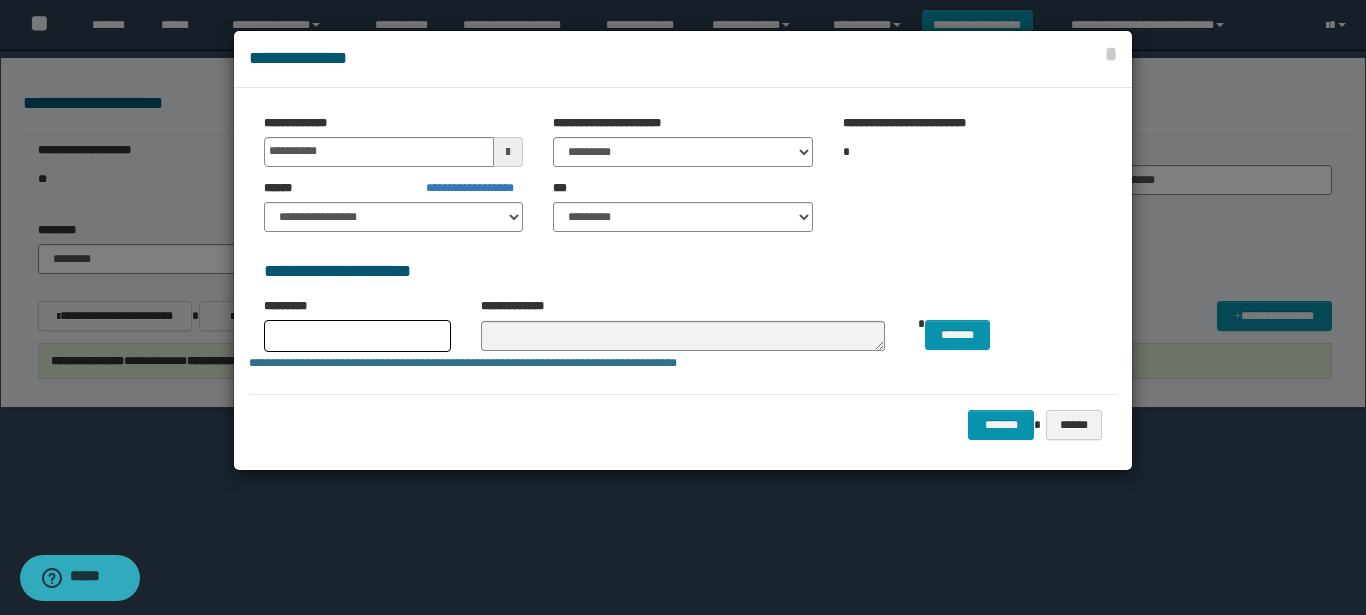 click at bounding box center (357, 332) 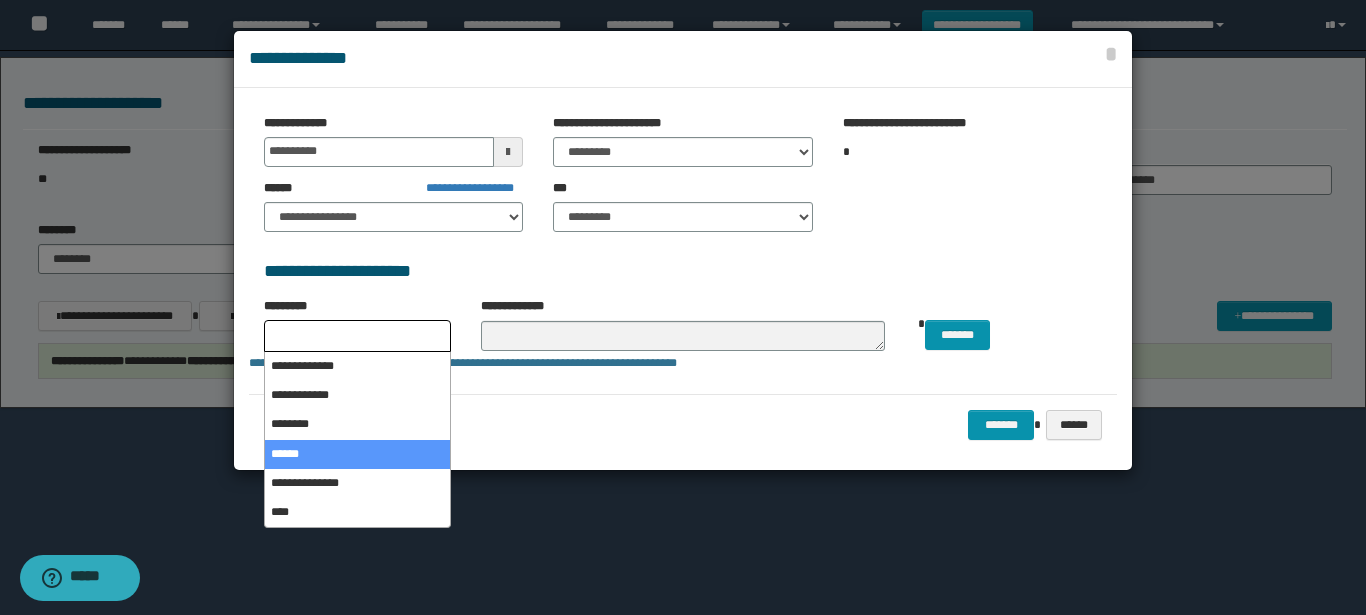 select on "*" 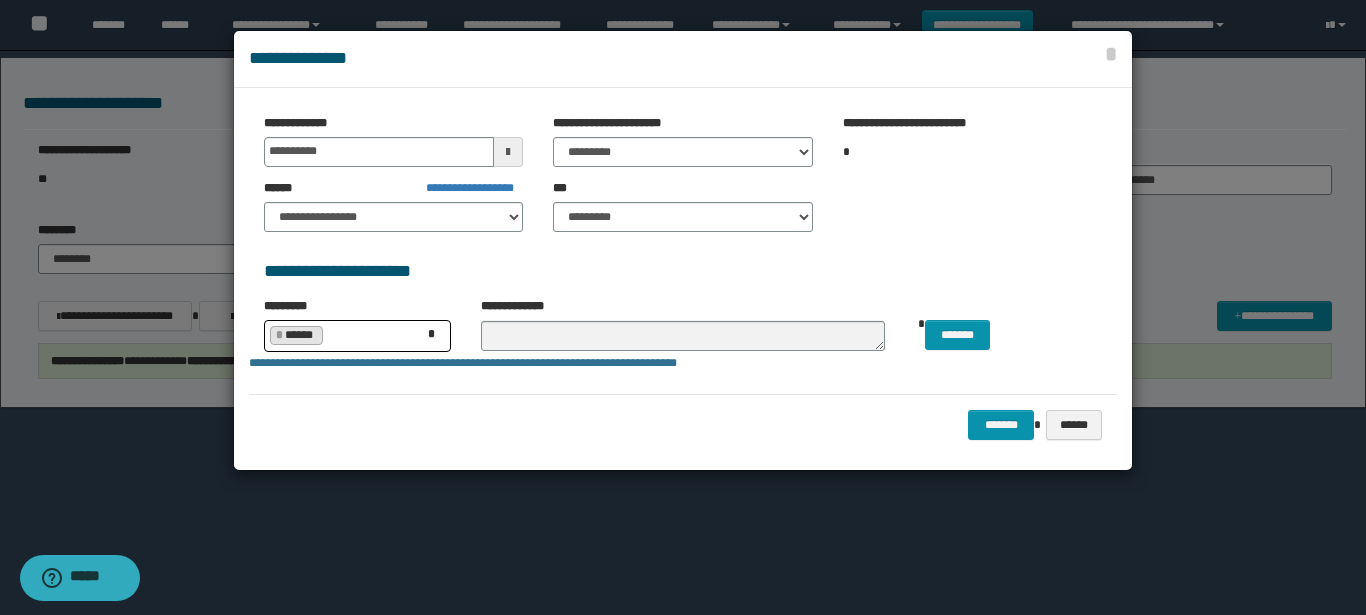 scroll, scrollTop: 57, scrollLeft: 0, axis: vertical 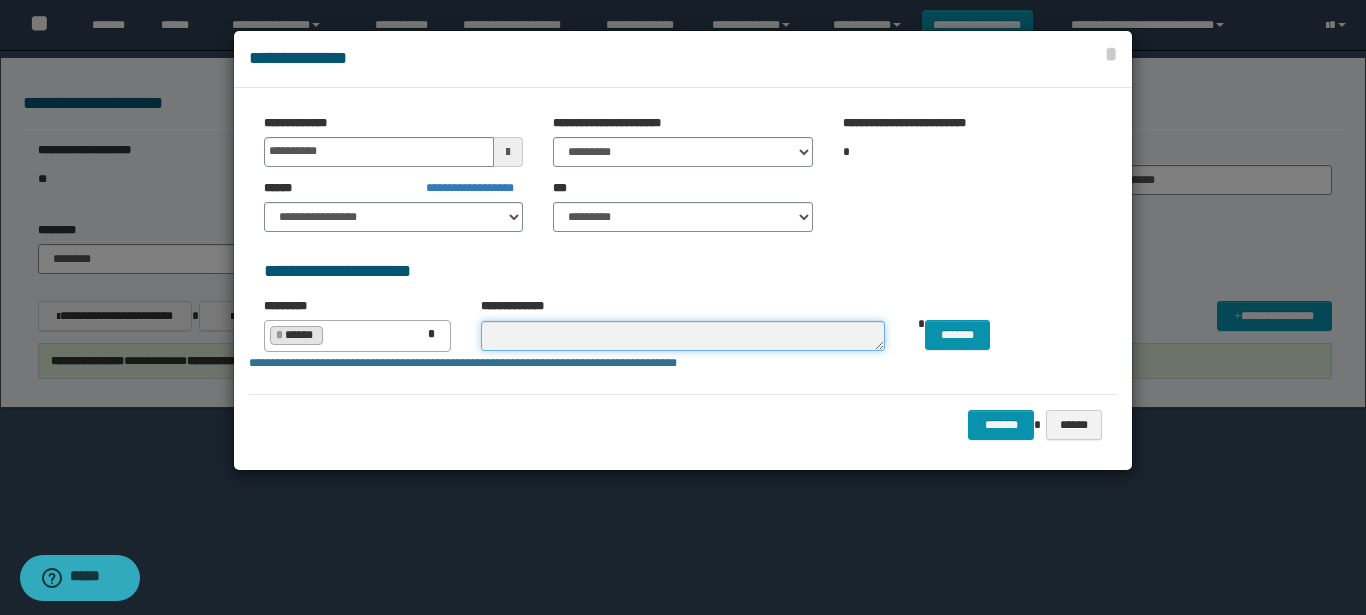 click at bounding box center [683, 336] 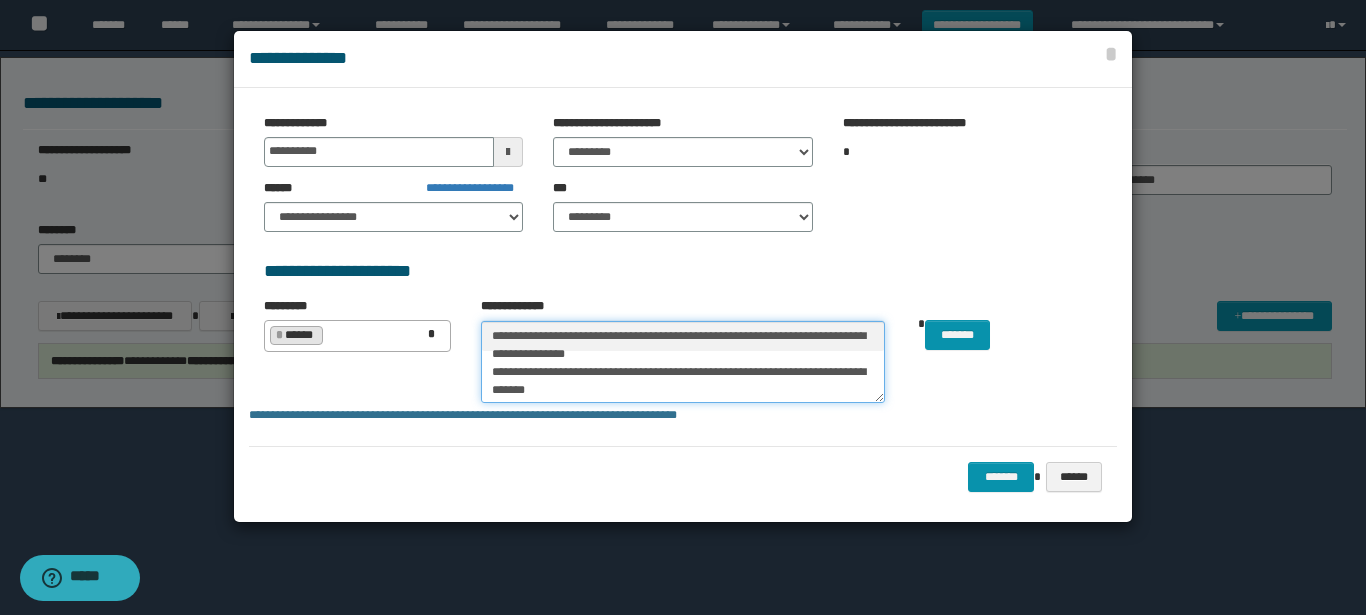 click on "**********" at bounding box center [683, 362] 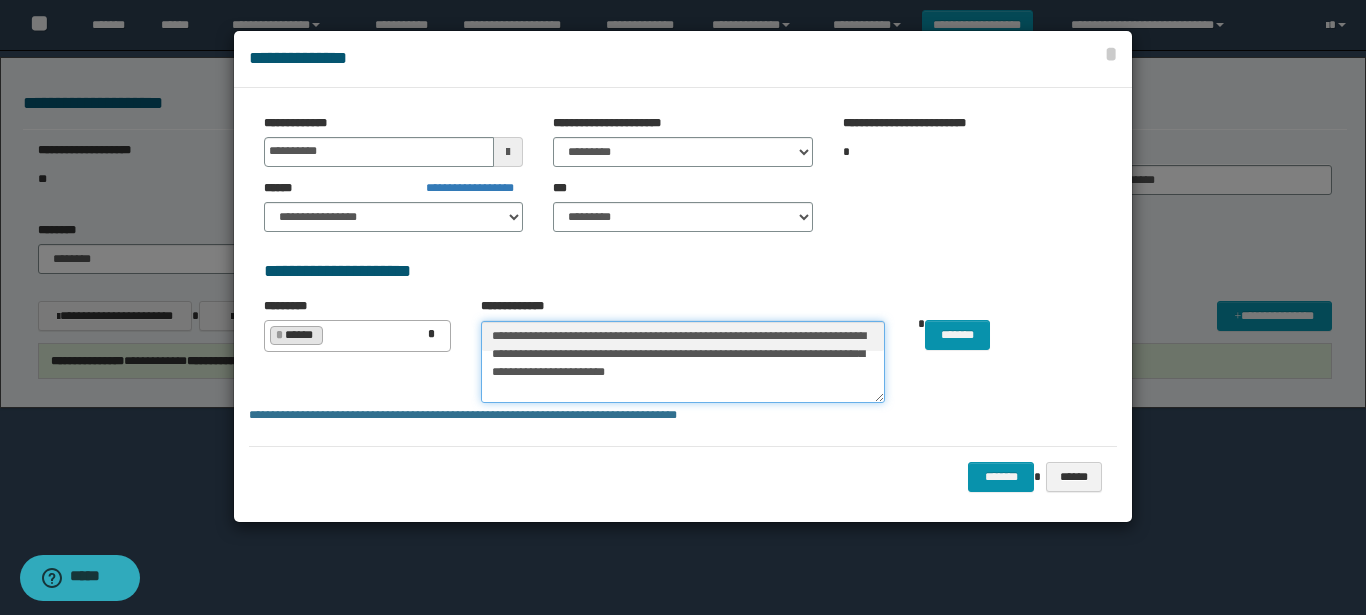 click on "**********" at bounding box center (683, 362) 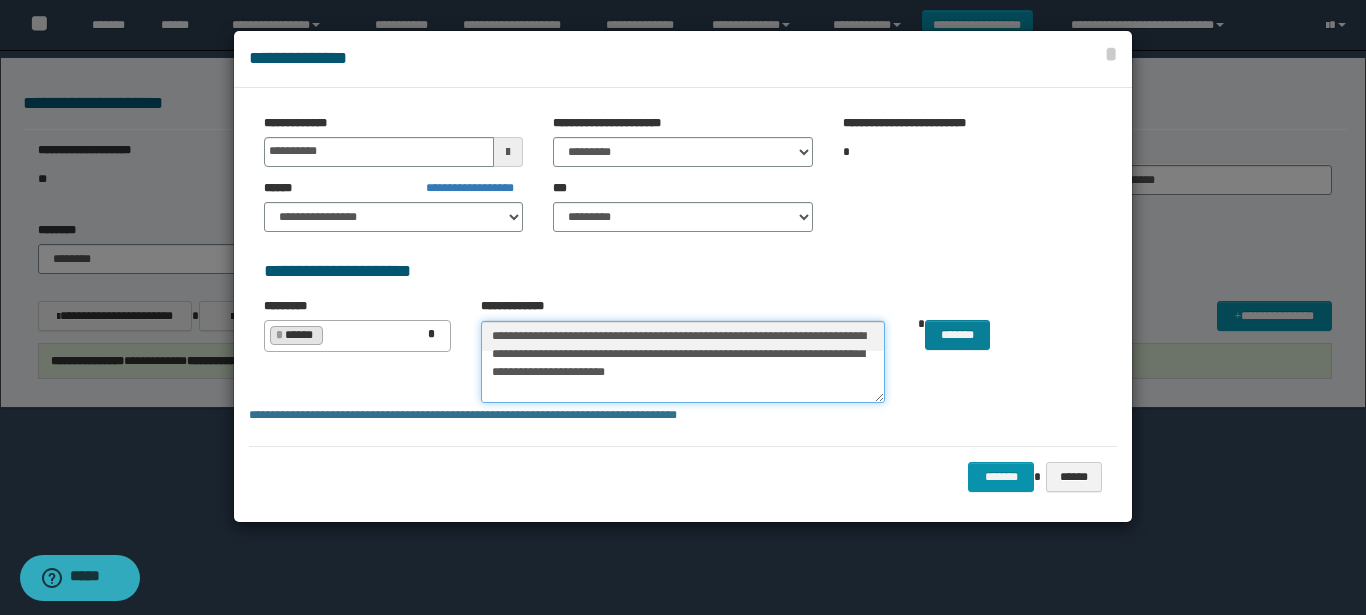 type on "**********" 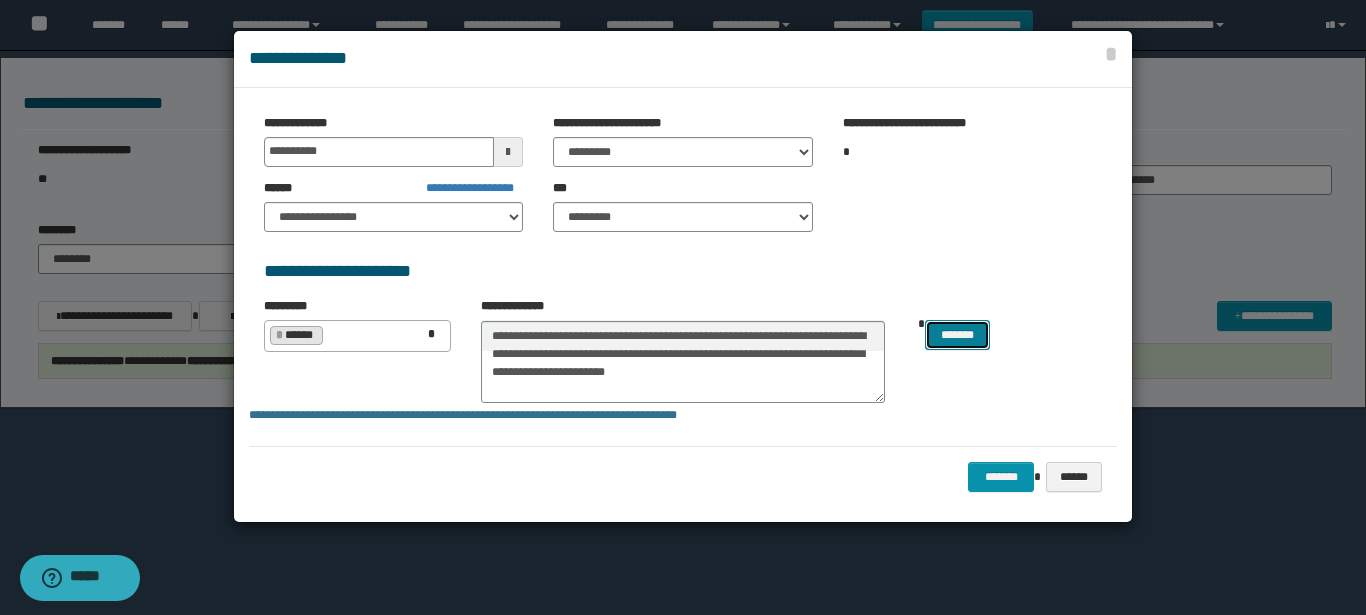 click on "*******" at bounding box center (957, 335) 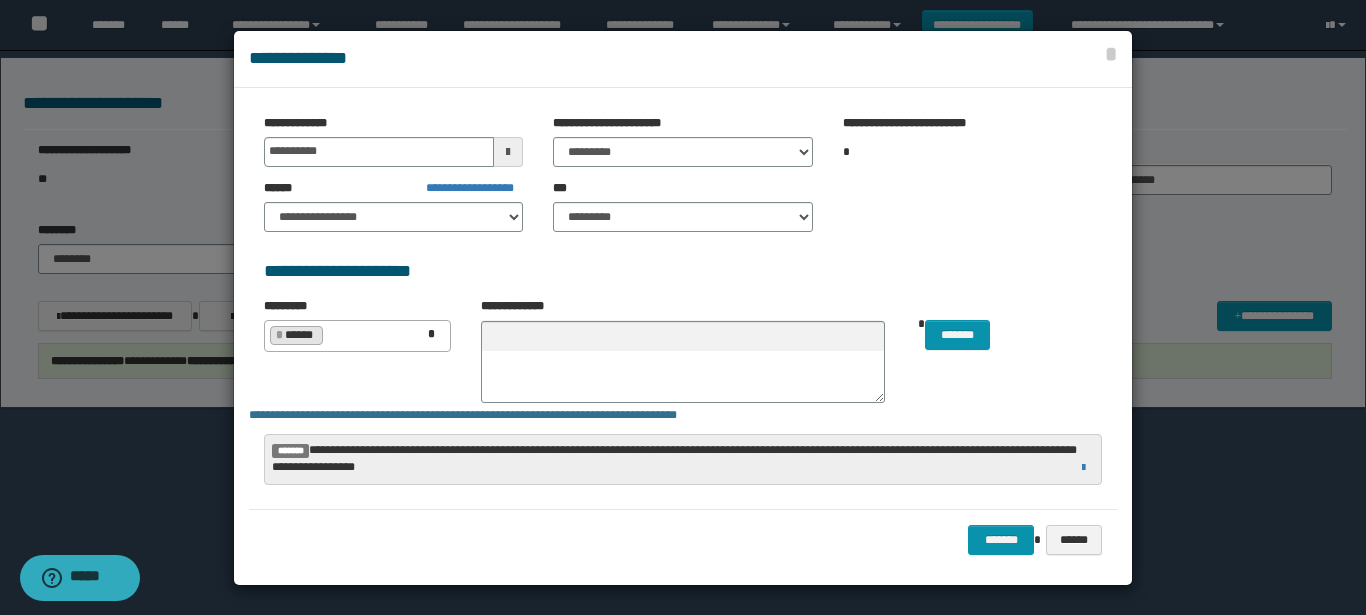 scroll, scrollTop: 0, scrollLeft: 0, axis: both 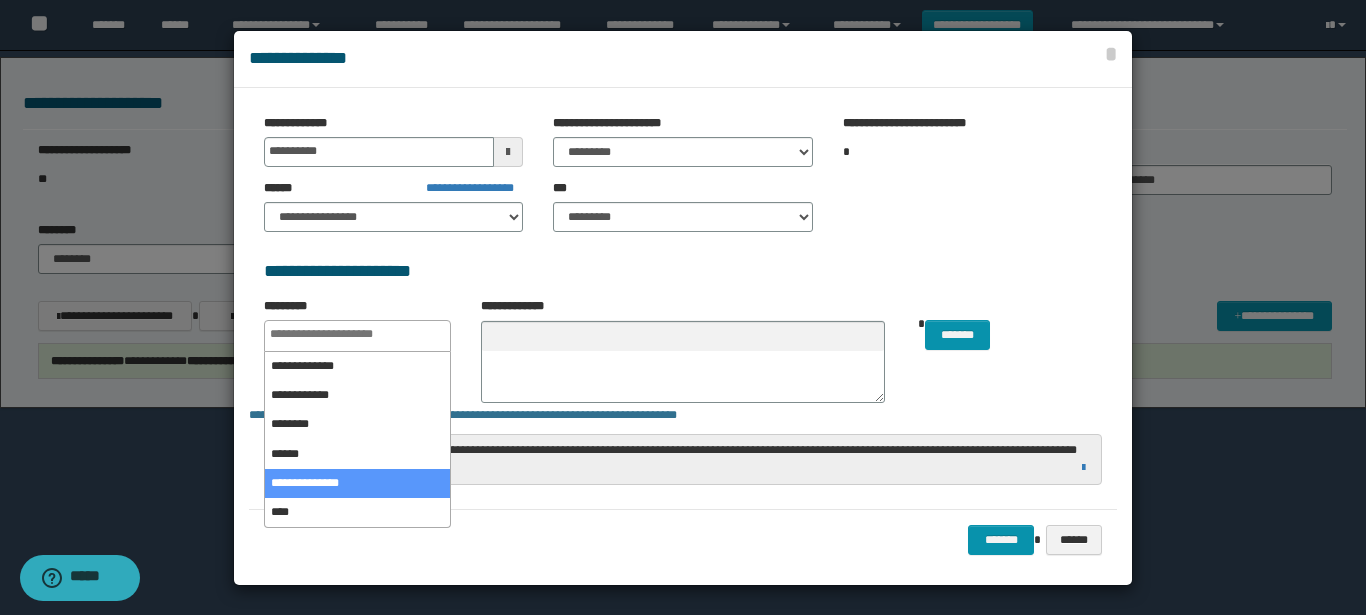 select on "*" 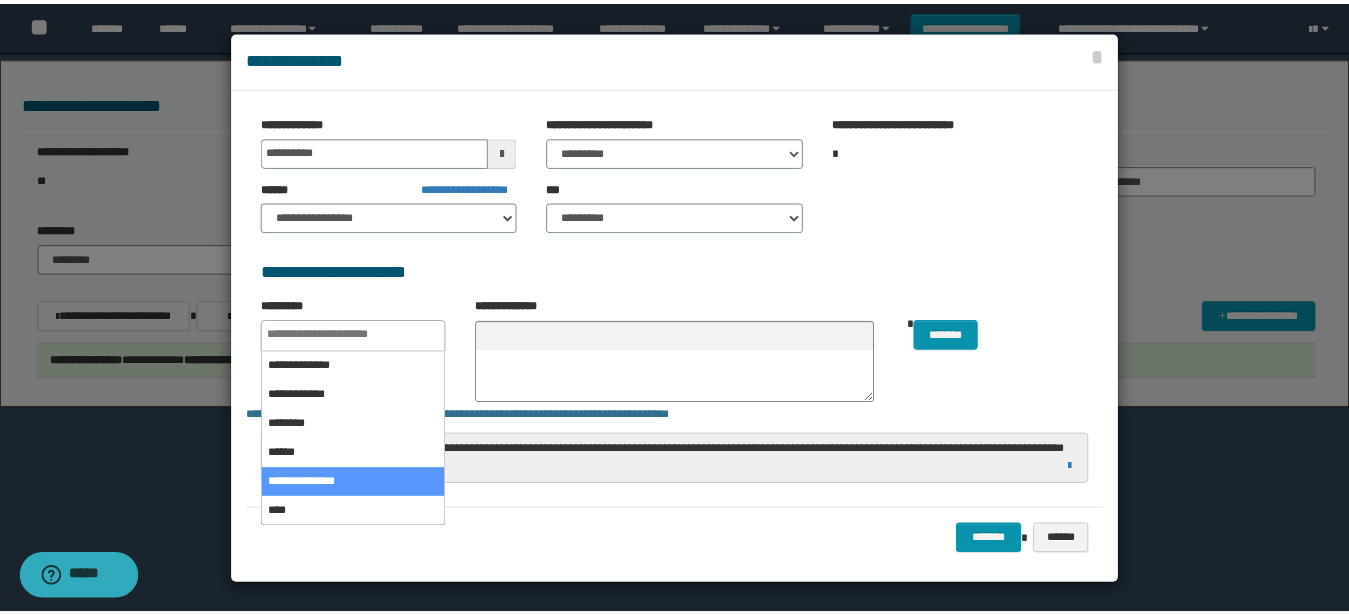 scroll, scrollTop: 76, scrollLeft: 0, axis: vertical 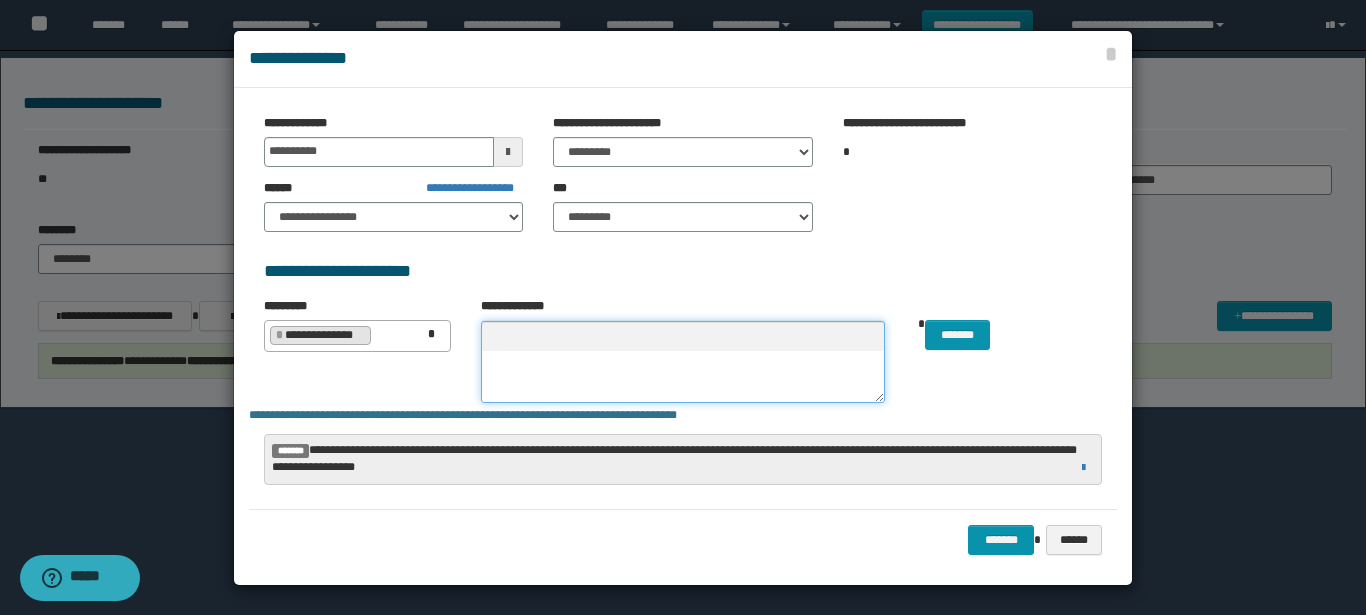 click at bounding box center (683, 362) 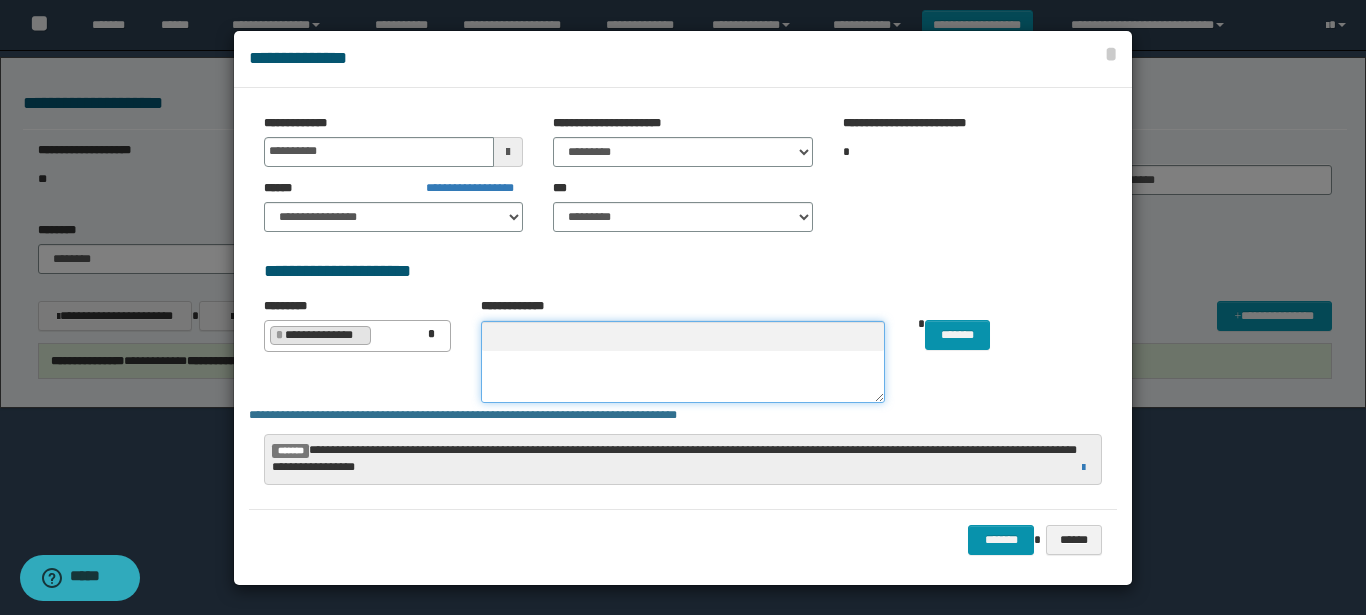 paste on "**********" 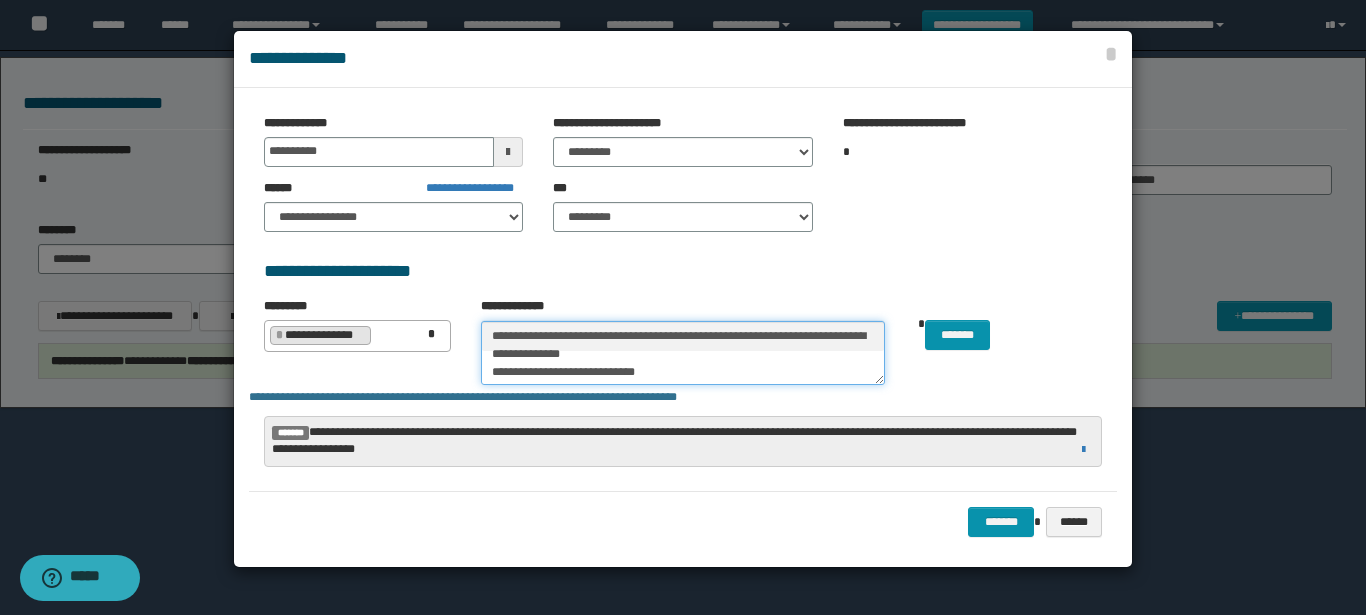 click on "**********" at bounding box center [683, 353] 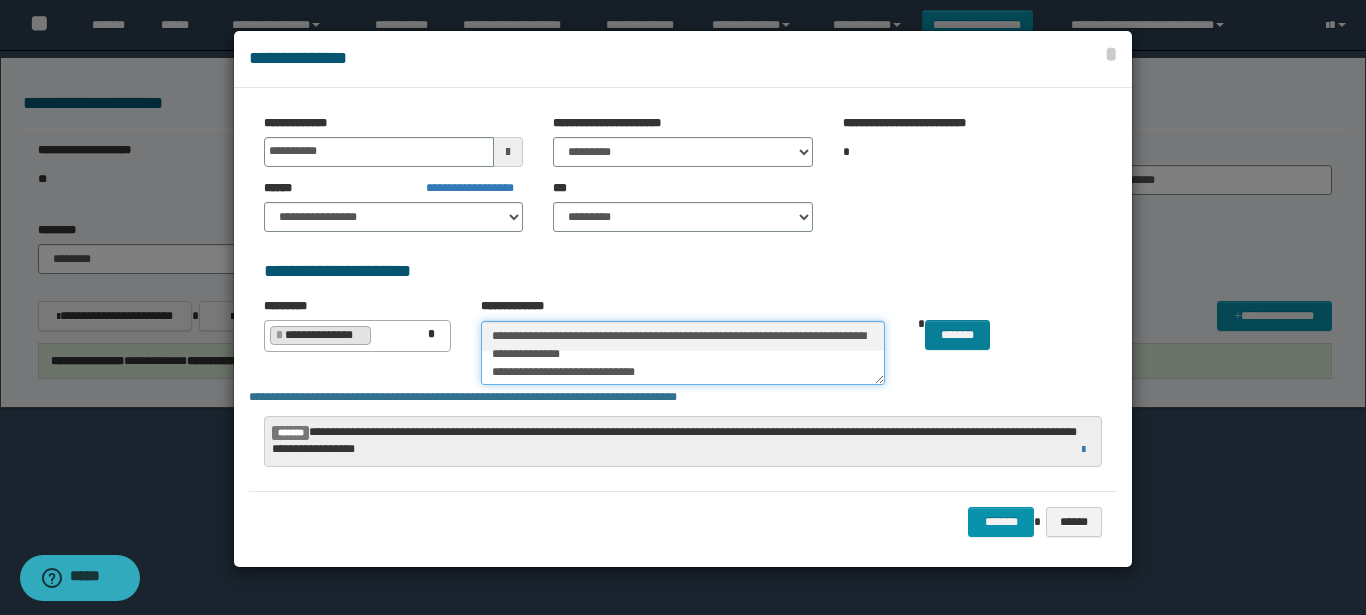 type on "**********" 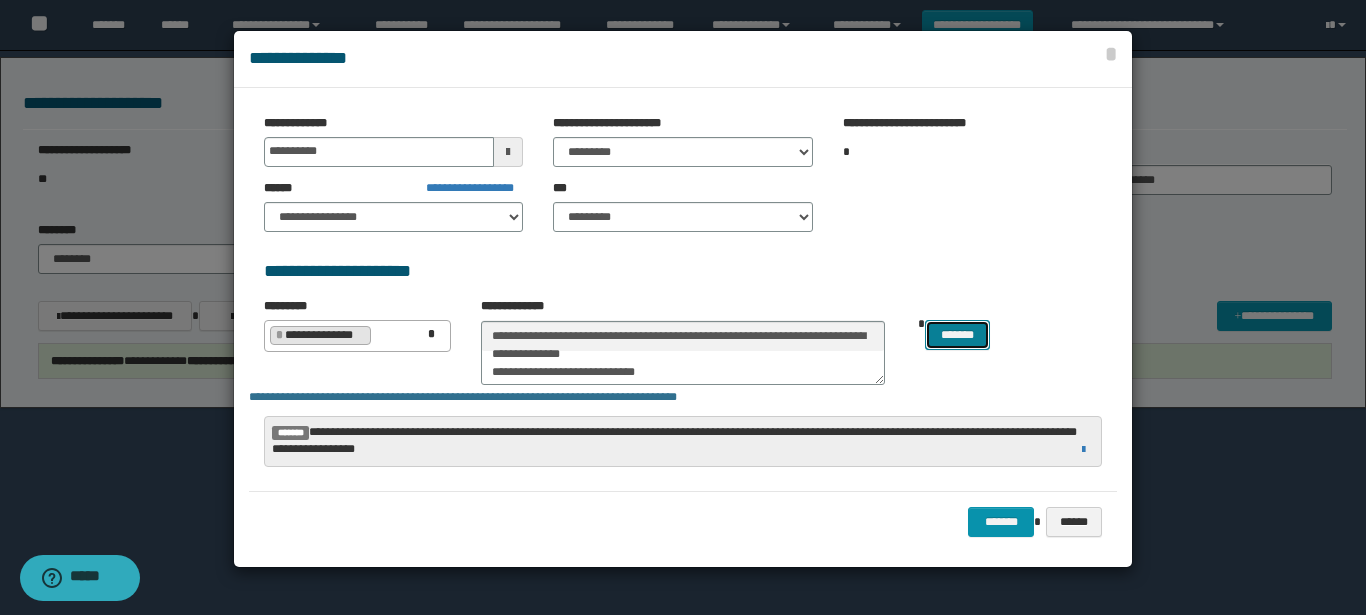 click on "*******" at bounding box center (957, 335) 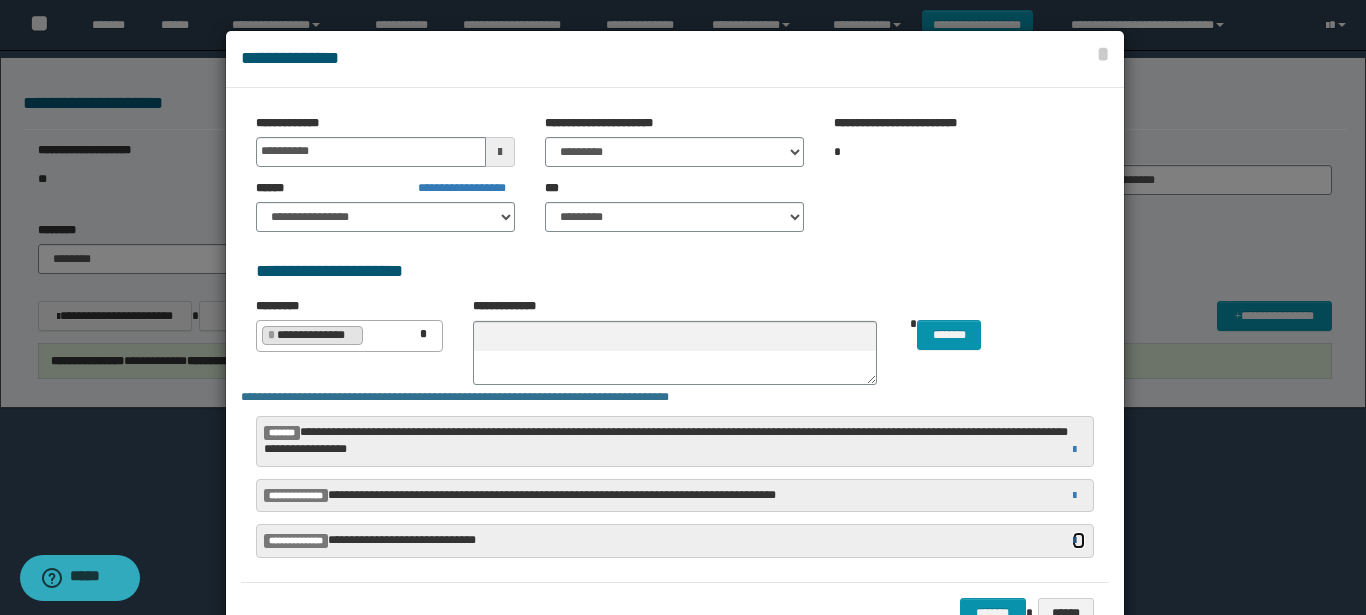 click at bounding box center (1074, 541) 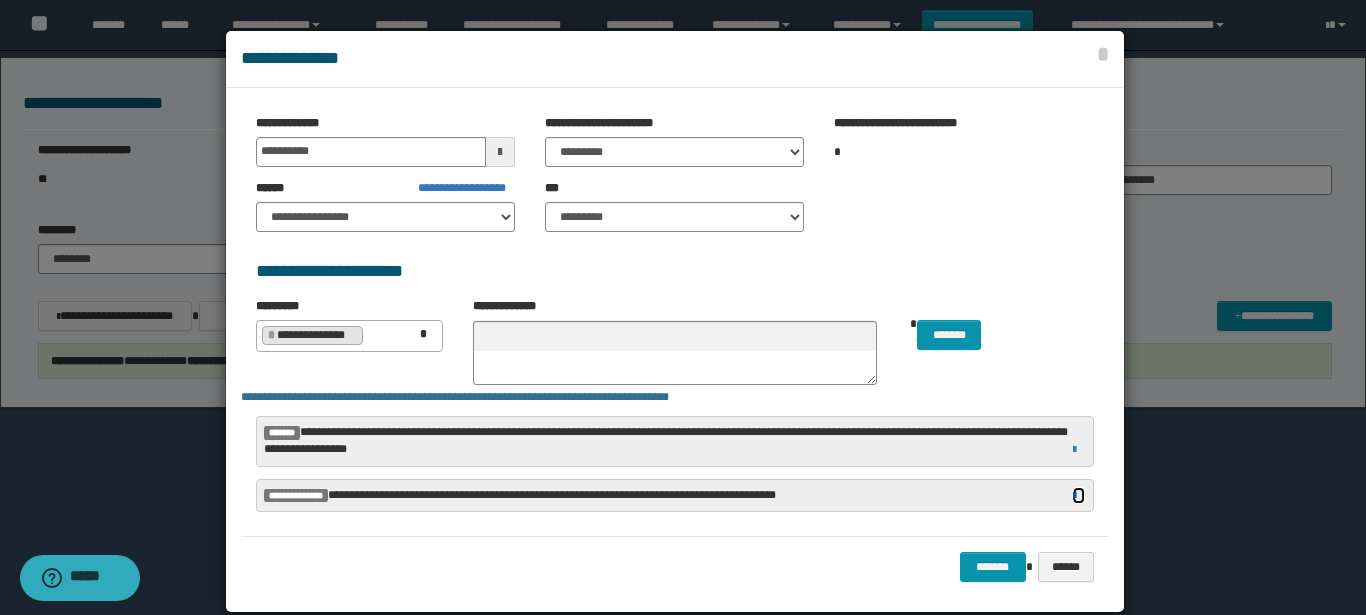 click at bounding box center (1074, 496) 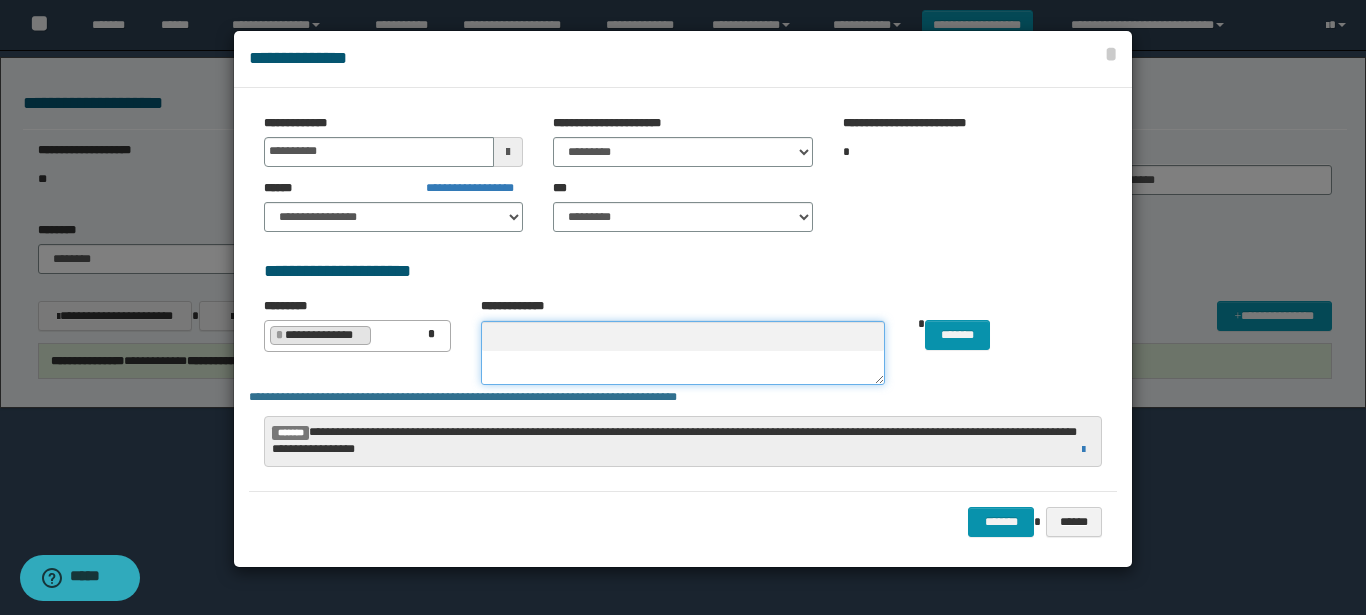 click at bounding box center (683, 353) 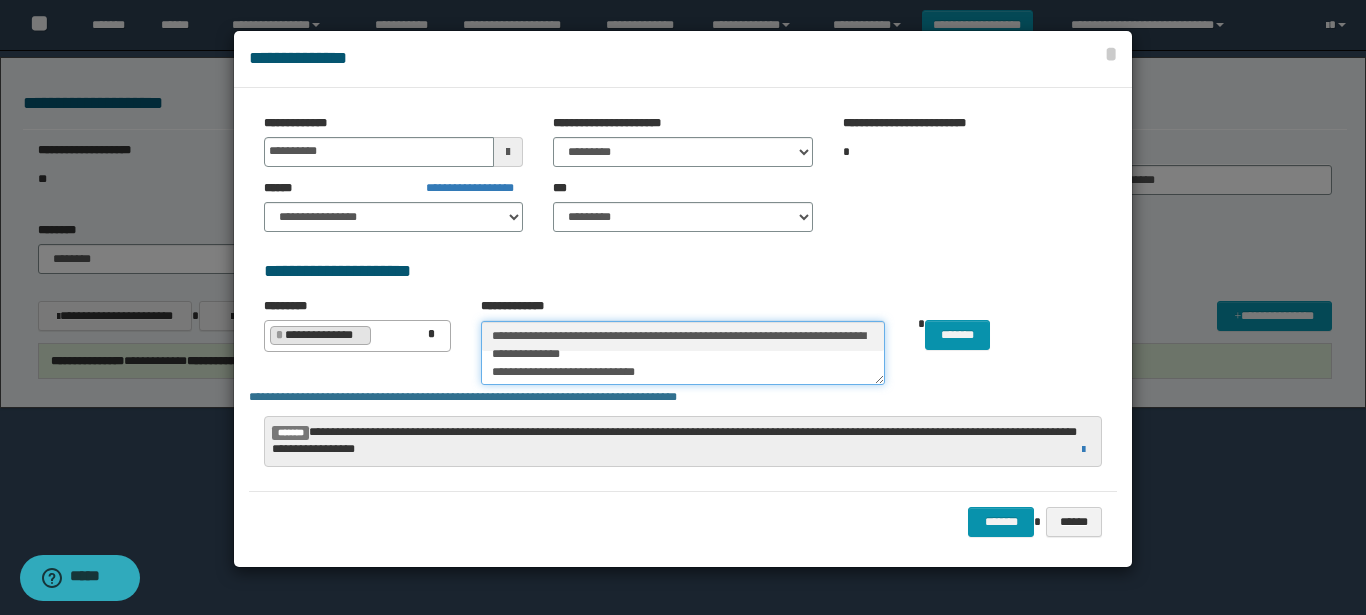 click on "**********" at bounding box center [683, 353] 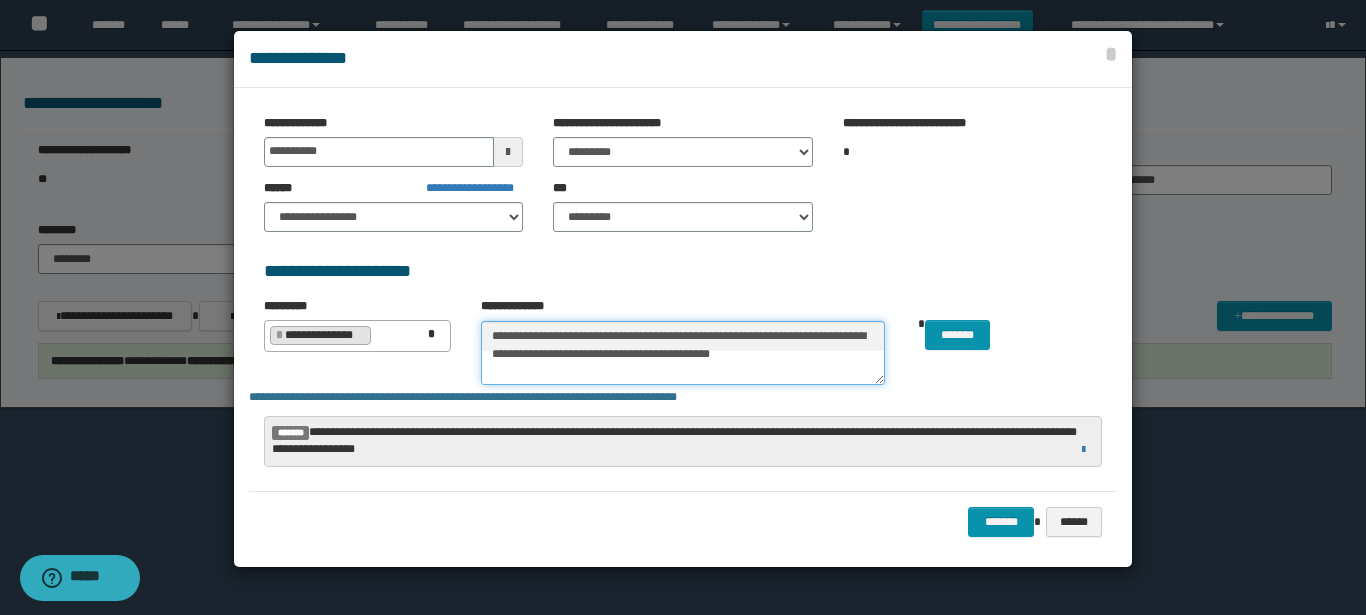 click on "**********" at bounding box center [683, 353] 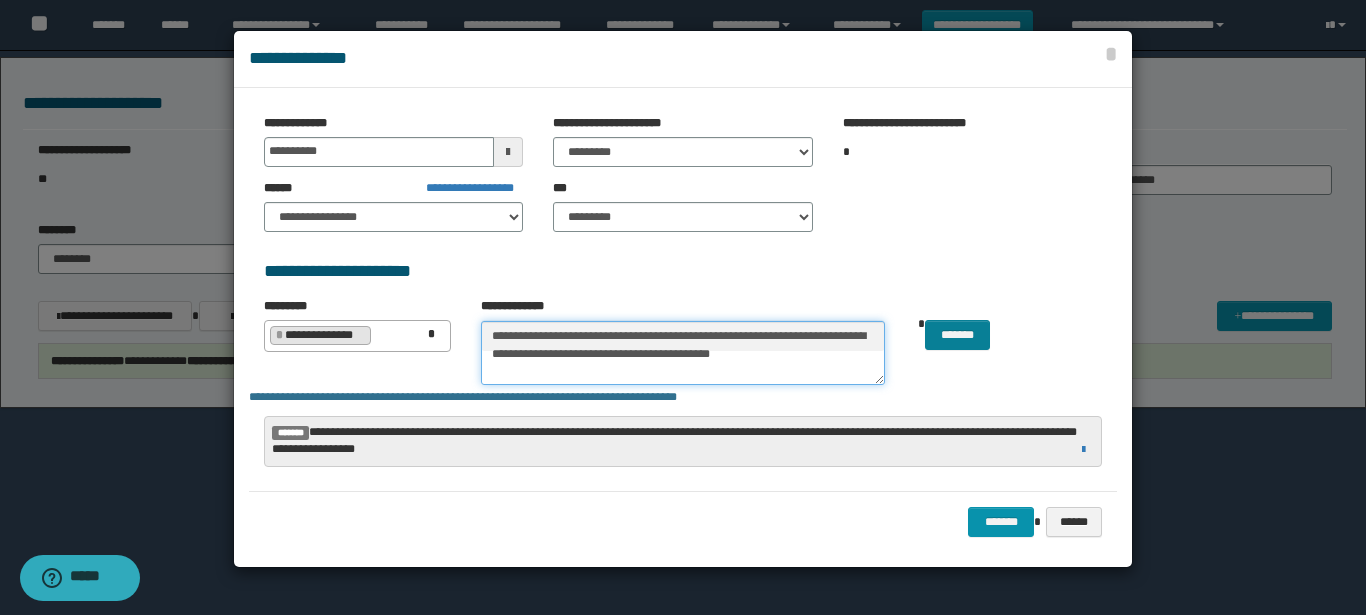 type on "**********" 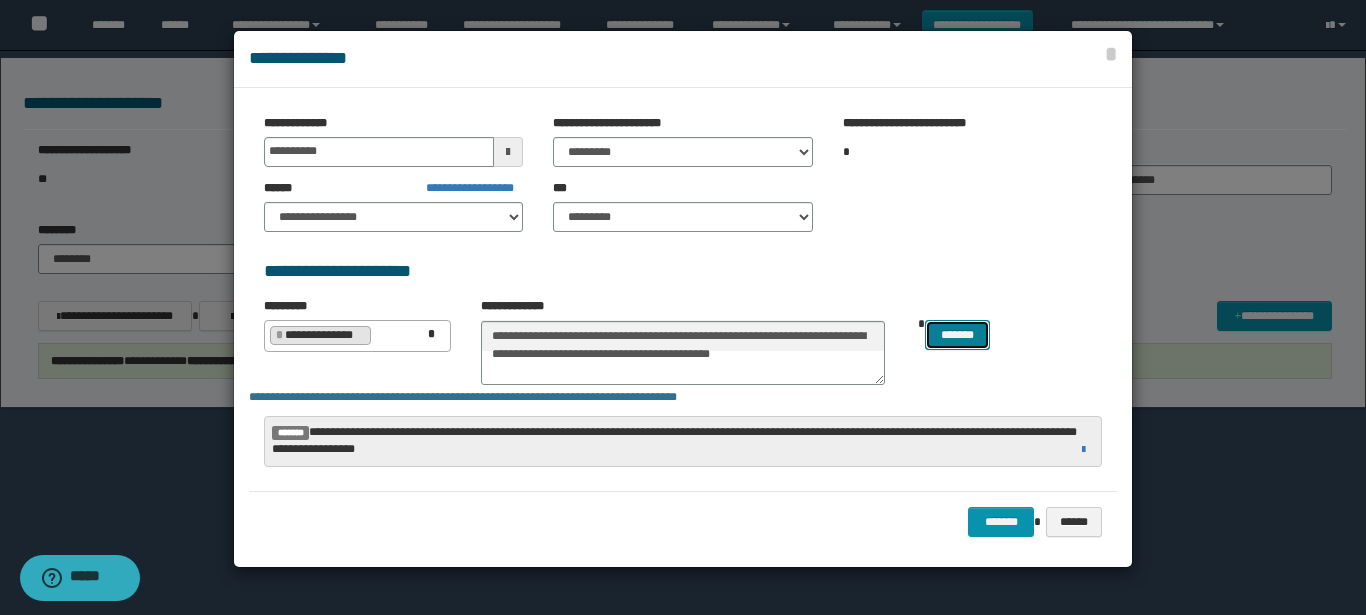 click on "*******" at bounding box center (957, 335) 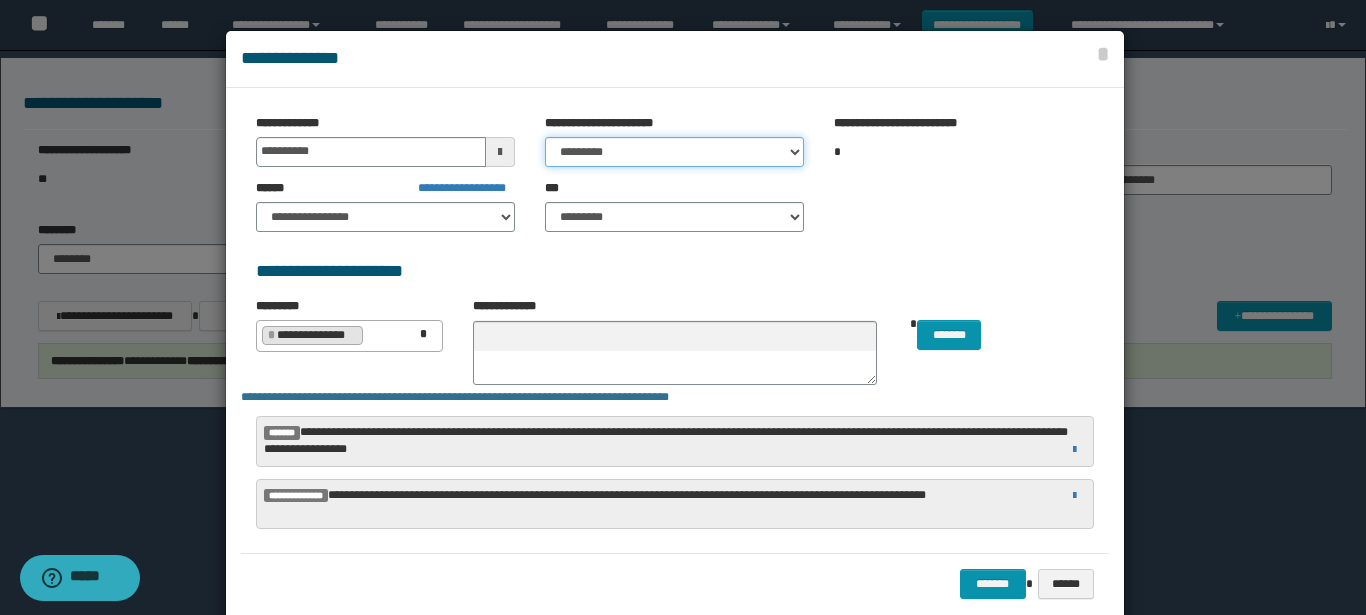 click on "*********
*****
*******
*******
********" at bounding box center (674, 152) 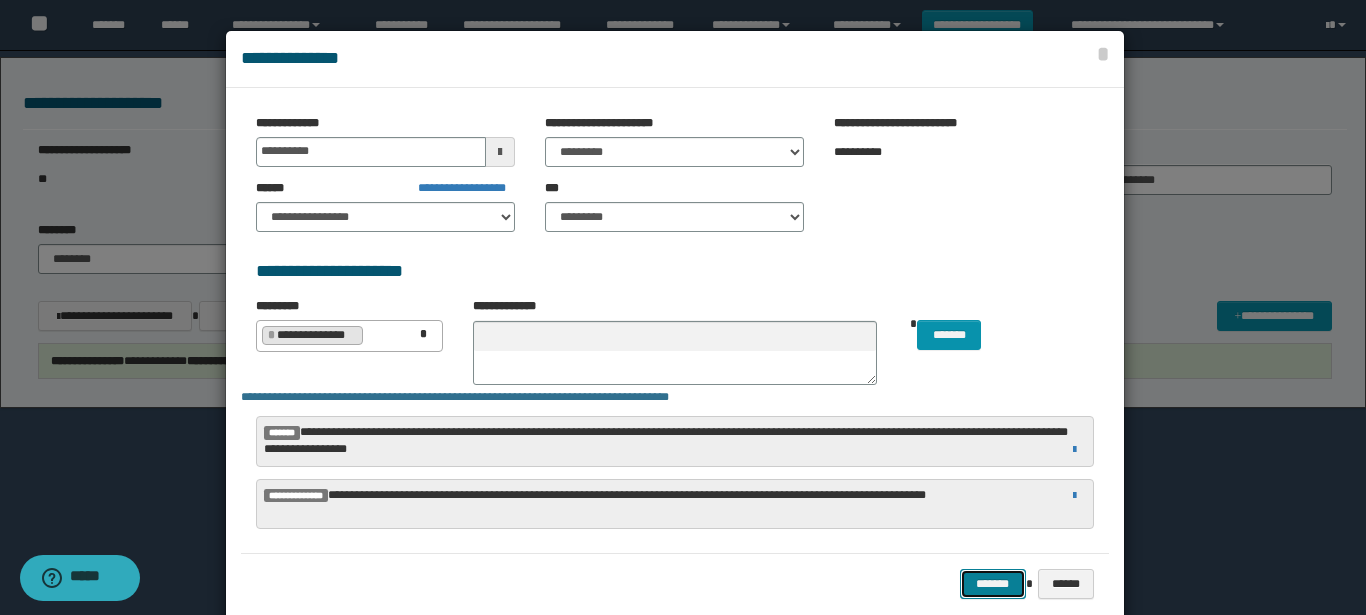 click on "*******" at bounding box center [993, 584] 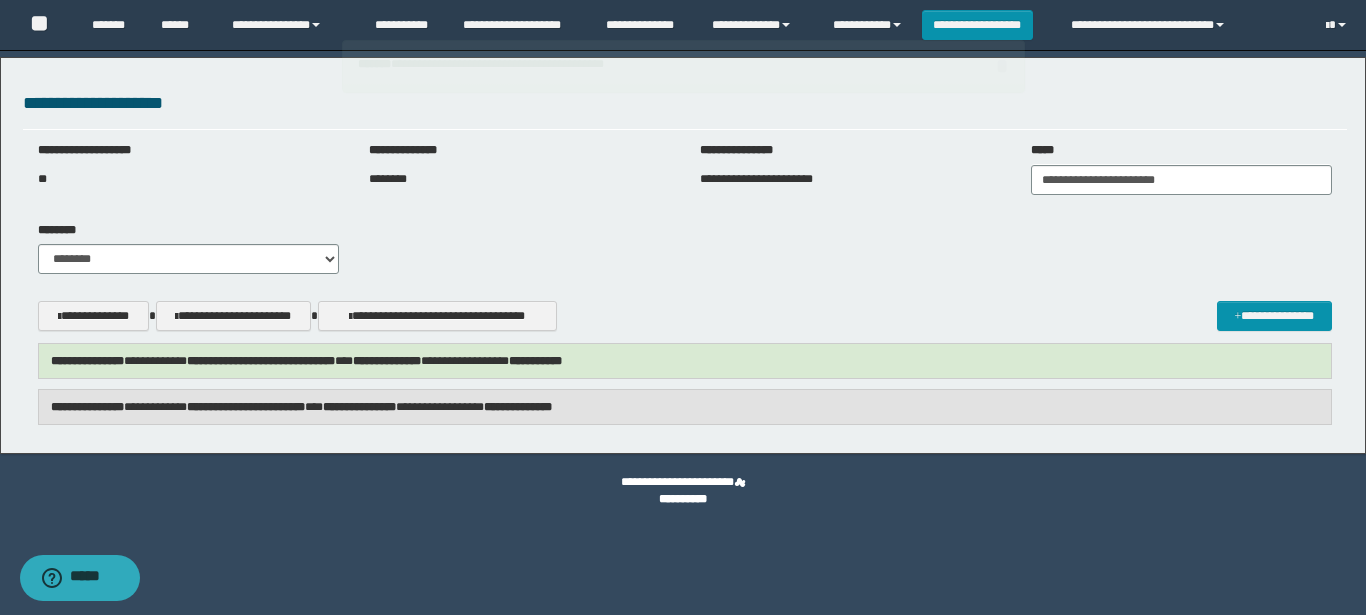 click on "**********" at bounding box center [246, 407] 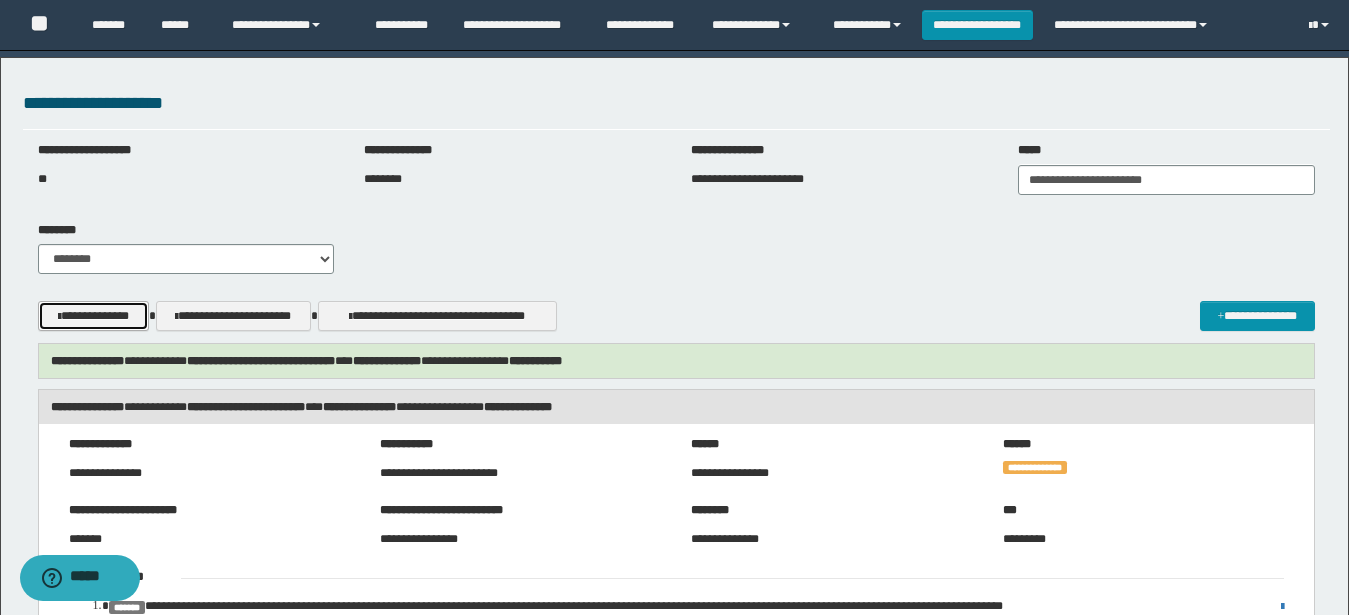 click on "**********" at bounding box center (93, 316) 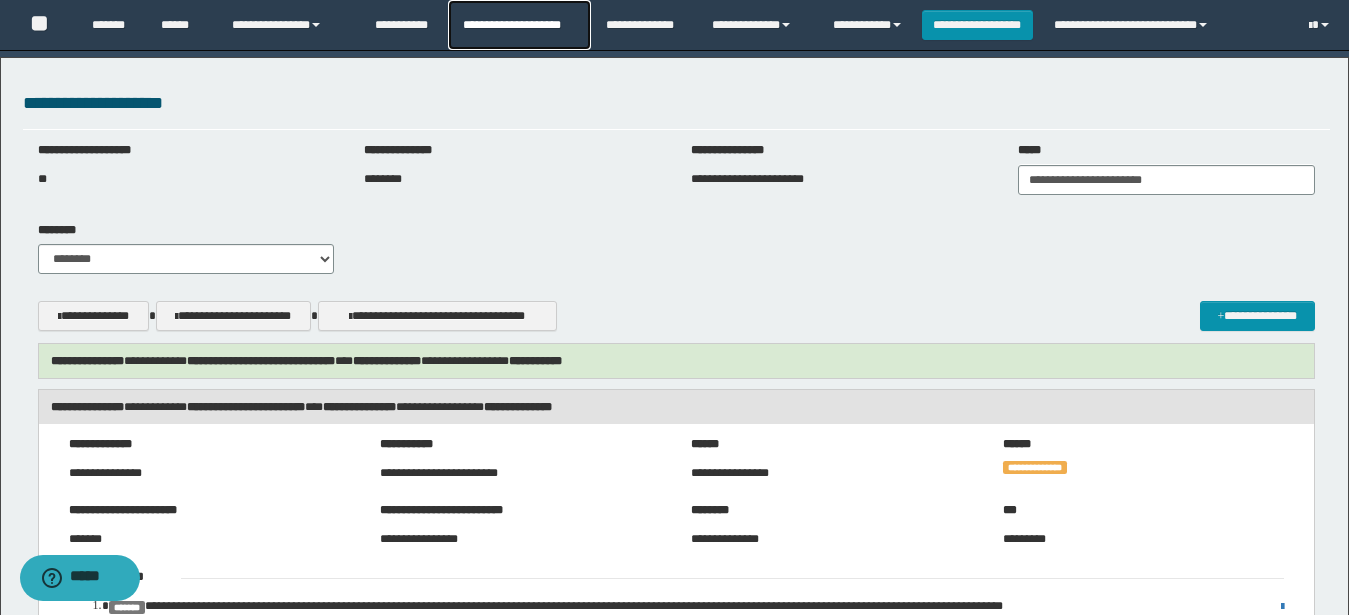click on "**********" at bounding box center [519, 25] 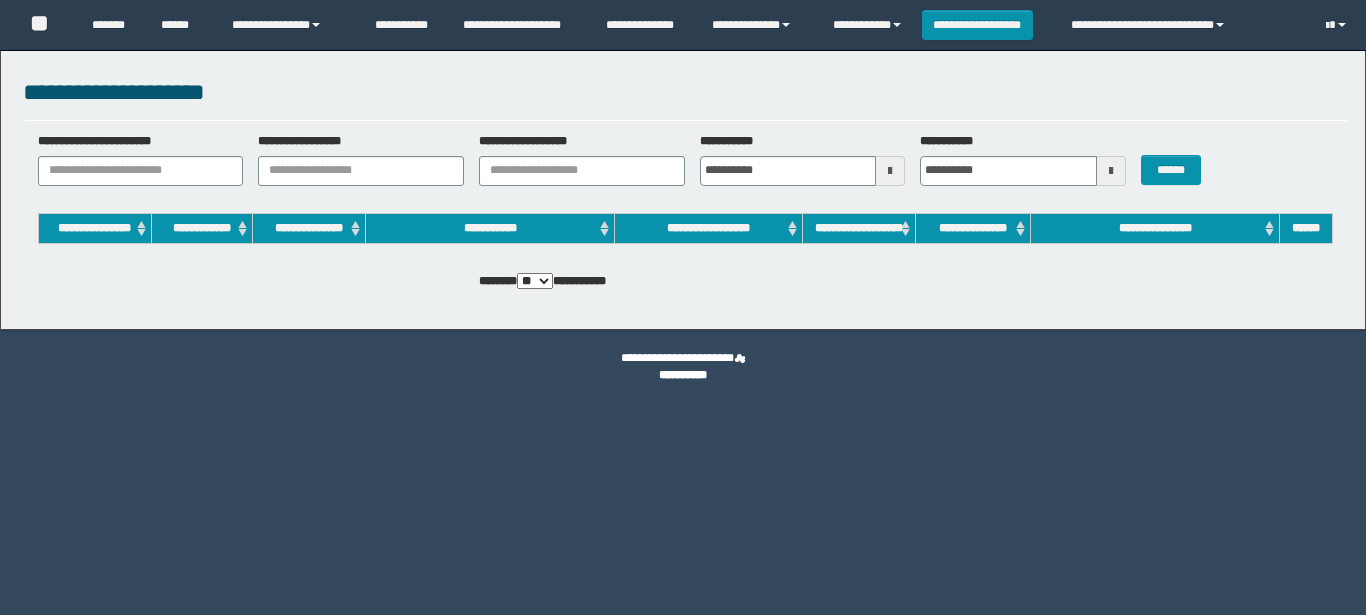 scroll, scrollTop: 0, scrollLeft: 0, axis: both 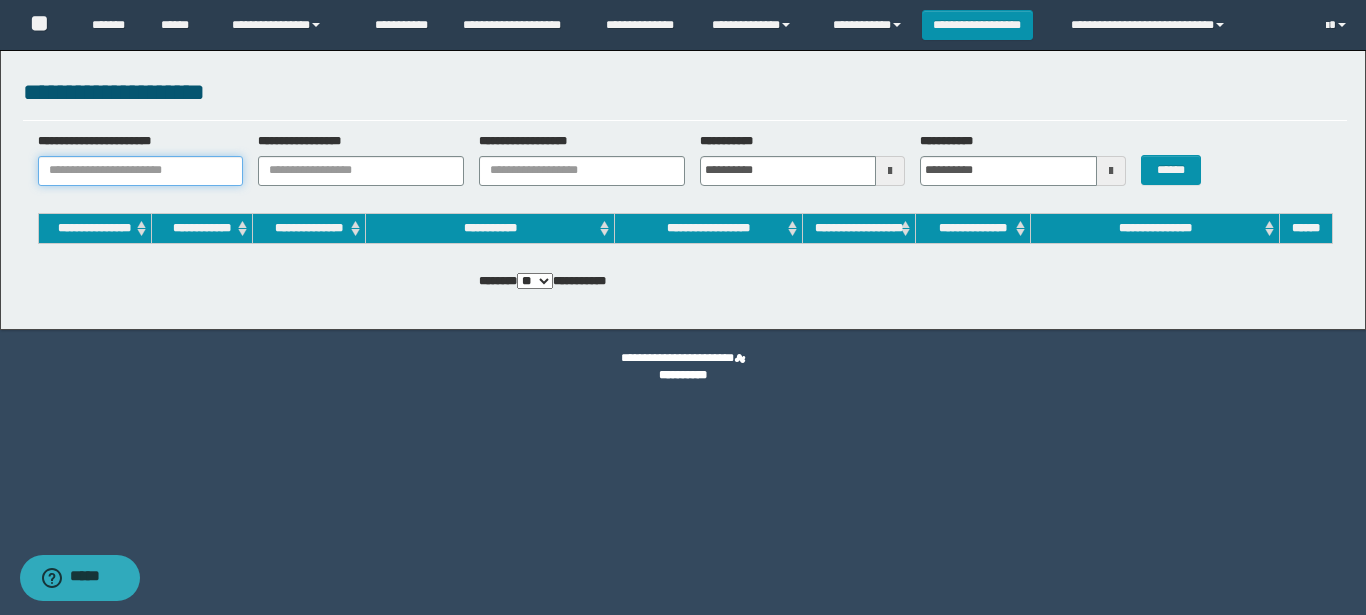 click on "**********" at bounding box center [141, 171] 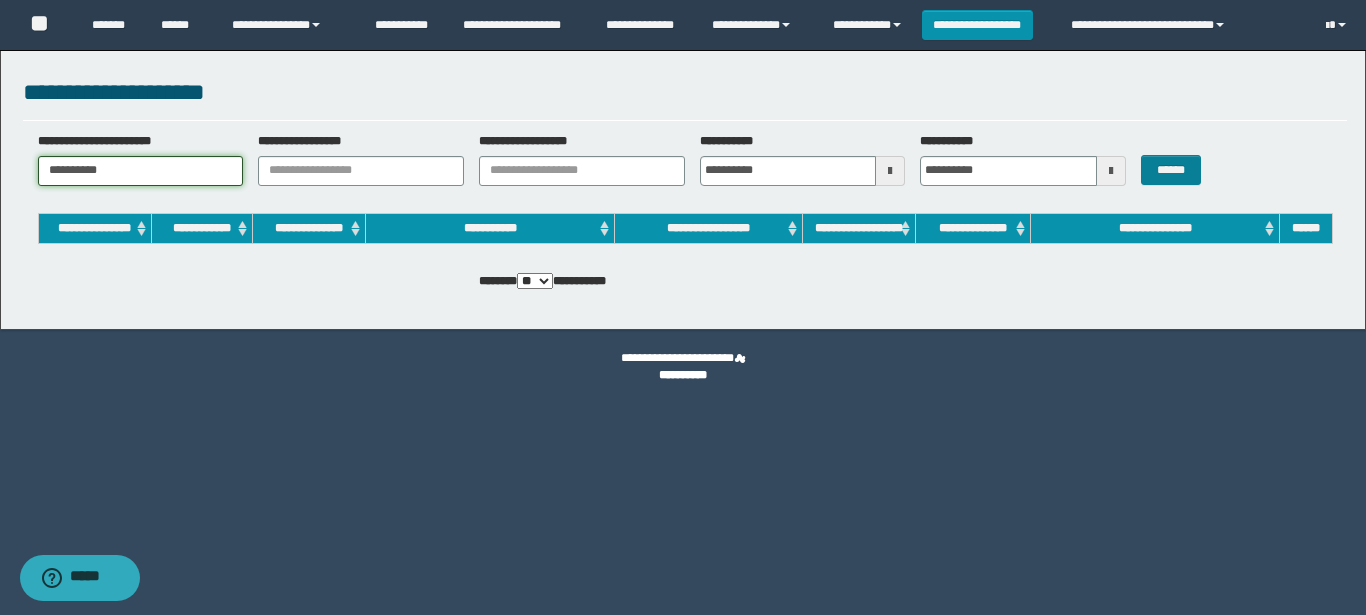 type on "**********" 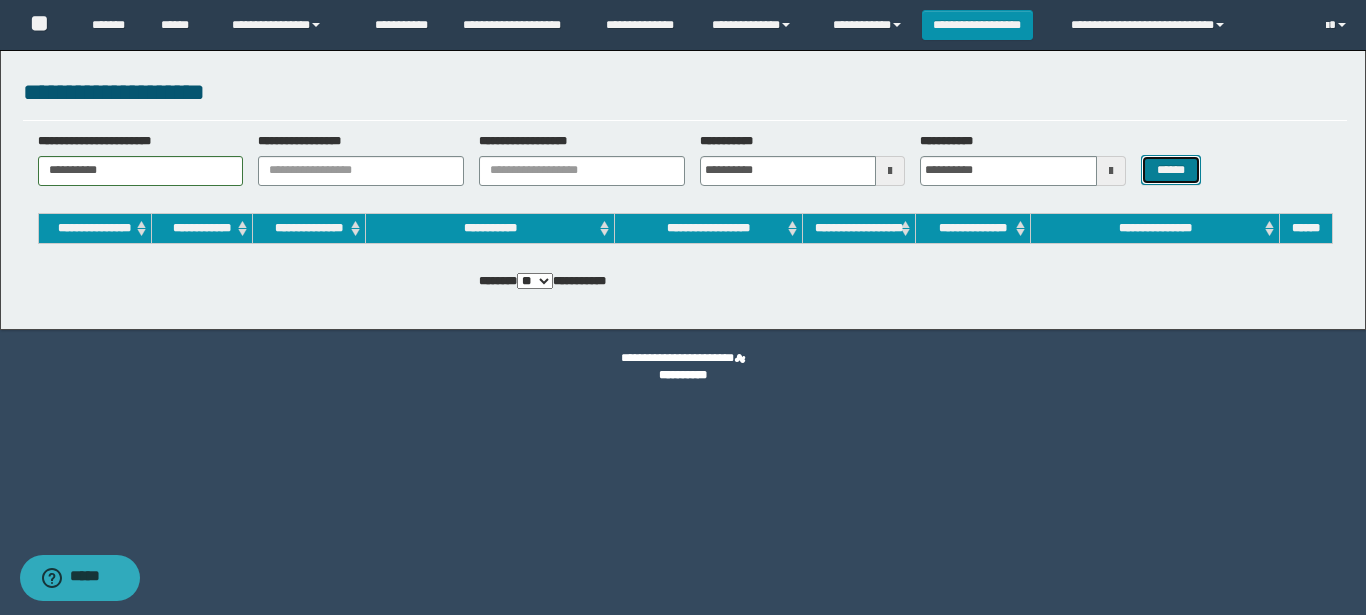 click on "******" at bounding box center (1170, 170) 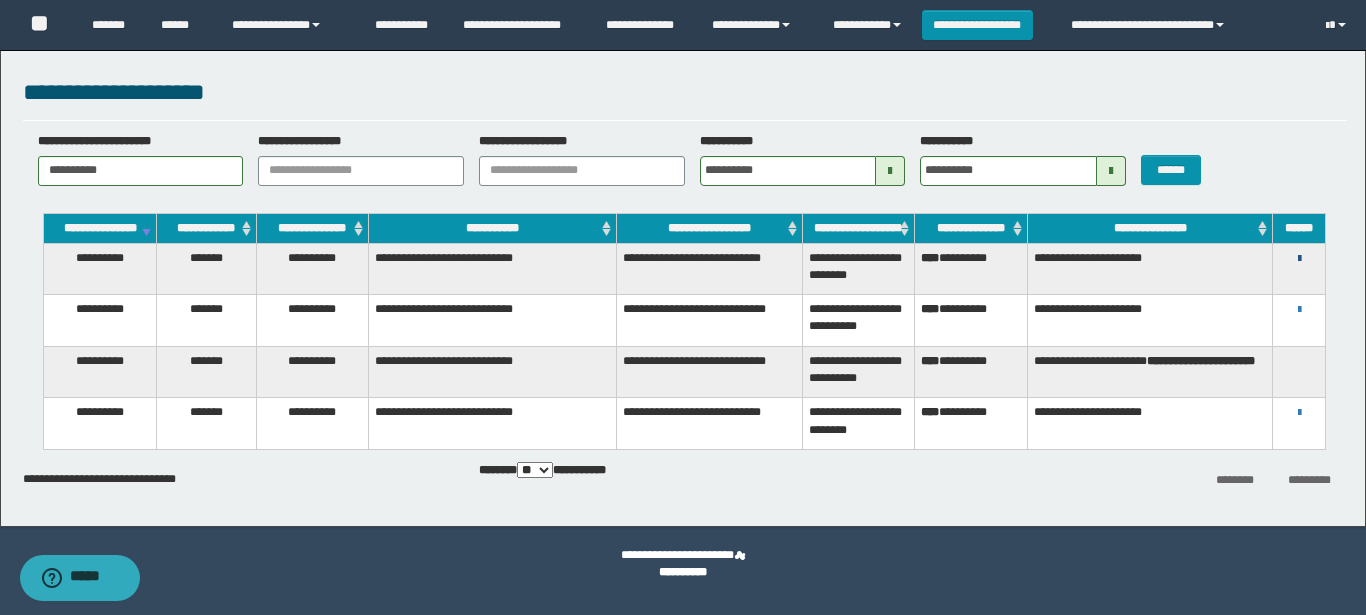 click at bounding box center [1299, 259] 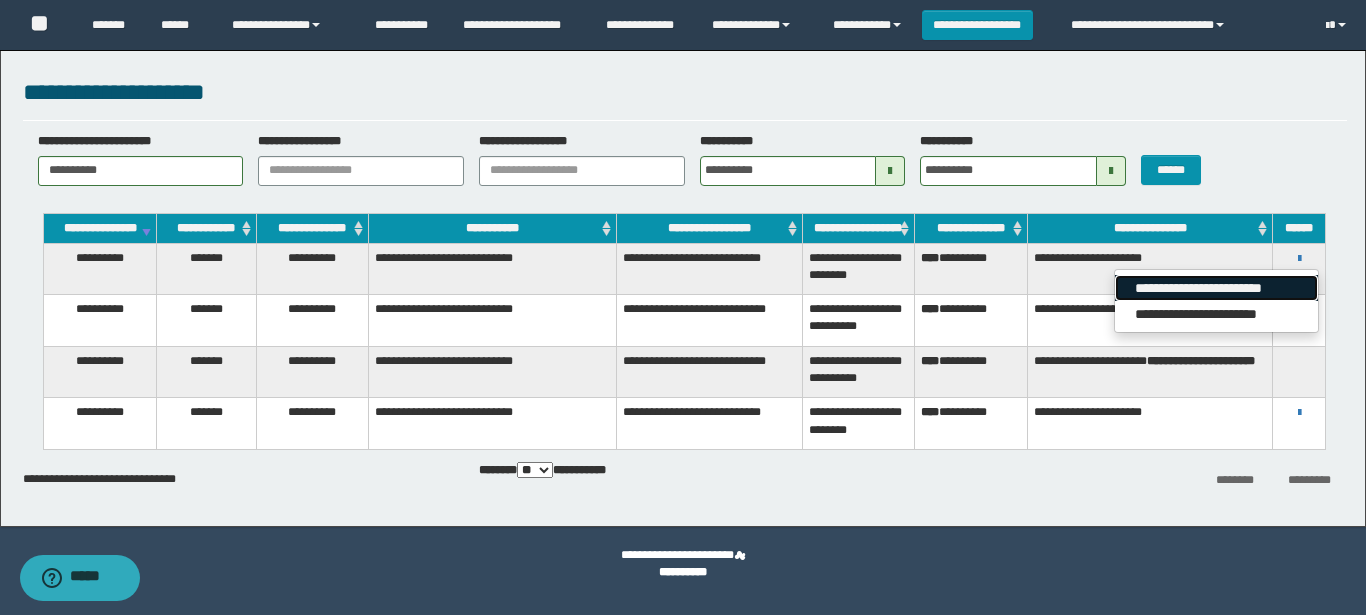 click on "**********" at bounding box center [1216, 288] 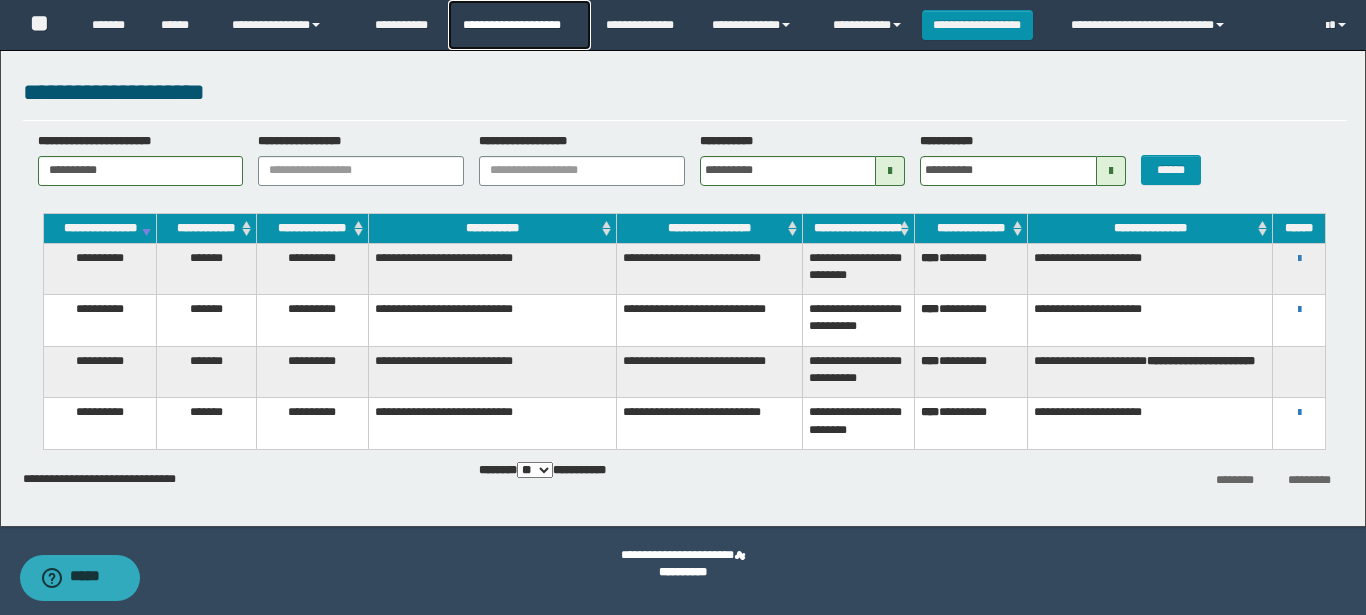 click on "**********" at bounding box center [519, 25] 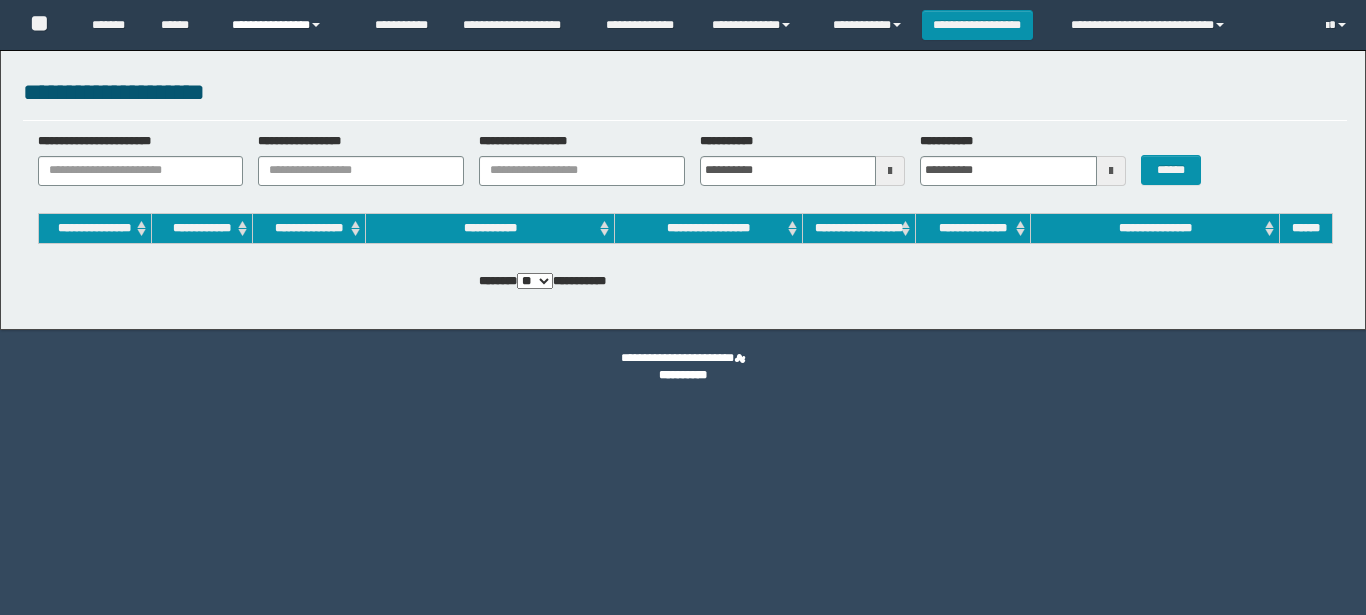 scroll, scrollTop: 0, scrollLeft: 0, axis: both 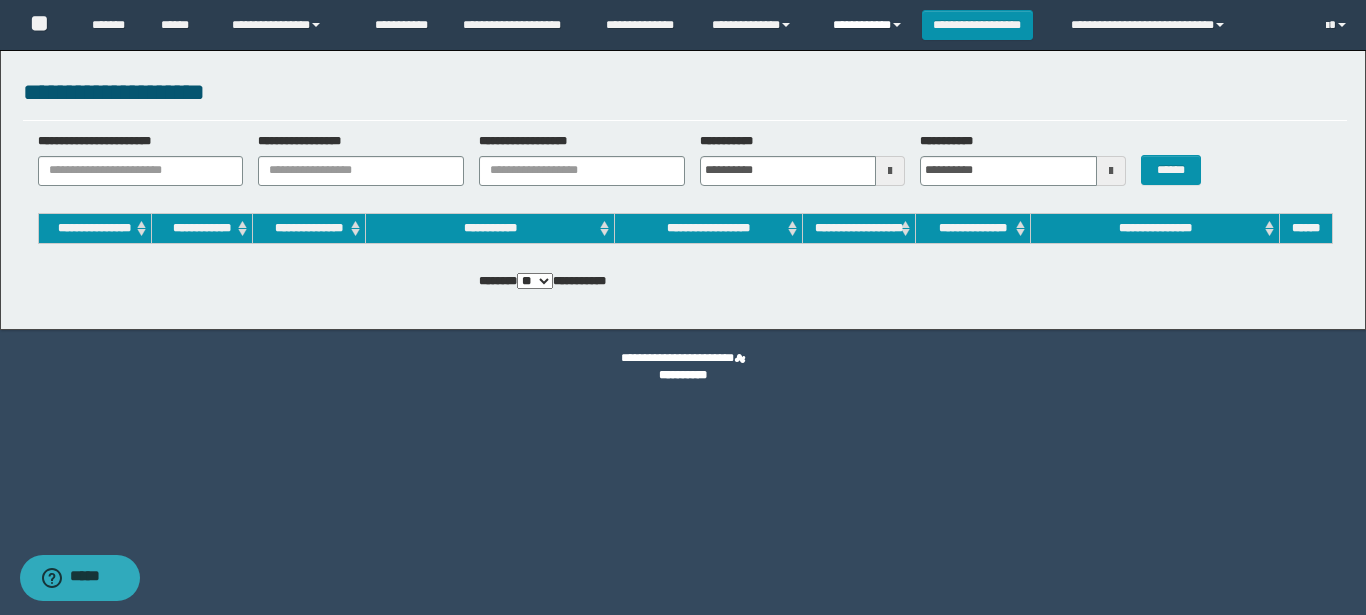 click on "**********" at bounding box center (870, 25) 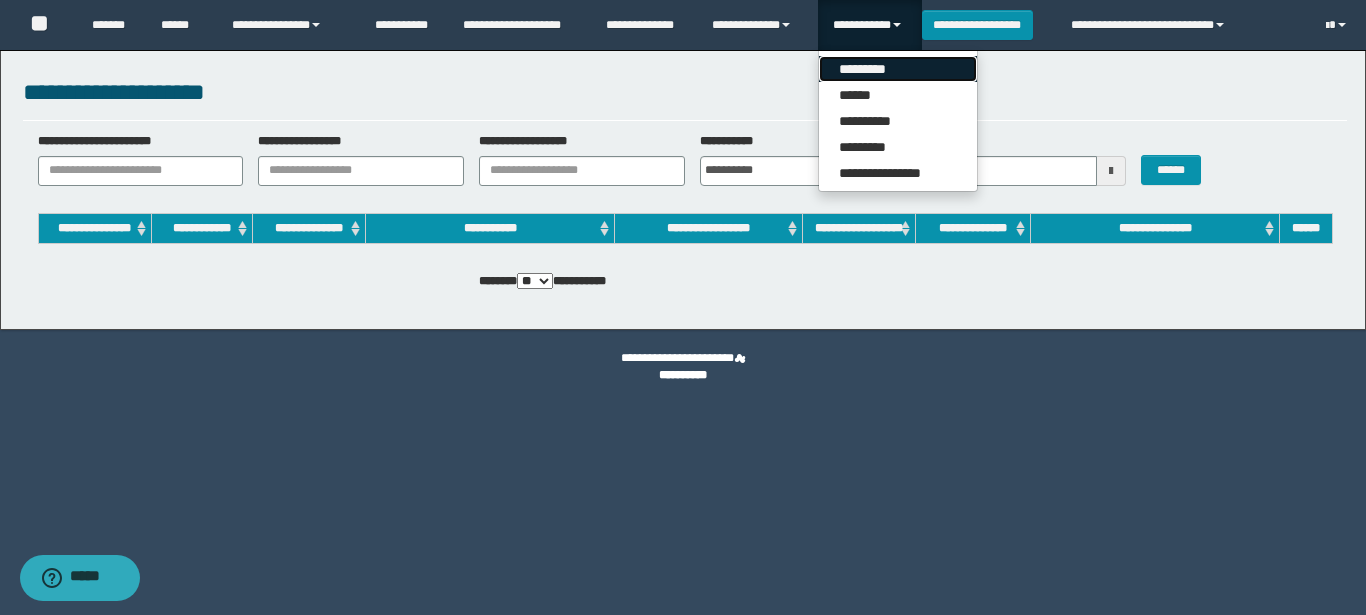 click on "*********" at bounding box center (898, 69) 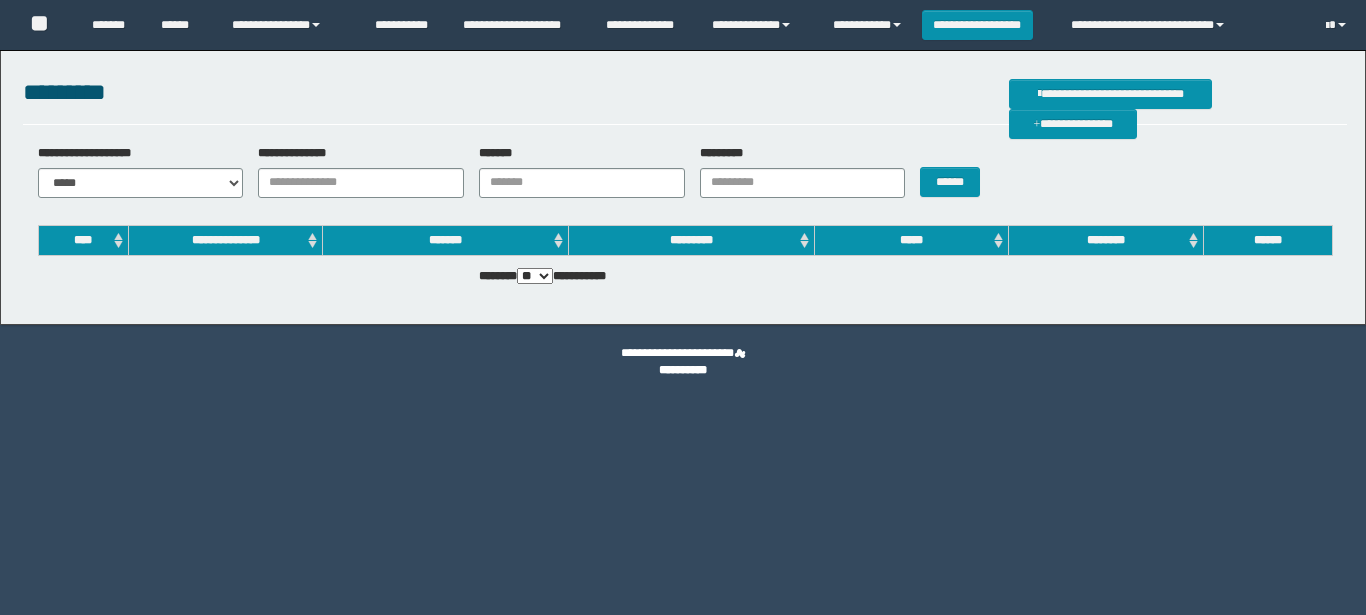 scroll, scrollTop: 0, scrollLeft: 0, axis: both 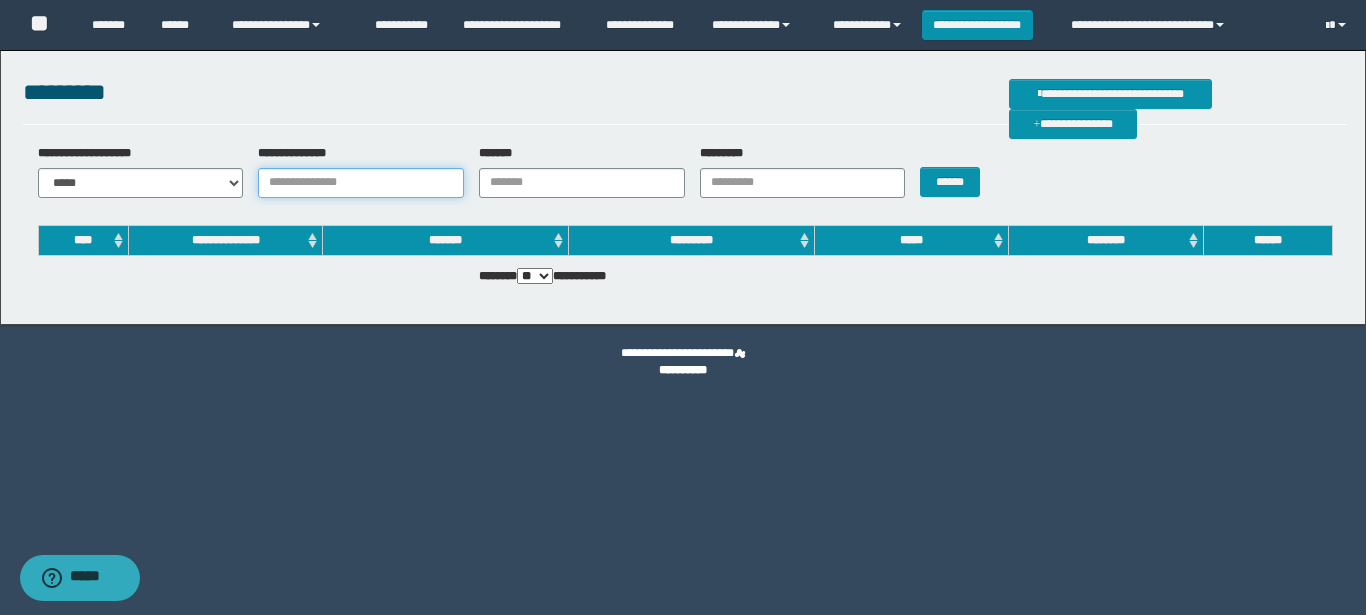 click on "**********" at bounding box center (361, 183) 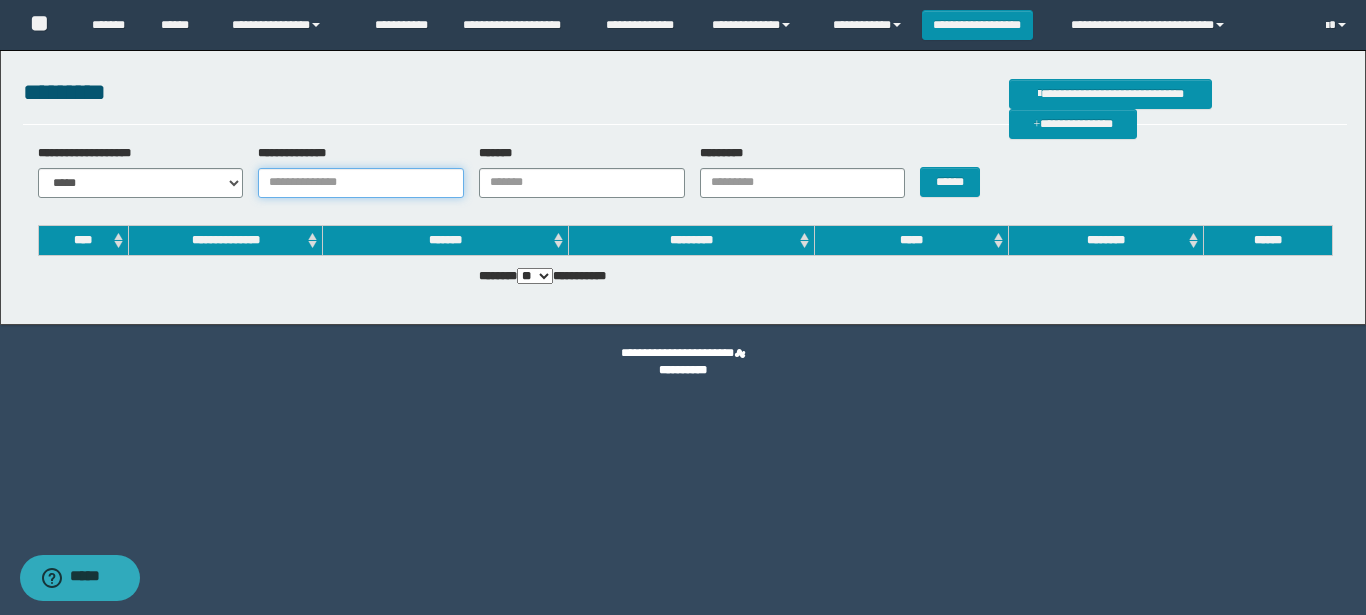 paste on "**********" 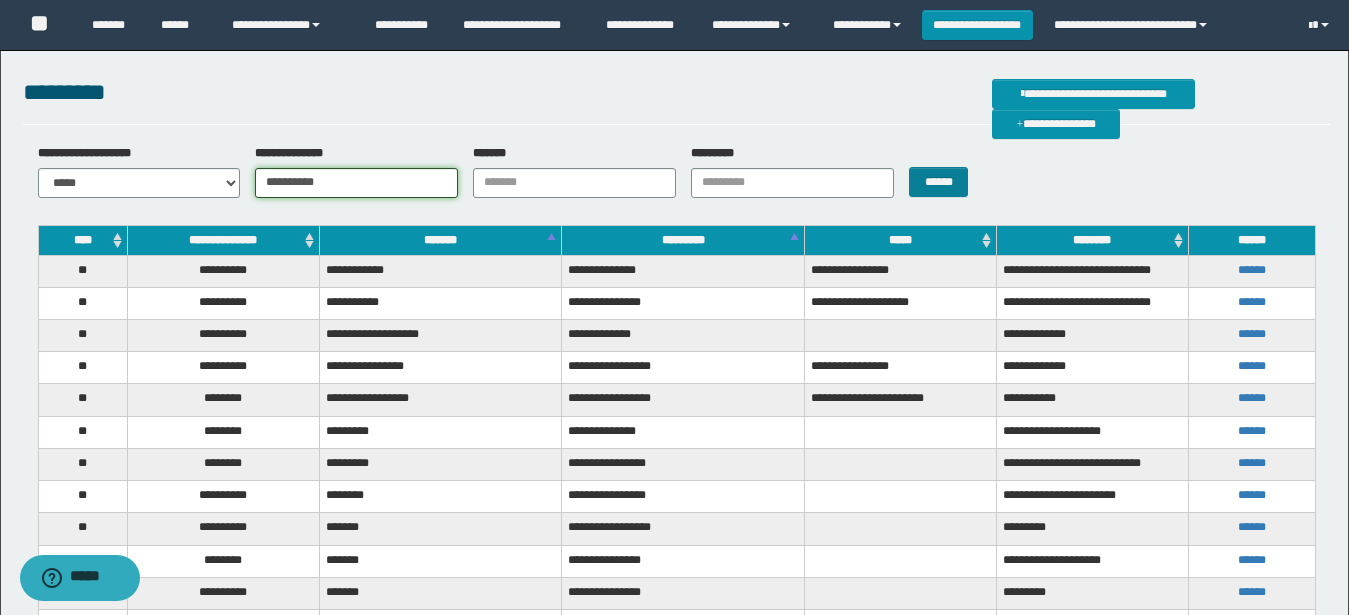 type on "**********" 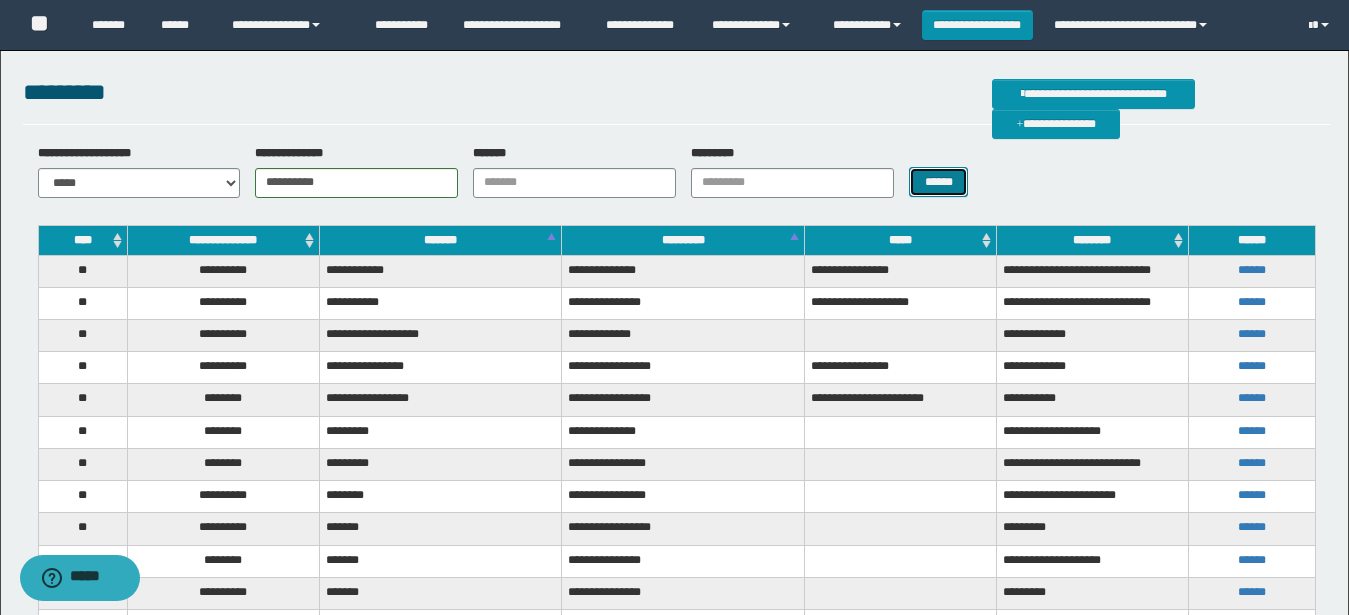 click on "******" at bounding box center (938, 182) 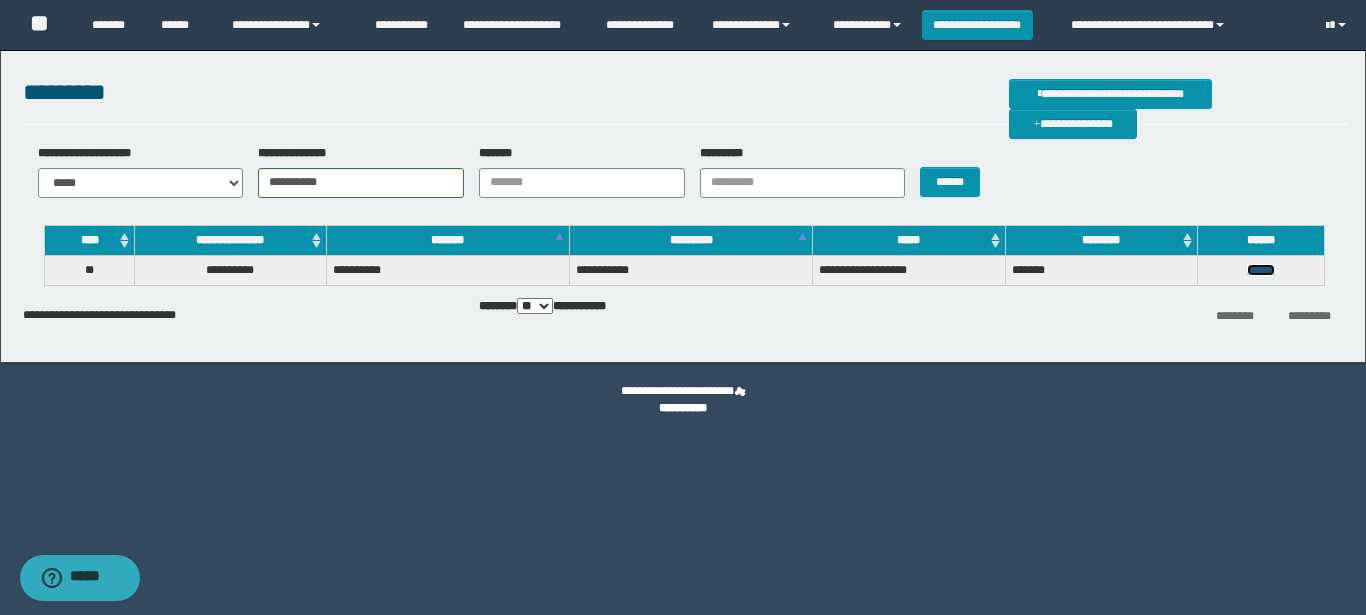 click on "******" at bounding box center [1261, 270] 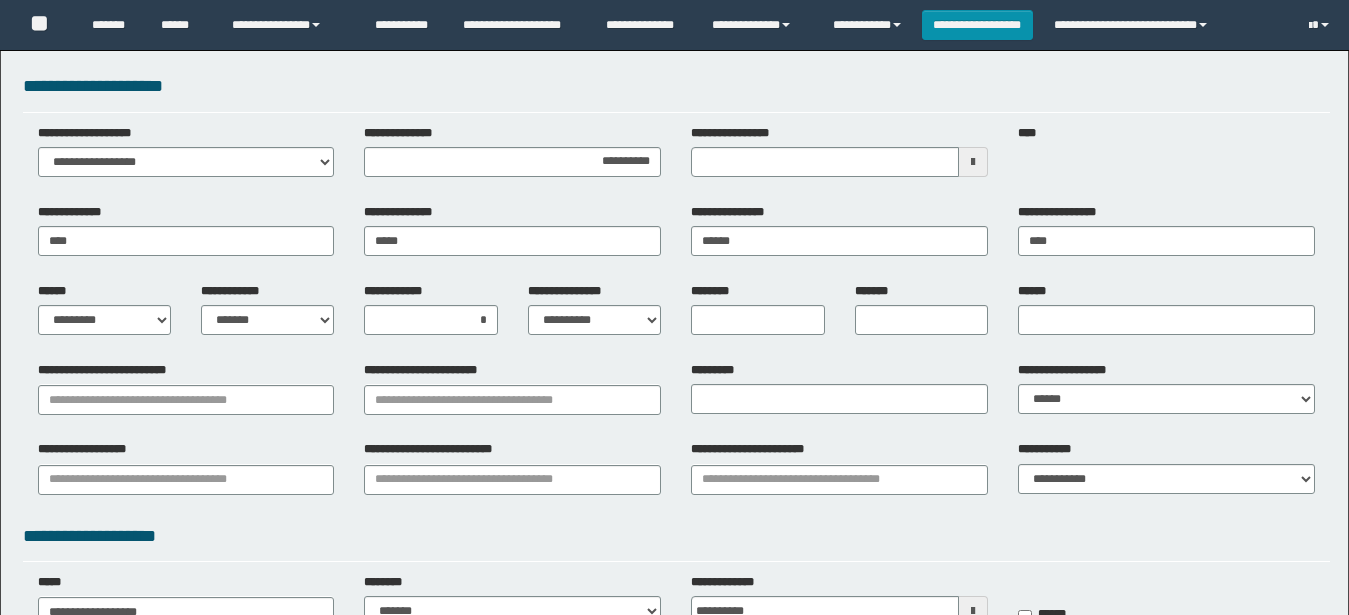 scroll, scrollTop: 0, scrollLeft: 0, axis: both 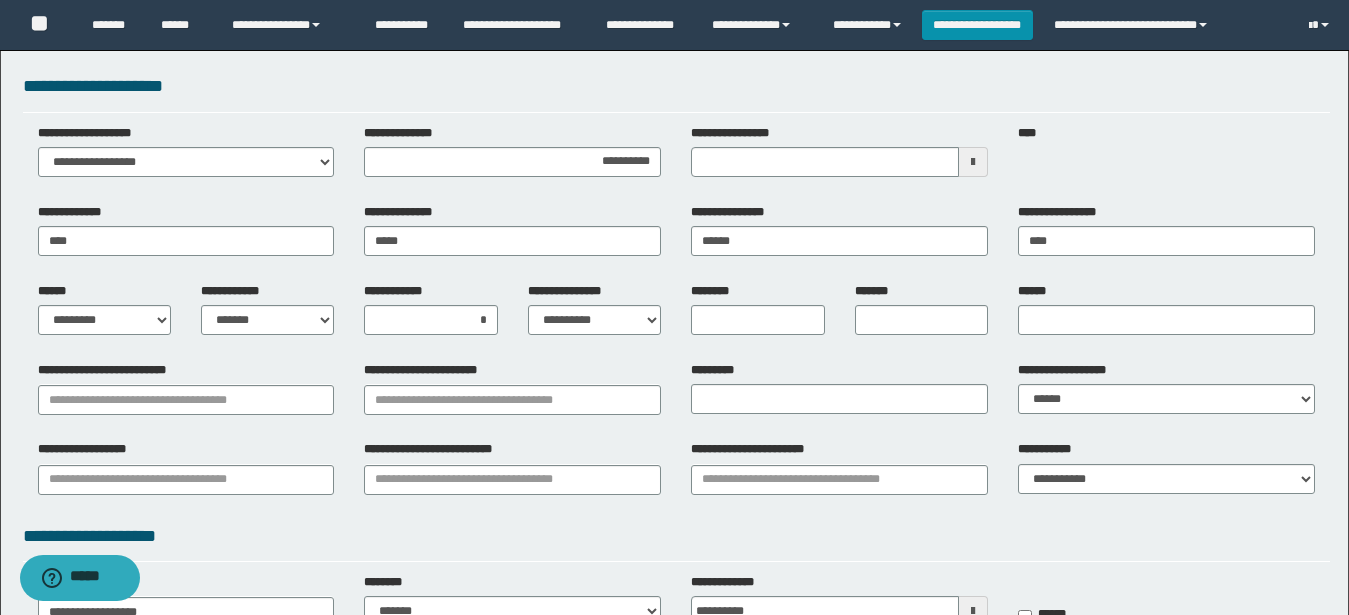 click on "**********" at bounding box center (839, 151) 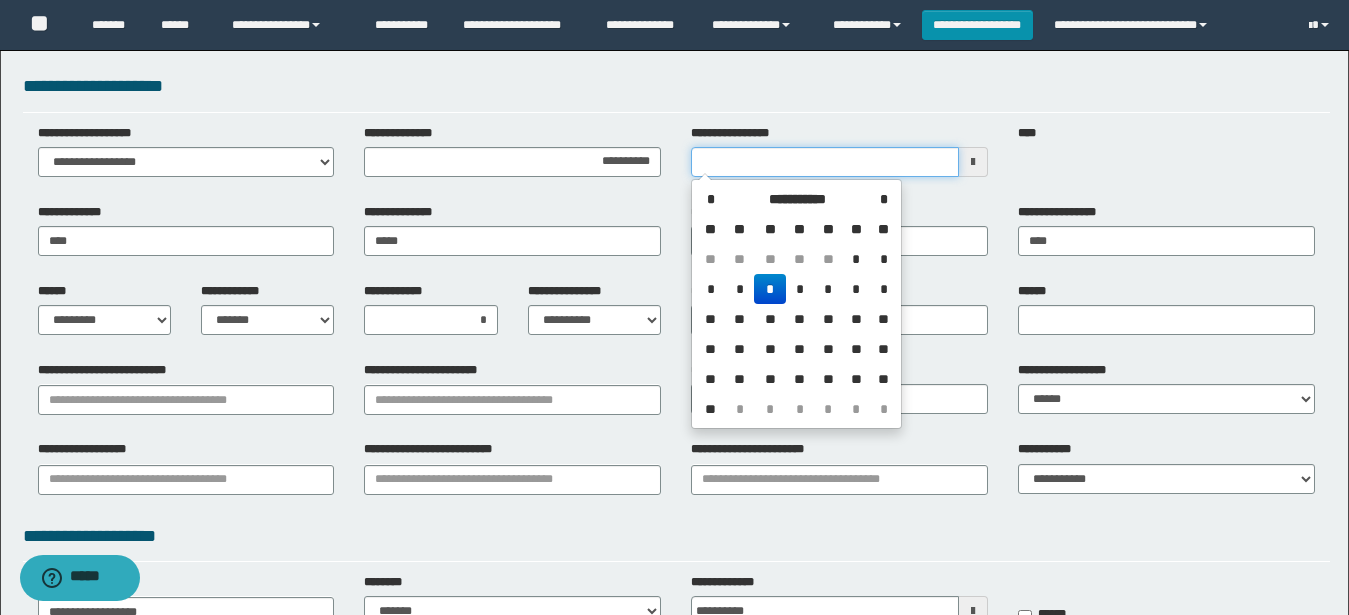 click on "**********" at bounding box center (825, 162) 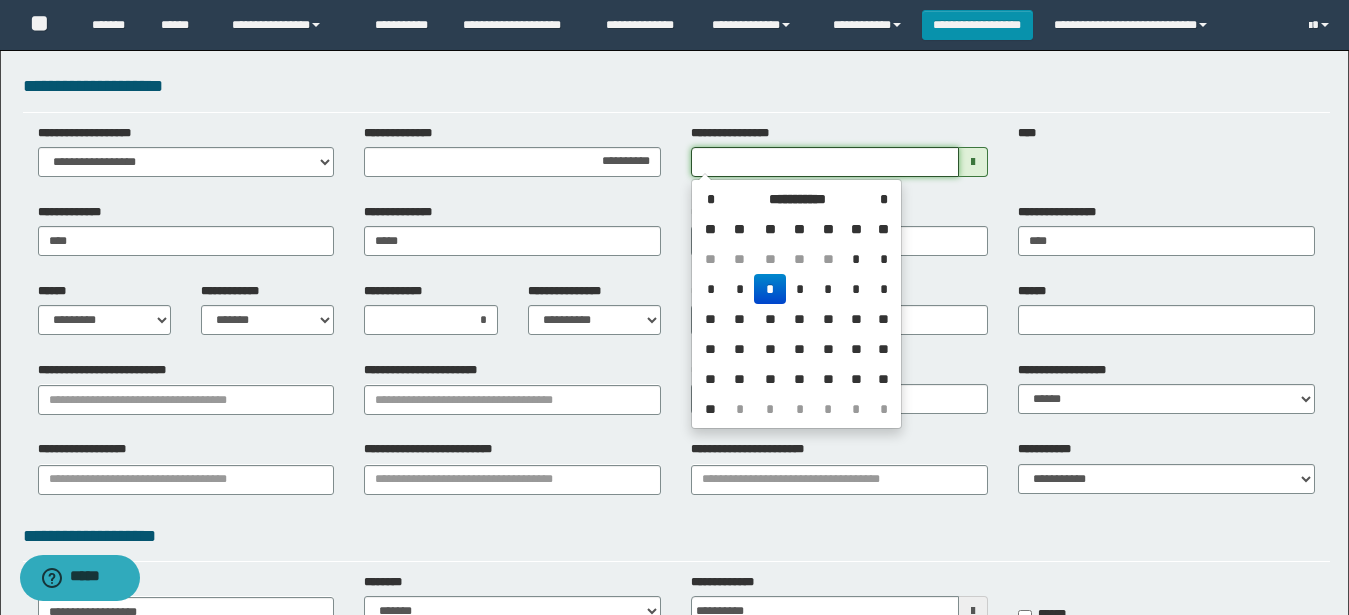 type on "**********" 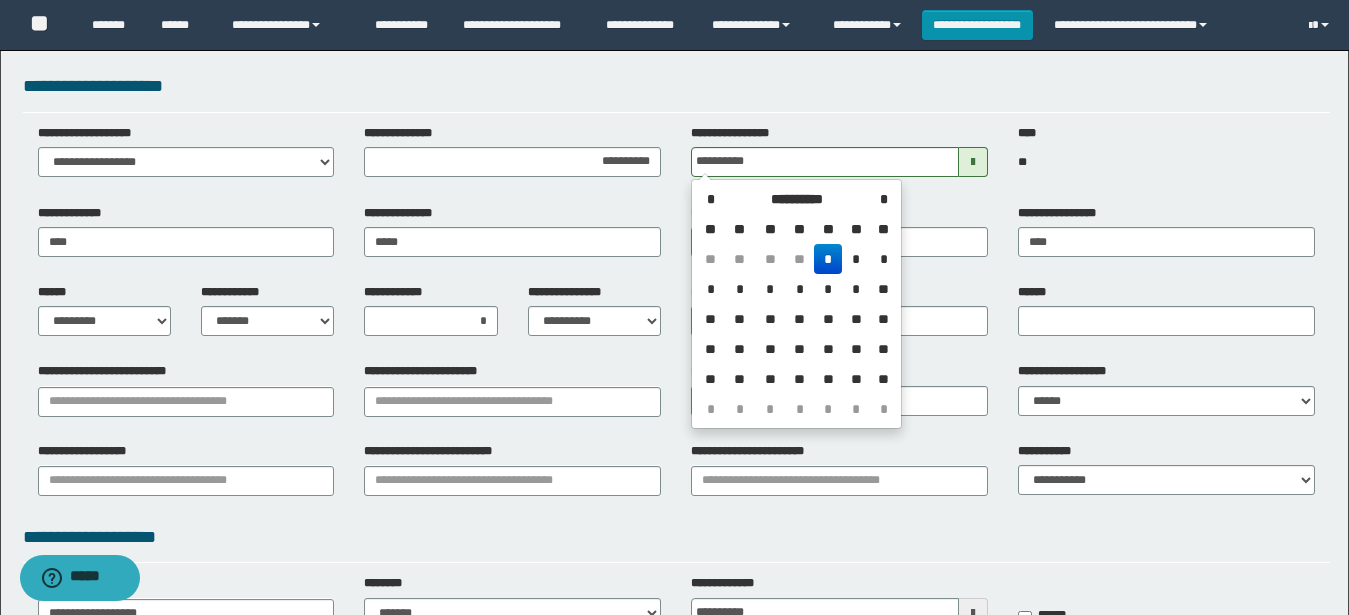 click on "*" at bounding box center [828, 259] 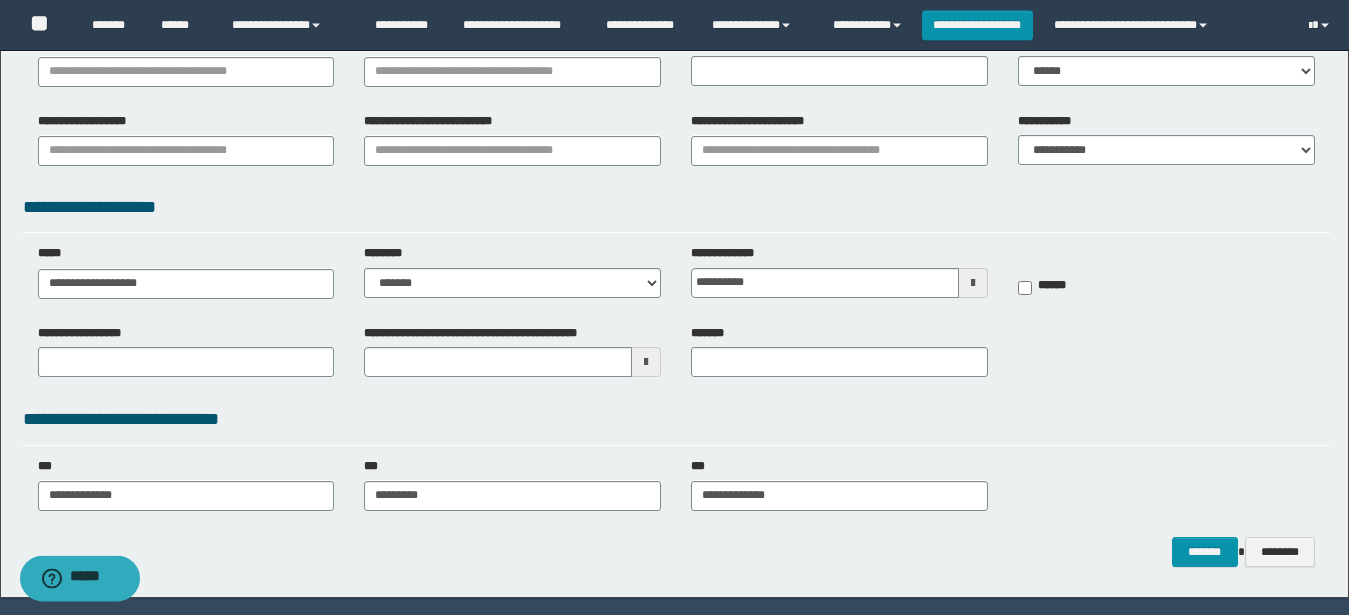 scroll, scrollTop: 387, scrollLeft: 0, axis: vertical 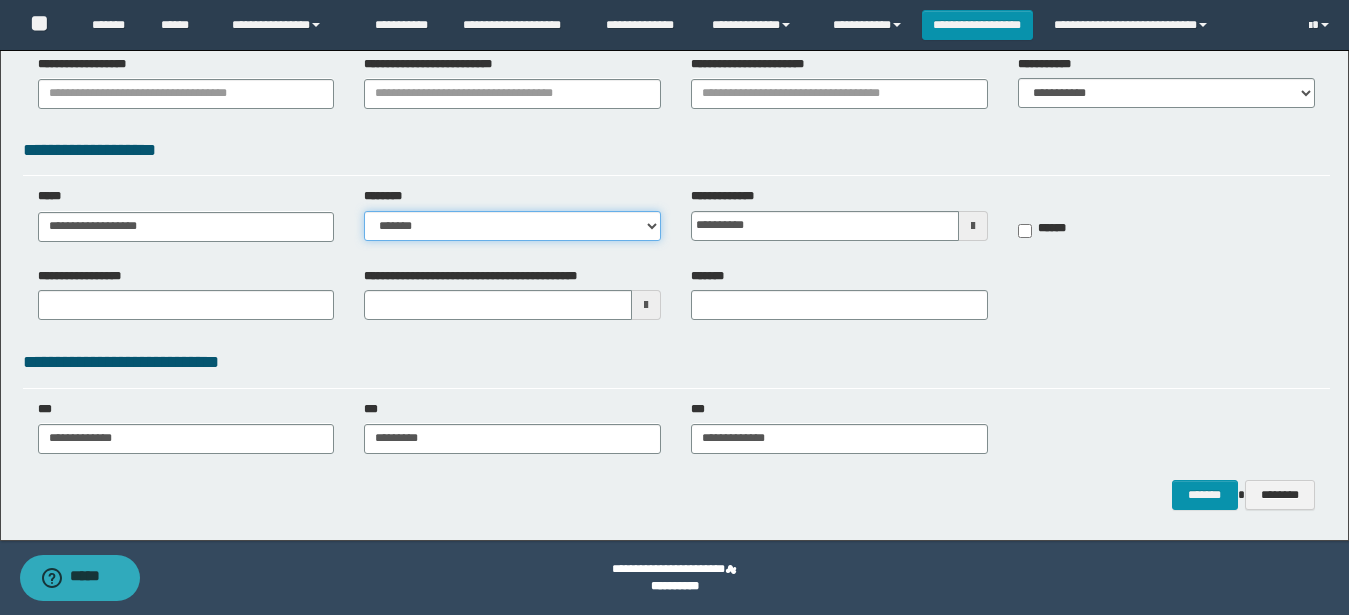 click on "**********" at bounding box center [512, 226] 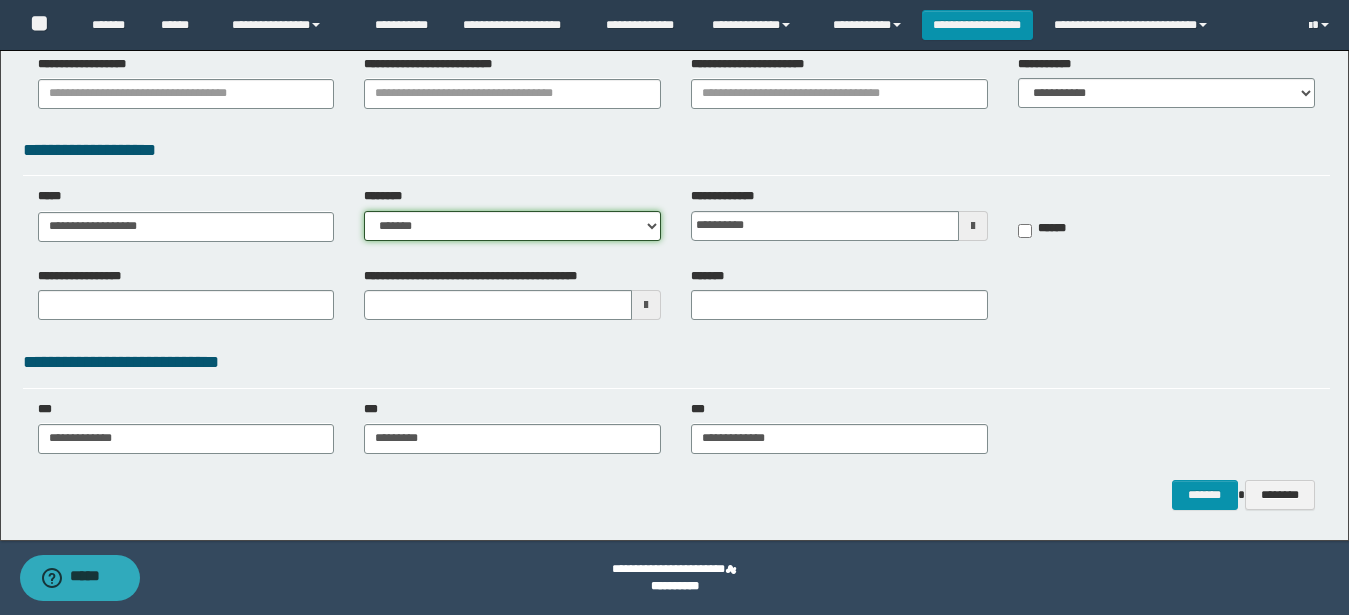 select on "***" 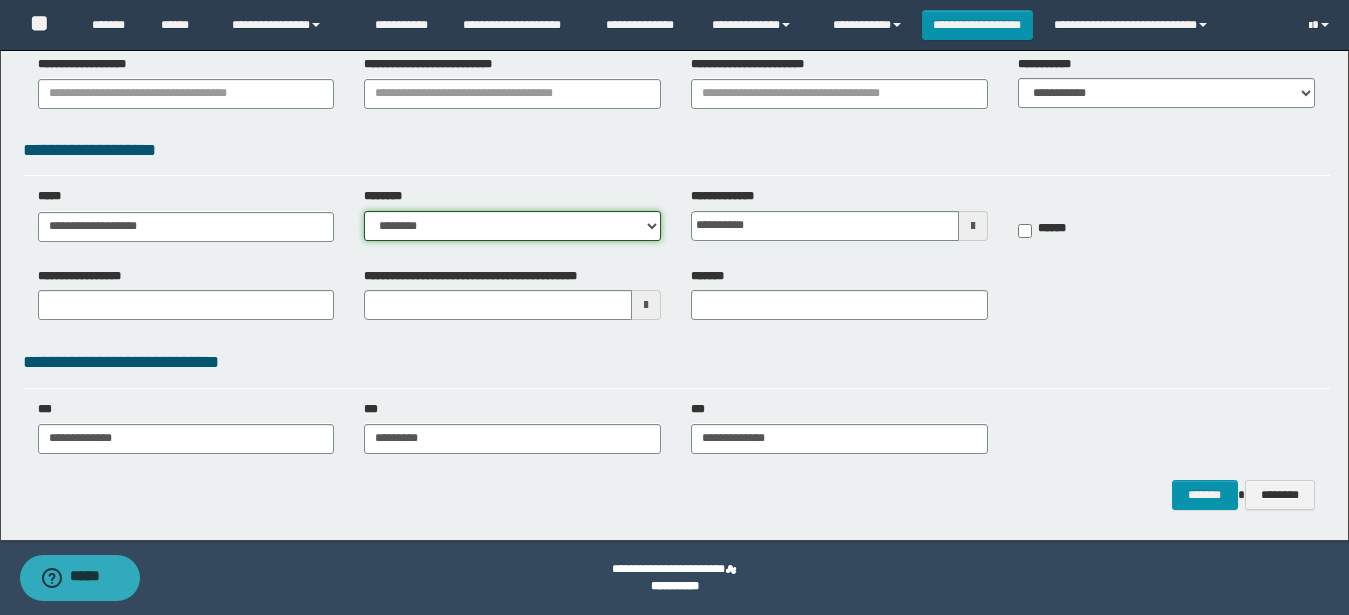 click on "**********" at bounding box center (0, 0) 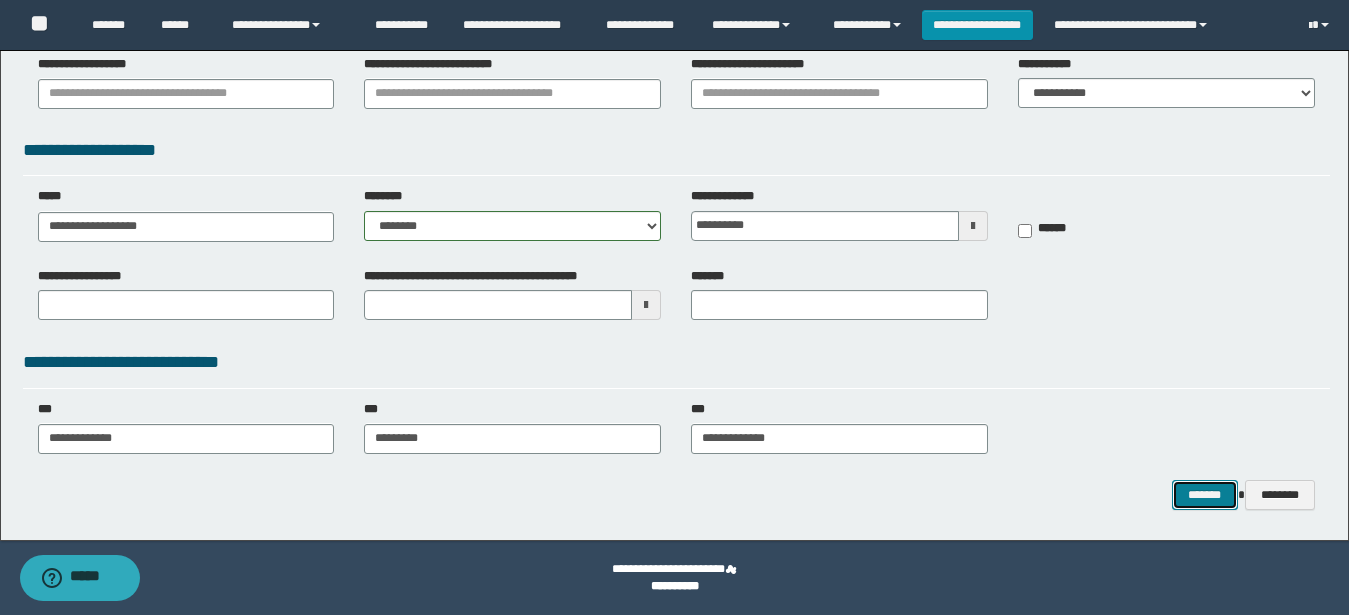 click on "*******" at bounding box center [1205, 495] 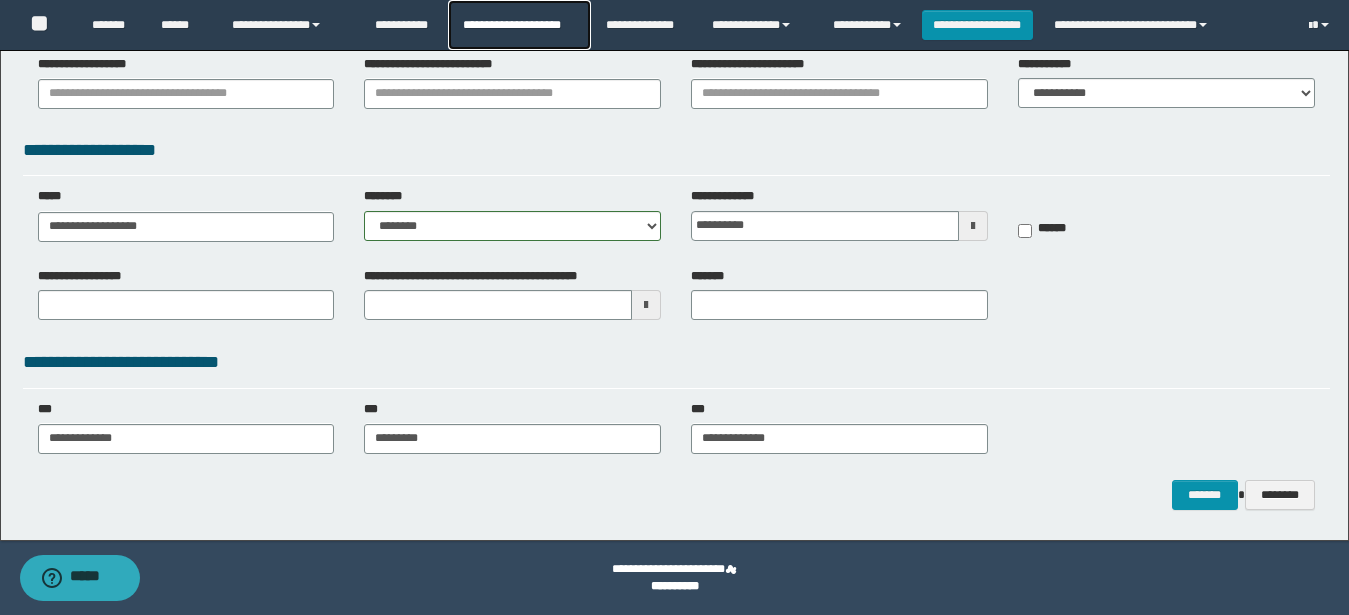 click on "**********" at bounding box center (519, 25) 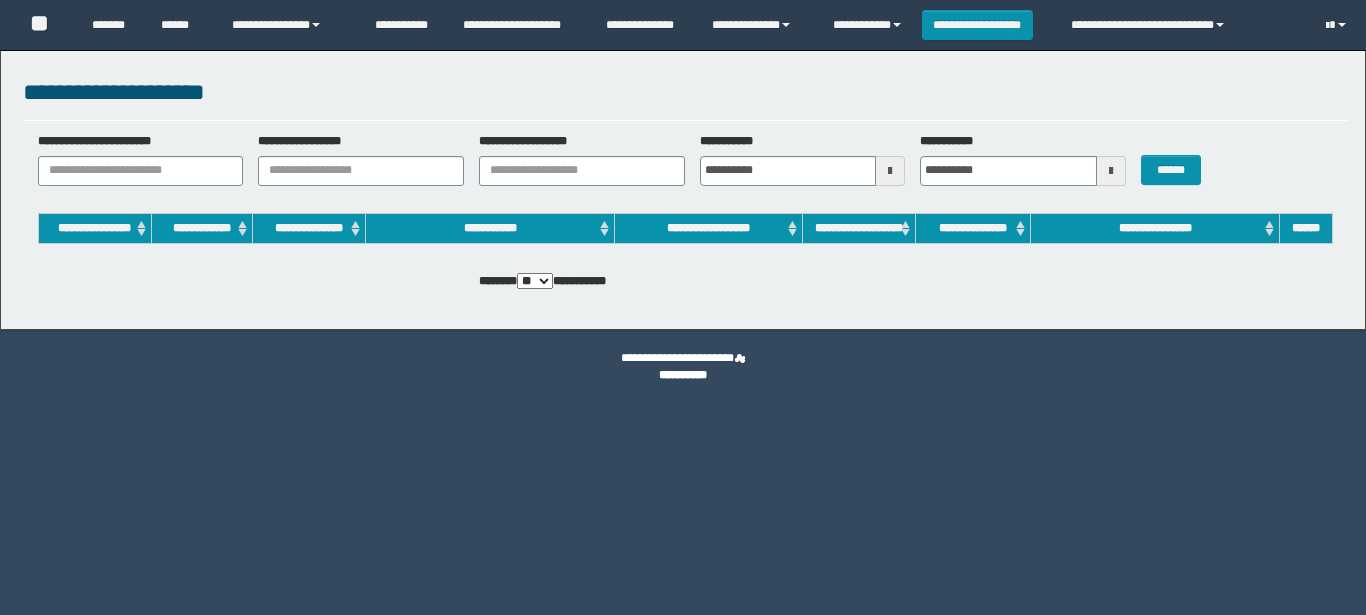 scroll, scrollTop: 0, scrollLeft: 0, axis: both 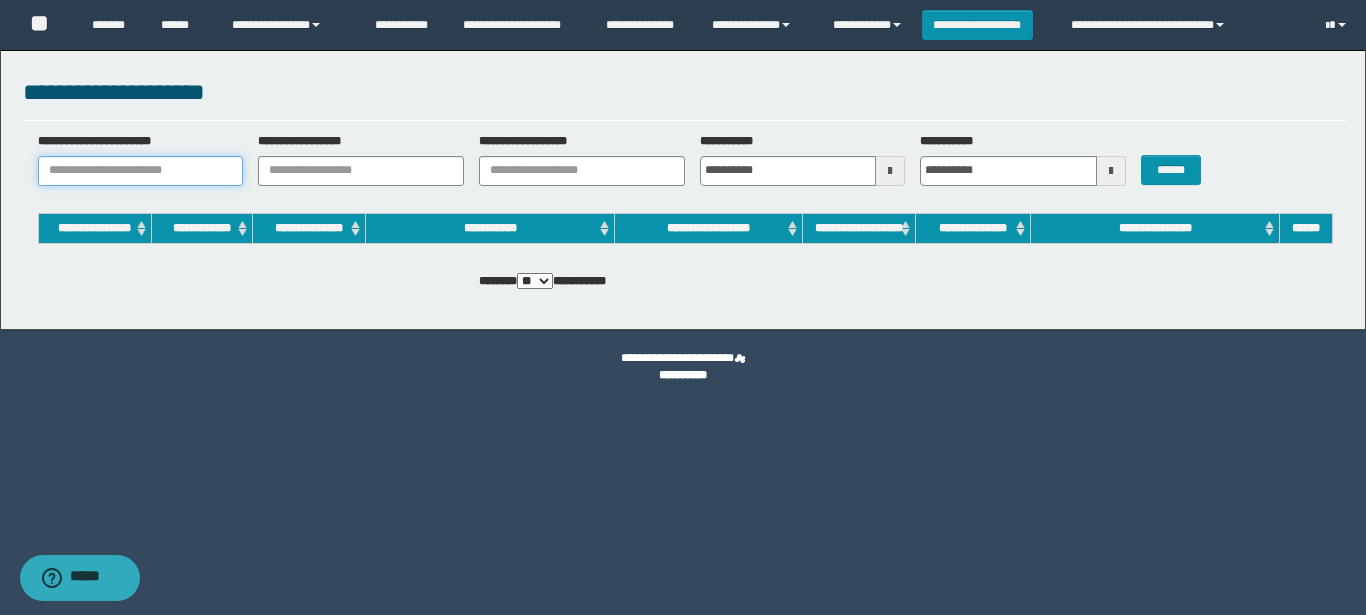 click on "**********" at bounding box center [141, 171] 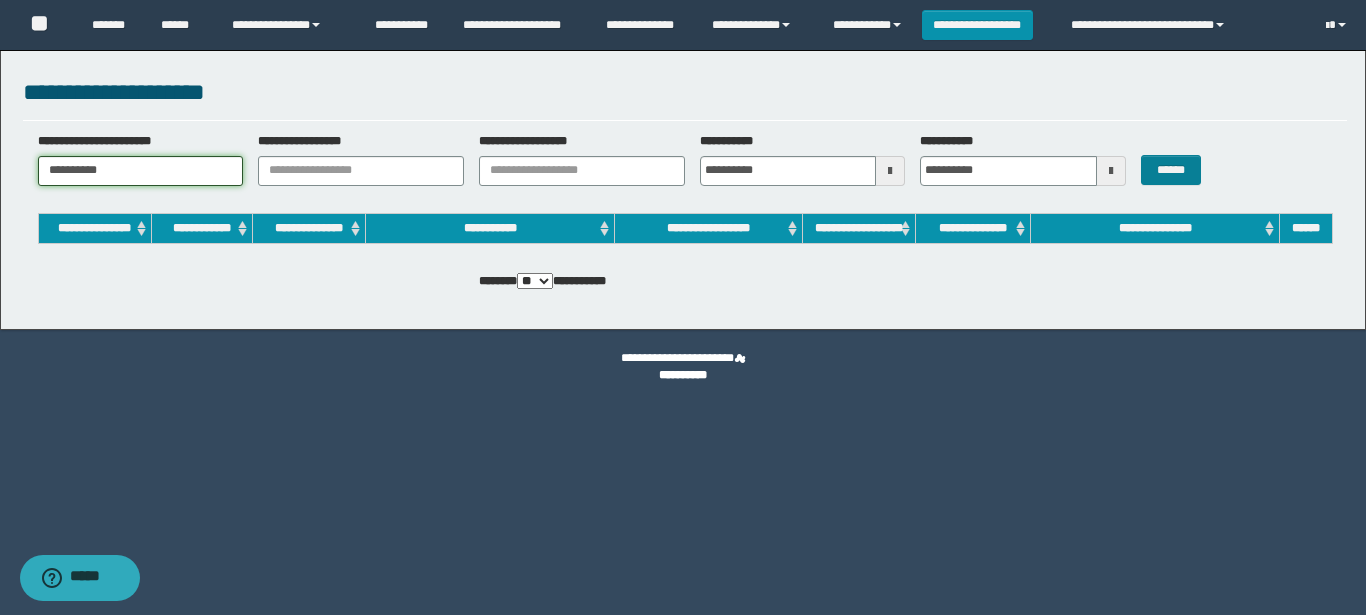 type on "**********" 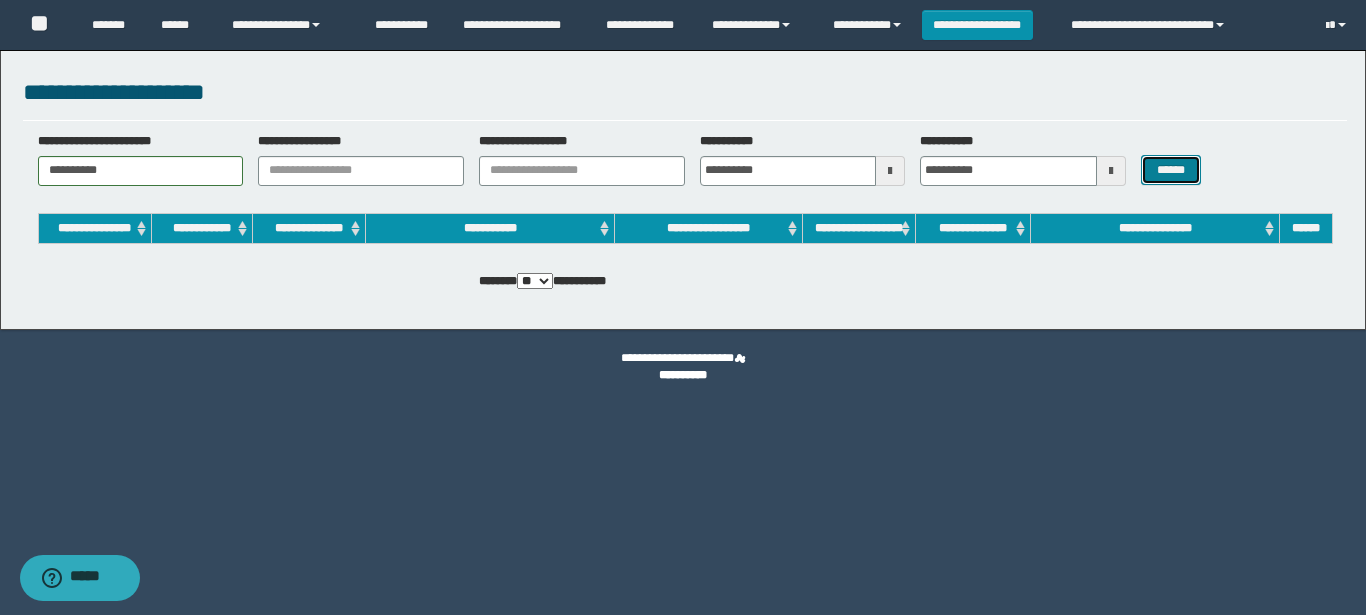 click on "******" at bounding box center (1170, 170) 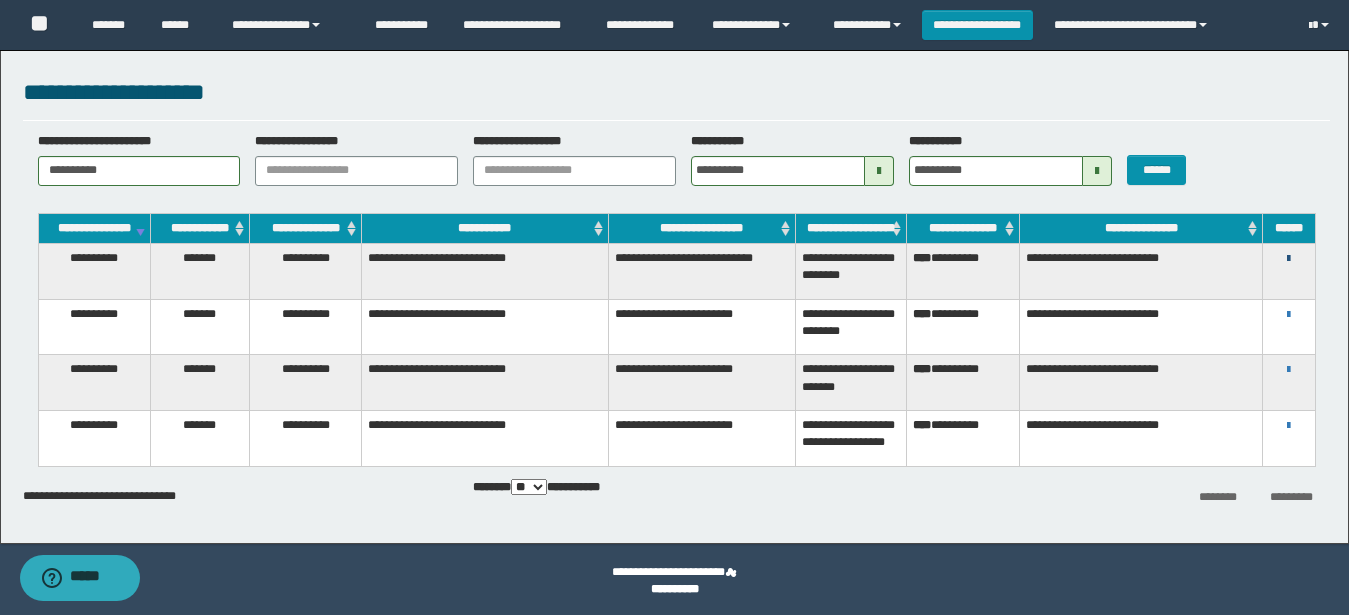 click at bounding box center [1288, 259] 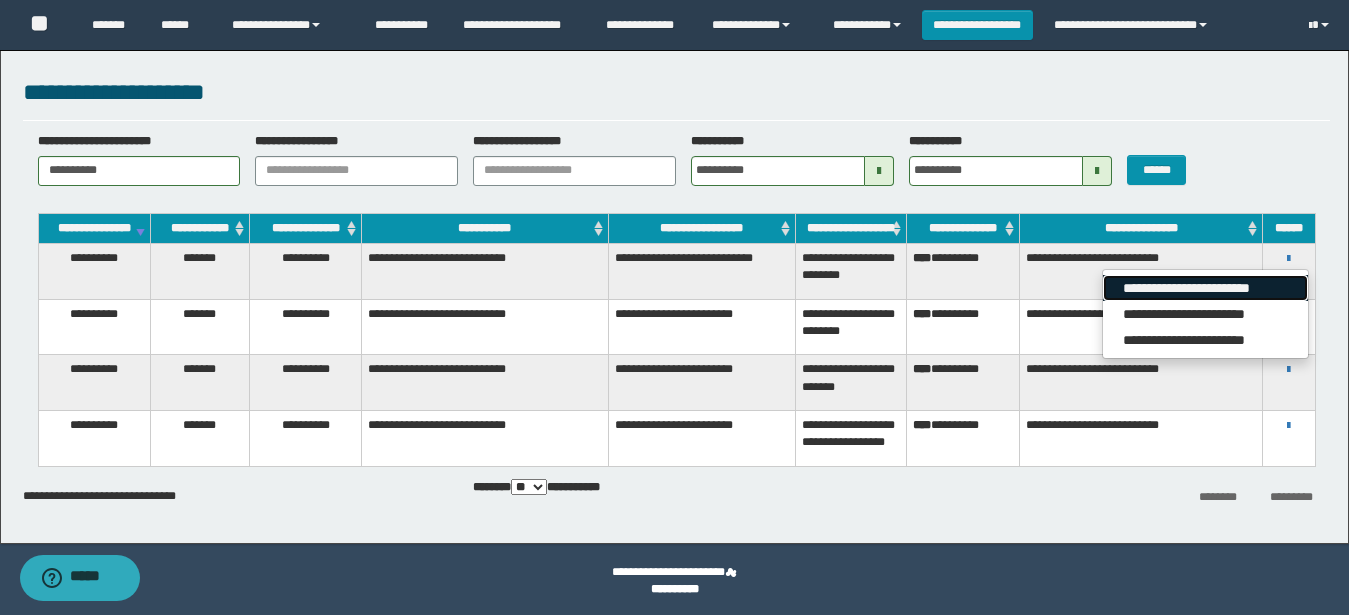 click on "**********" at bounding box center [1205, 288] 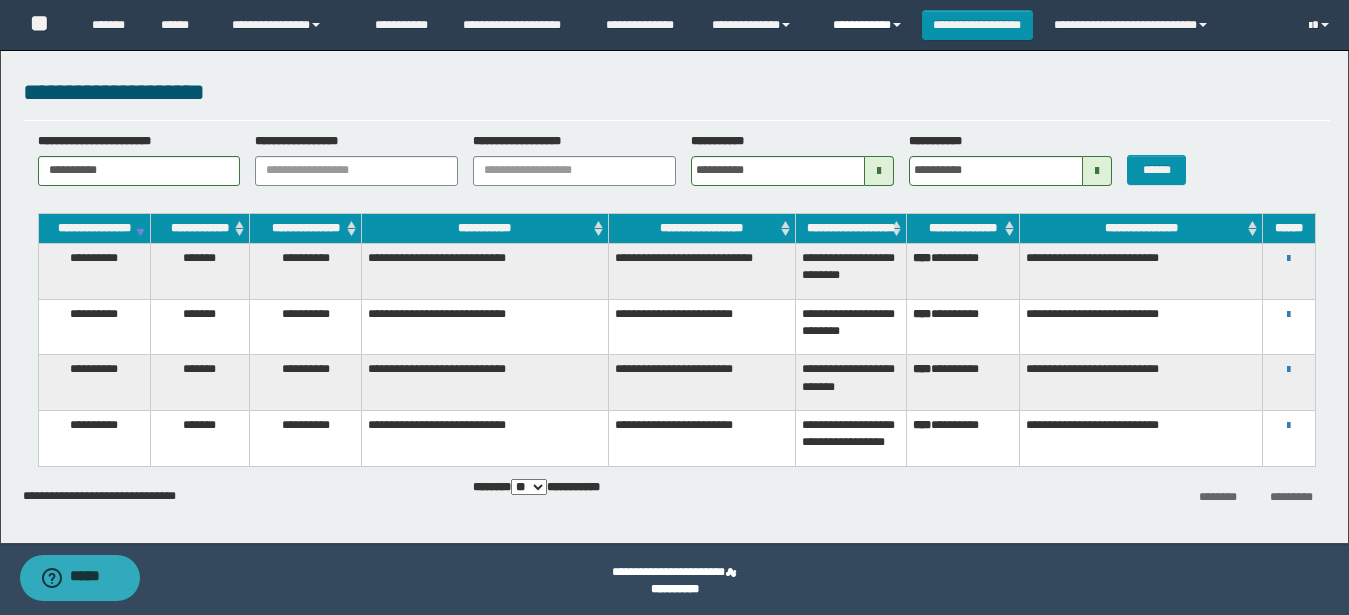 click on "**********" at bounding box center (870, 25) 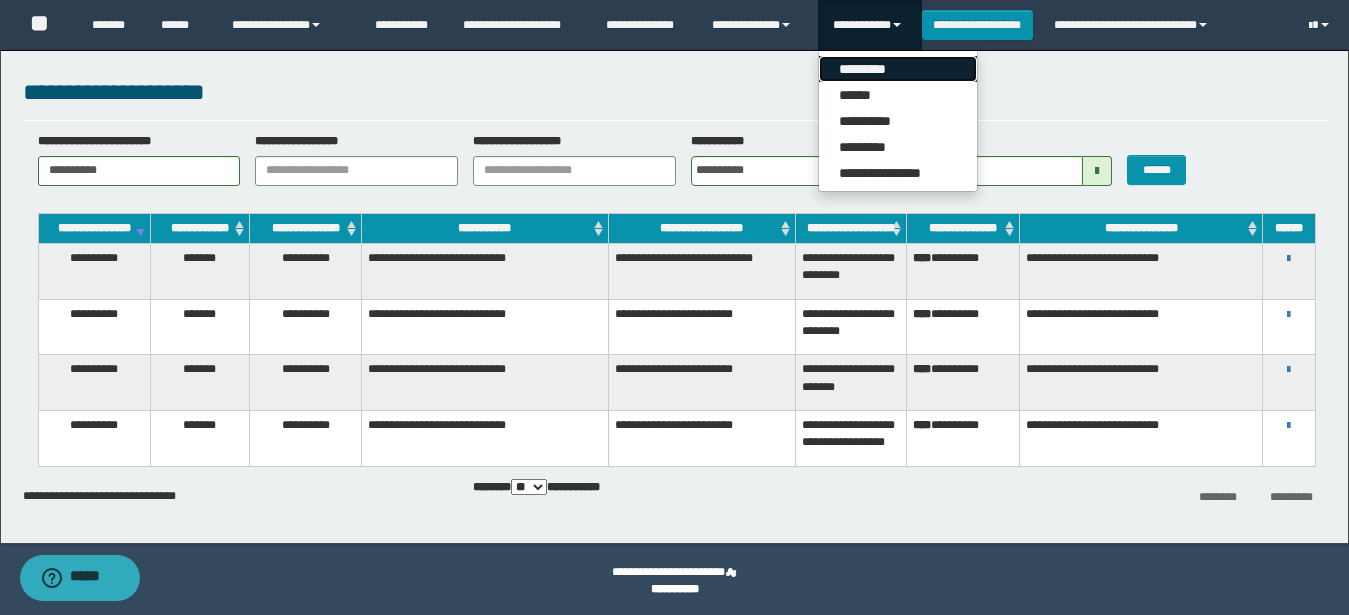 click on "*********" at bounding box center [898, 69] 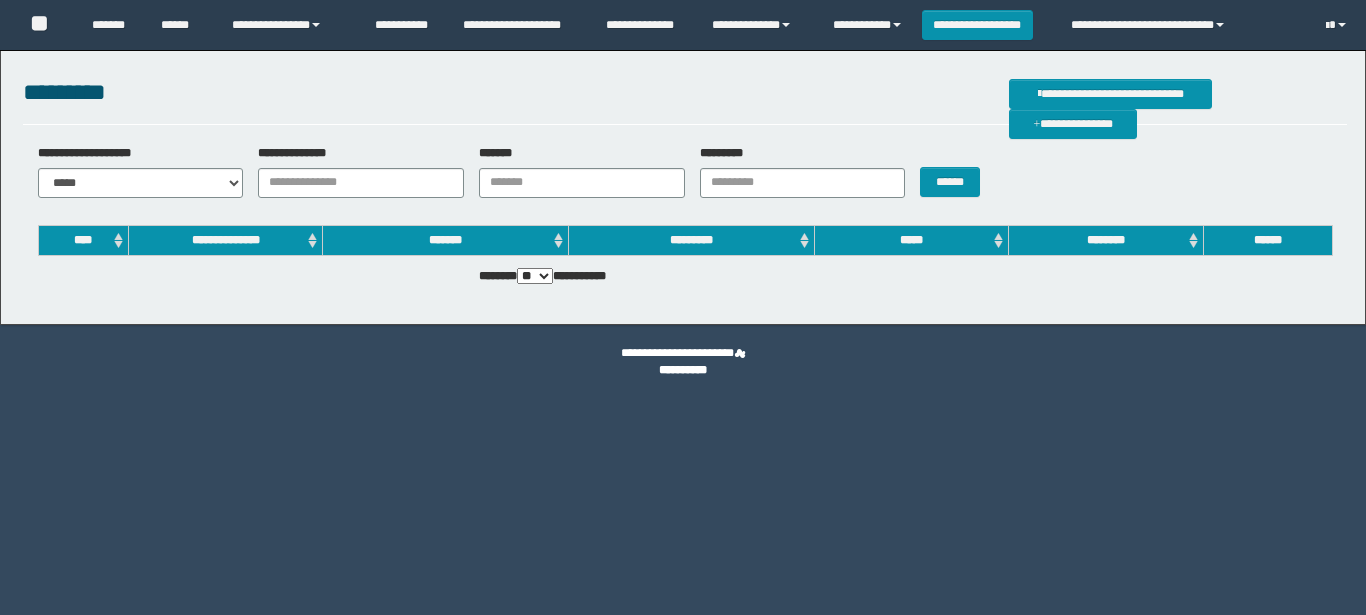 scroll, scrollTop: 0, scrollLeft: 0, axis: both 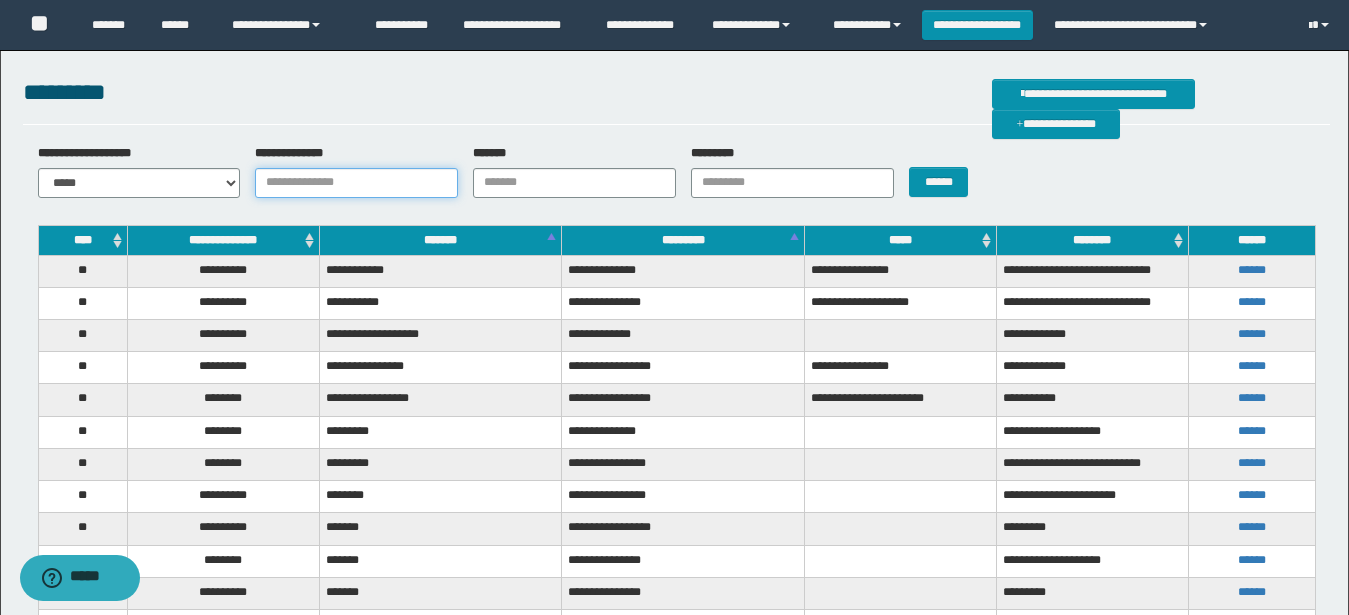 click on "**********" at bounding box center (356, 183) 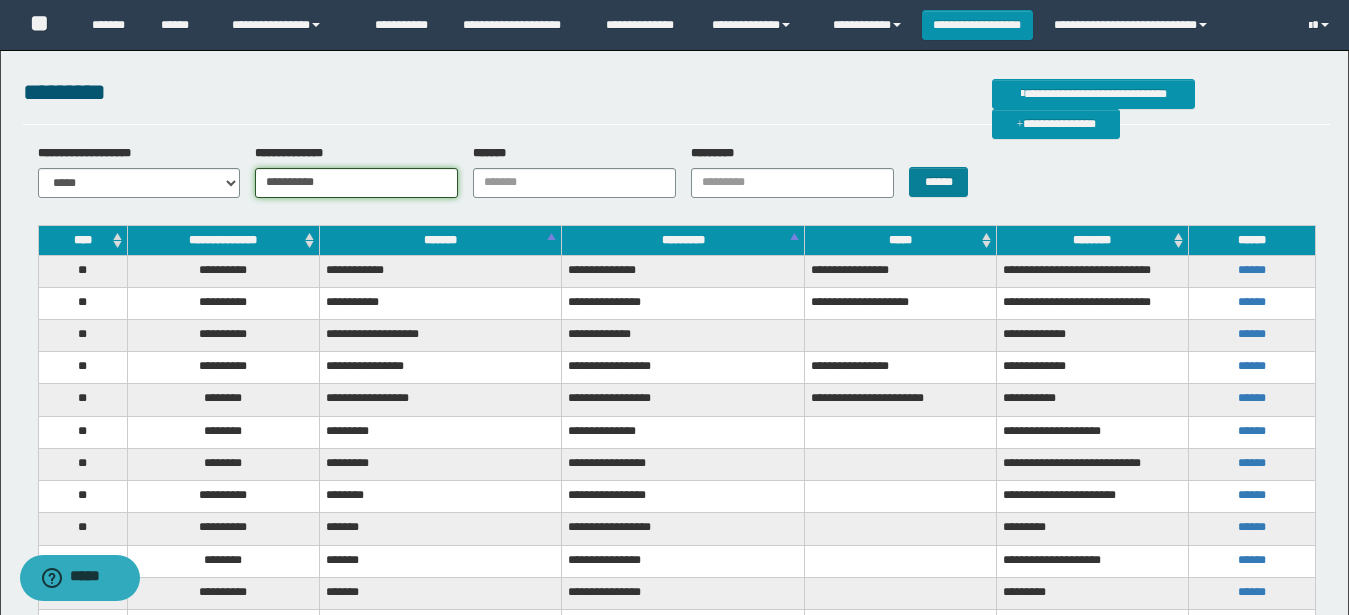 type on "**********" 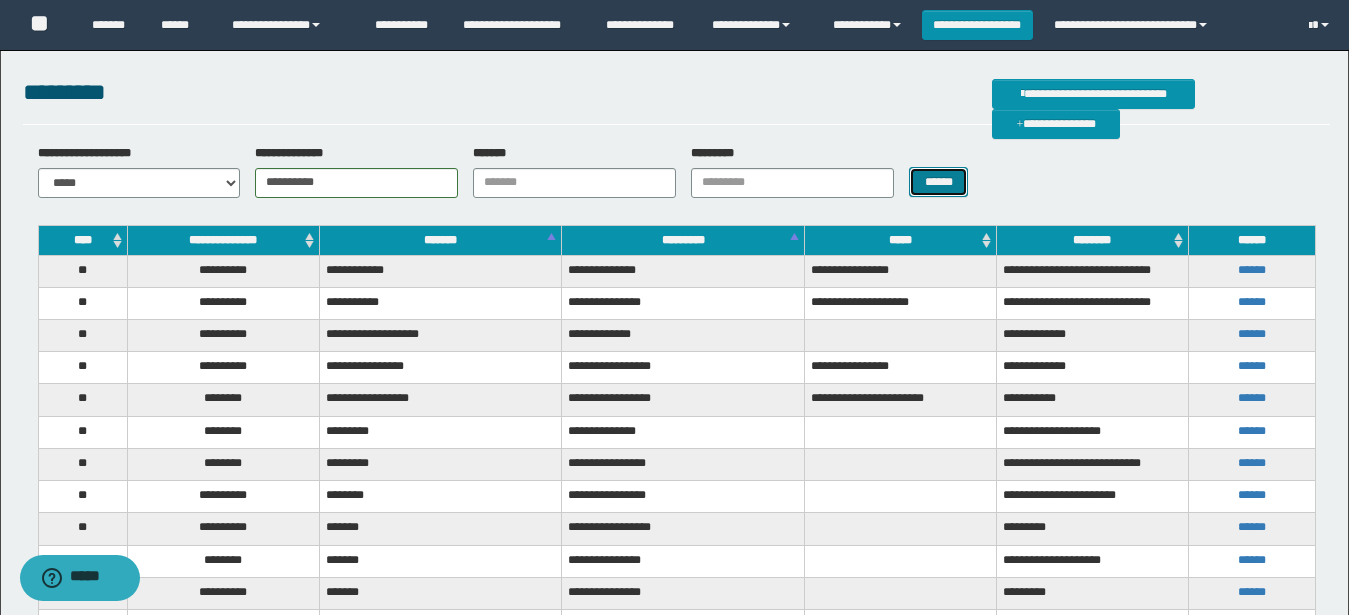 click on "******" at bounding box center [938, 182] 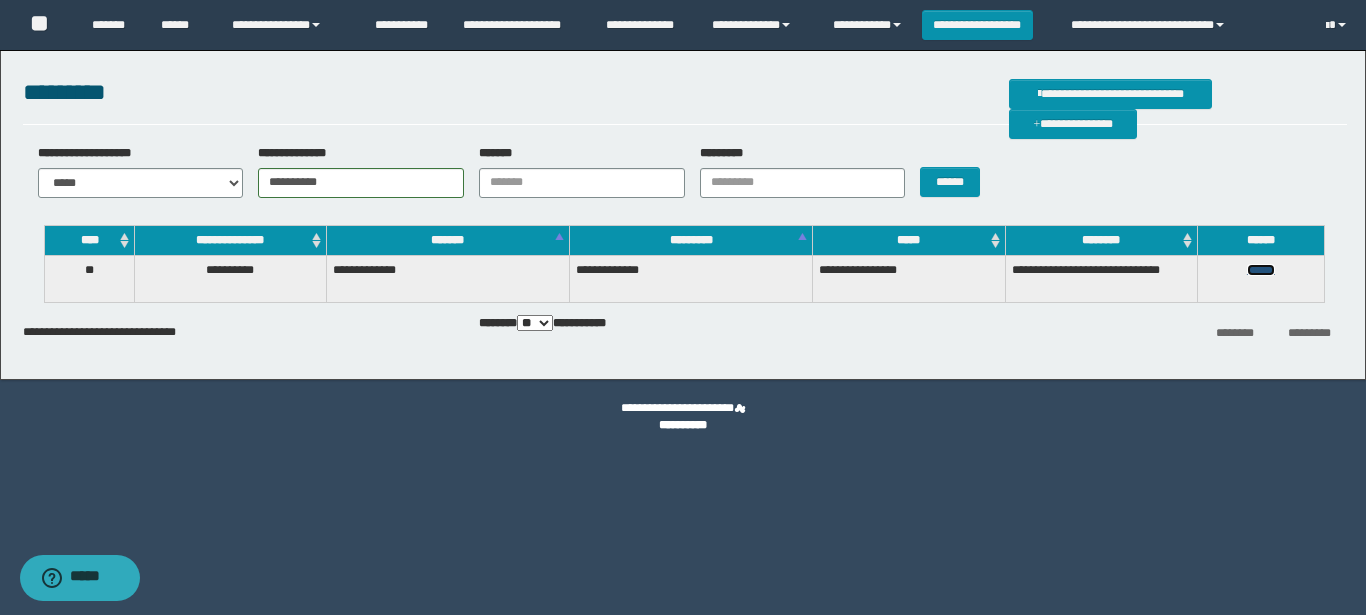 click on "******" at bounding box center [1261, 270] 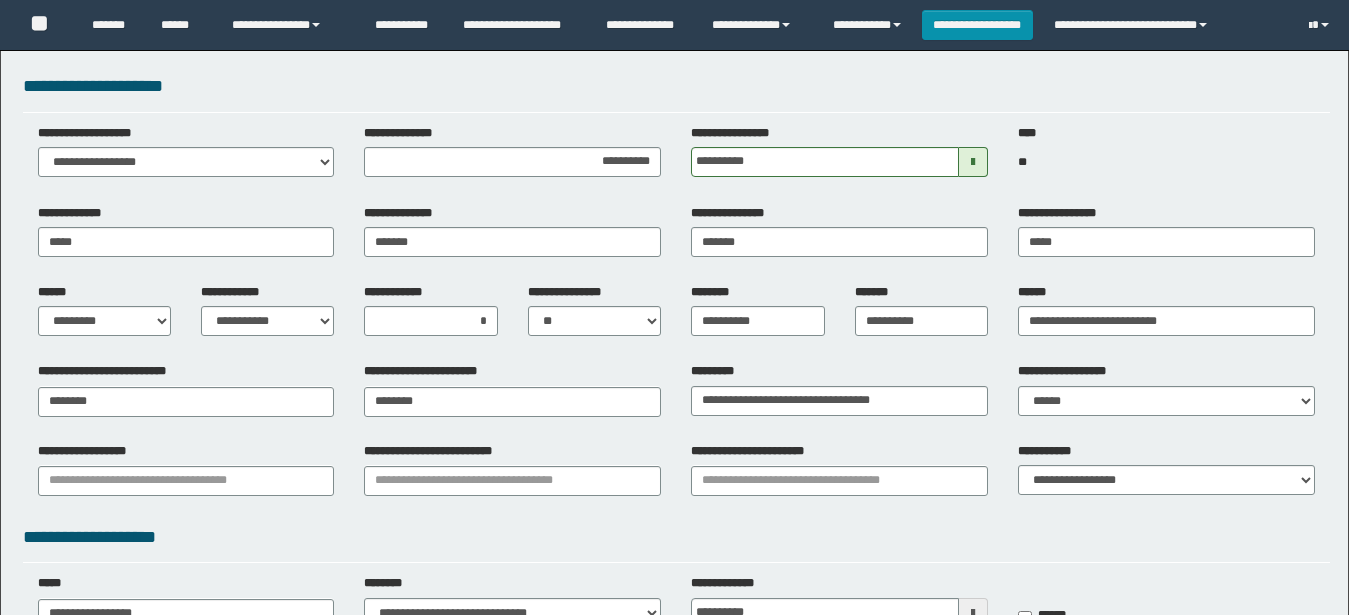 scroll, scrollTop: 0, scrollLeft: 0, axis: both 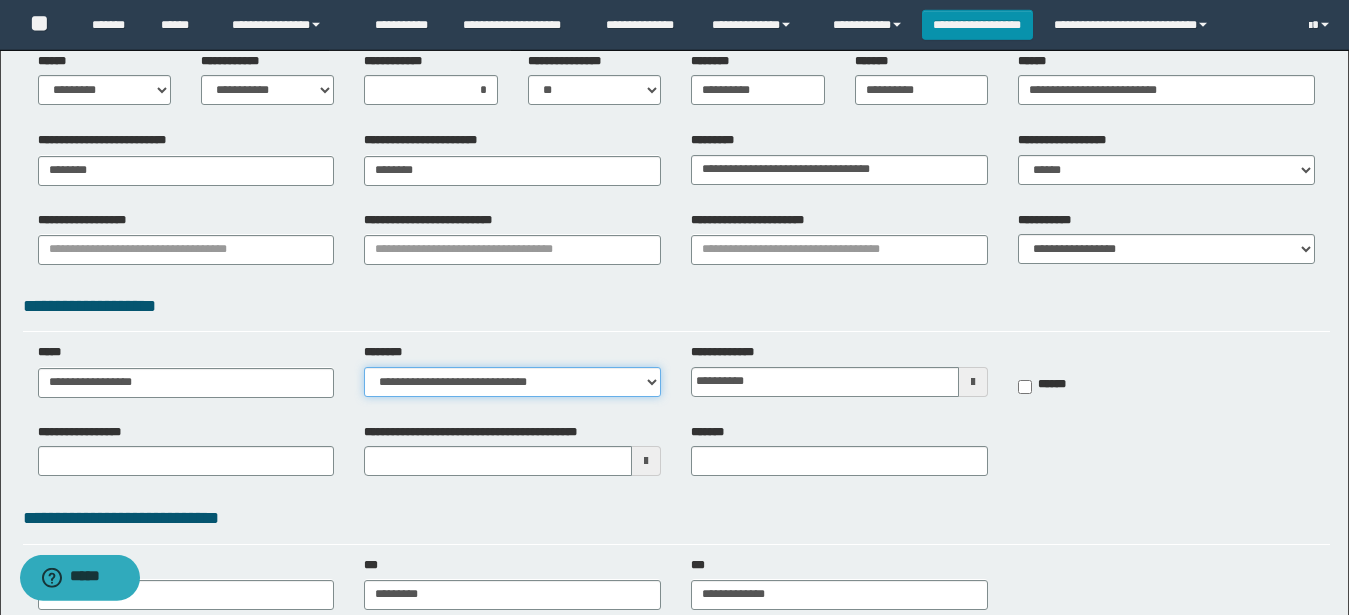 click on "**********" at bounding box center (512, 382) 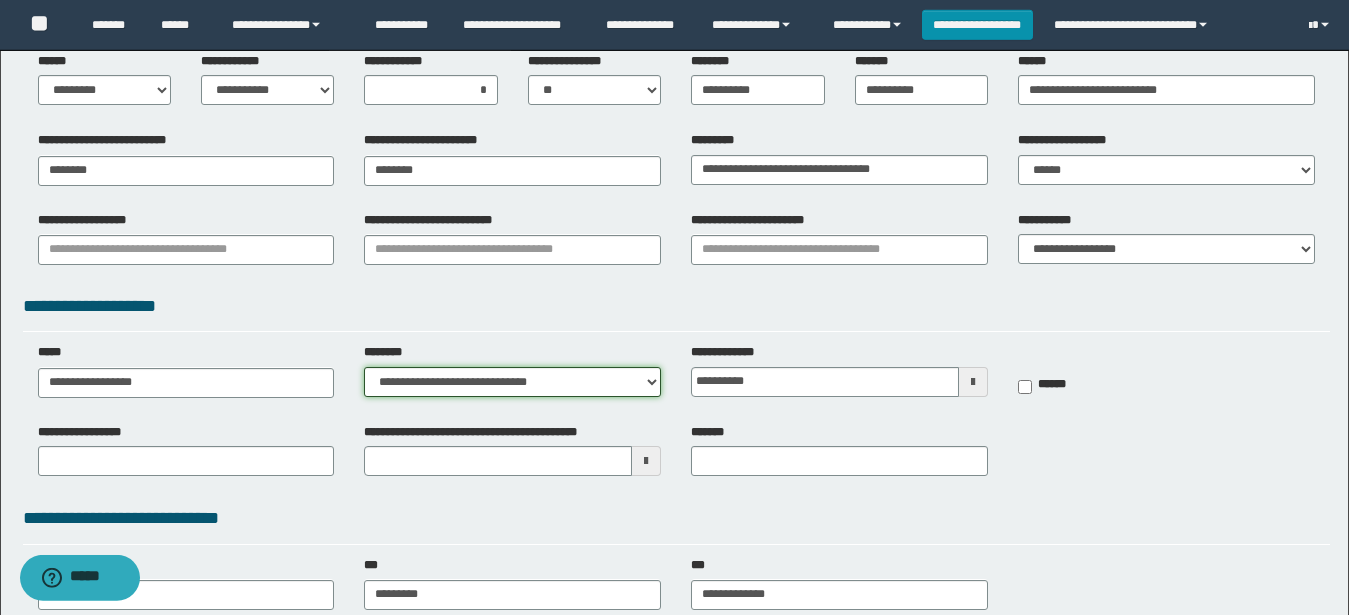 select on "***" 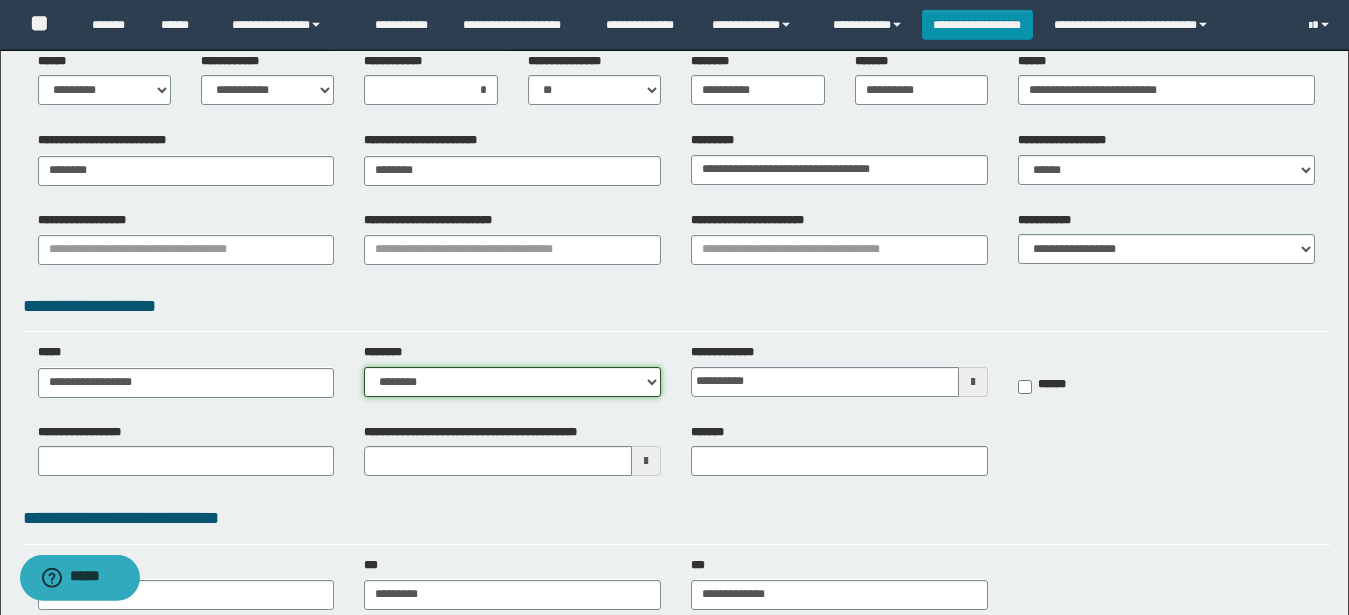 click on "**********" at bounding box center (0, 0) 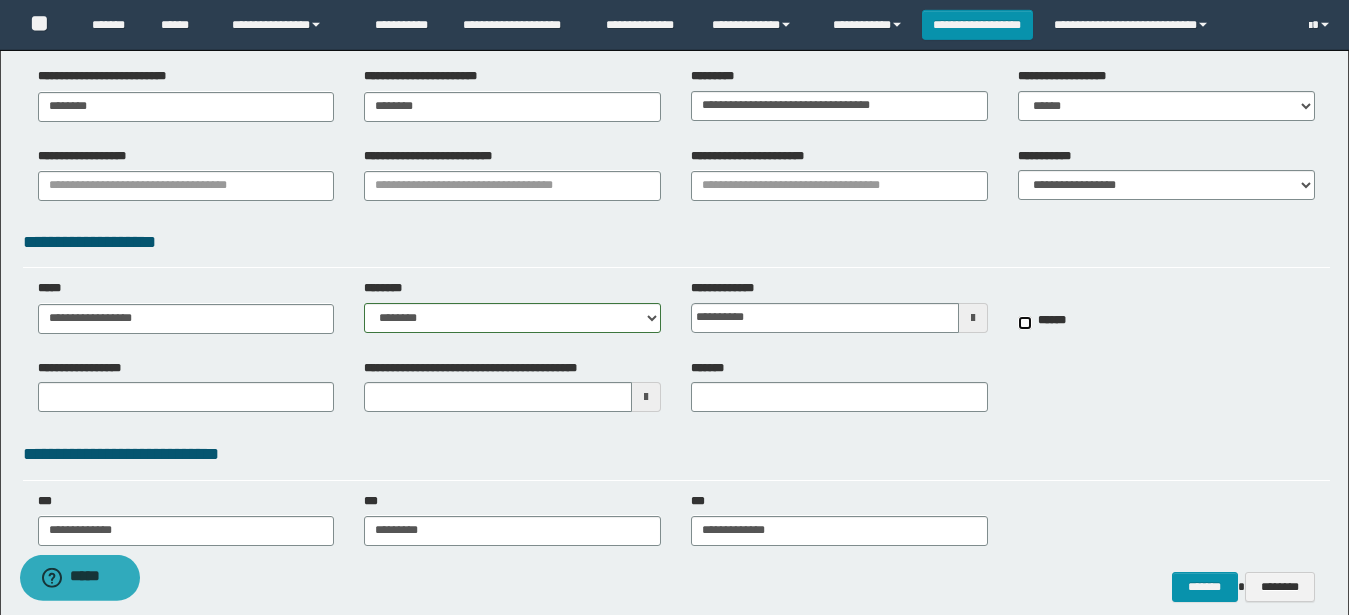 scroll, scrollTop: 387, scrollLeft: 0, axis: vertical 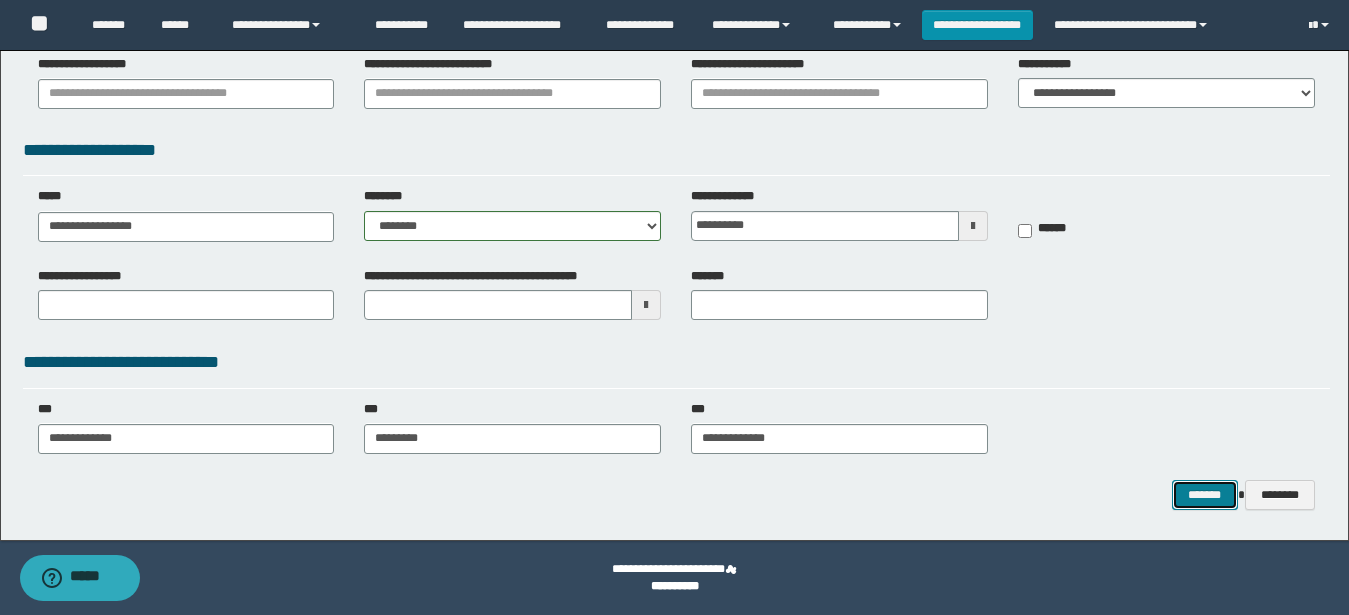 click on "*******" at bounding box center (1205, 495) 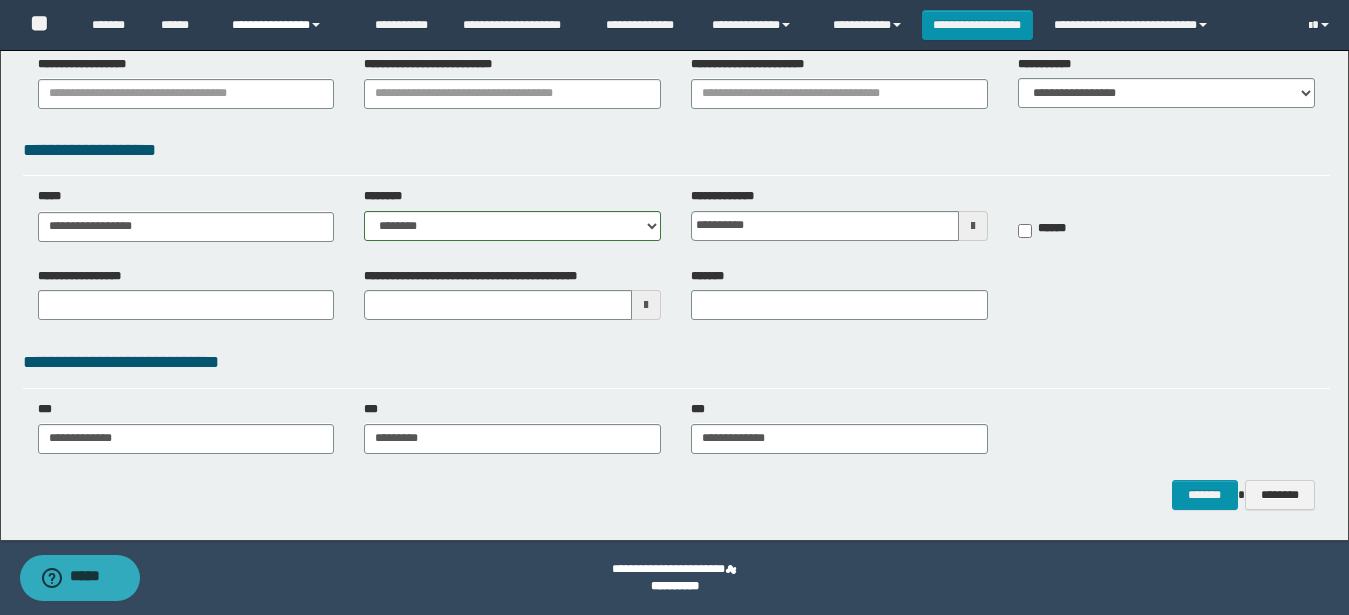 click on "**********" at bounding box center (288, 25) 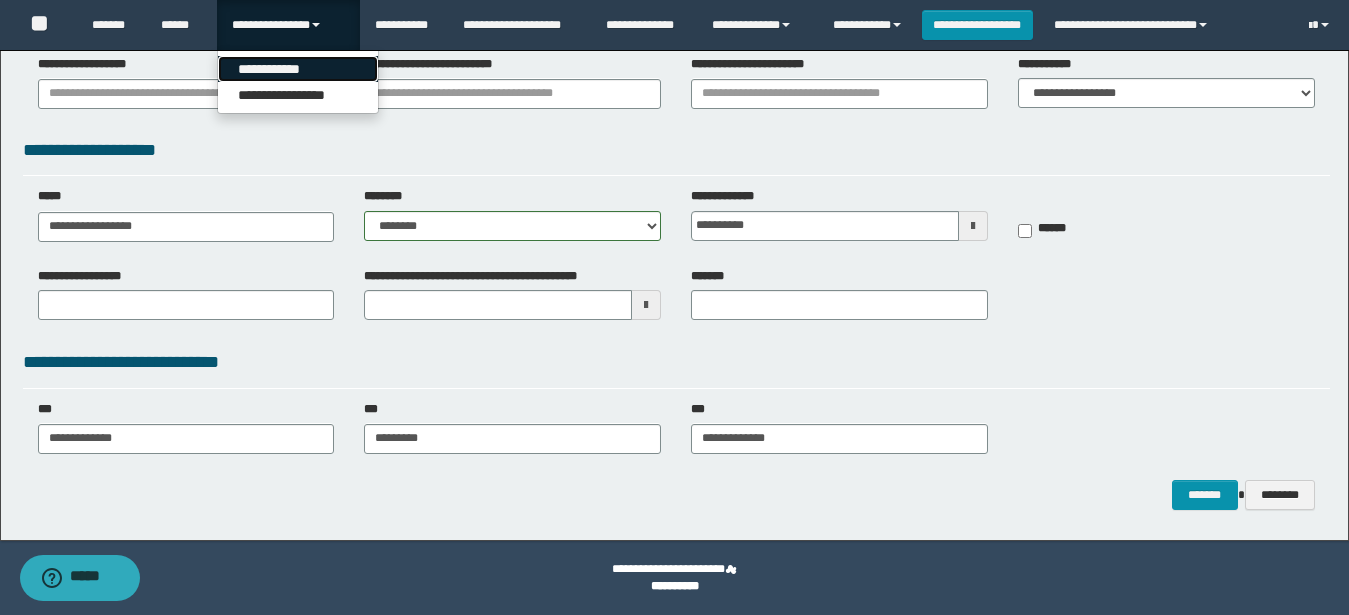 click on "**********" at bounding box center [298, 69] 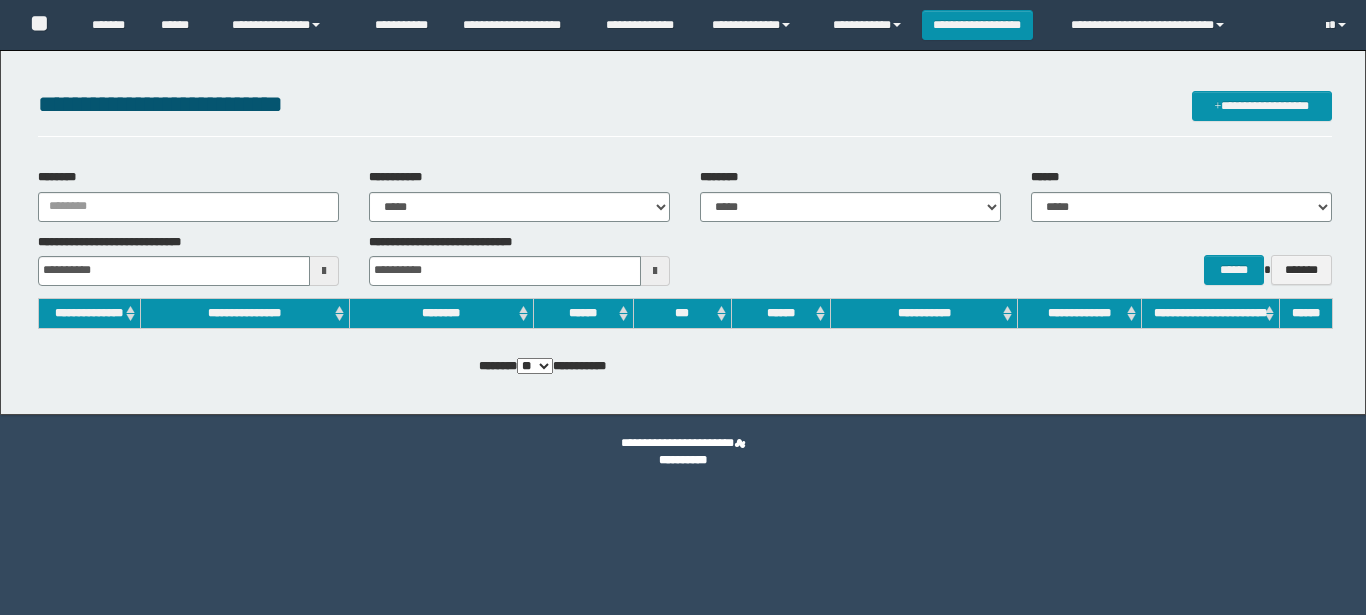 scroll, scrollTop: 0, scrollLeft: 0, axis: both 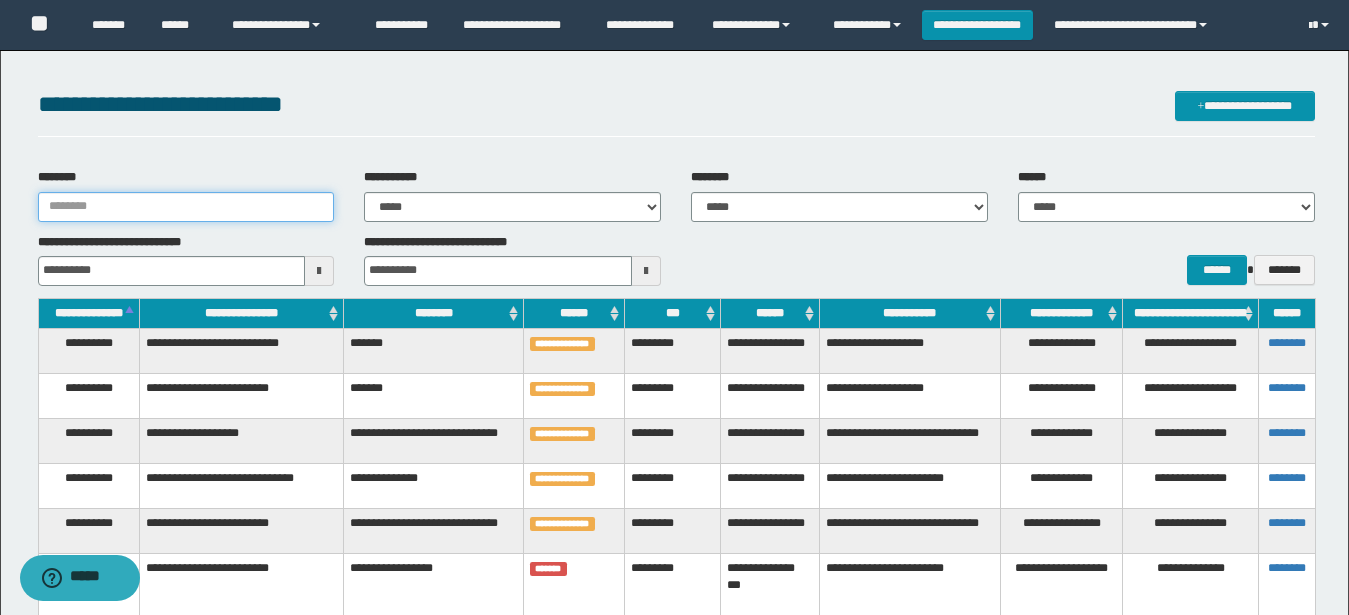 click on "********" at bounding box center [186, 207] 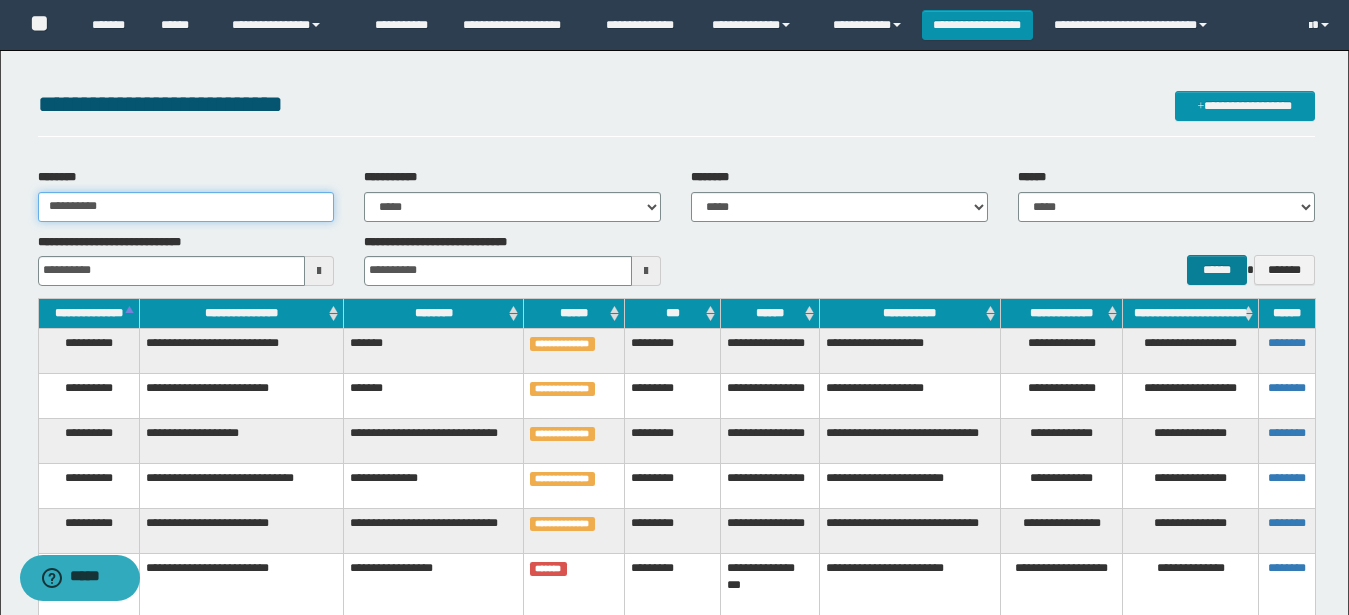 type on "**********" 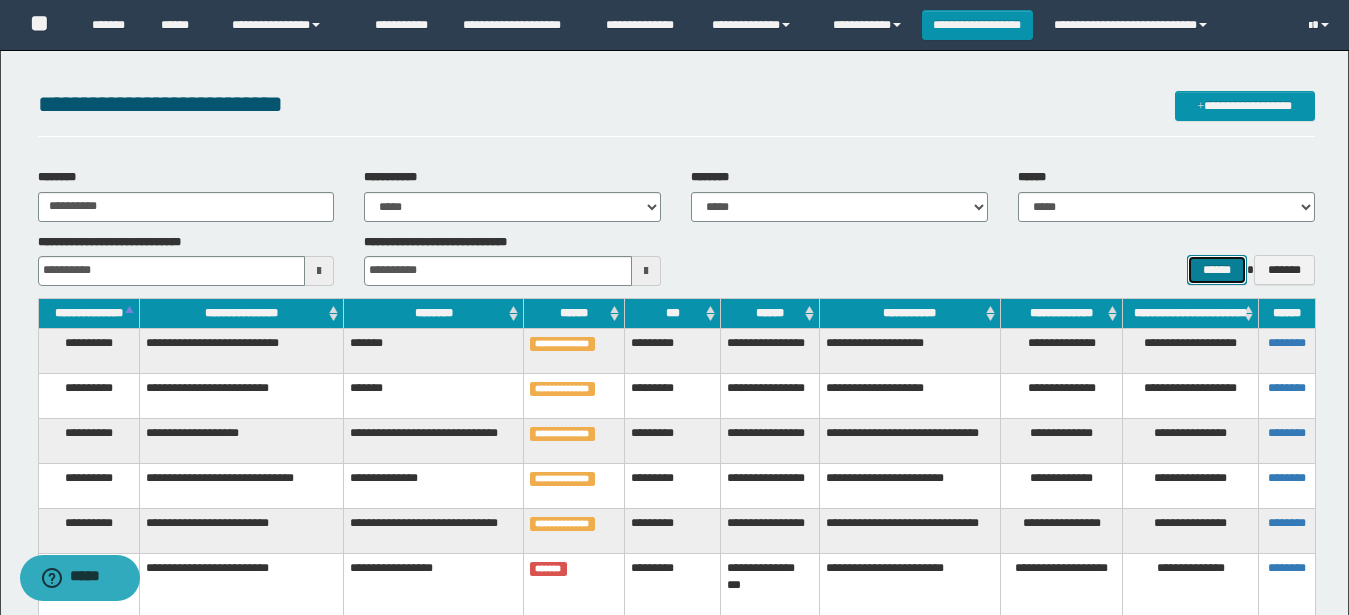 click on "******" at bounding box center (1216, 270) 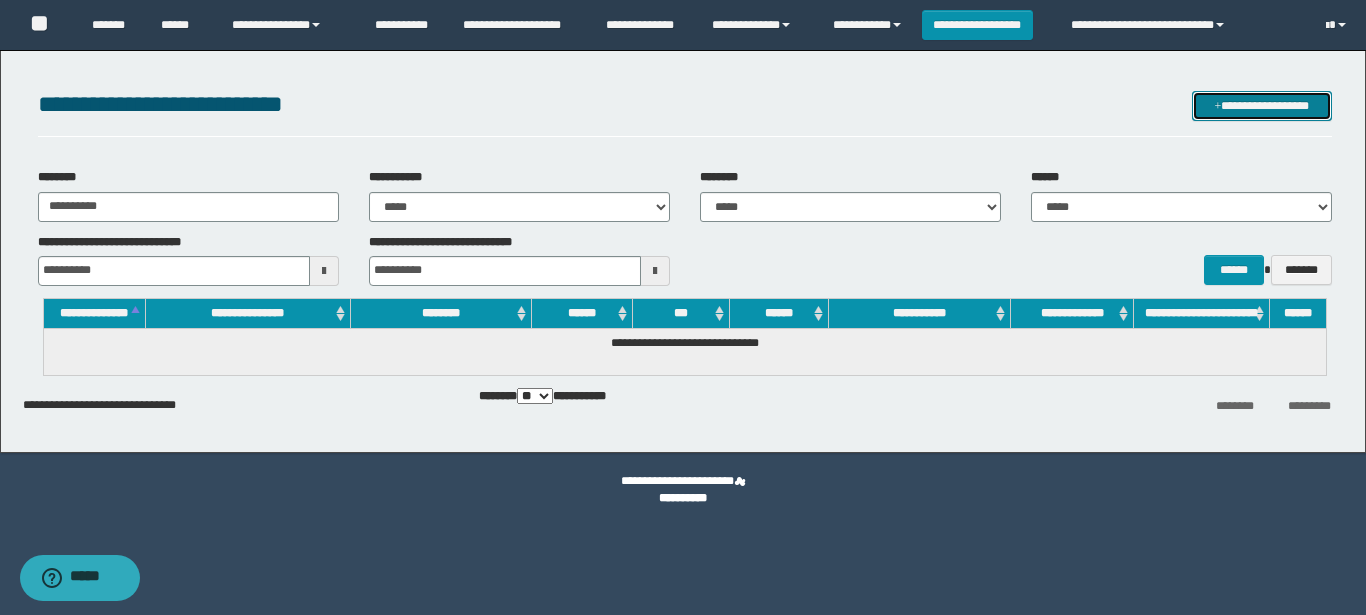 click on "**********" at bounding box center (1262, 106) 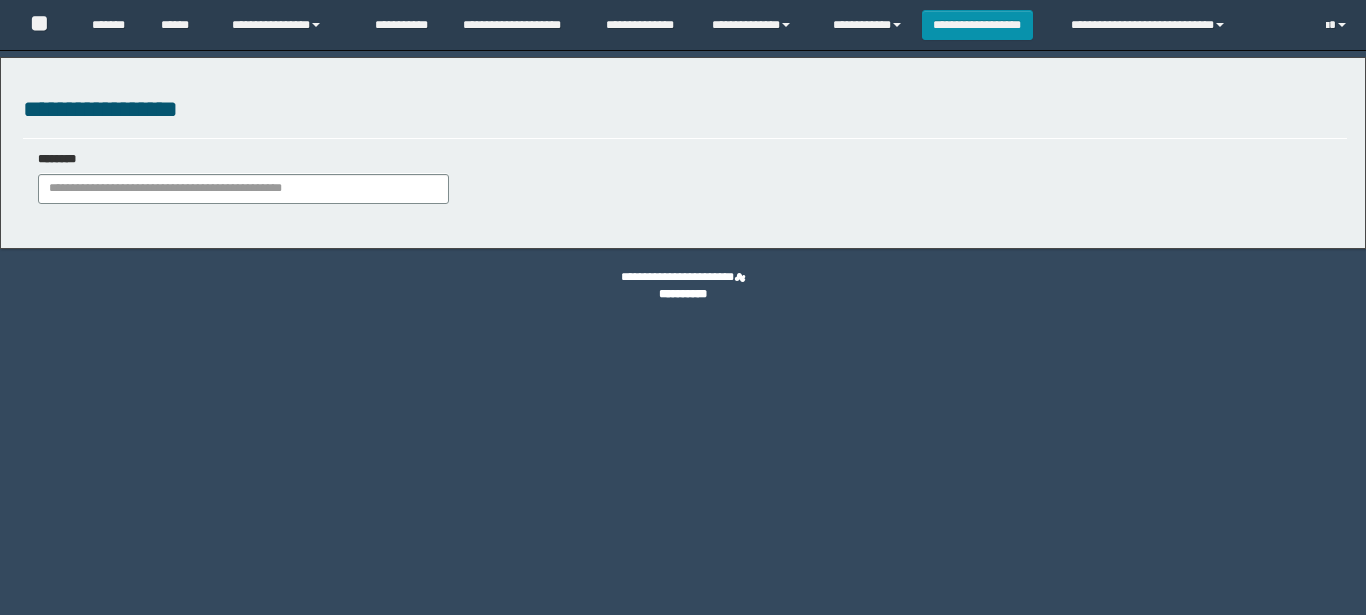 scroll, scrollTop: 0, scrollLeft: 0, axis: both 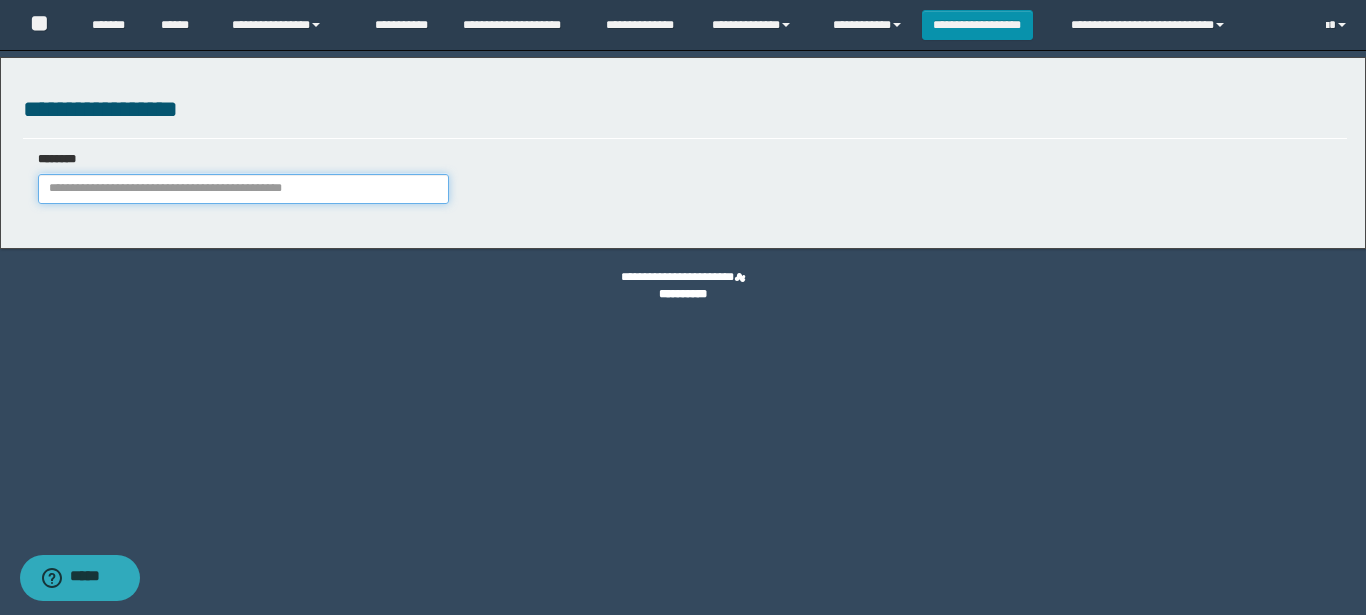 click at bounding box center (243, 189) 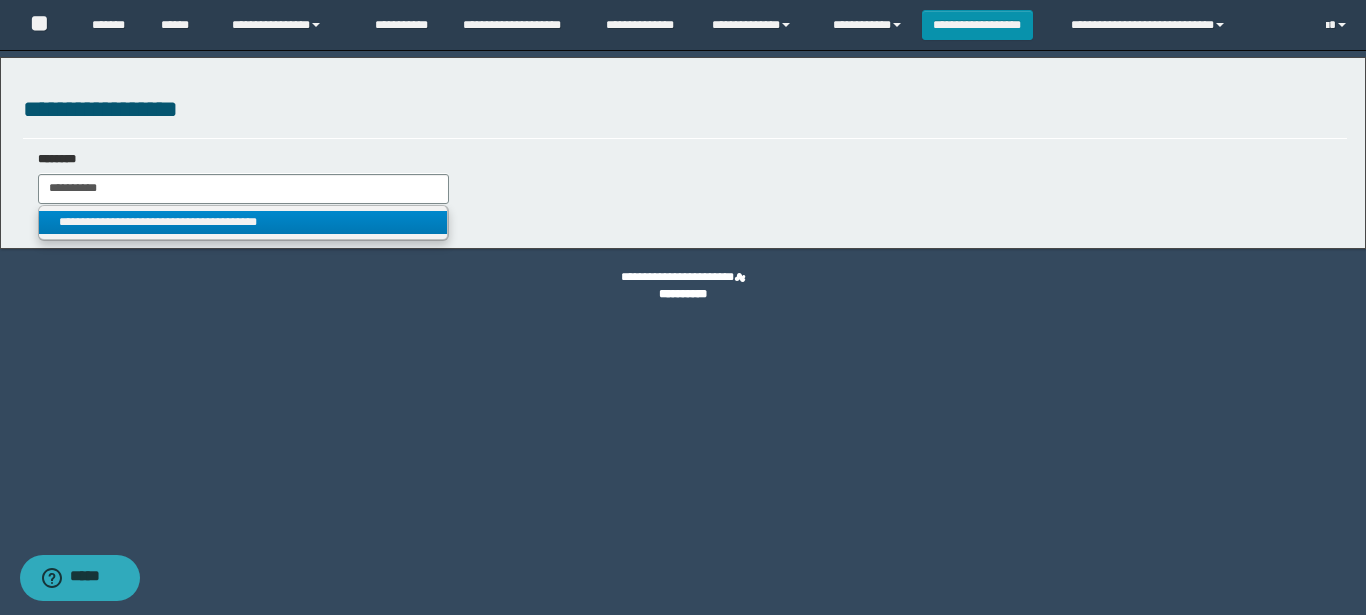 click on "**********" at bounding box center [243, 222] 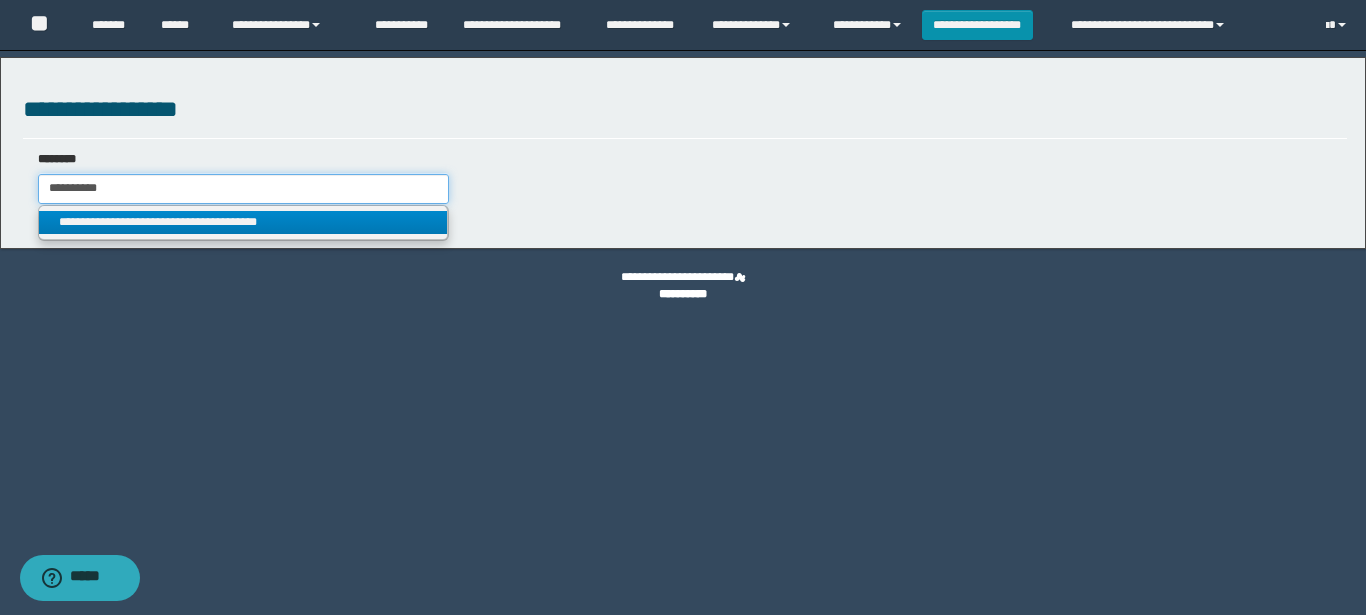 type on "**********" 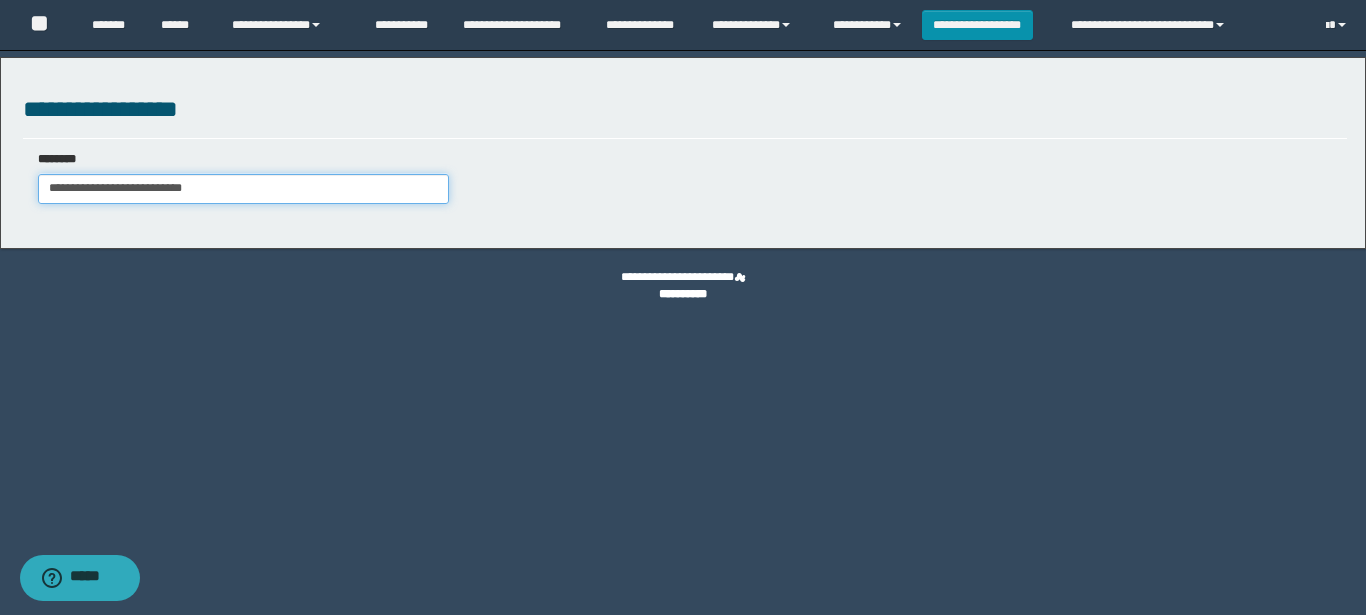 select on "***" 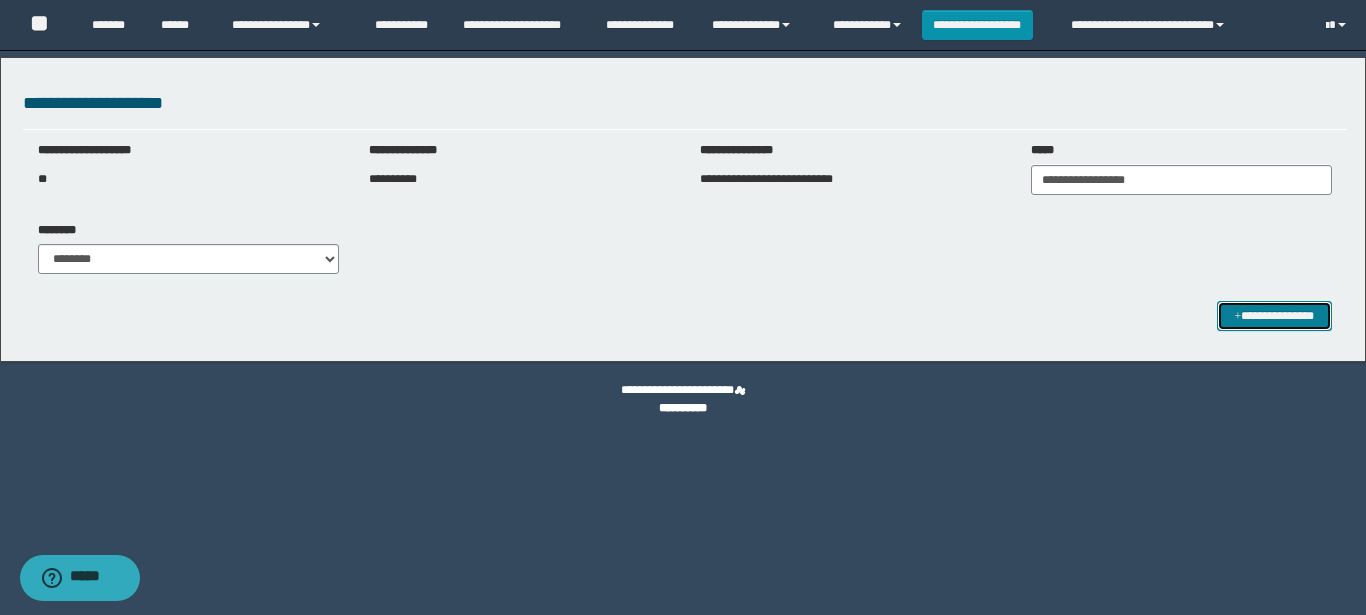 click on "**********" at bounding box center (1274, 316) 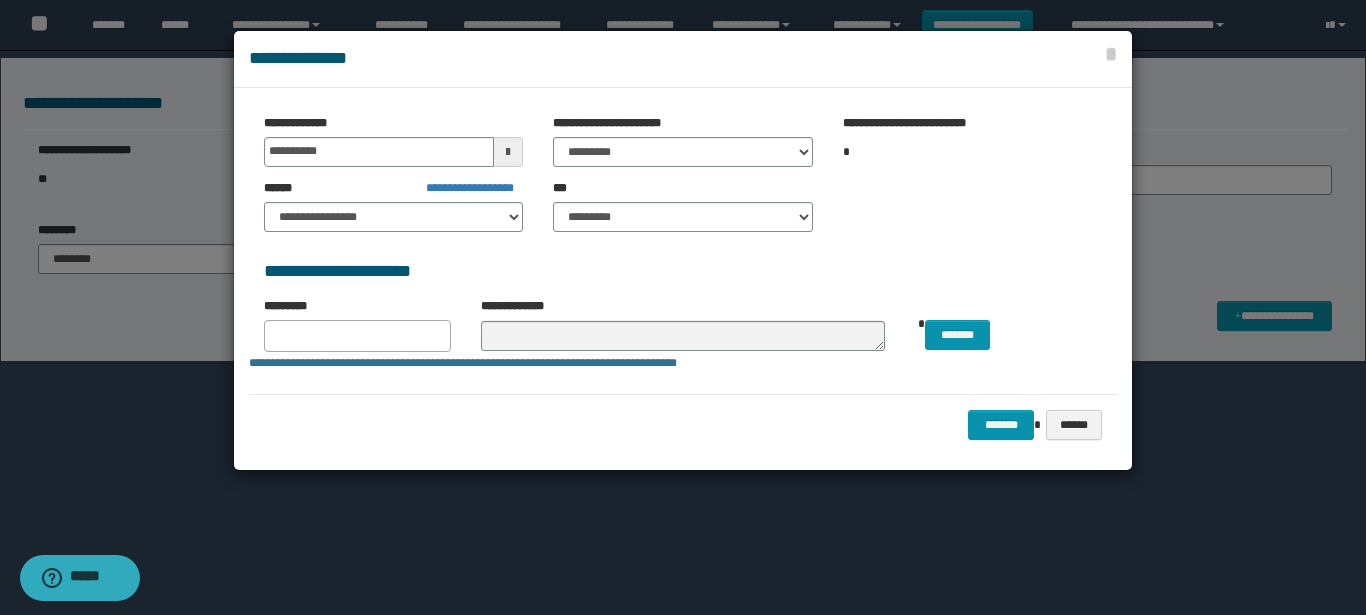 click on "**********" at bounding box center (682, 141) 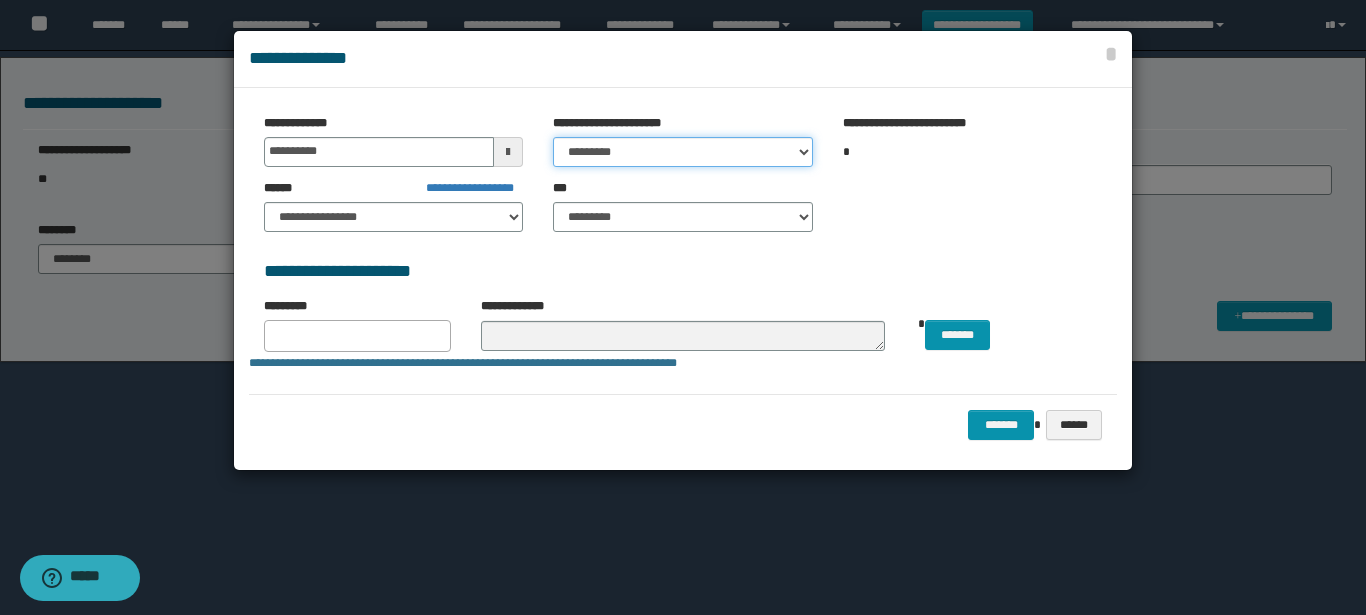 click on "*********
*****
*******
*******
********" at bounding box center (682, 152) 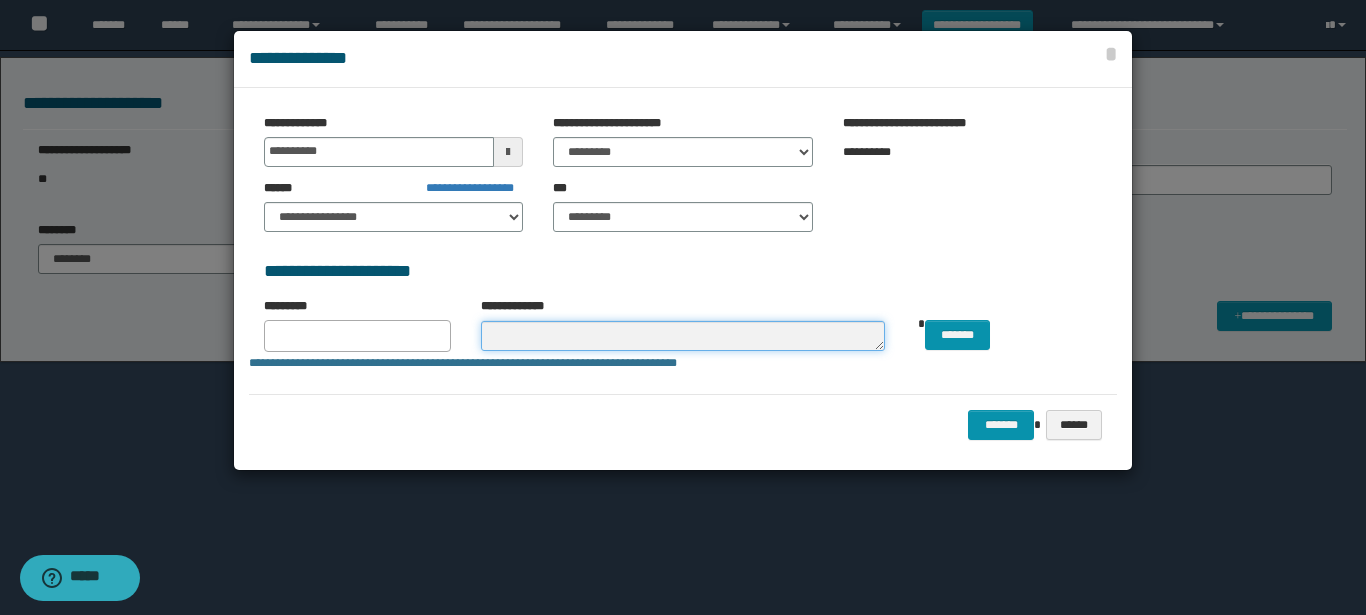 click at bounding box center [683, 336] 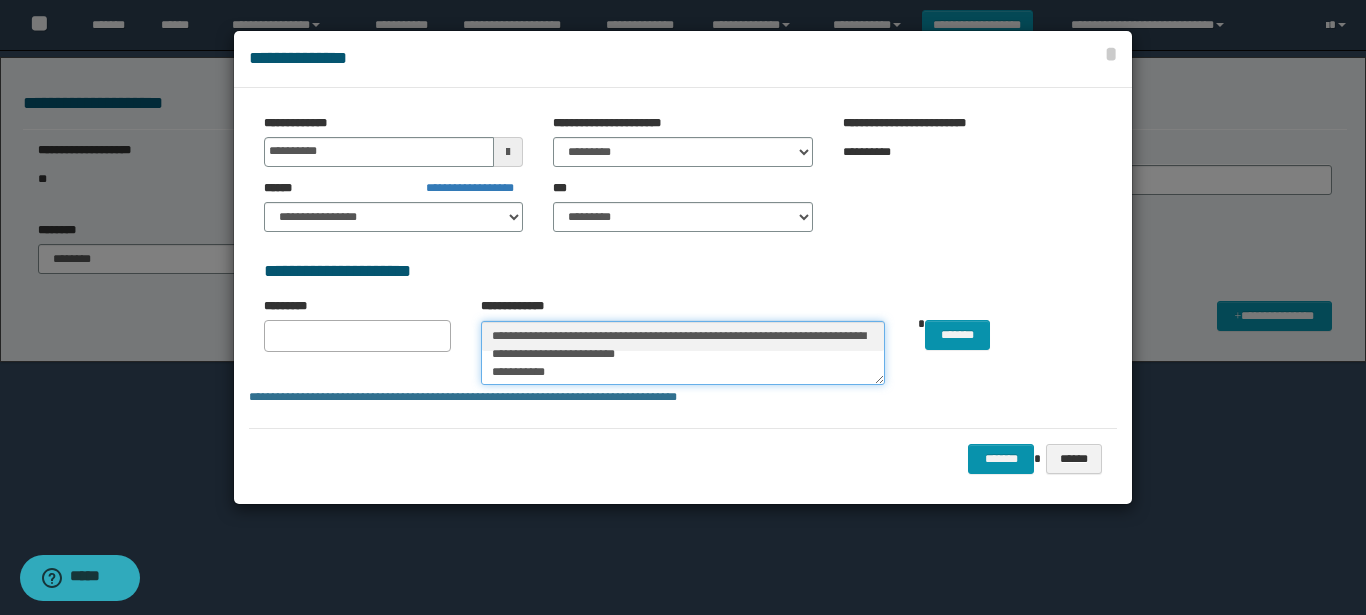 click on "**********" at bounding box center [683, 353] 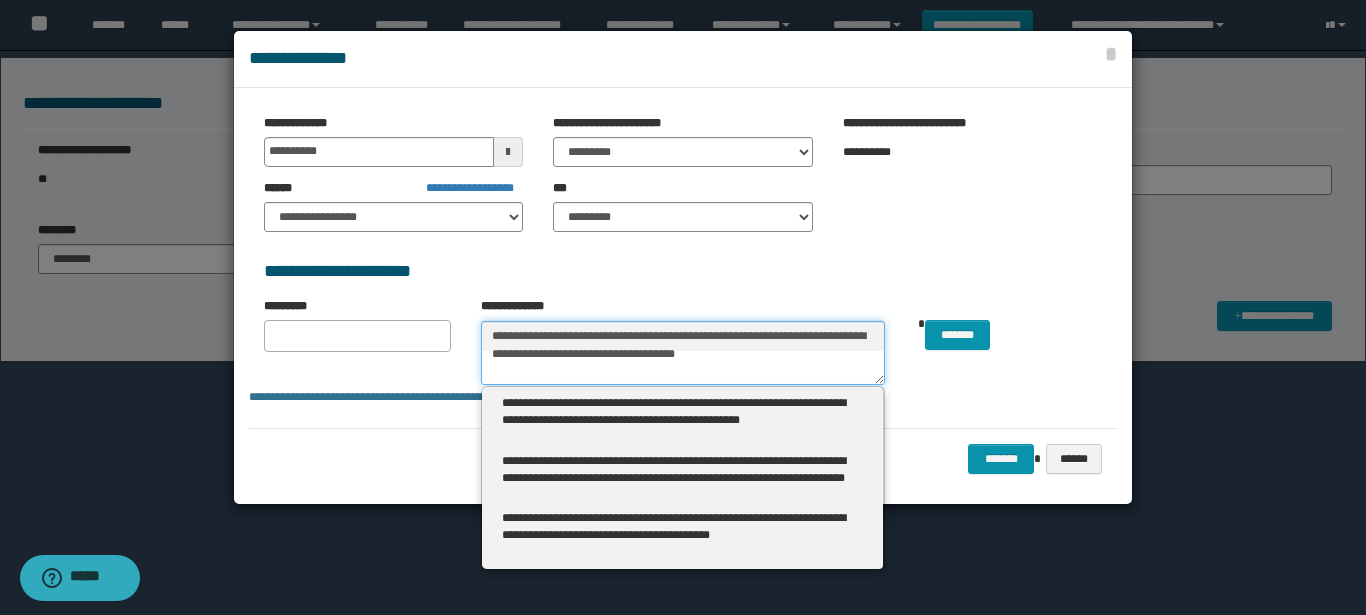 click on "**********" at bounding box center (683, 353) 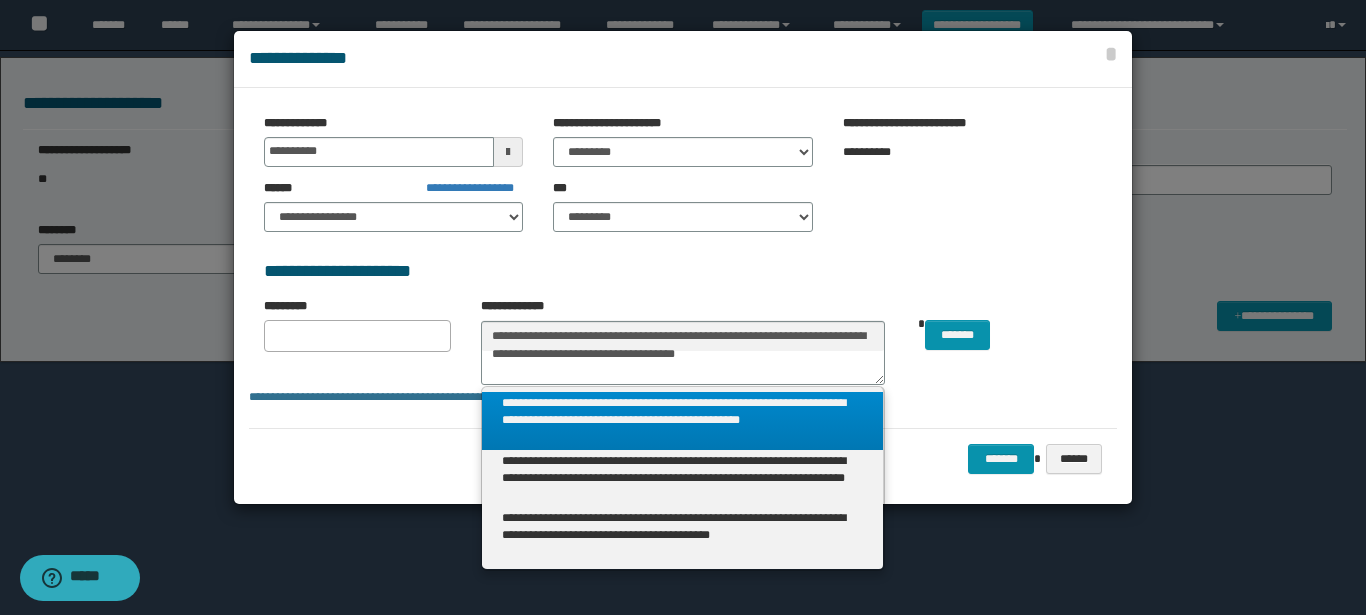 click on "**********" at bounding box center [682, 420] 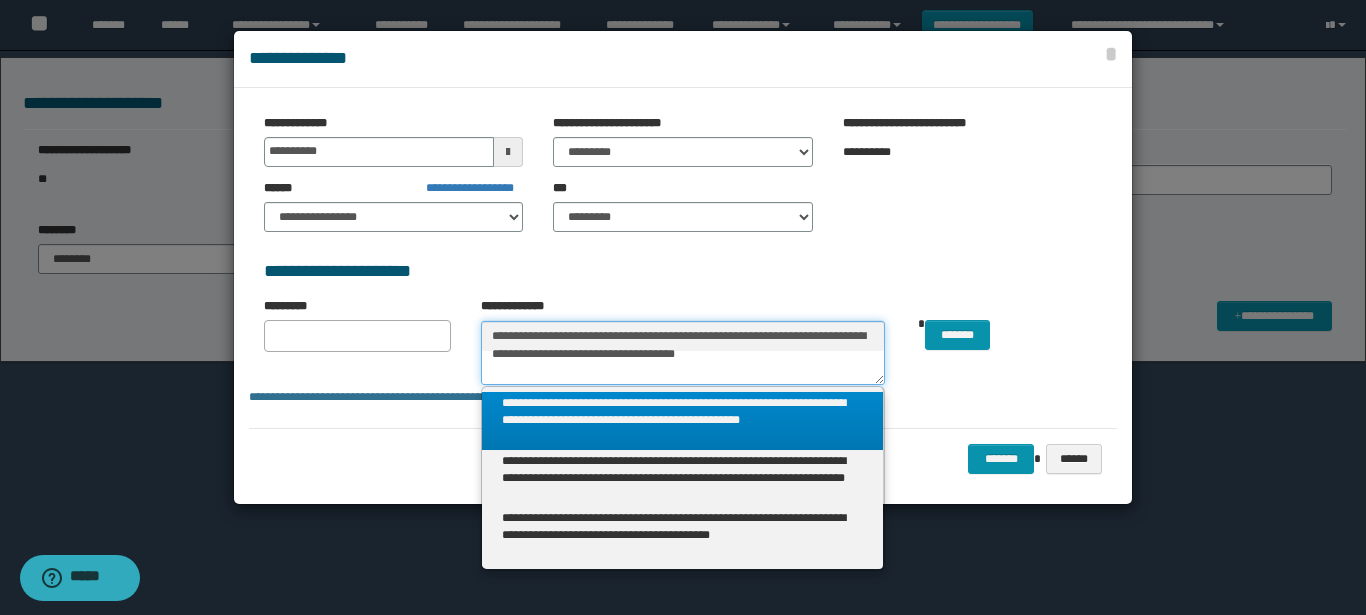 type on "**********" 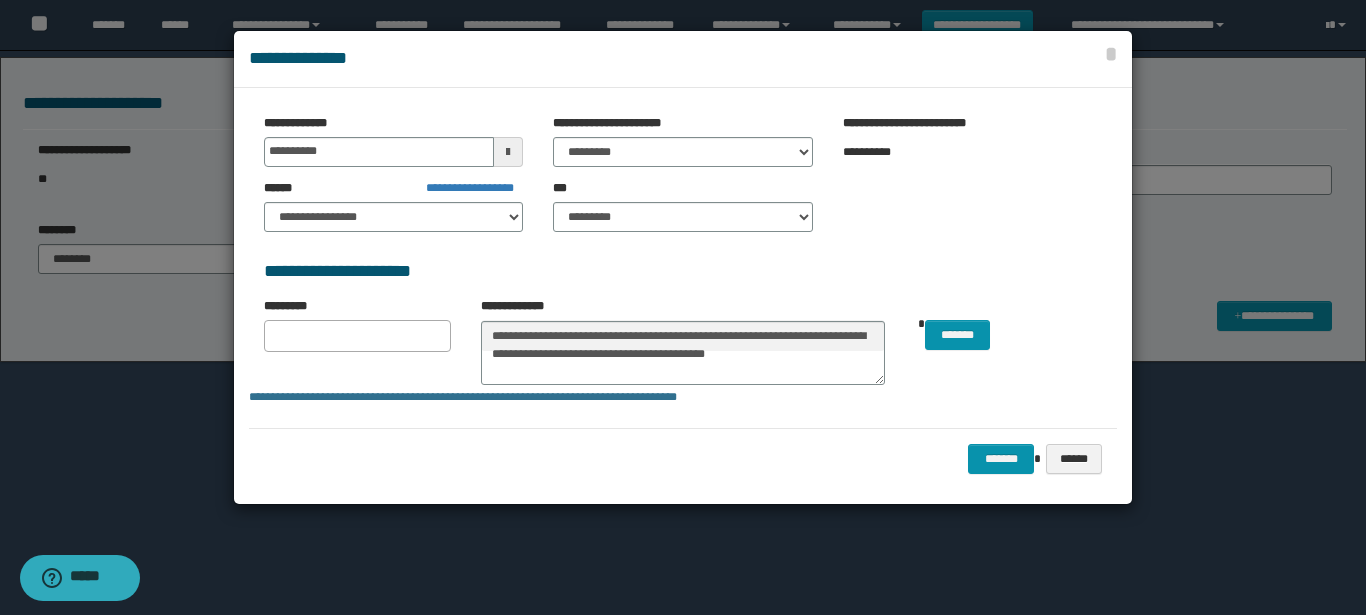click at bounding box center [357, 332] 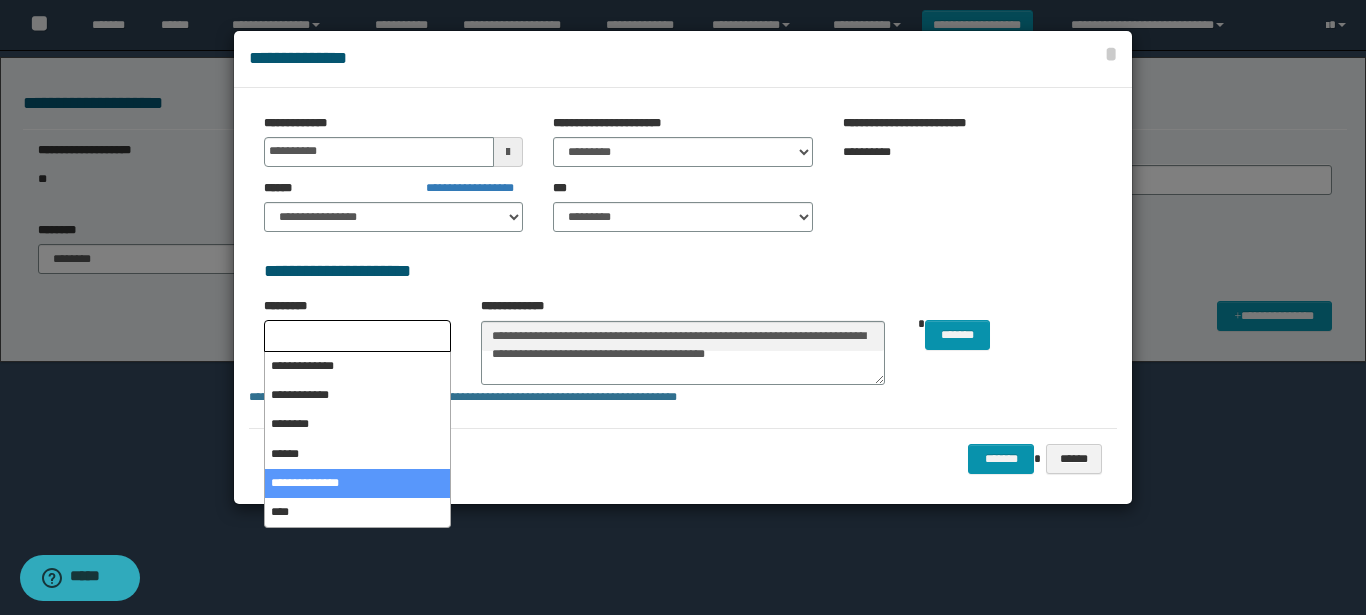 select on "*" 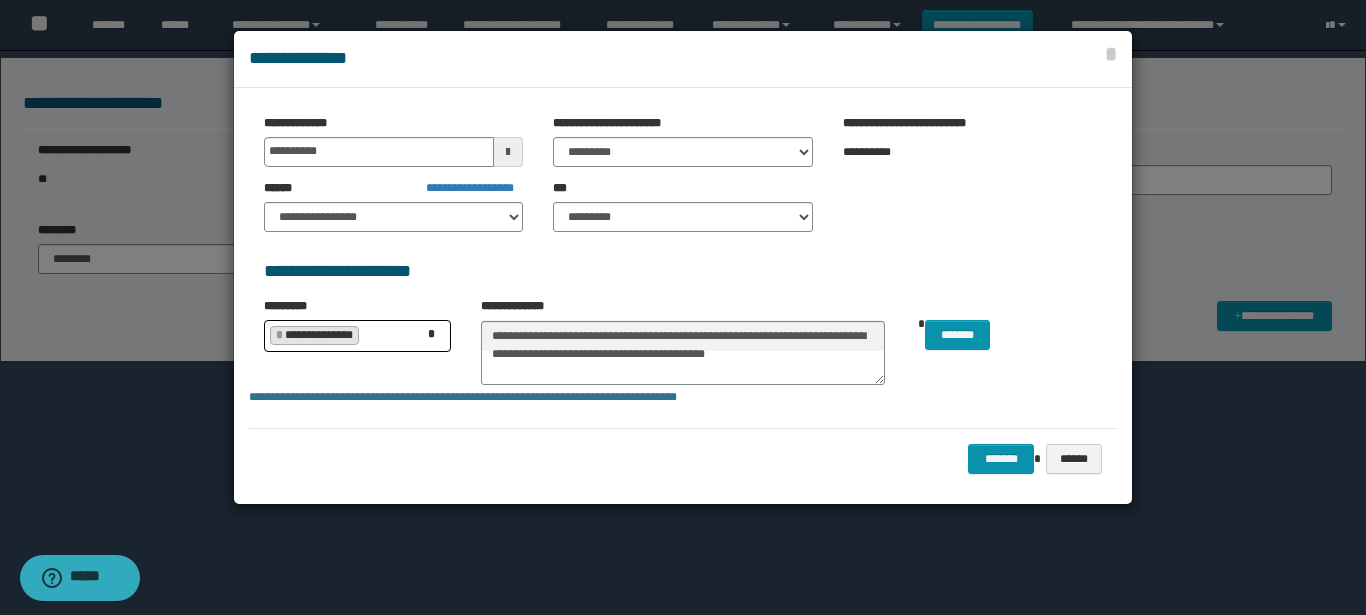 scroll, scrollTop: 76, scrollLeft: 0, axis: vertical 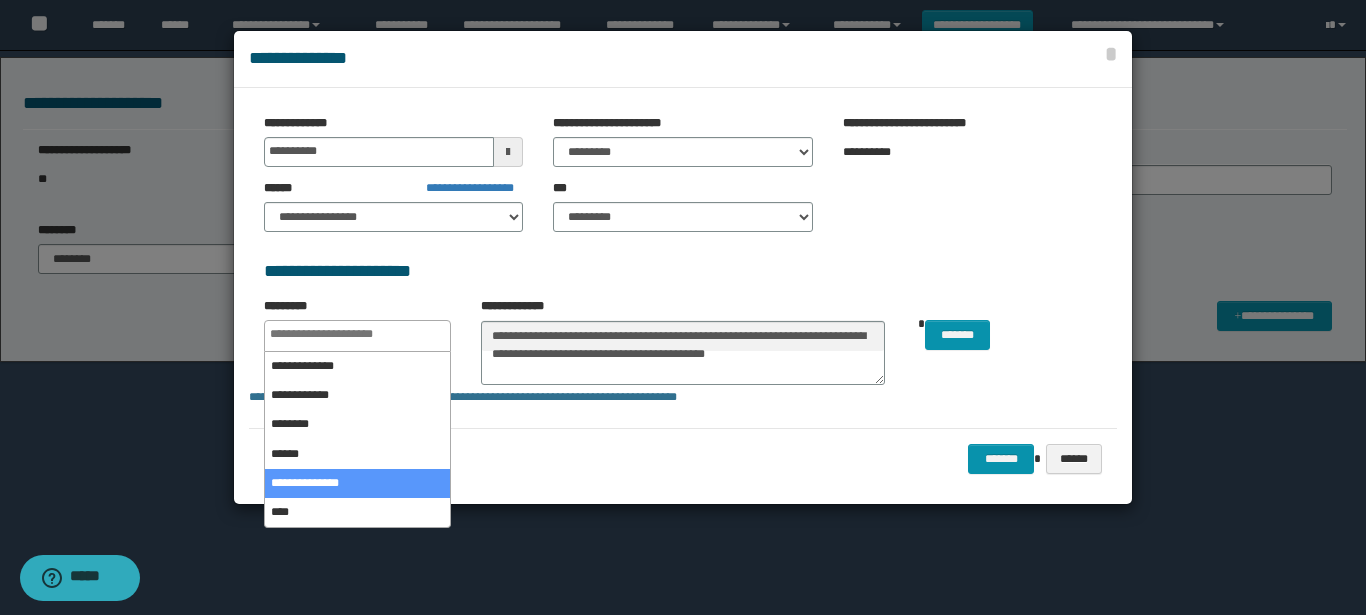 select on "*" 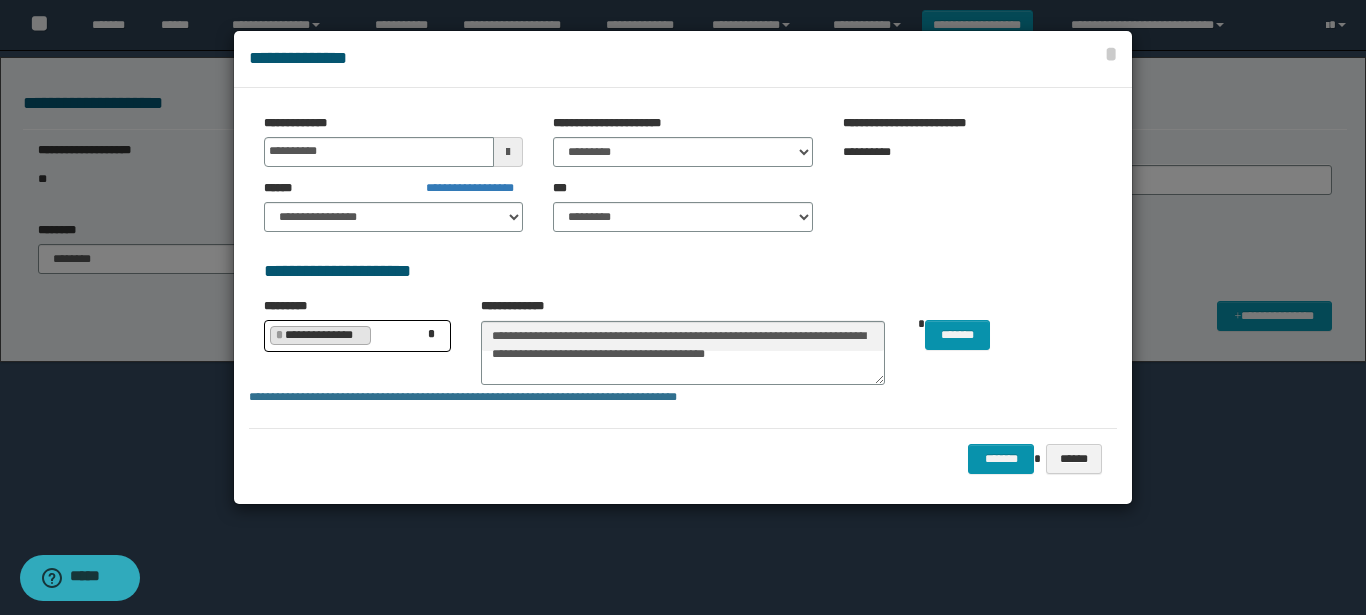 scroll, scrollTop: 76, scrollLeft: 0, axis: vertical 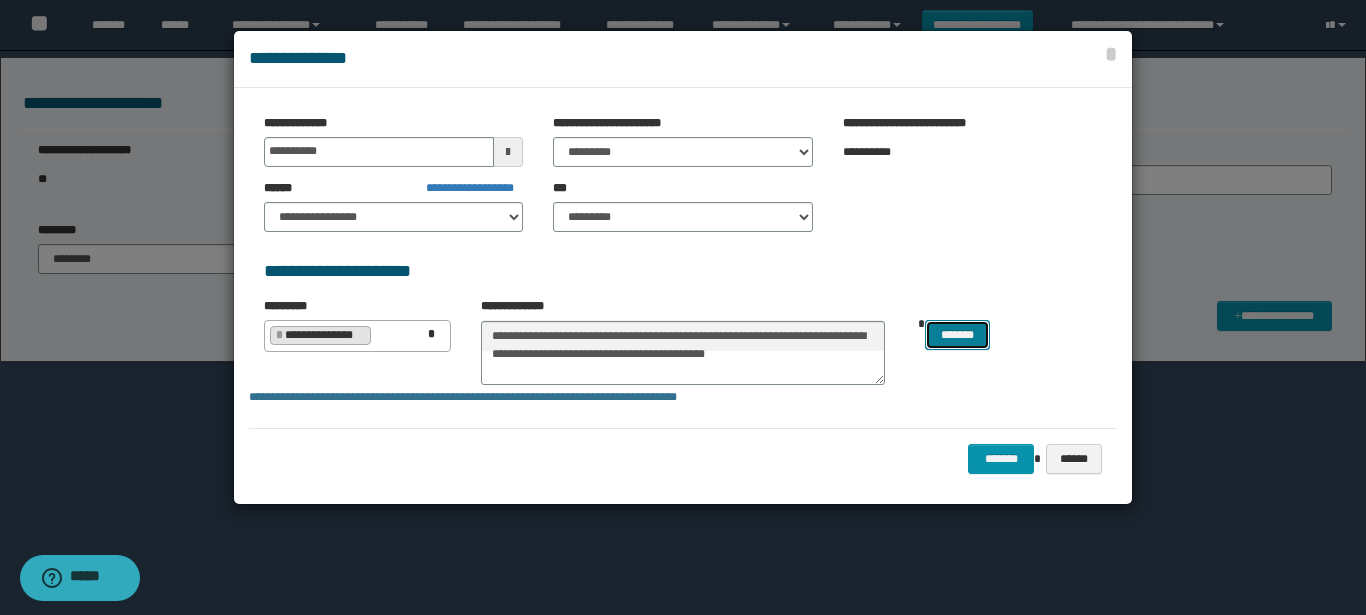 click on "*******" at bounding box center [957, 335] 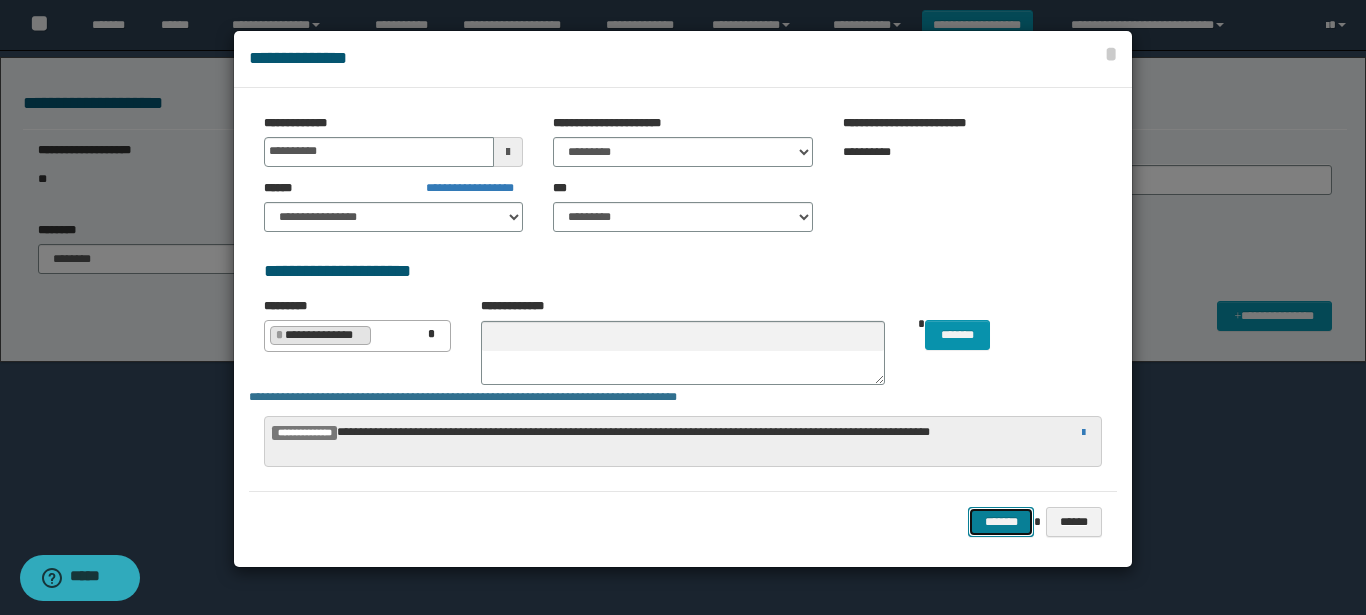 click on "*******" at bounding box center [1001, 522] 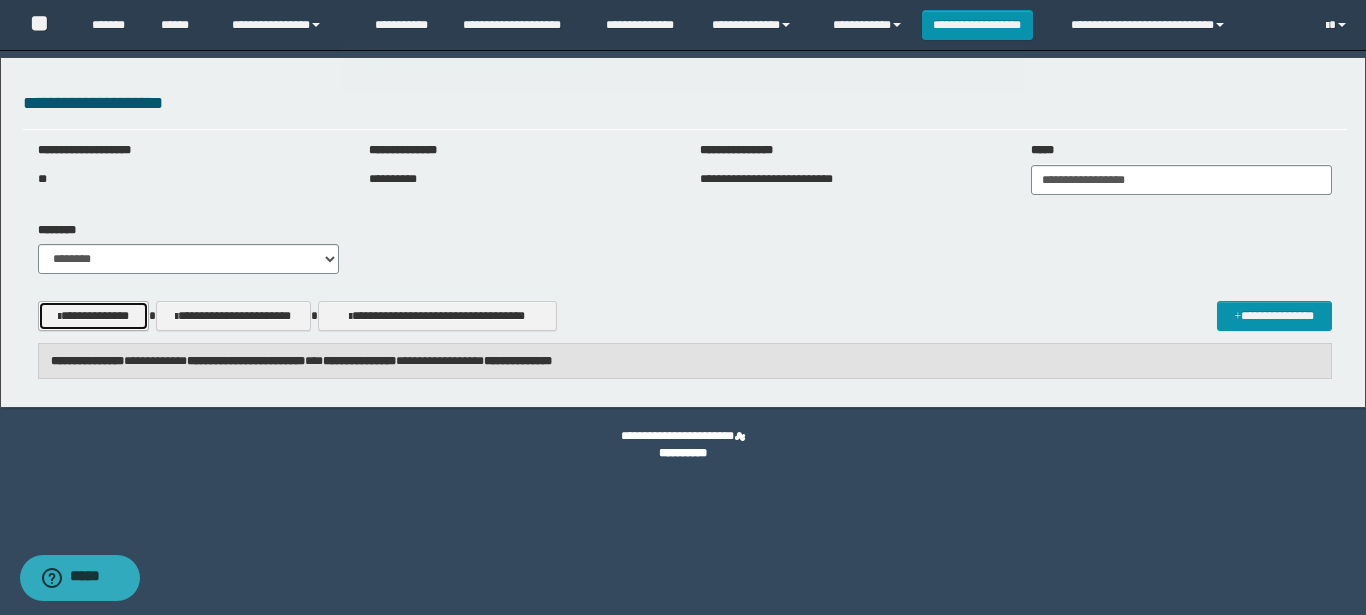 click on "**********" at bounding box center (93, 316) 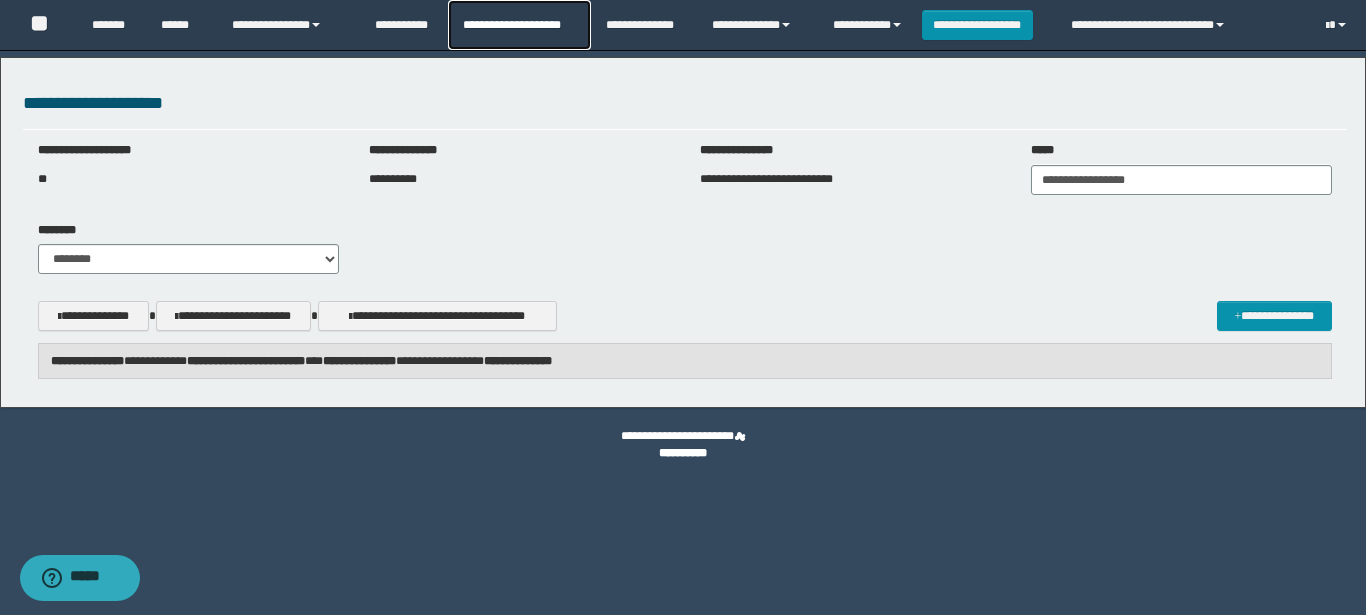 click on "**********" at bounding box center (519, 25) 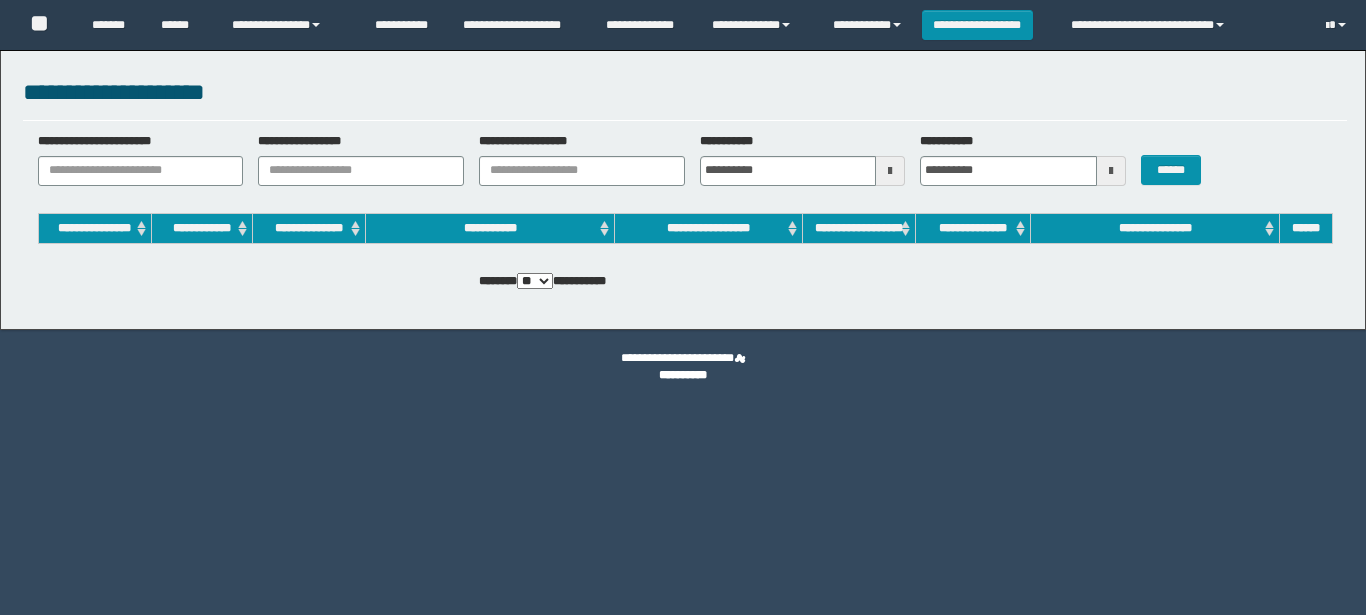 scroll, scrollTop: 0, scrollLeft: 0, axis: both 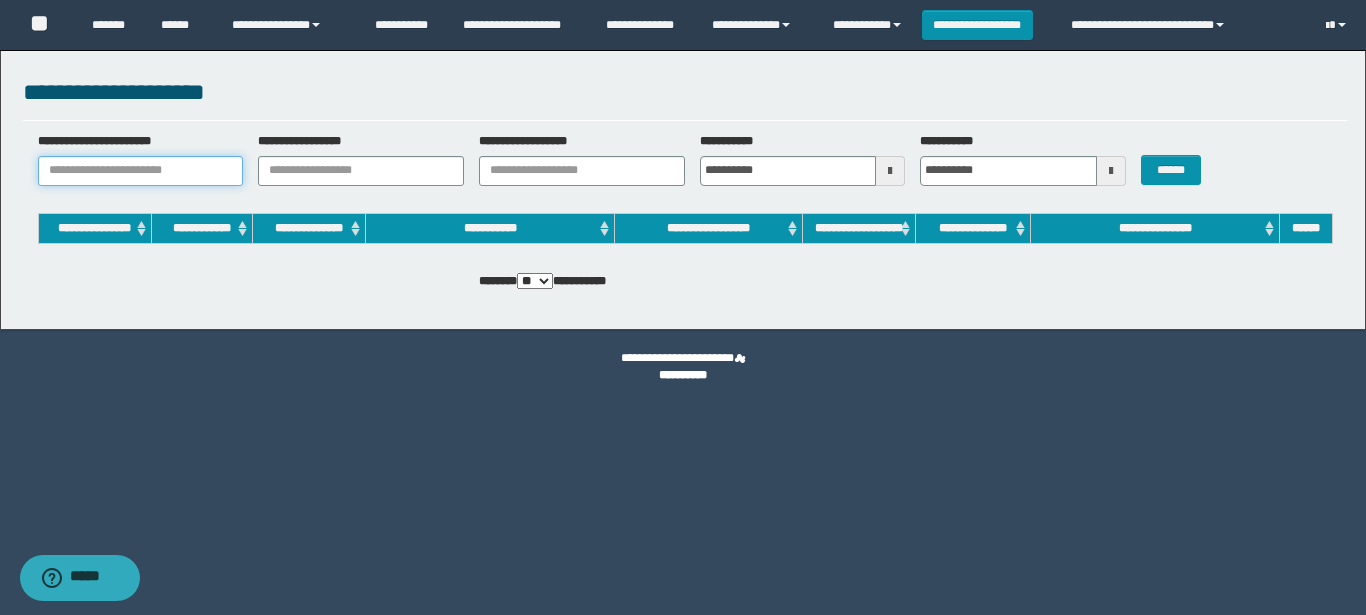 click on "**********" at bounding box center (141, 171) 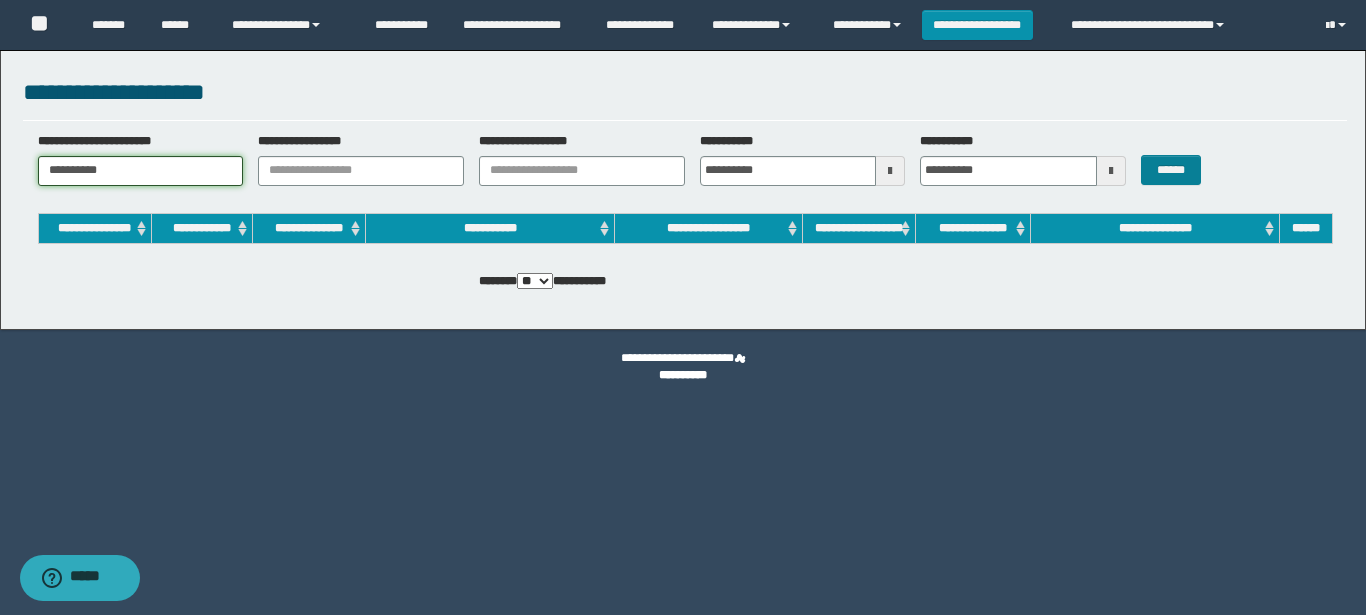 type on "**********" 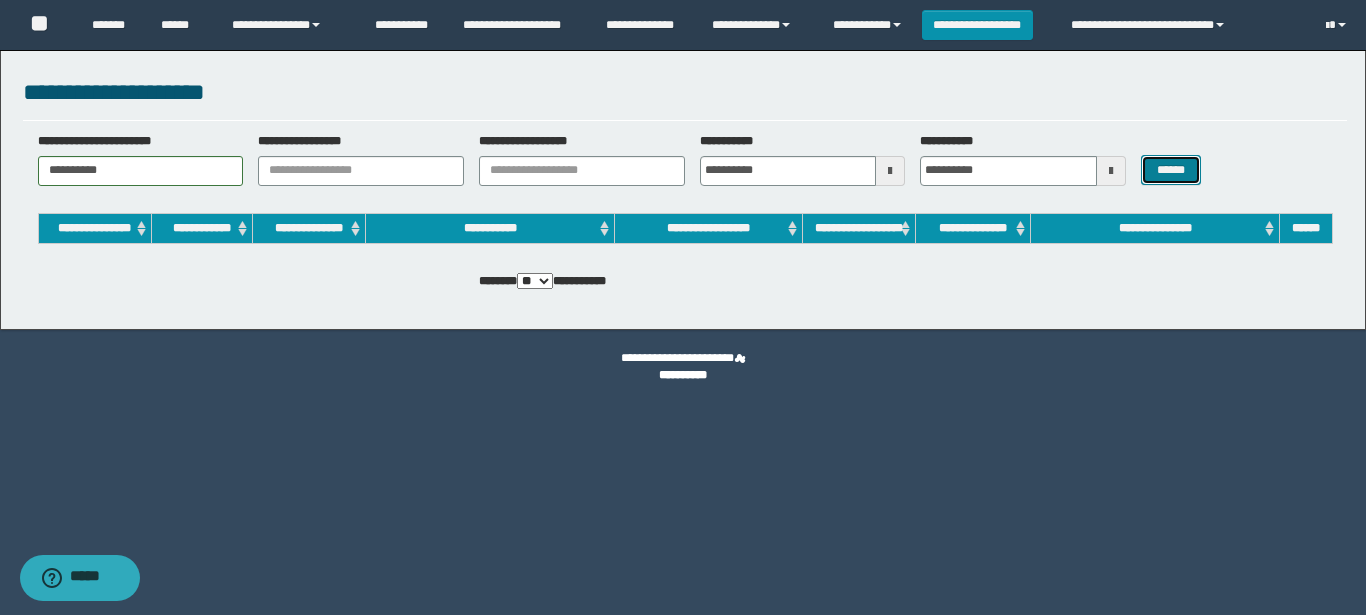 click on "******" at bounding box center (1170, 170) 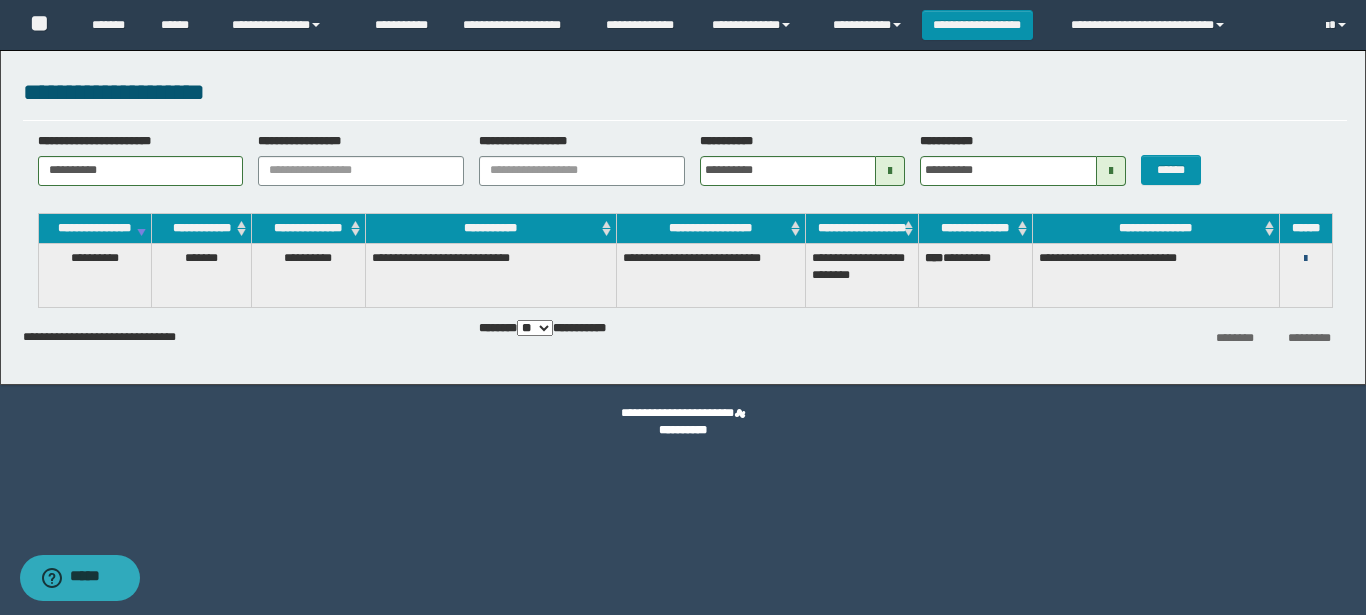click at bounding box center [1305, 259] 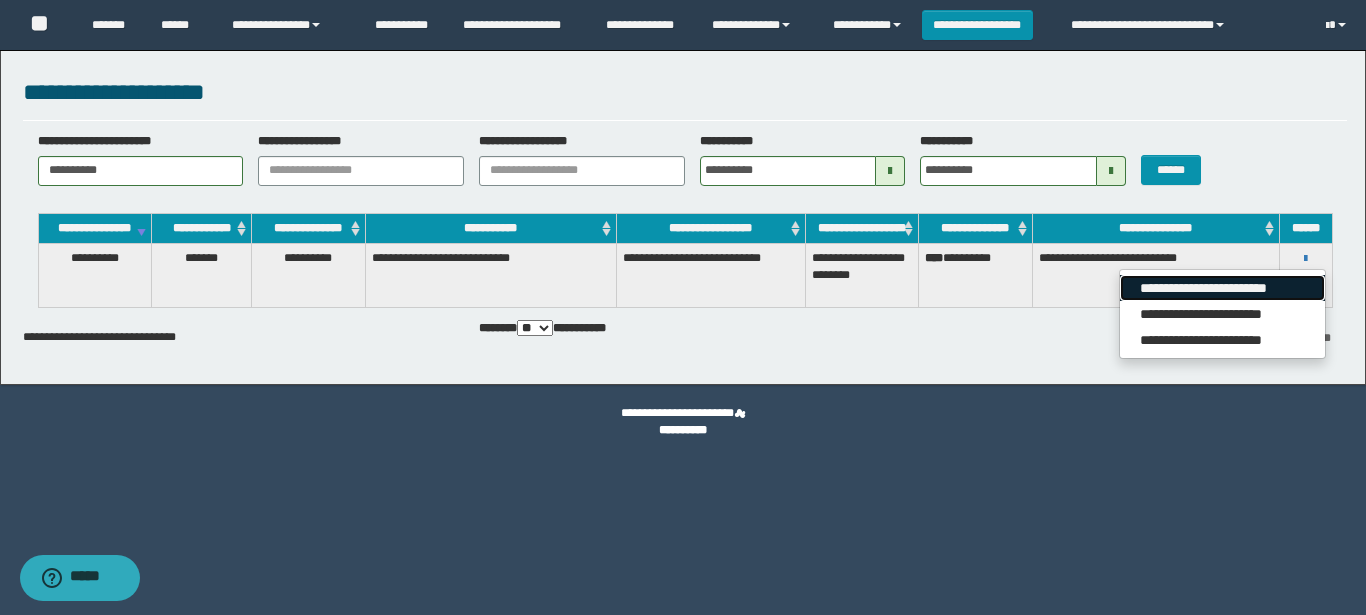 click on "**********" at bounding box center [1222, 288] 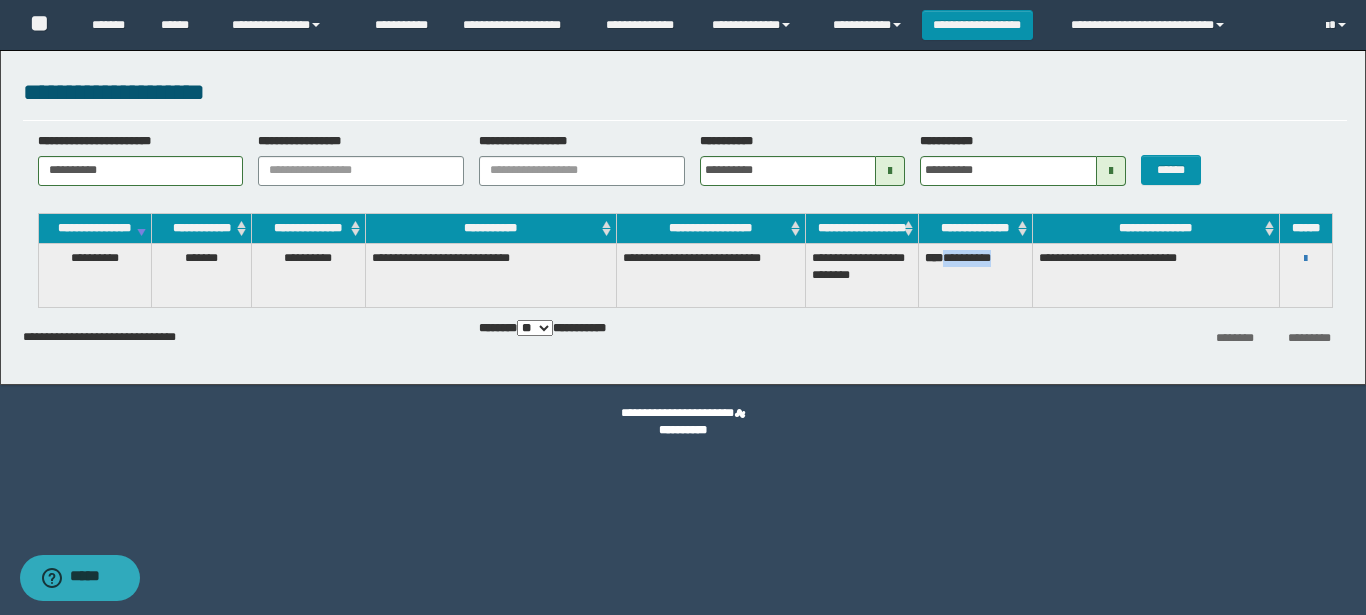 drag, startPoint x: 1013, startPoint y: 272, endPoint x: 950, endPoint y: 269, distance: 63.07139 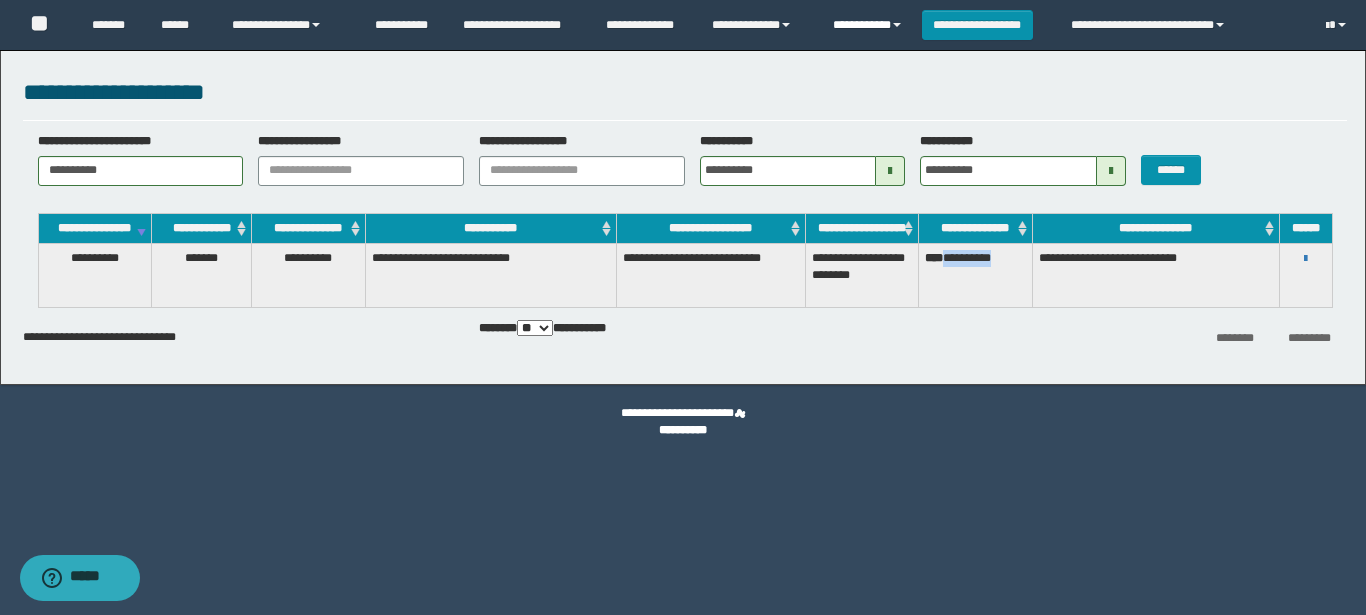 click on "**********" at bounding box center (870, 25) 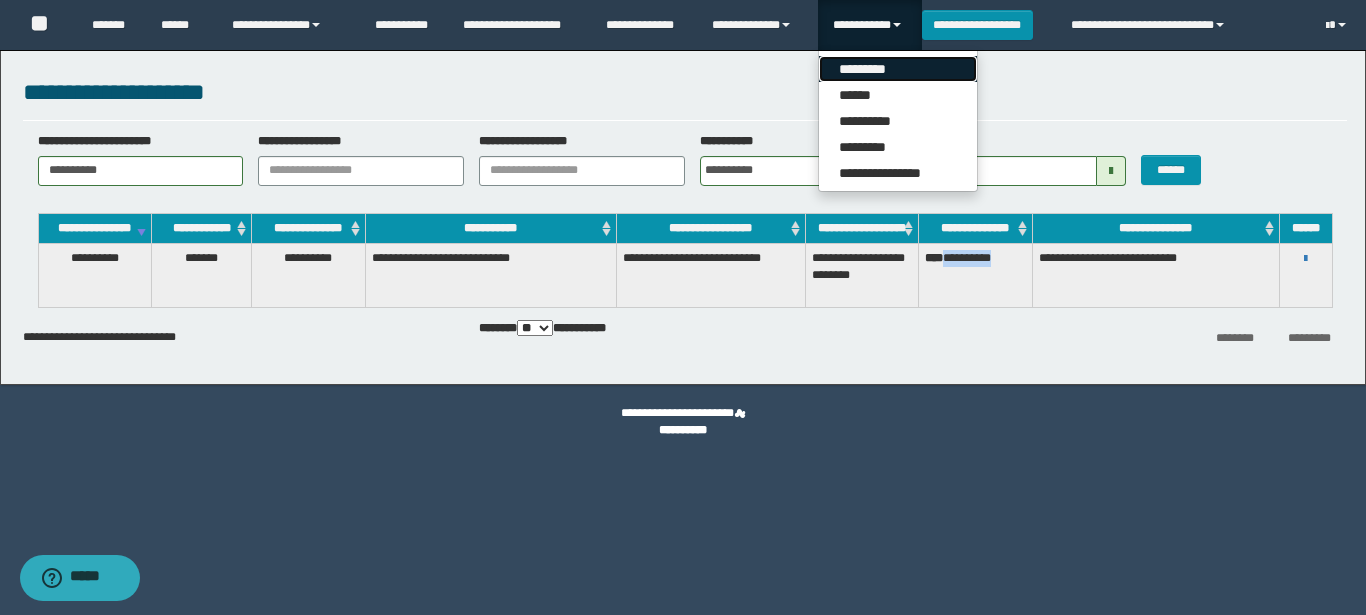 click on "*********" at bounding box center [898, 69] 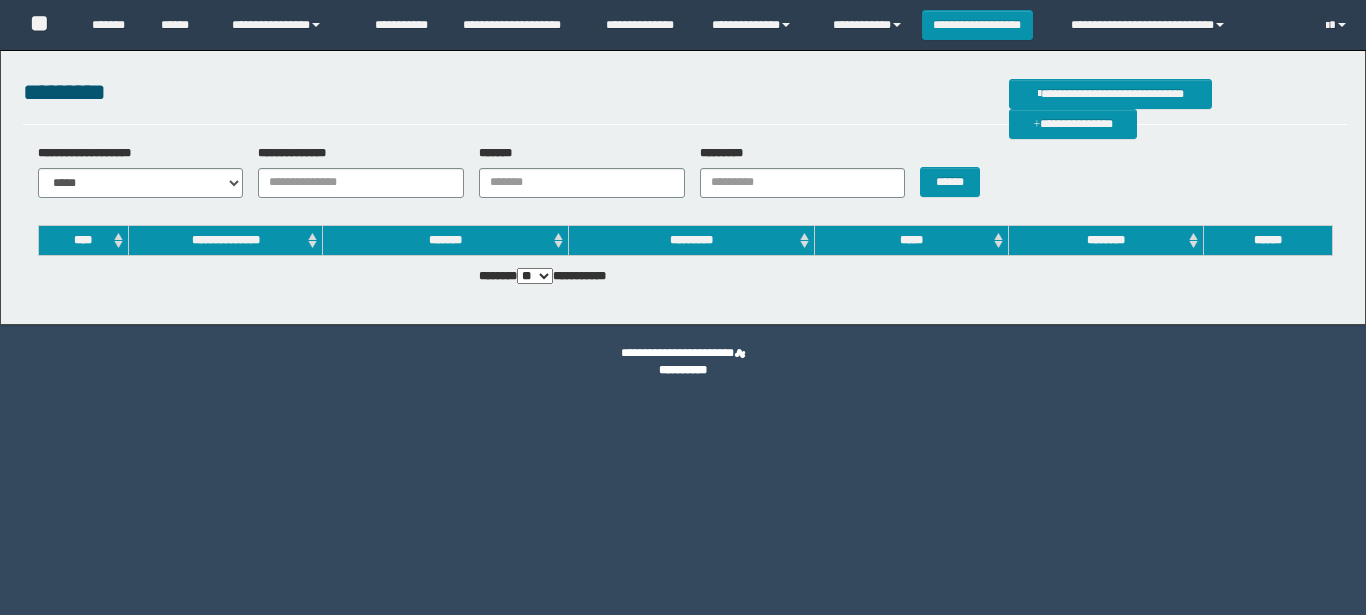 scroll, scrollTop: 0, scrollLeft: 0, axis: both 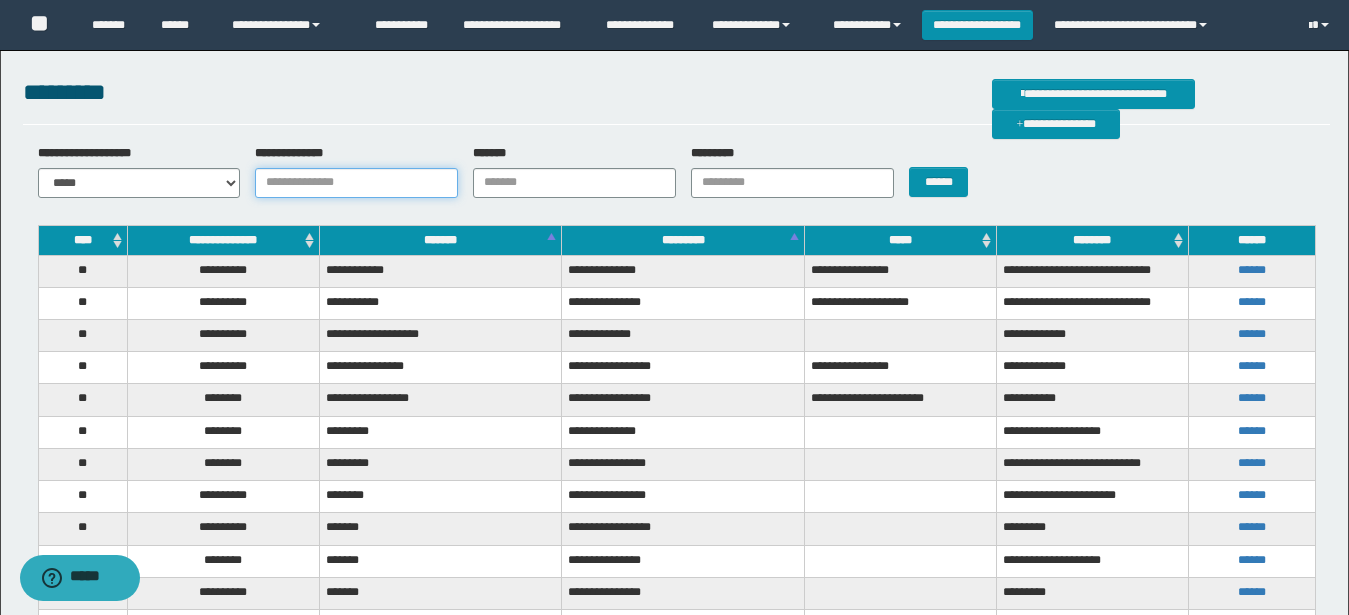 click on "**********" at bounding box center (356, 183) 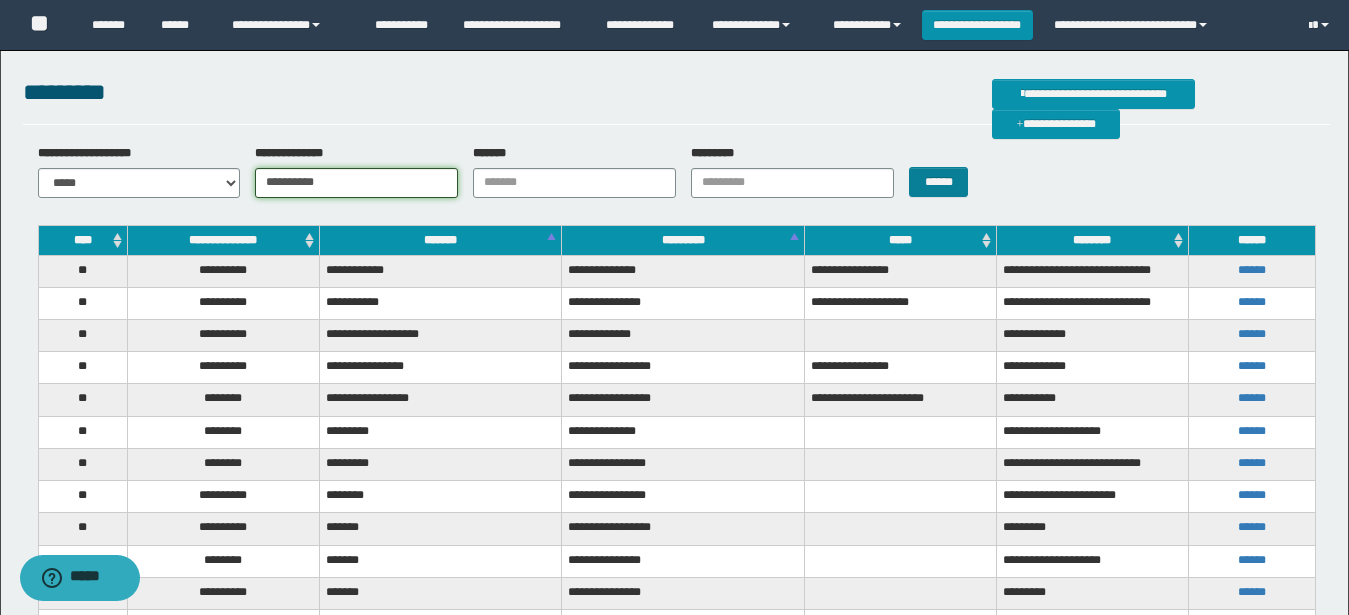 type on "**********" 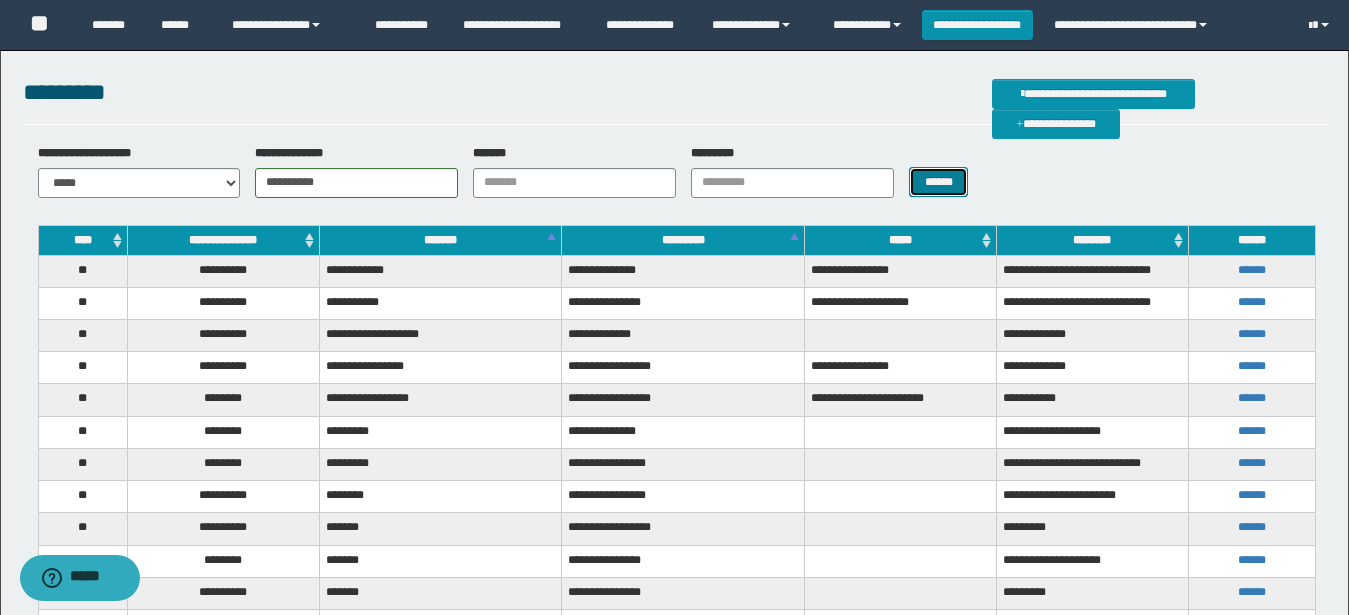click on "******" at bounding box center (938, 182) 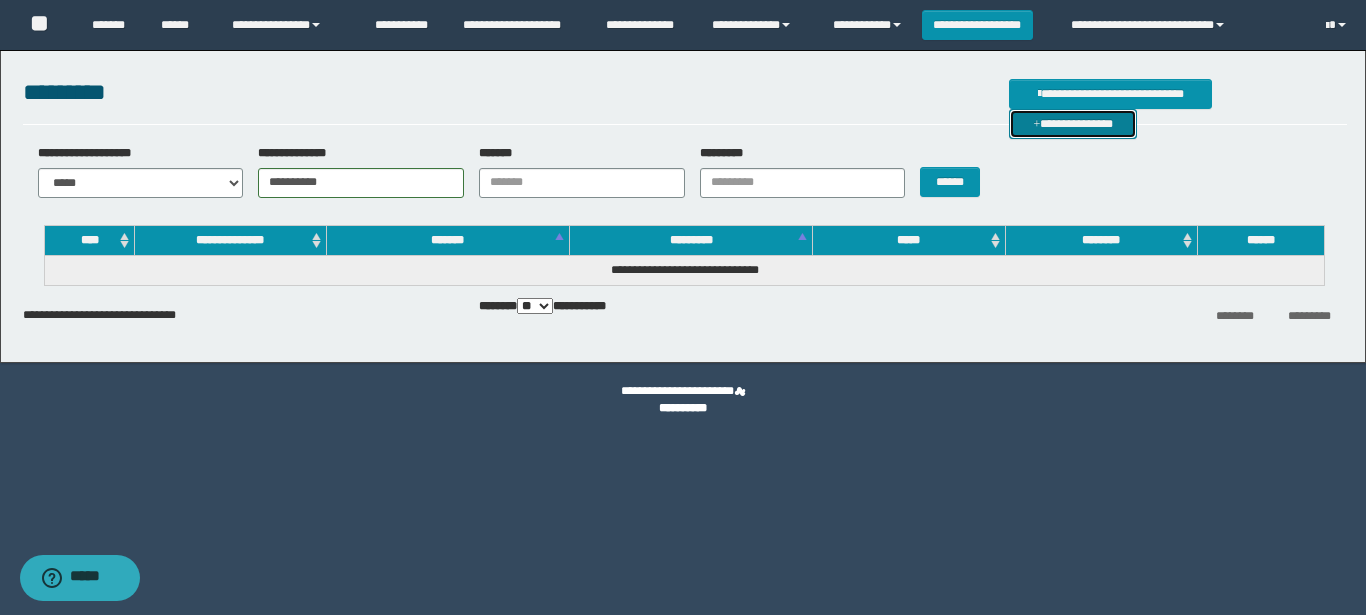 click on "**********" at bounding box center (1073, 124) 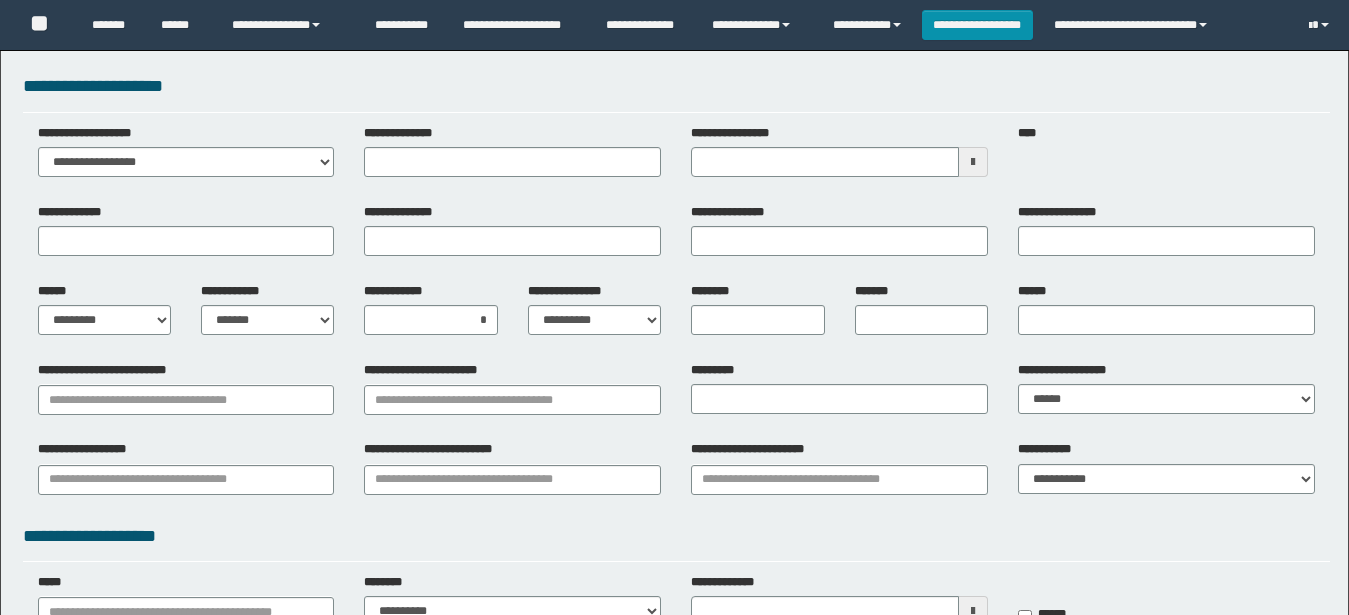scroll, scrollTop: 0, scrollLeft: 0, axis: both 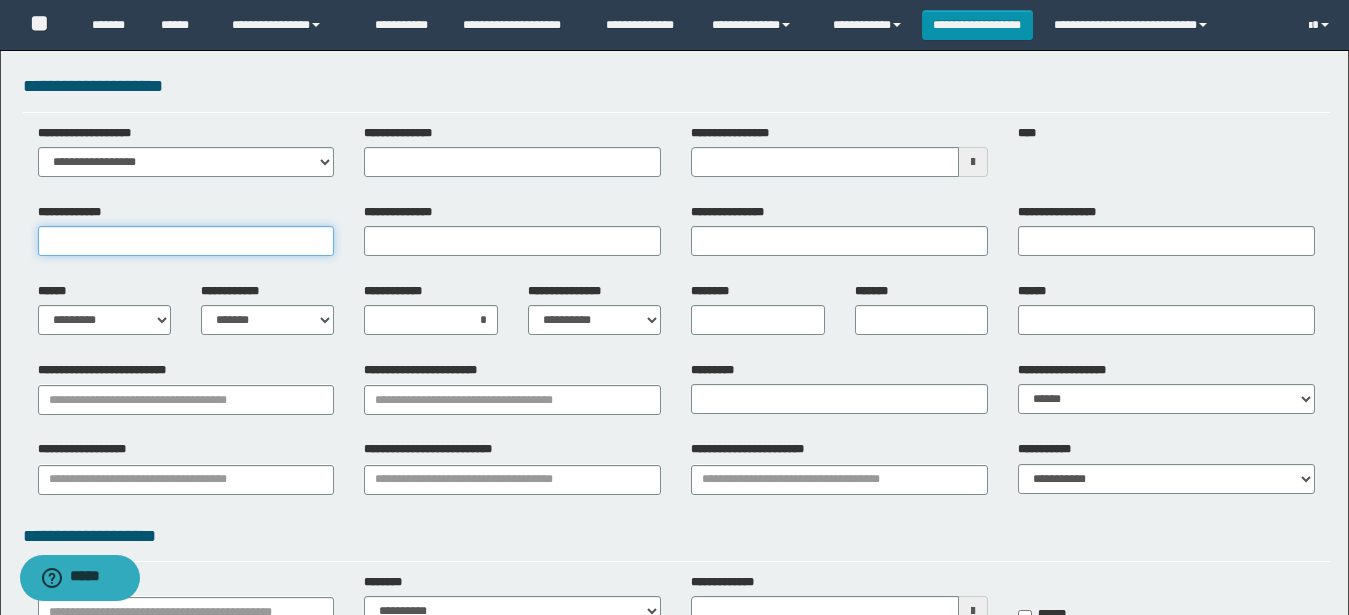 click on "**********" at bounding box center [186, 241] 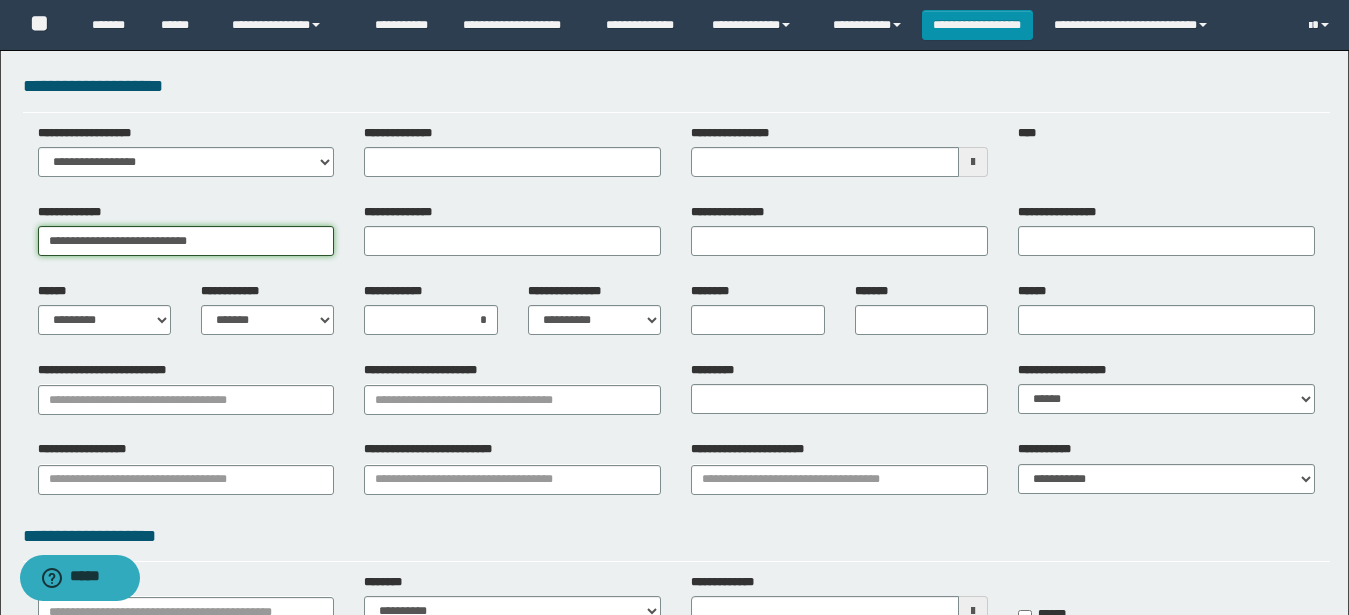 drag, startPoint x: 280, startPoint y: 235, endPoint x: 91, endPoint y: 238, distance: 189.0238 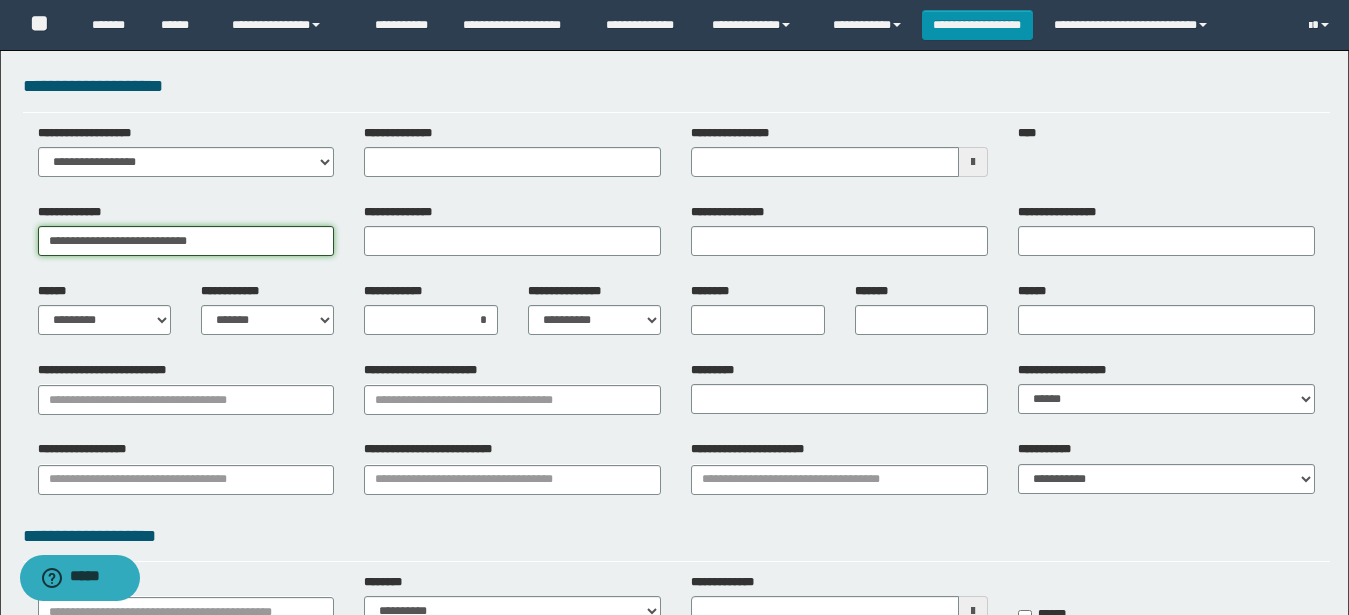 click on "**********" at bounding box center [186, 241] 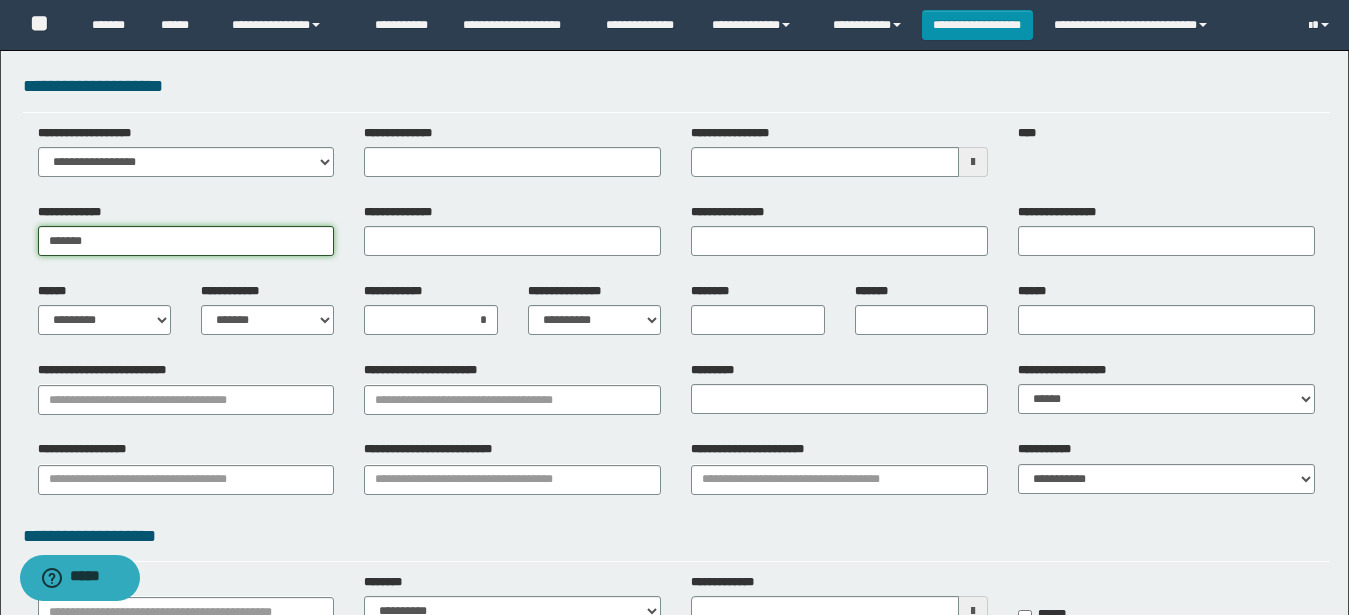 type on "******" 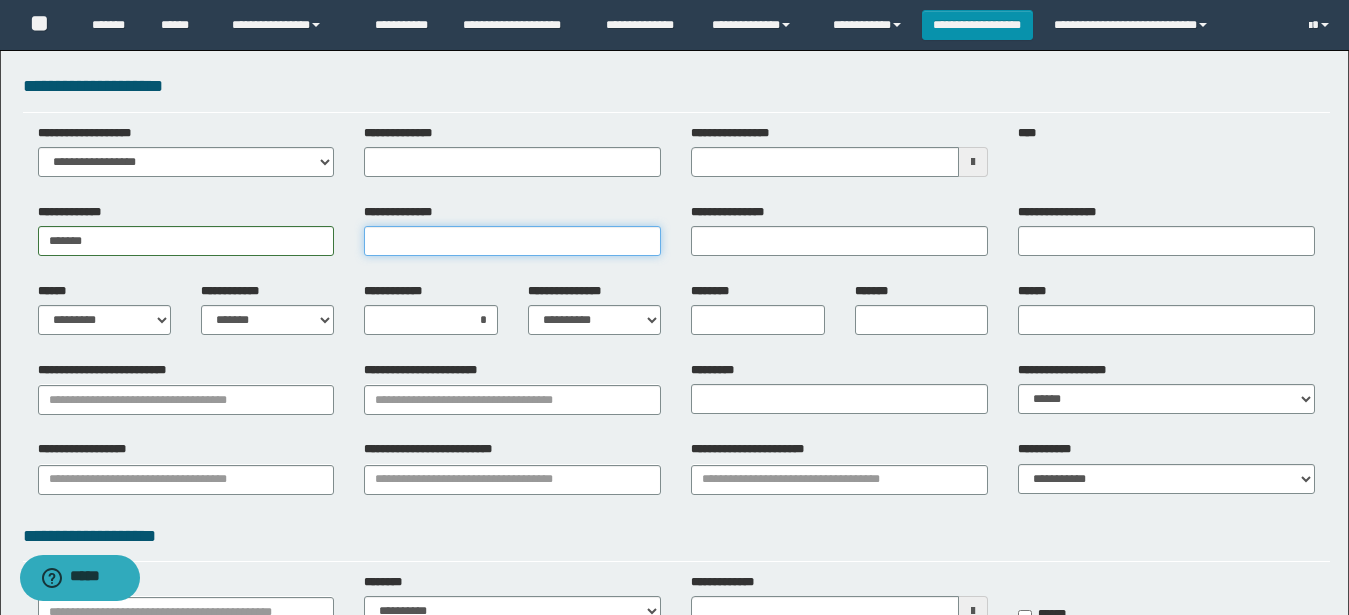 click on "**********" at bounding box center (512, 241) 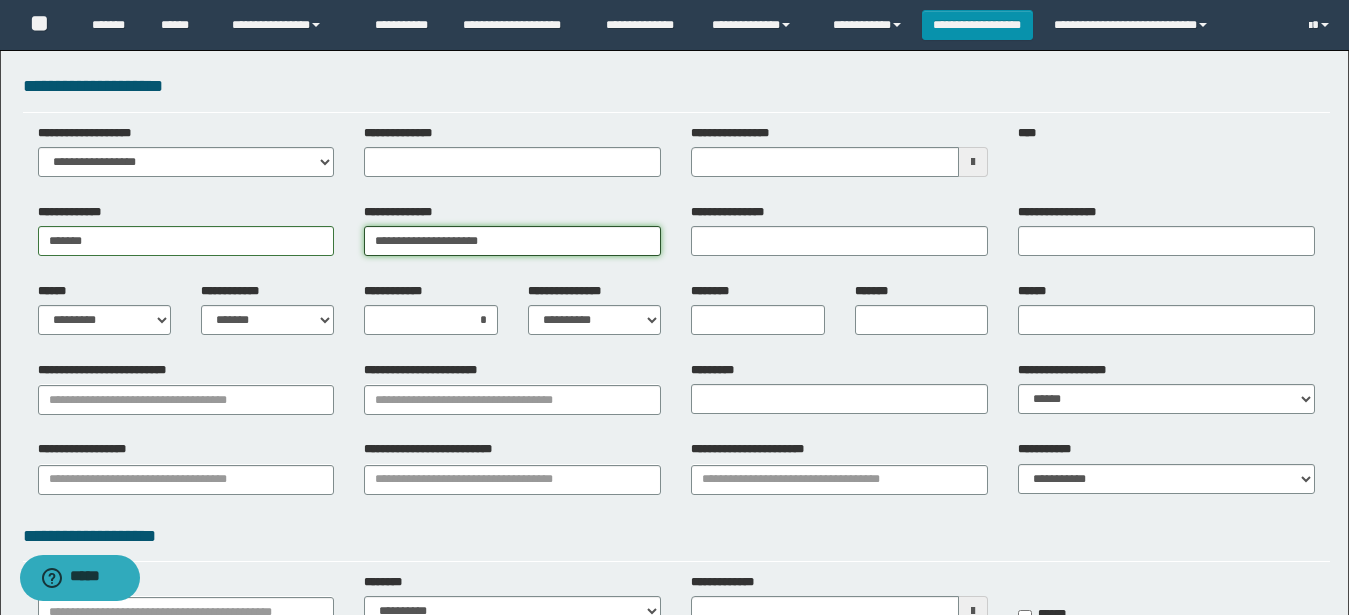 drag, startPoint x: 521, startPoint y: 242, endPoint x: 407, endPoint y: 240, distance: 114.01754 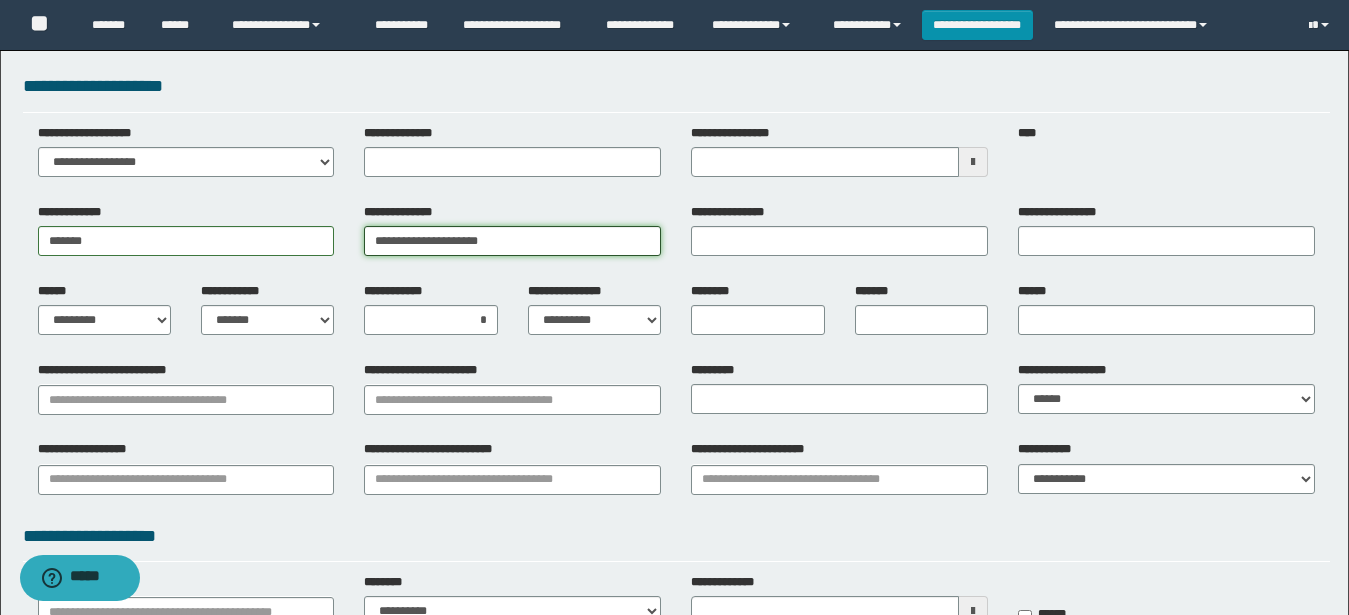 click on "**********" at bounding box center [512, 241] 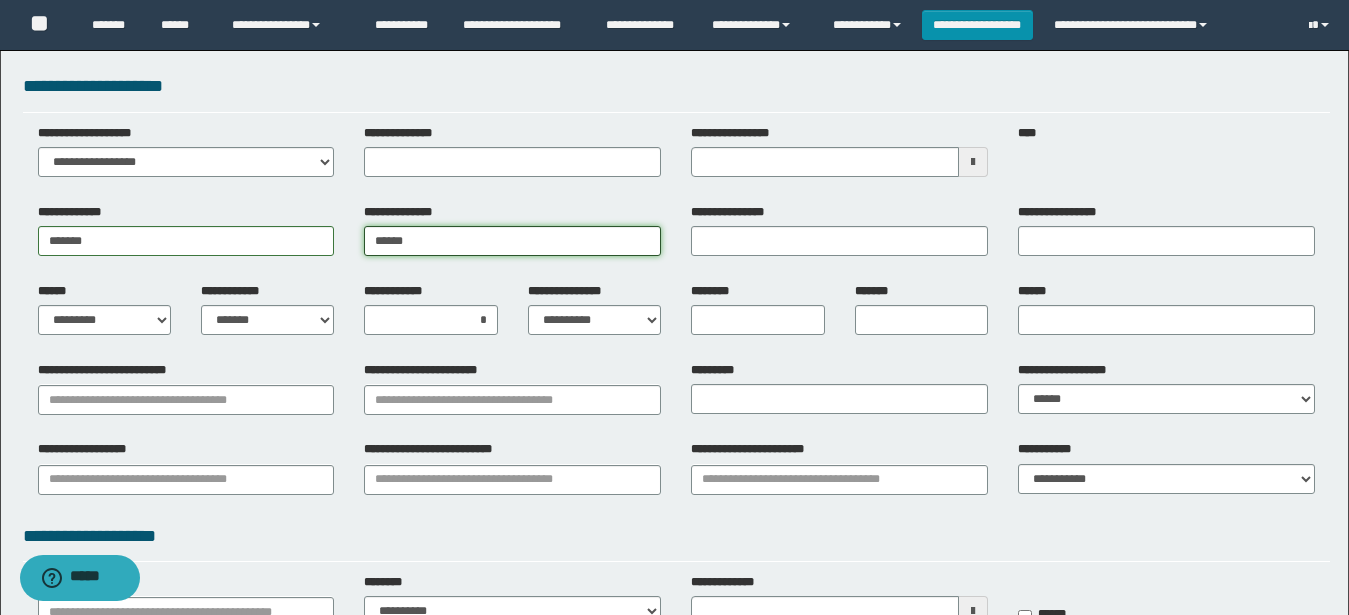 type on "*****" 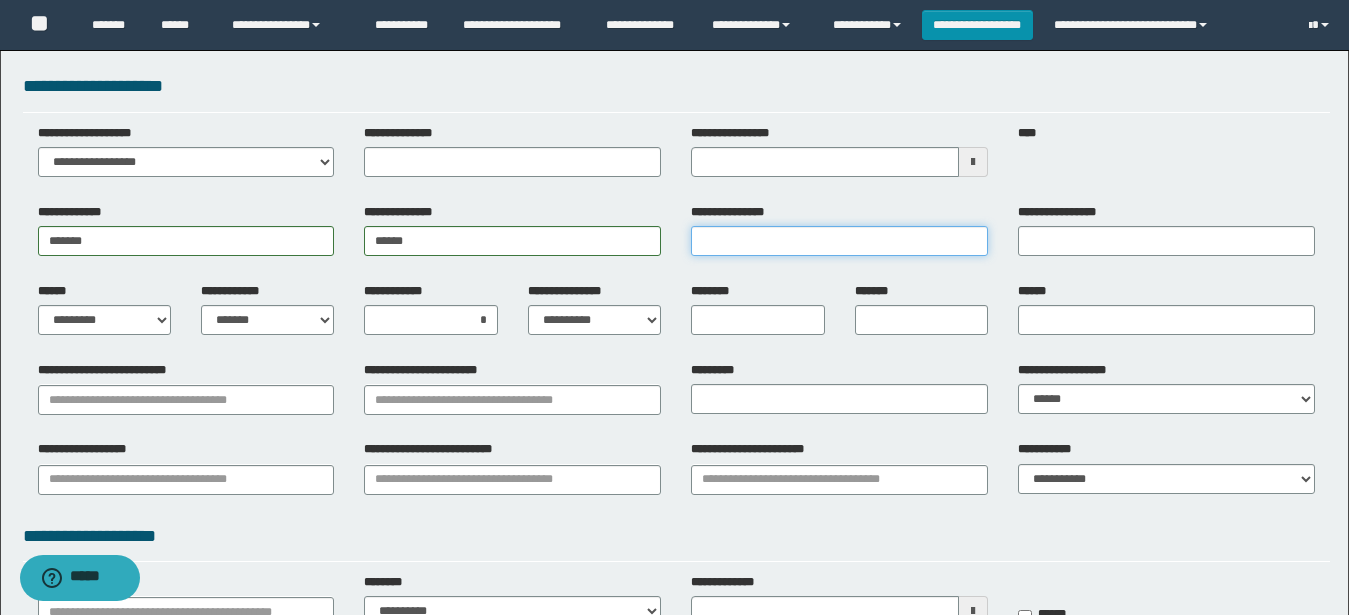 click on "**********" at bounding box center [839, 241] 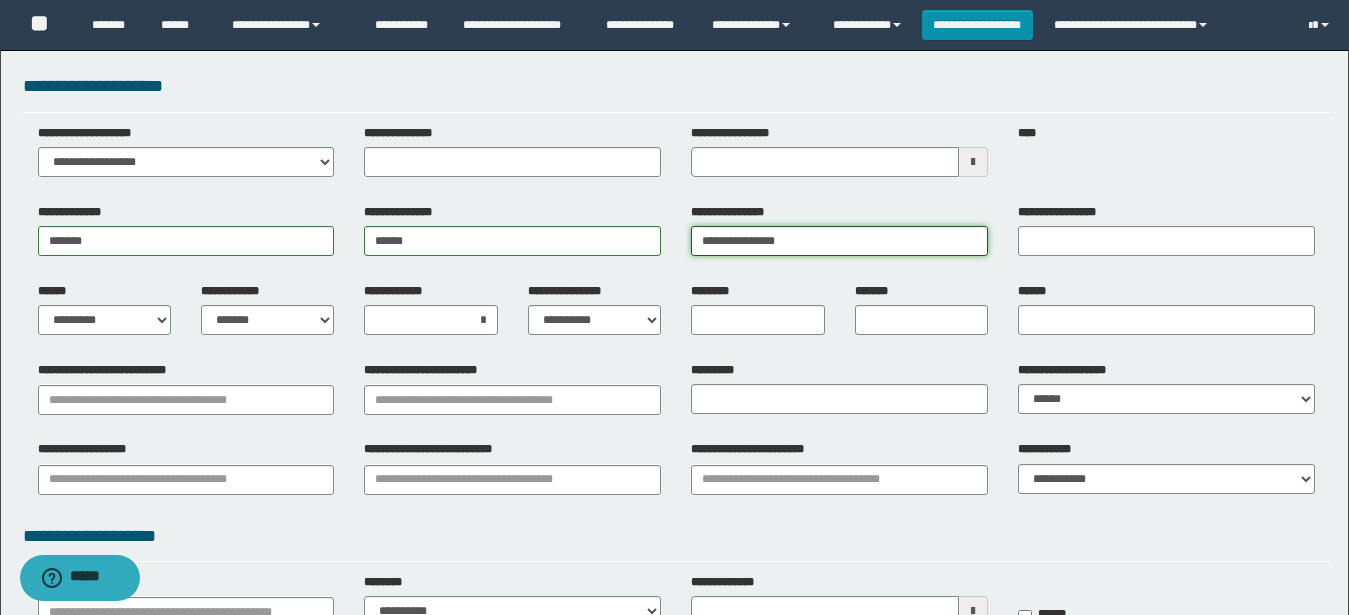 drag, startPoint x: 851, startPoint y: 246, endPoint x: 752, endPoint y: 236, distance: 99.50377 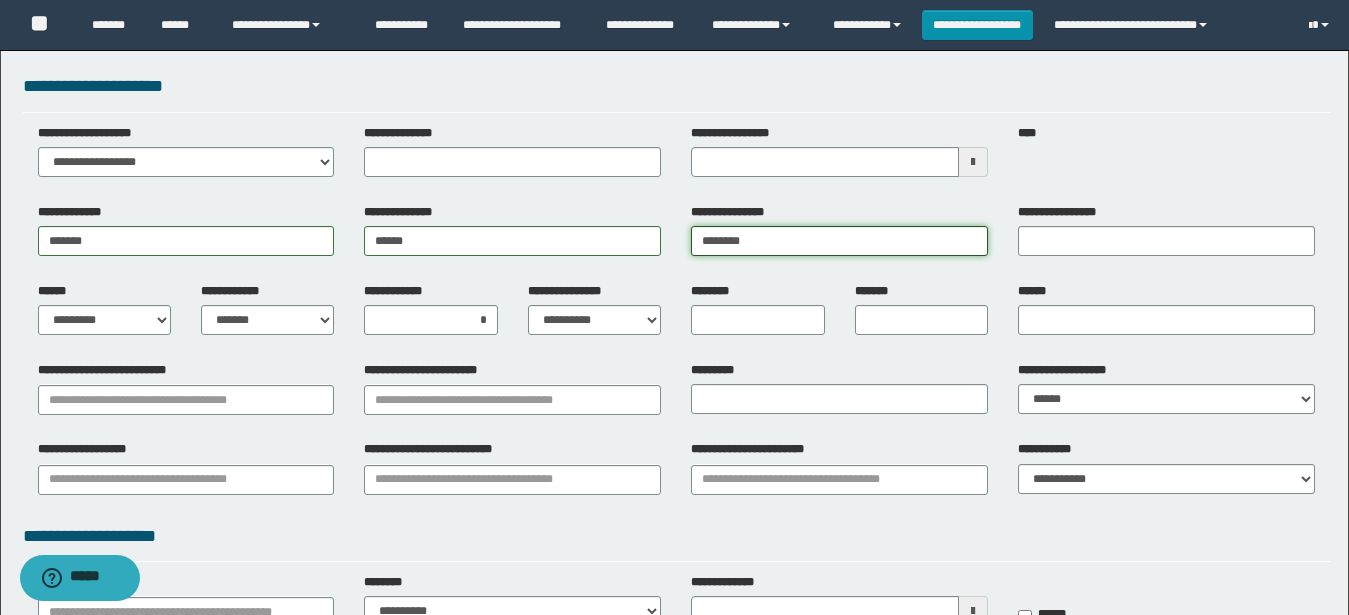 type on "*******" 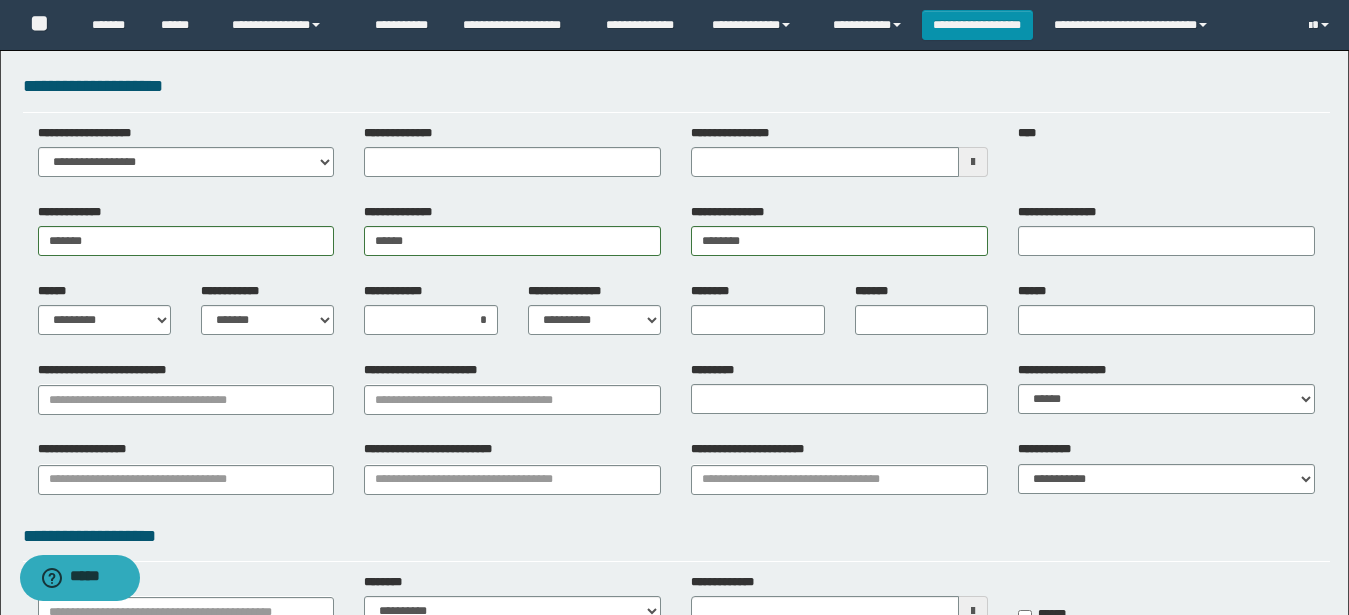 click on "**********" at bounding box center [1166, 230] 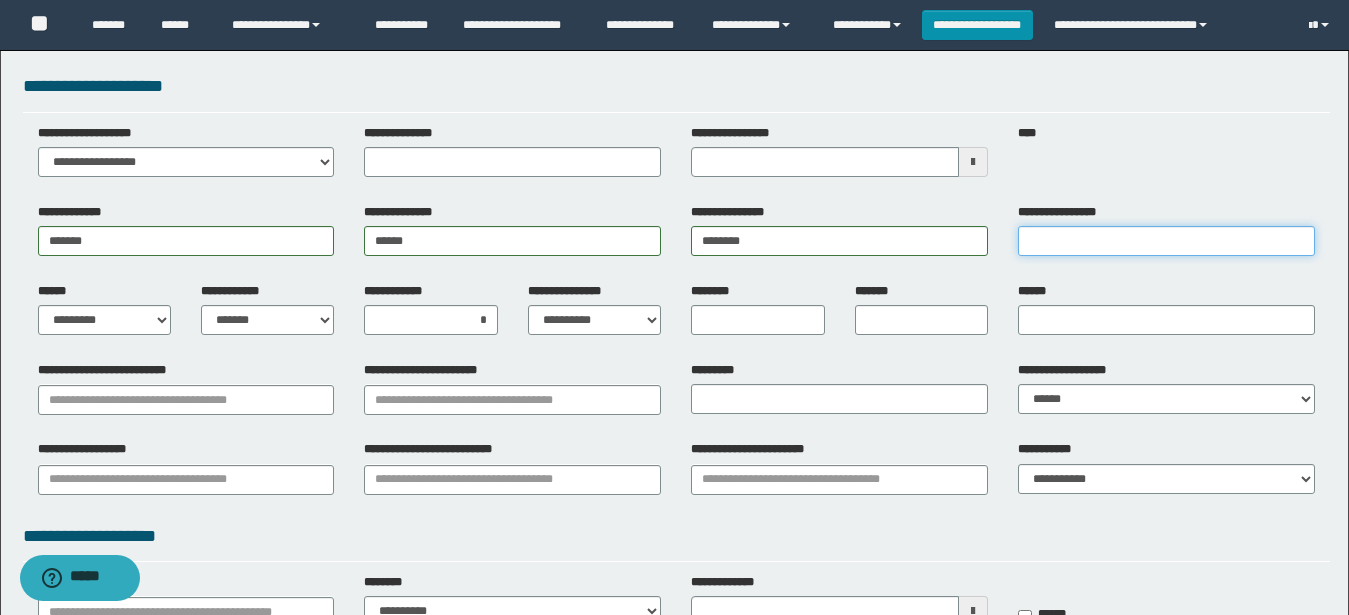 click on "**********" at bounding box center (1166, 241) 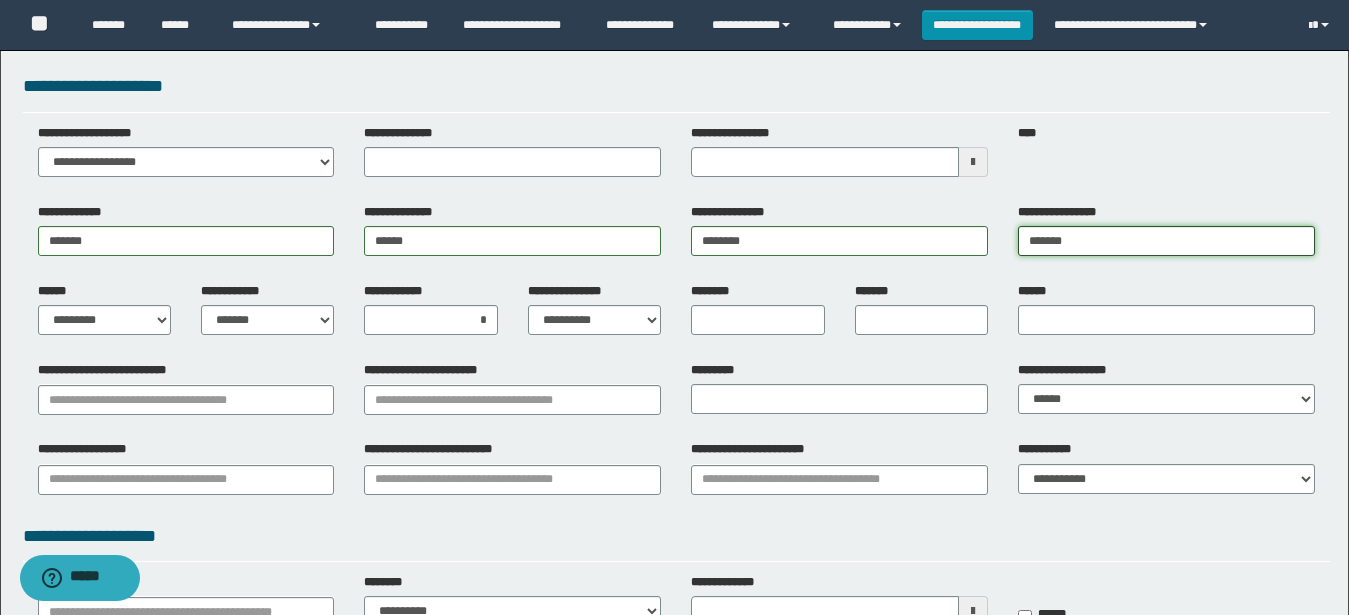 type on "*******" 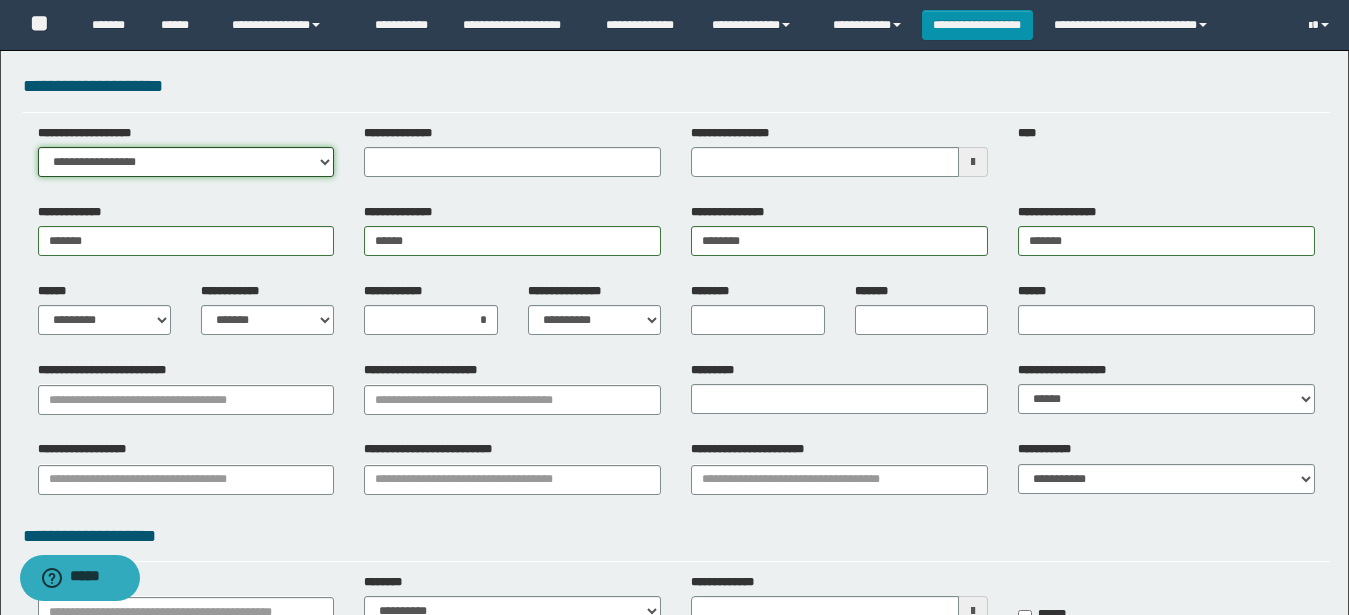 click on "**********" at bounding box center [0, 0] 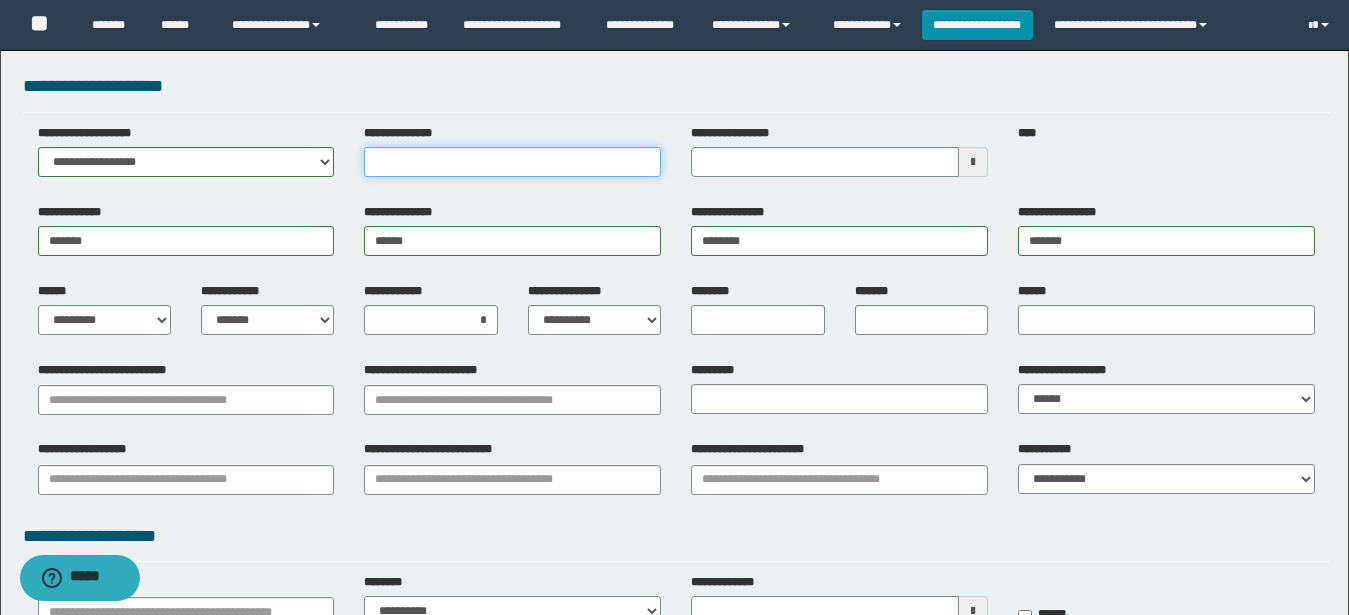 click on "**********" at bounding box center (512, 162) 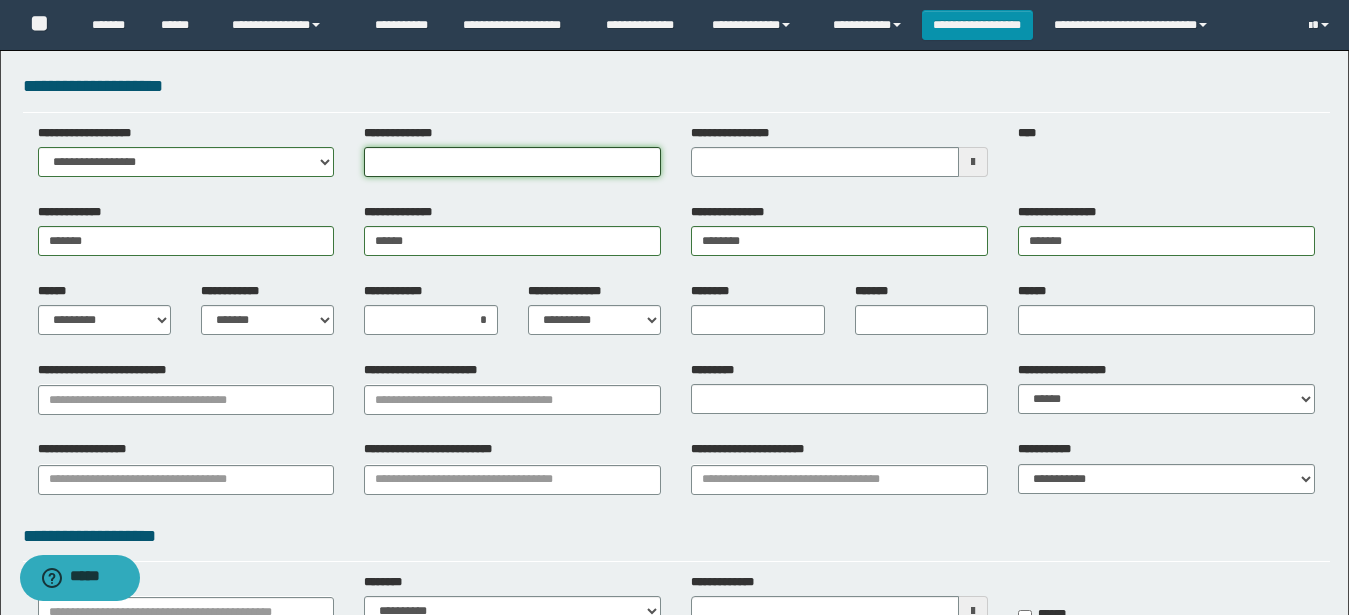 type on "**********" 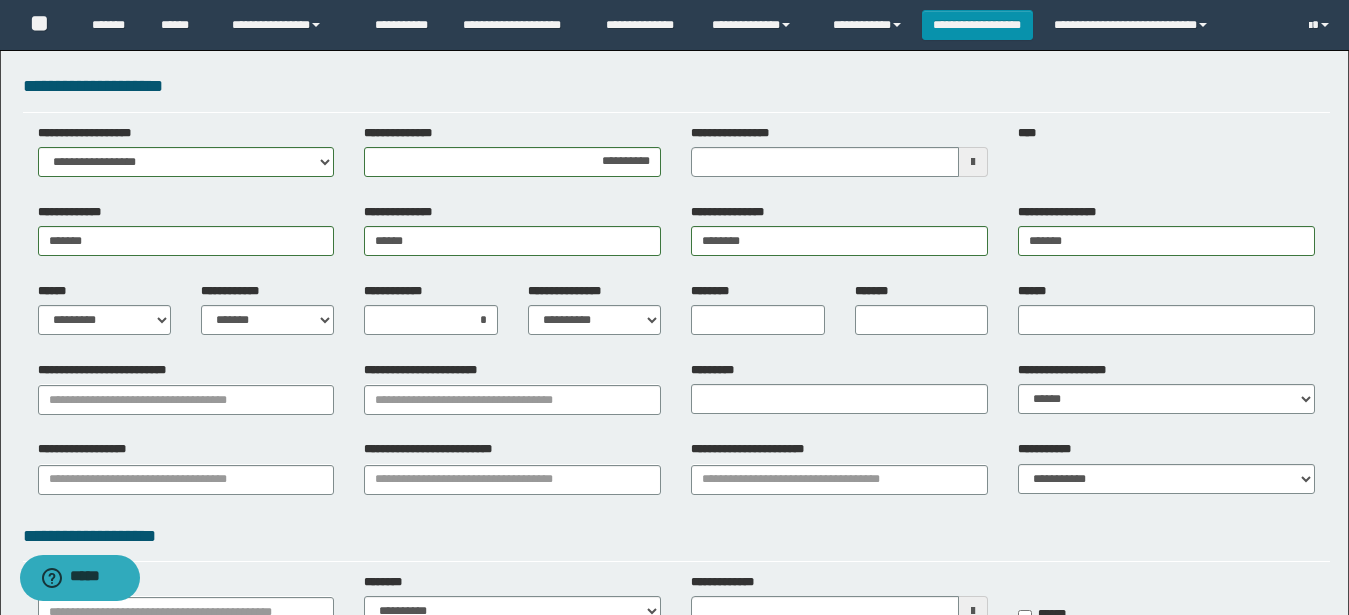 click at bounding box center [973, 162] 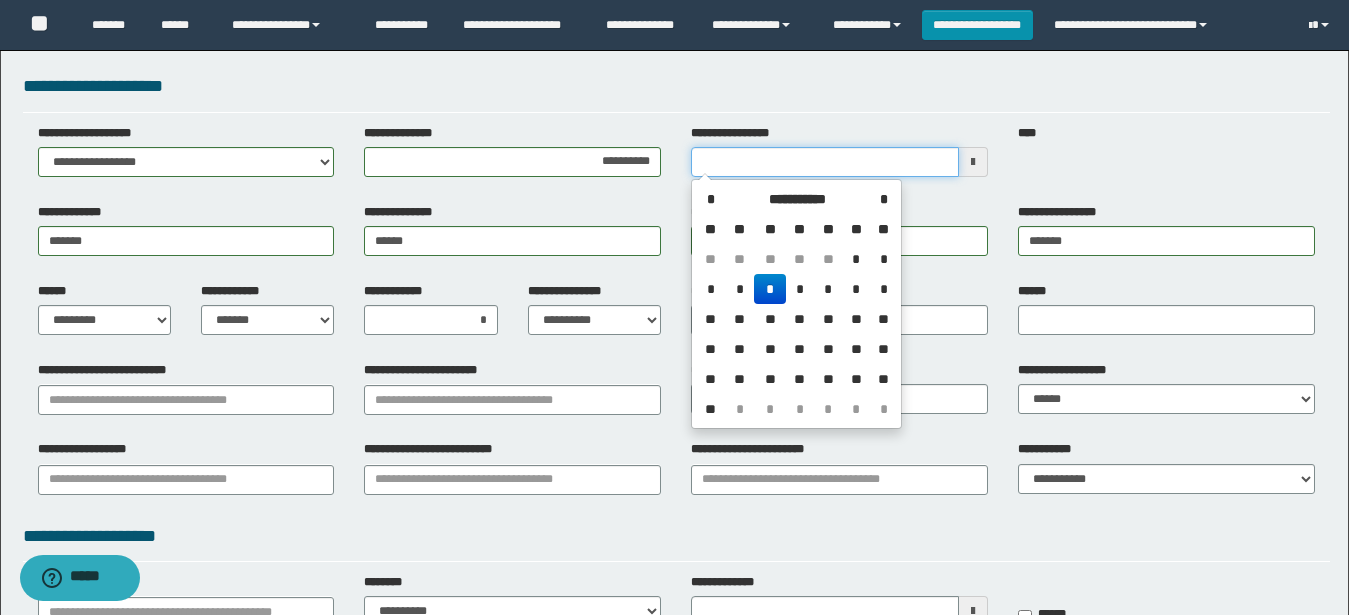 type on "**********" 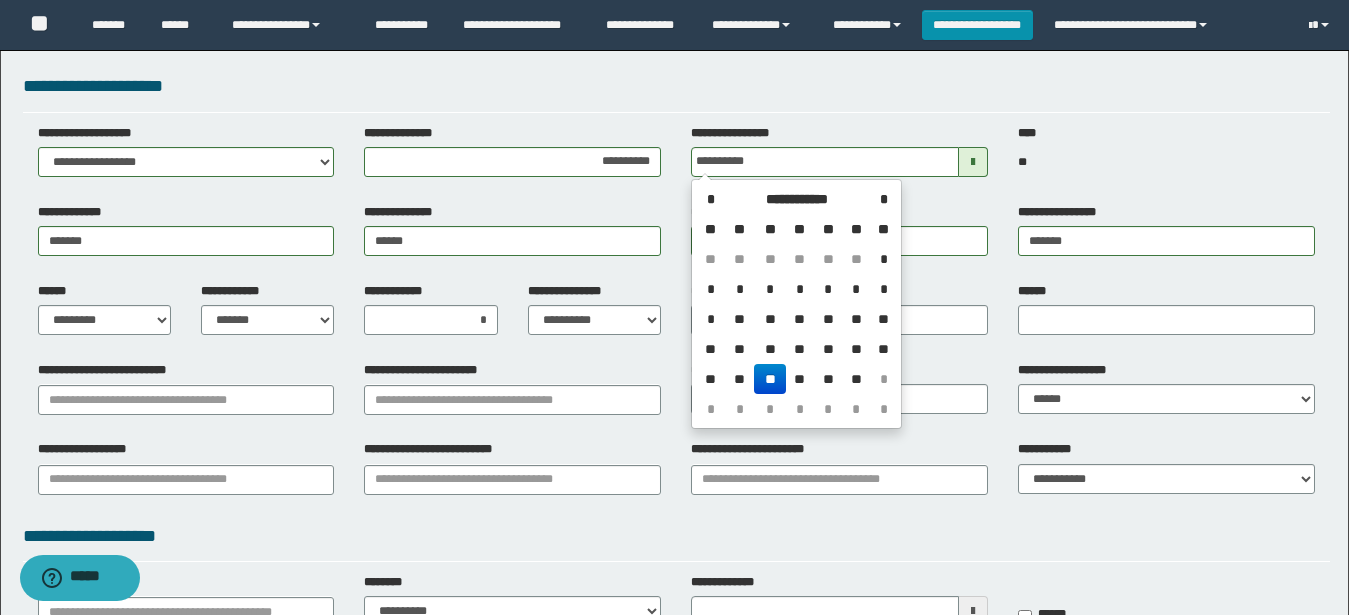 click on "**" at bounding box center [770, 379] 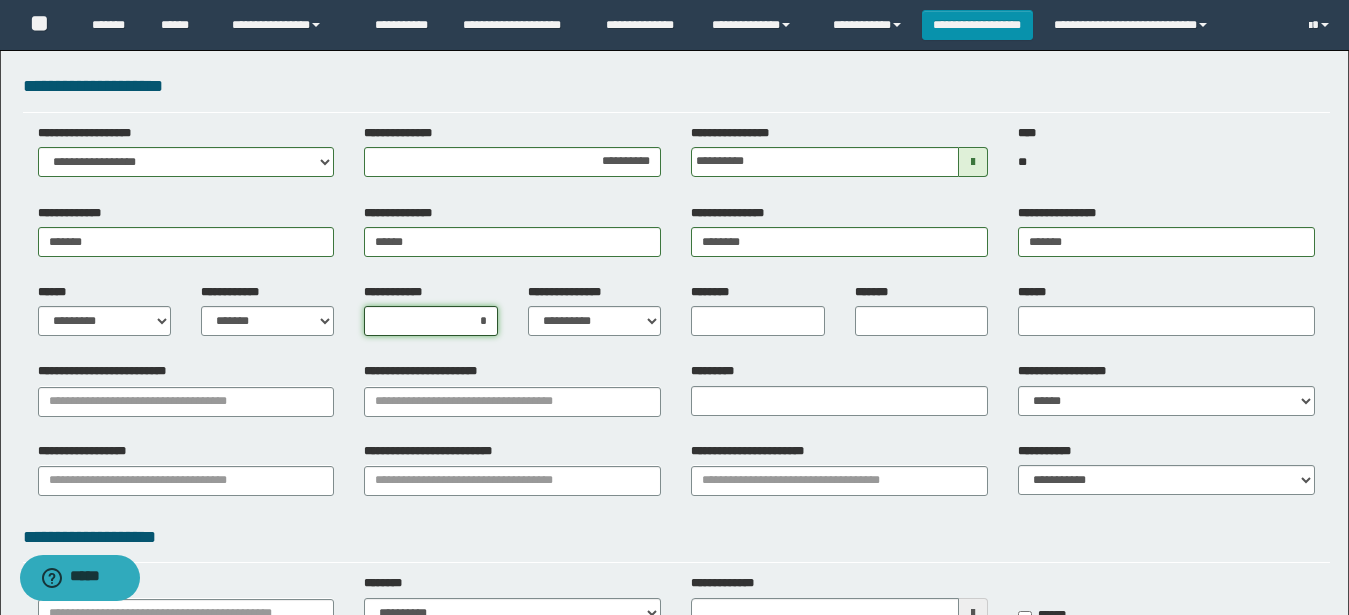 drag, startPoint x: 477, startPoint y: 320, endPoint x: 499, endPoint y: 322, distance: 22.090721 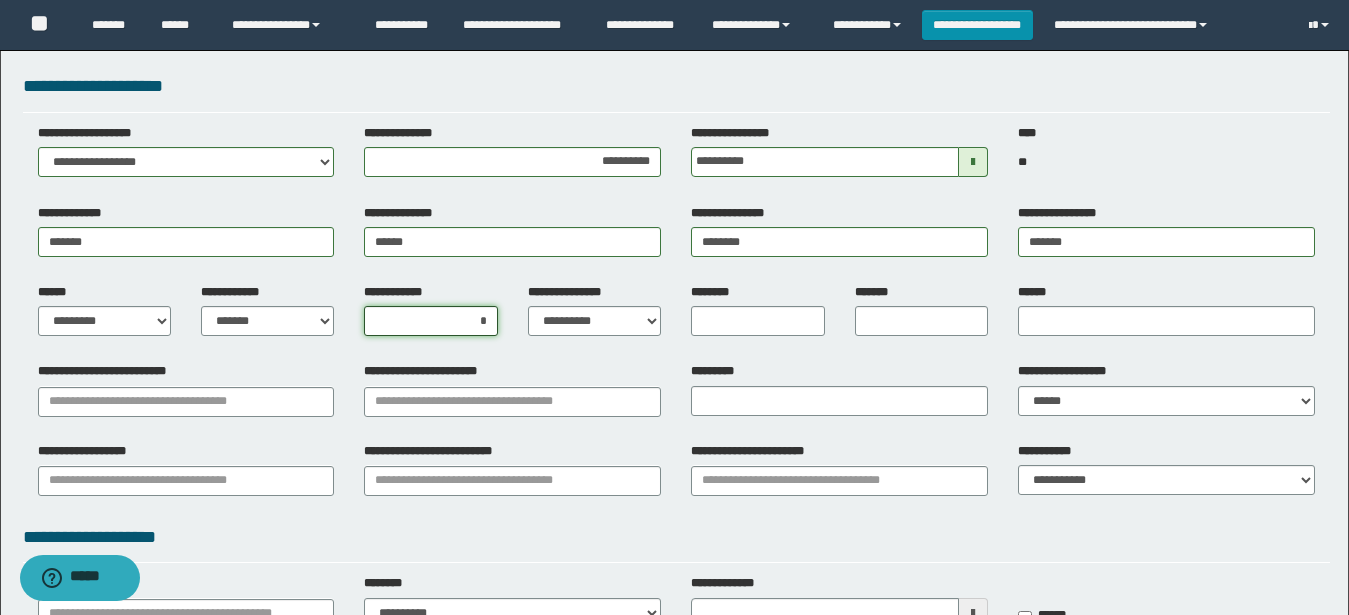 click on "*" at bounding box center (430, 321) 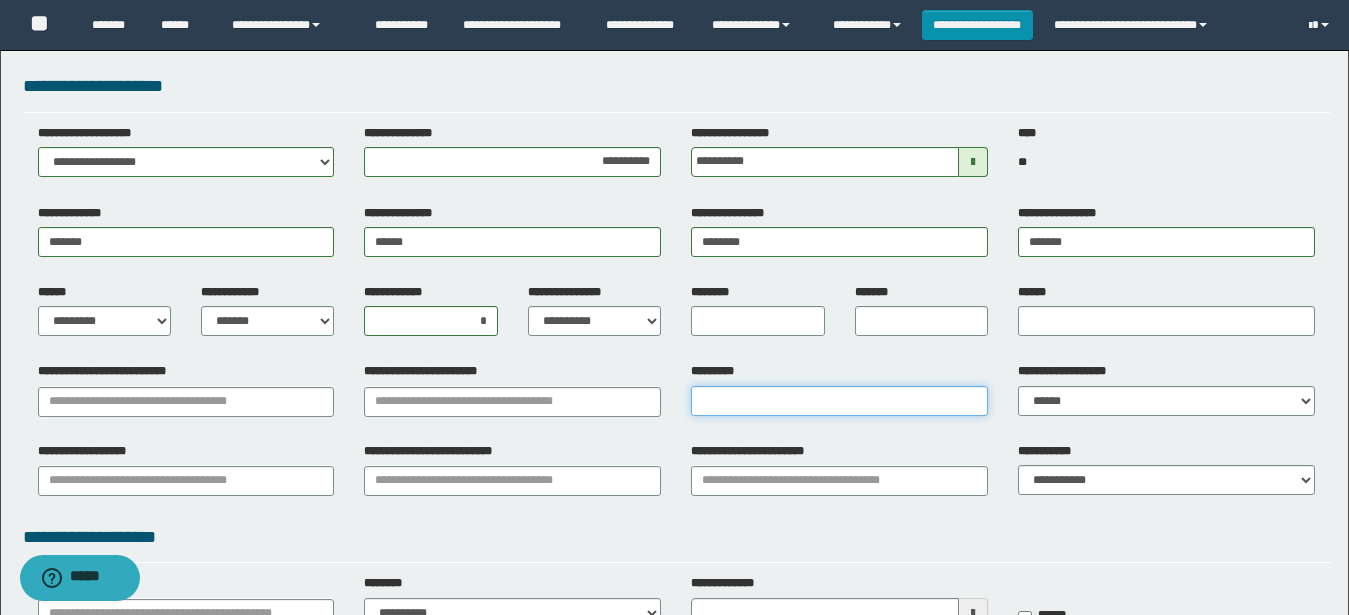 click on "*********" at bounding box center (839, 401) 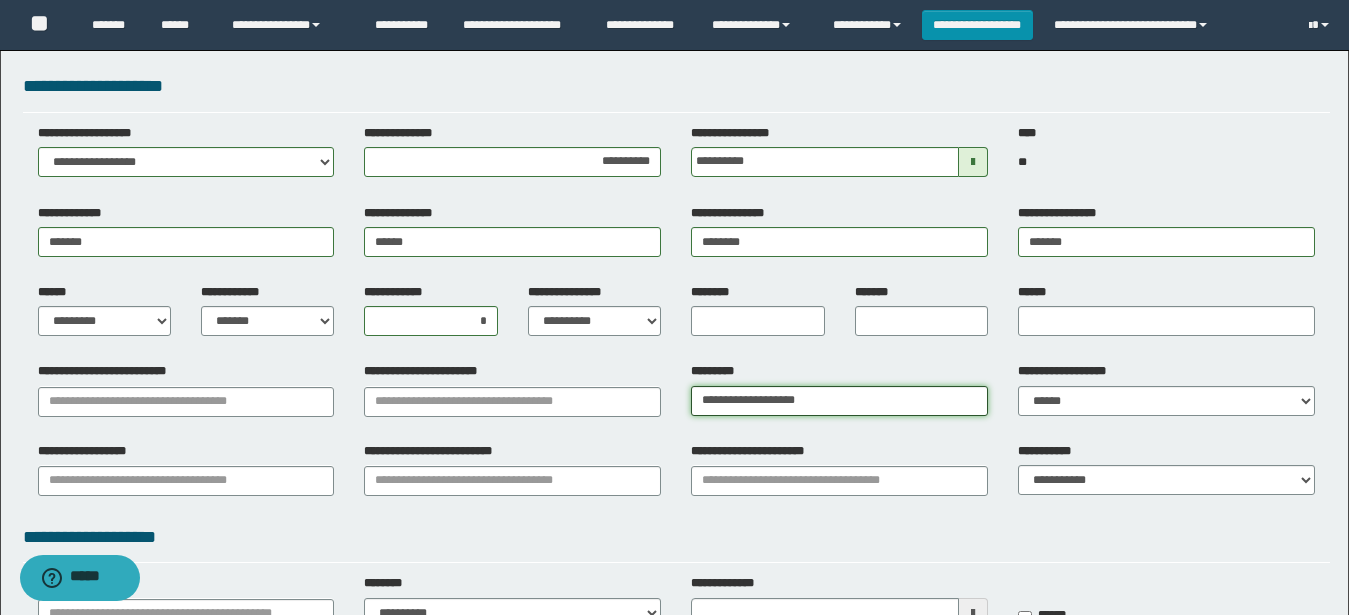 type on "**********" 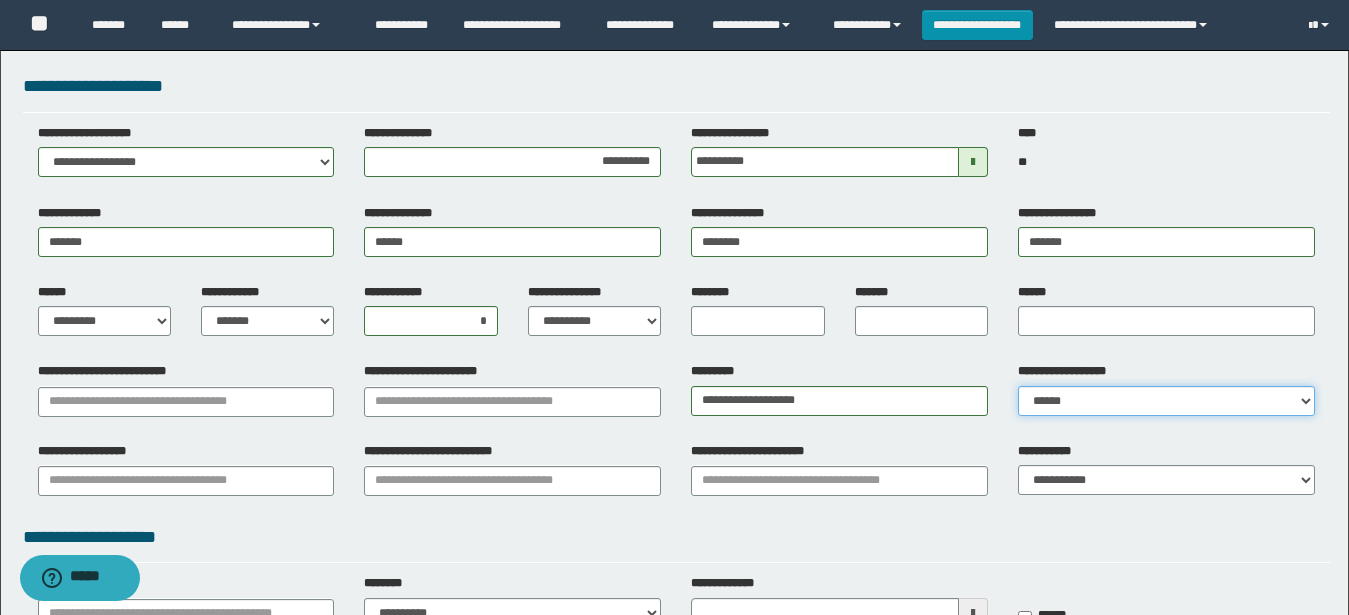 click on "******
*****" at bounding box center (1166, 401) 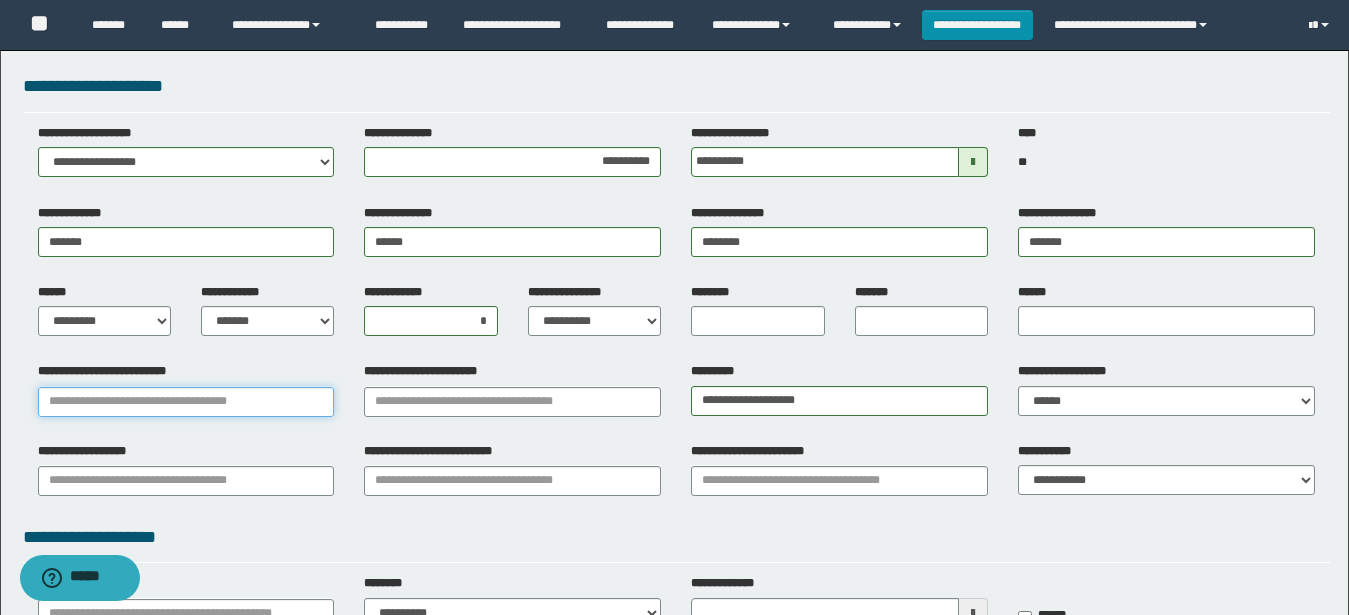 click on "**********" at bounding box center (186, 402) 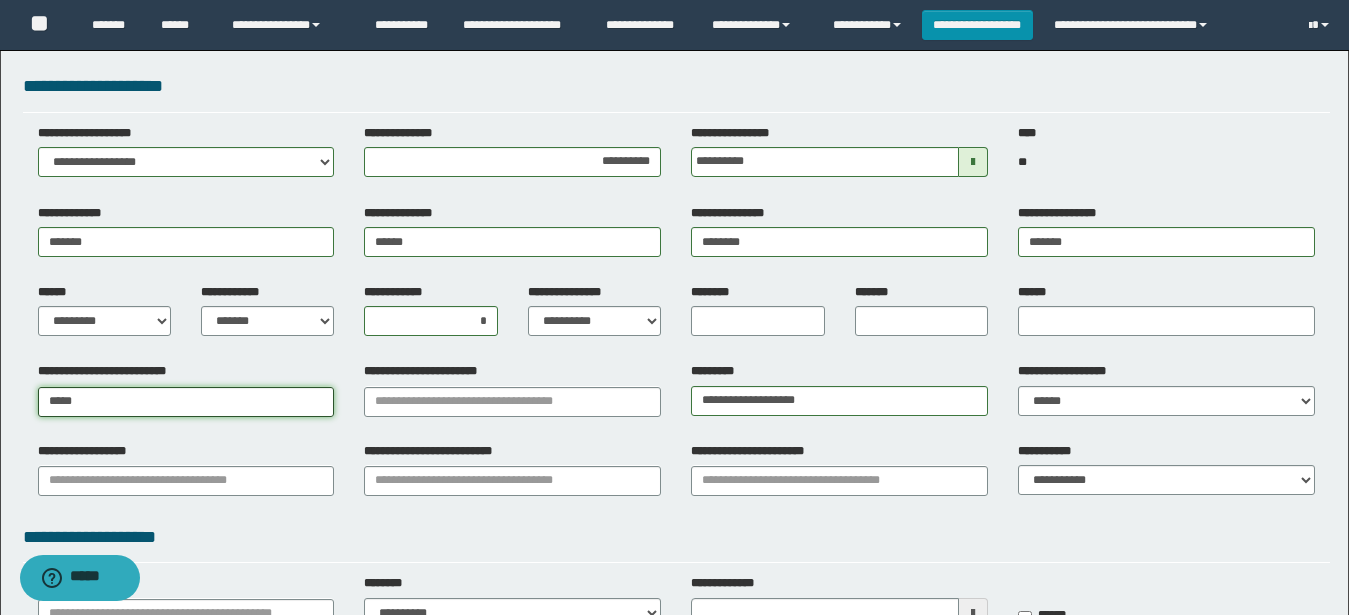 type on "******" 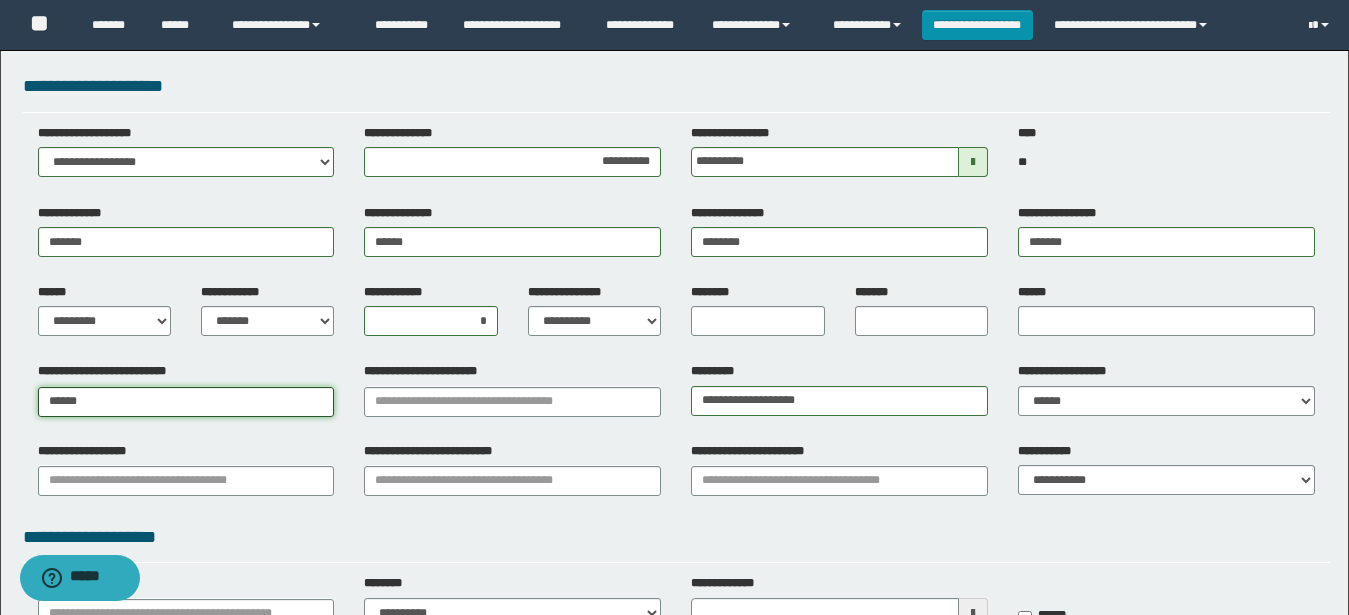 type on "********" 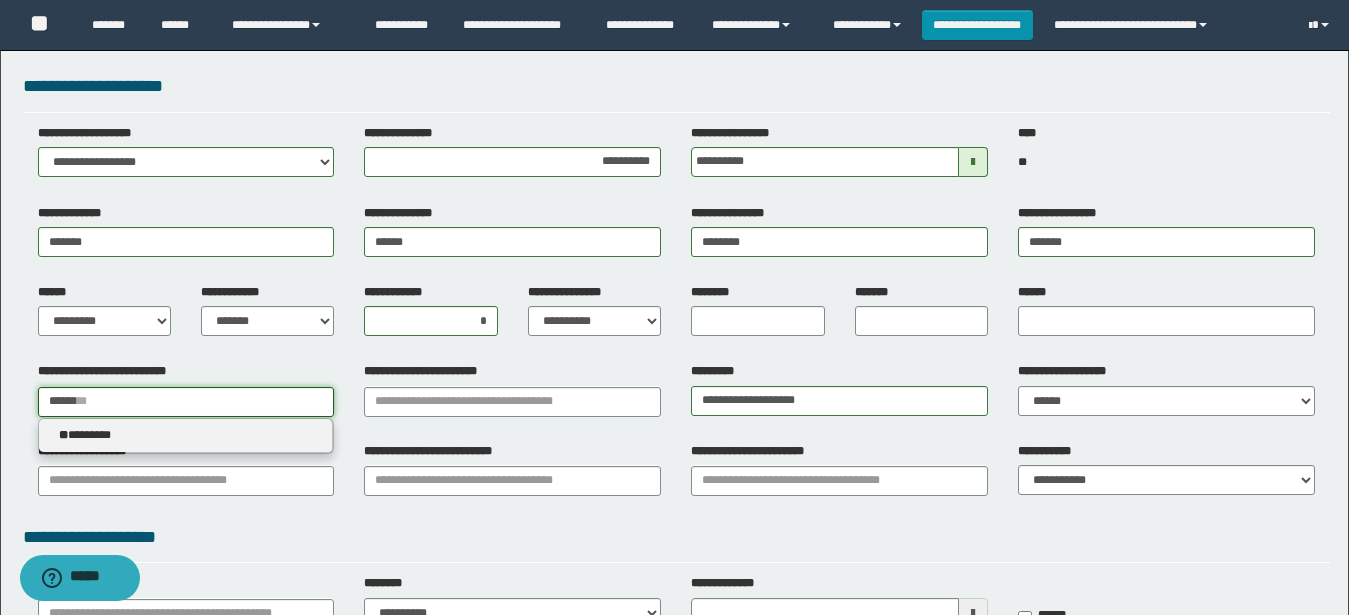 type 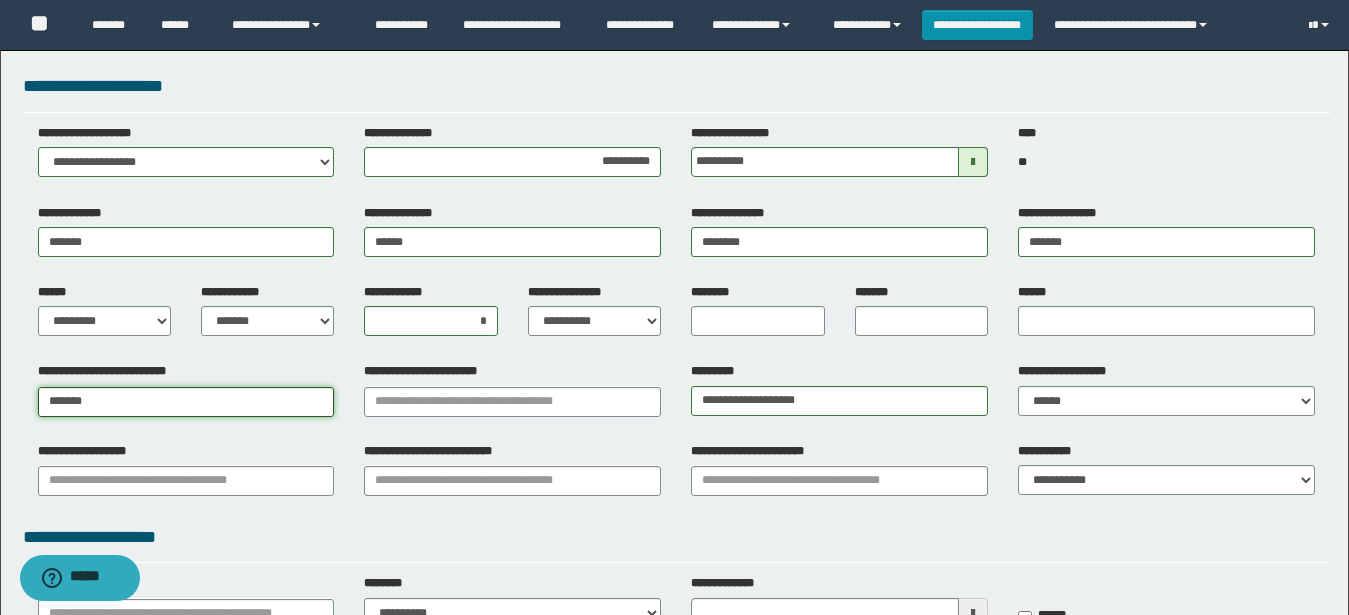 type on "********" 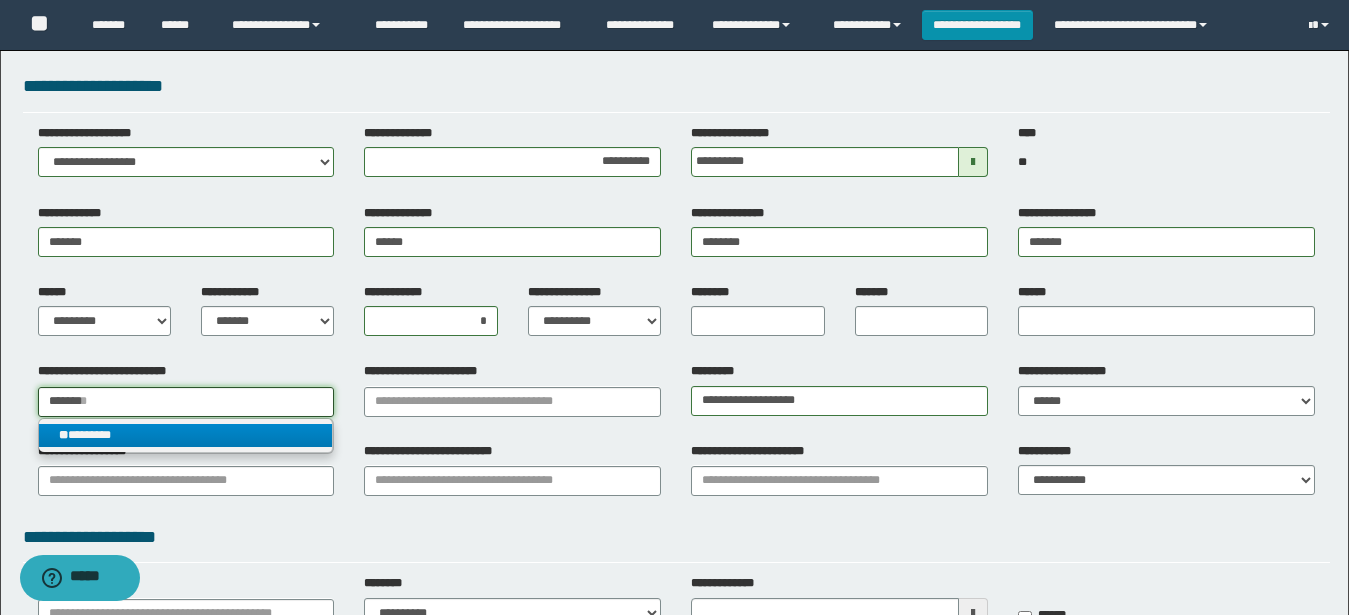 type on "*******" 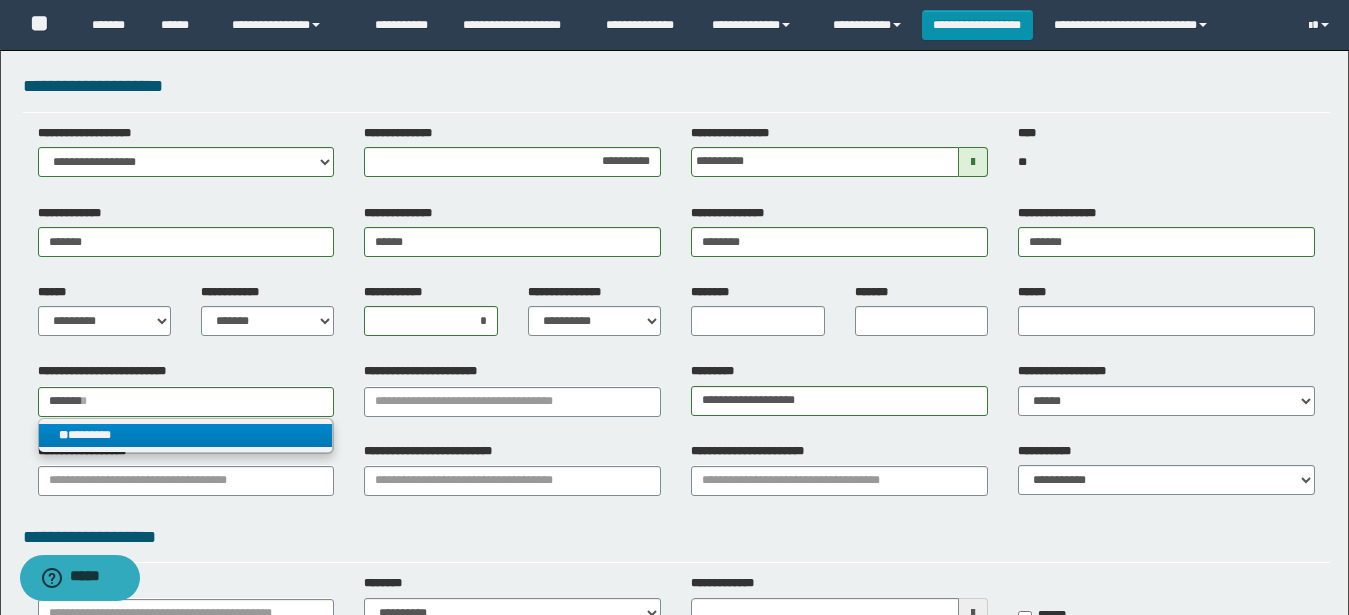 click on "** ********" at bounding box center [186, 435] 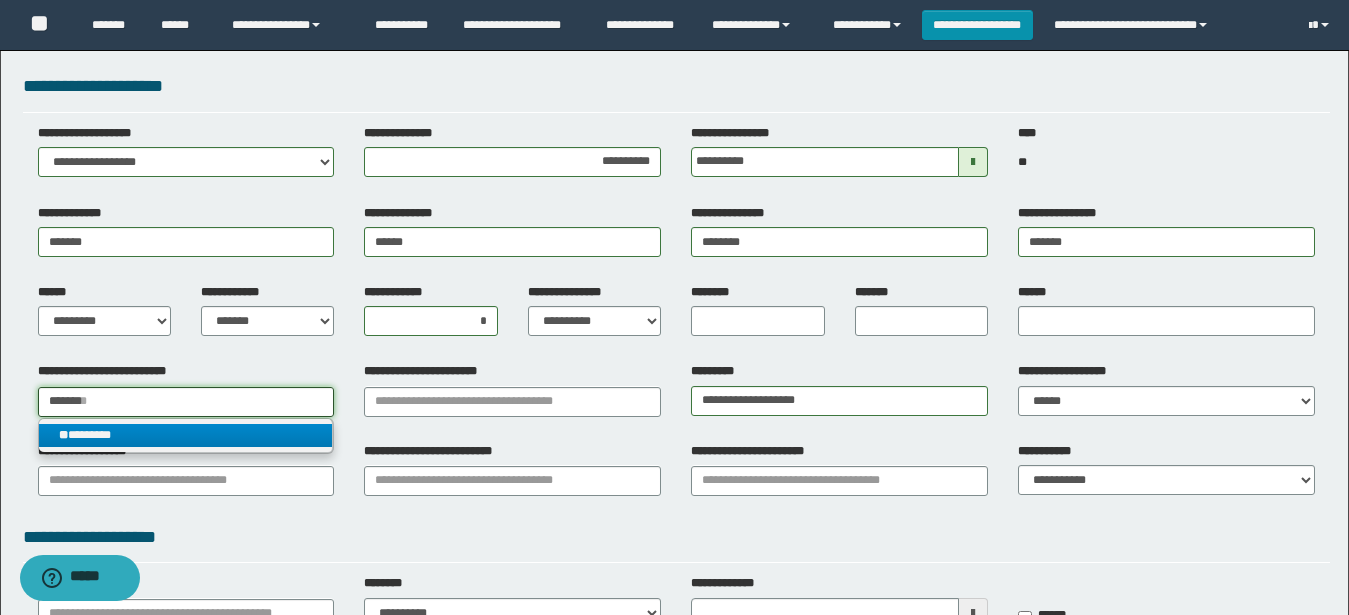 type 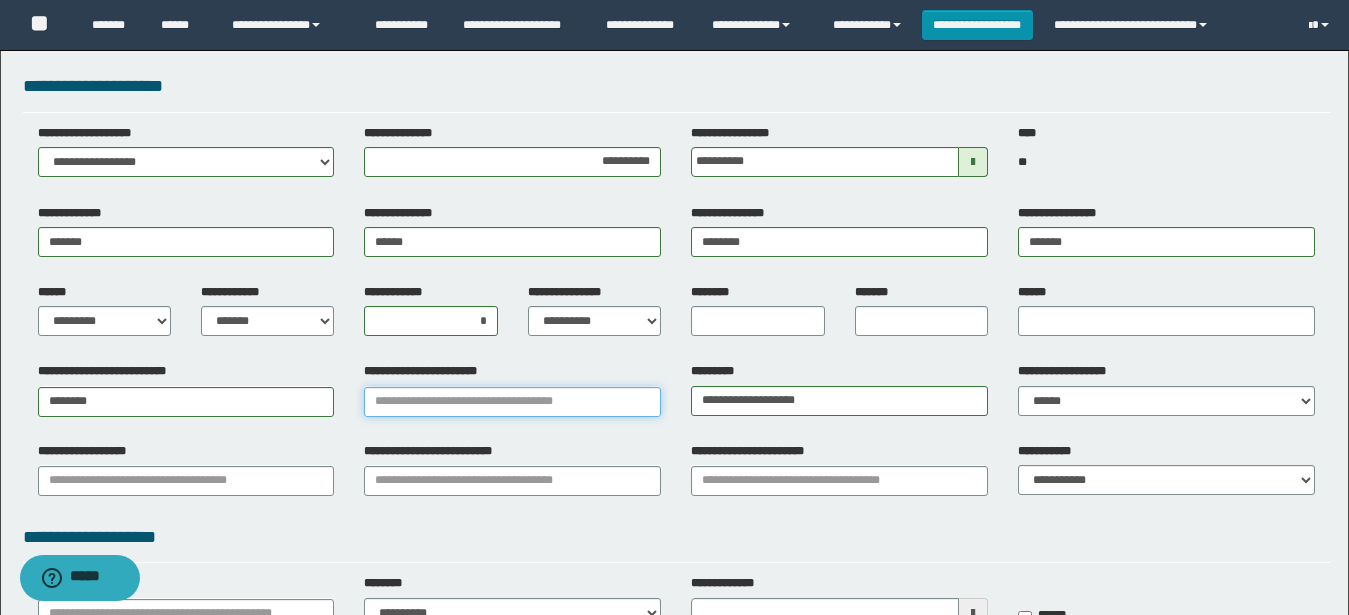 click on "**********" at bounding box center (512, 402) 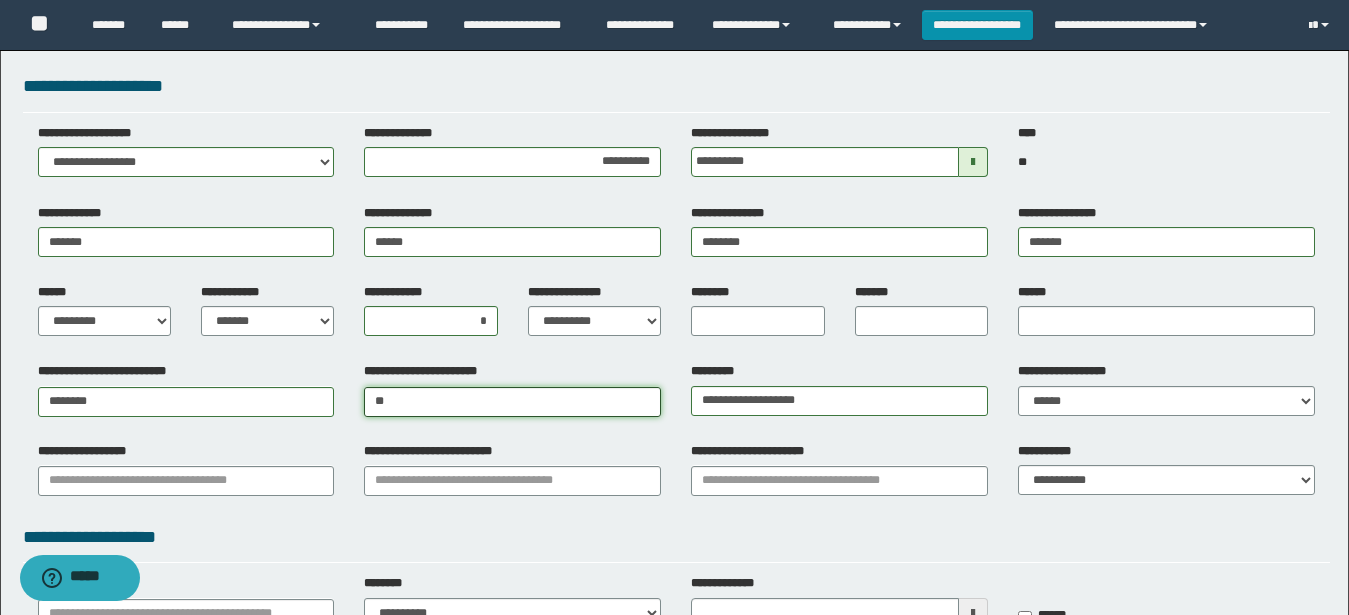 type on "*" 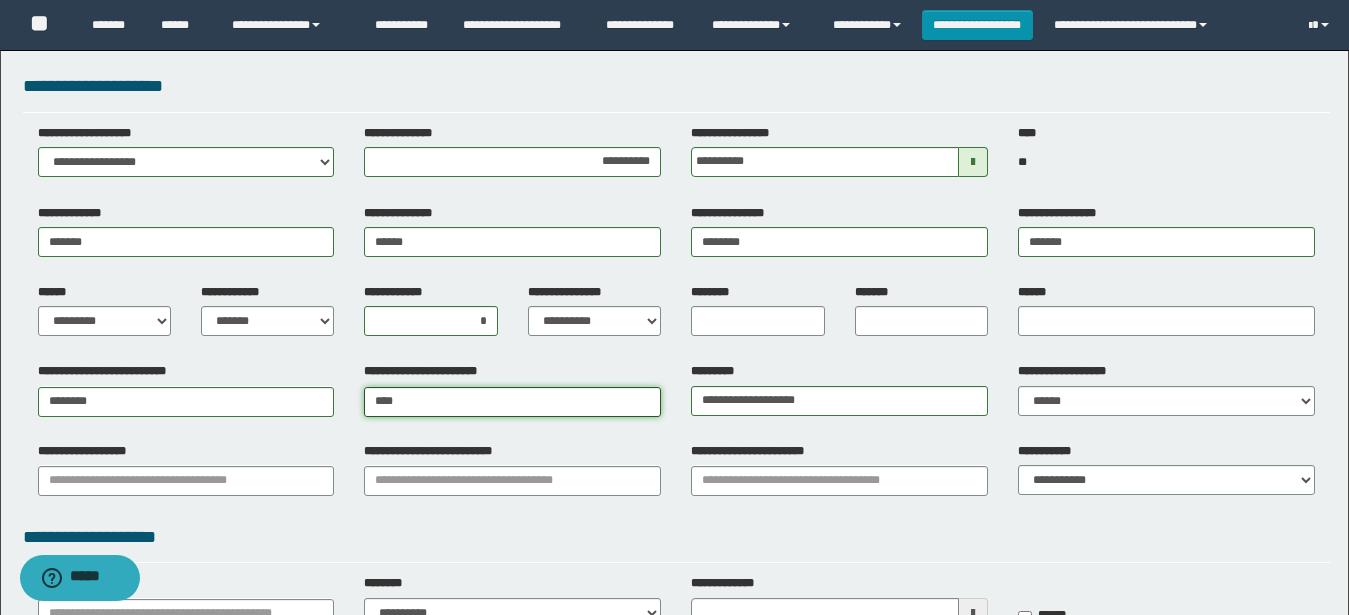 type on "*****" 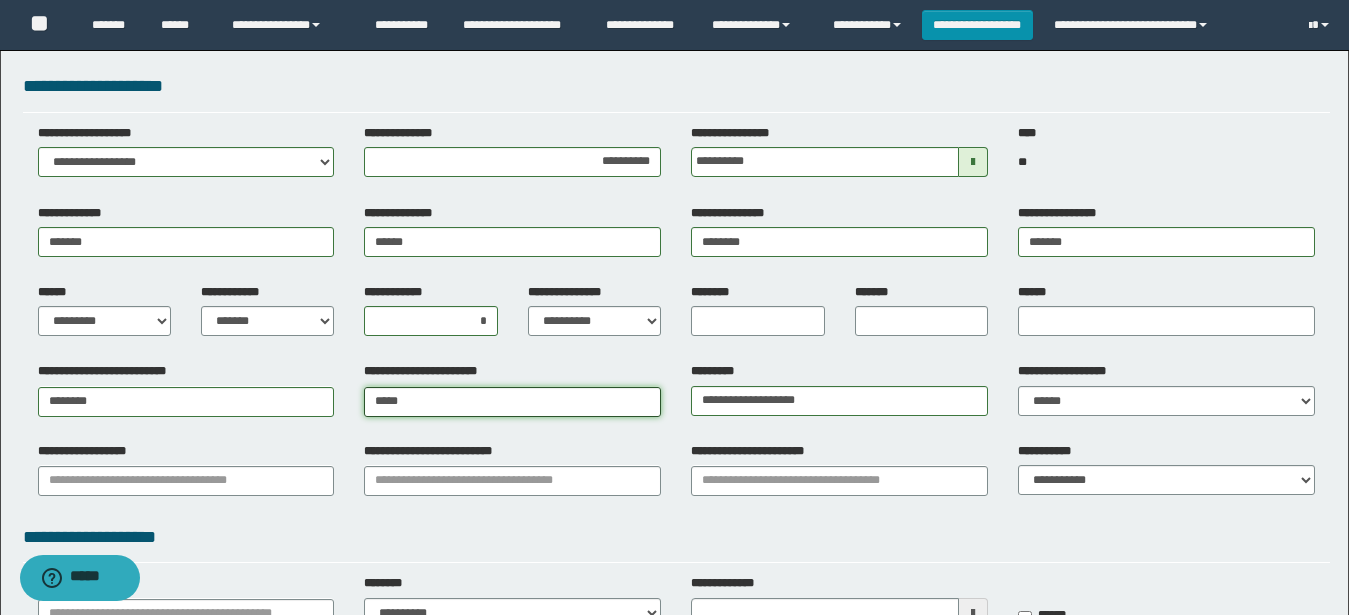 type on "**********" 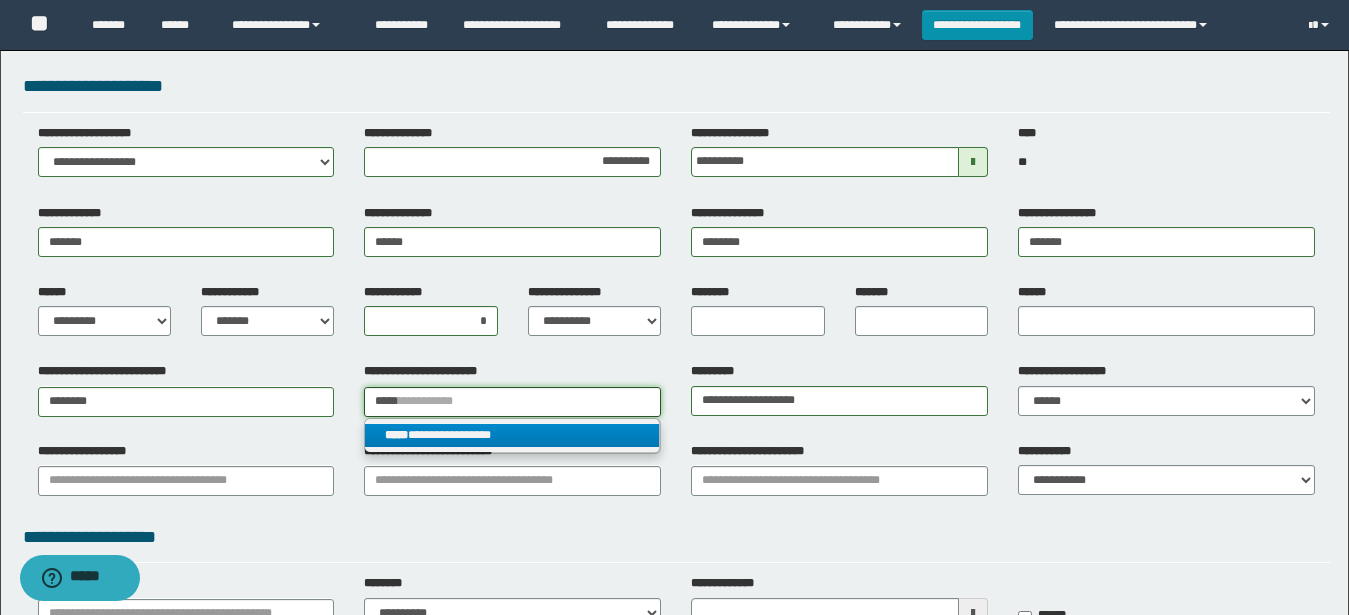 type on "*****" 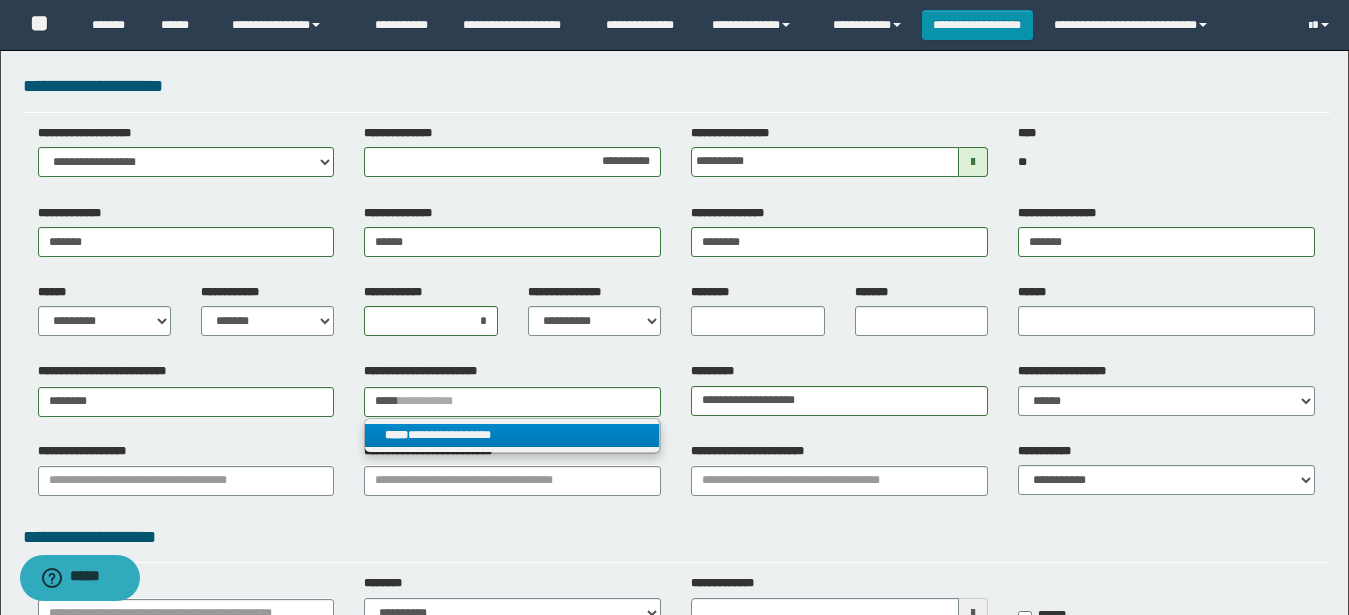 click on "**********" at bounding box center (512, 435) 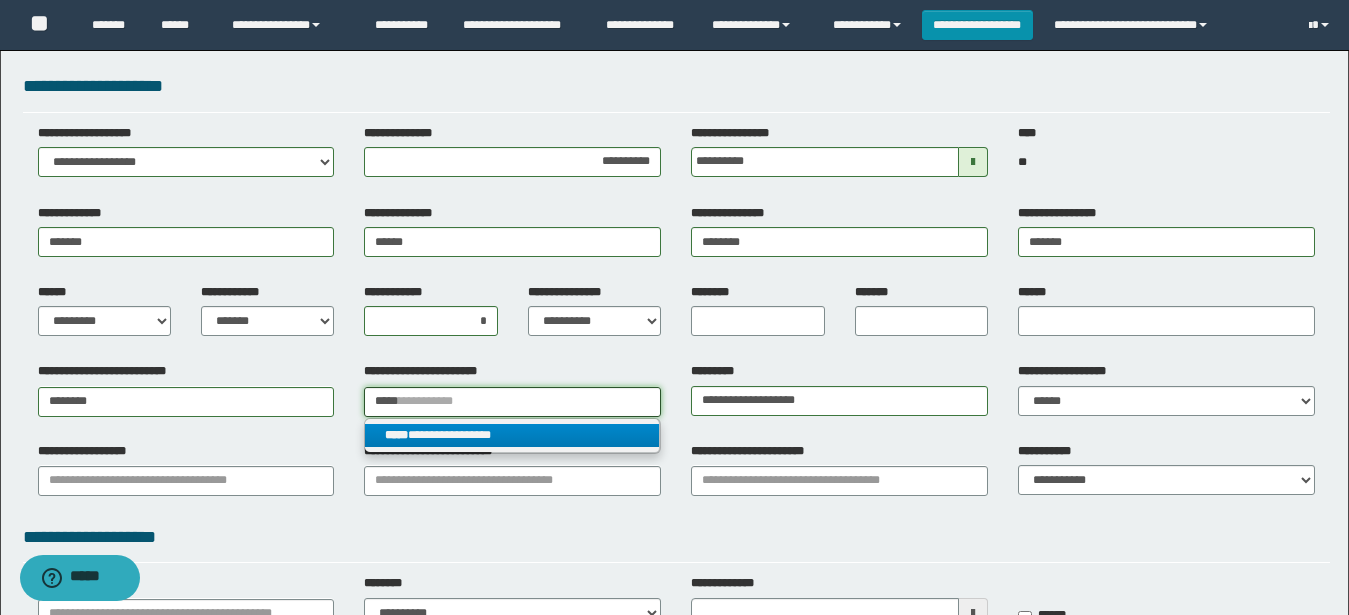 type 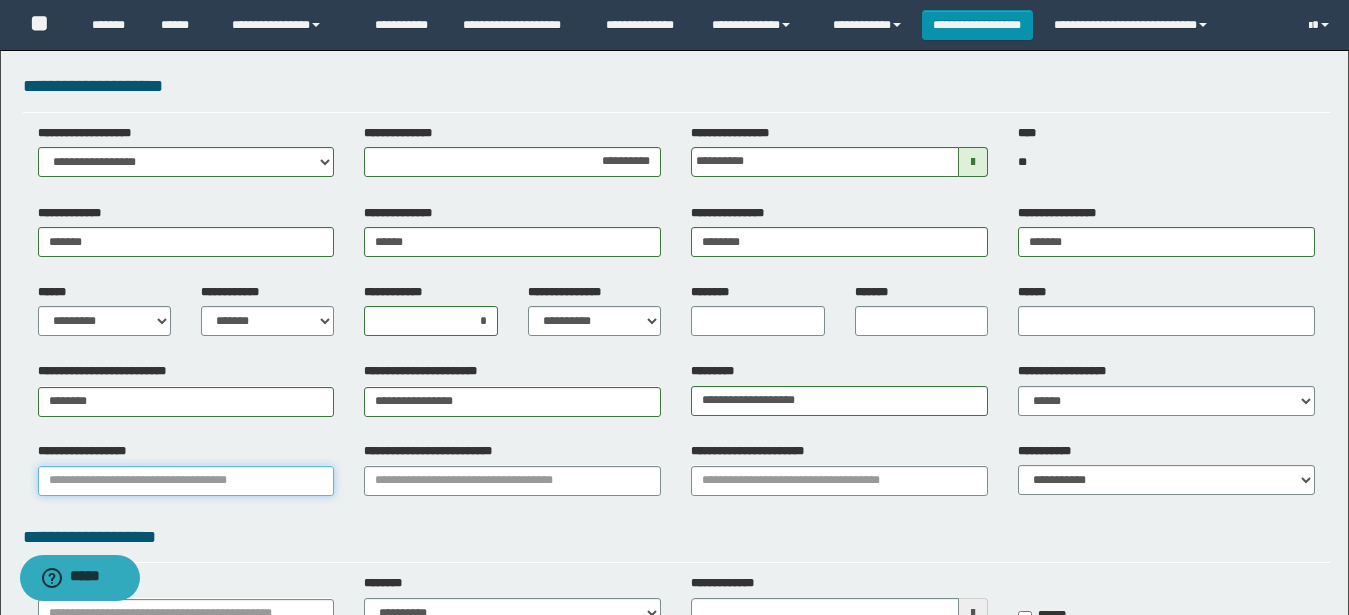 click on "**********" at bounding box center [186, 481] 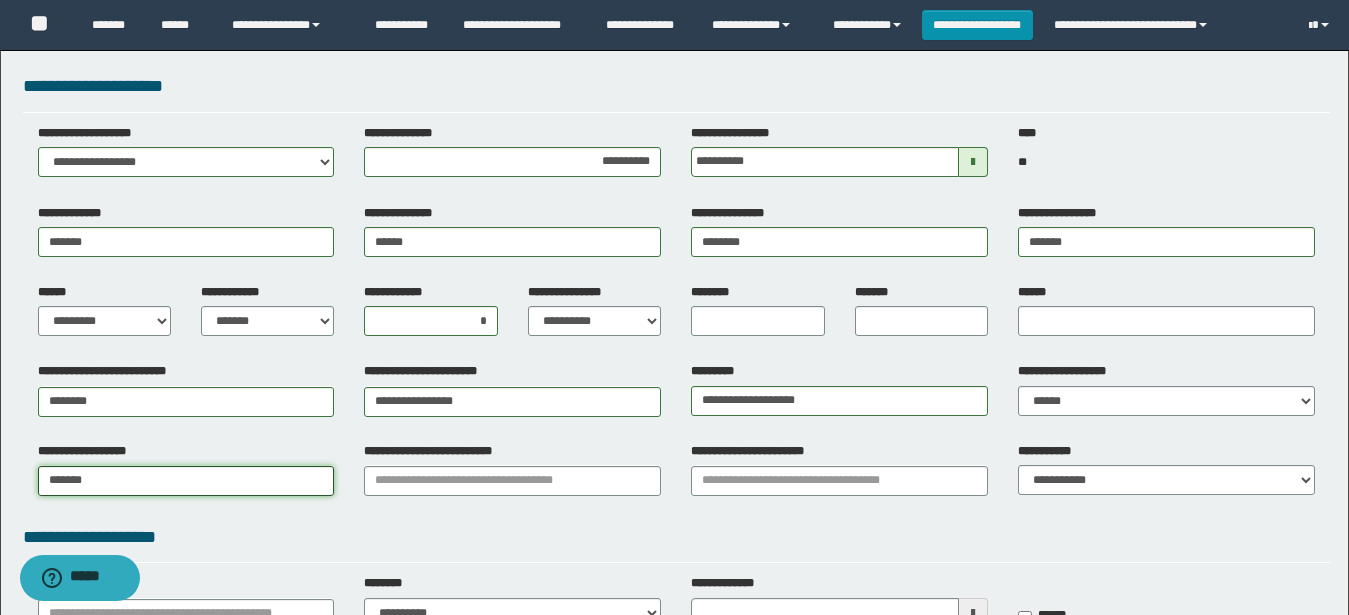 type on "********" 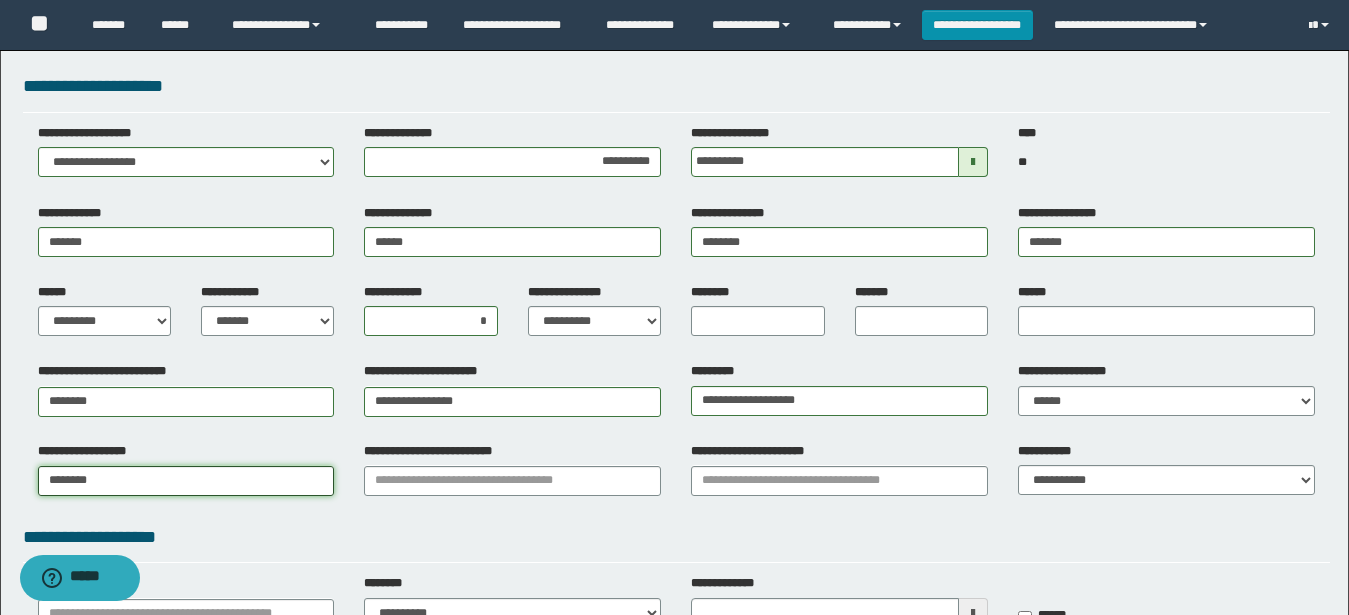 type on "********" 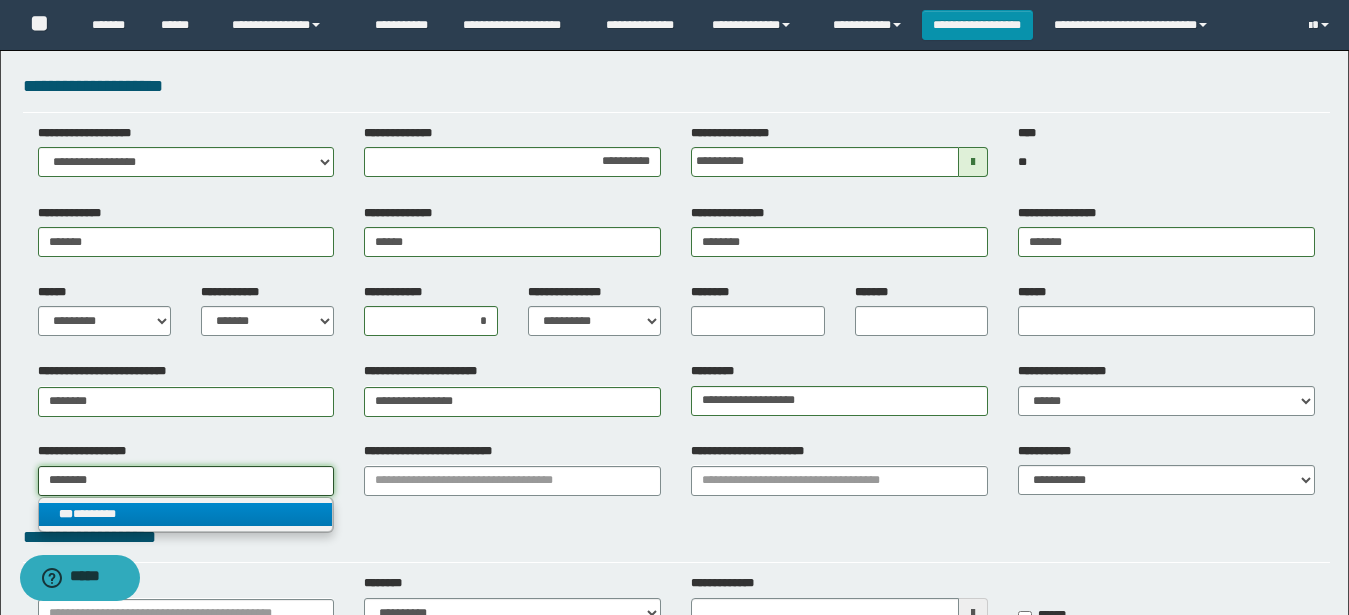 type on "********" 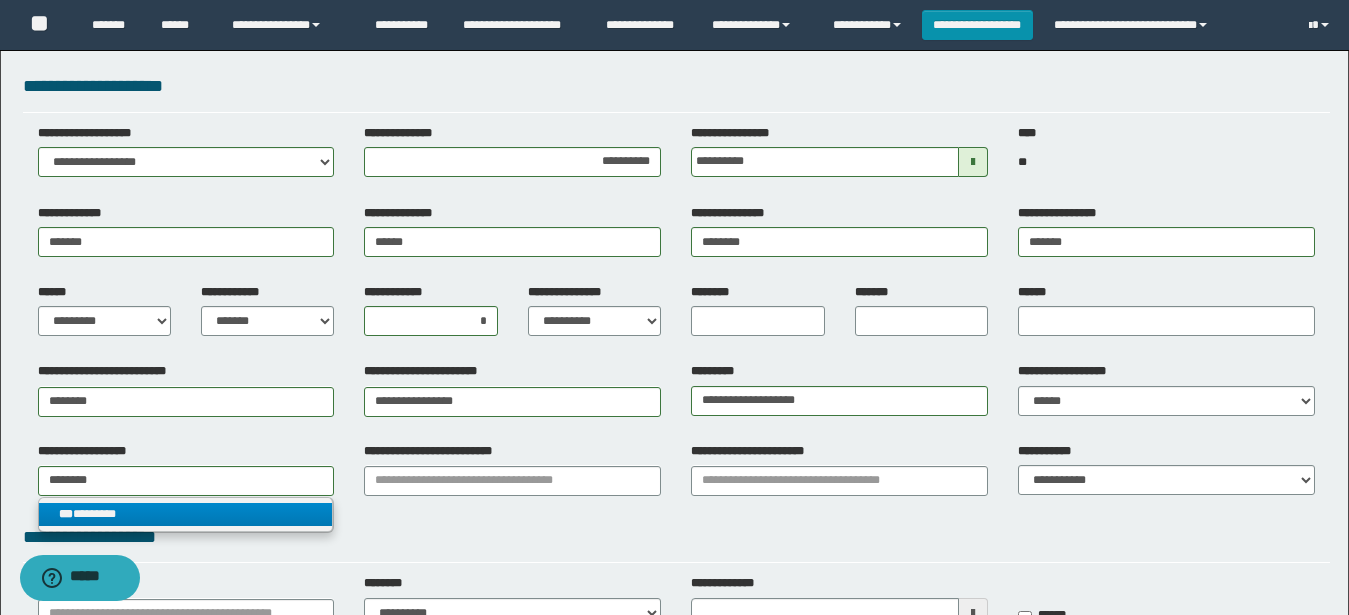 click on "*** ********" at bounding box center [186, 514] 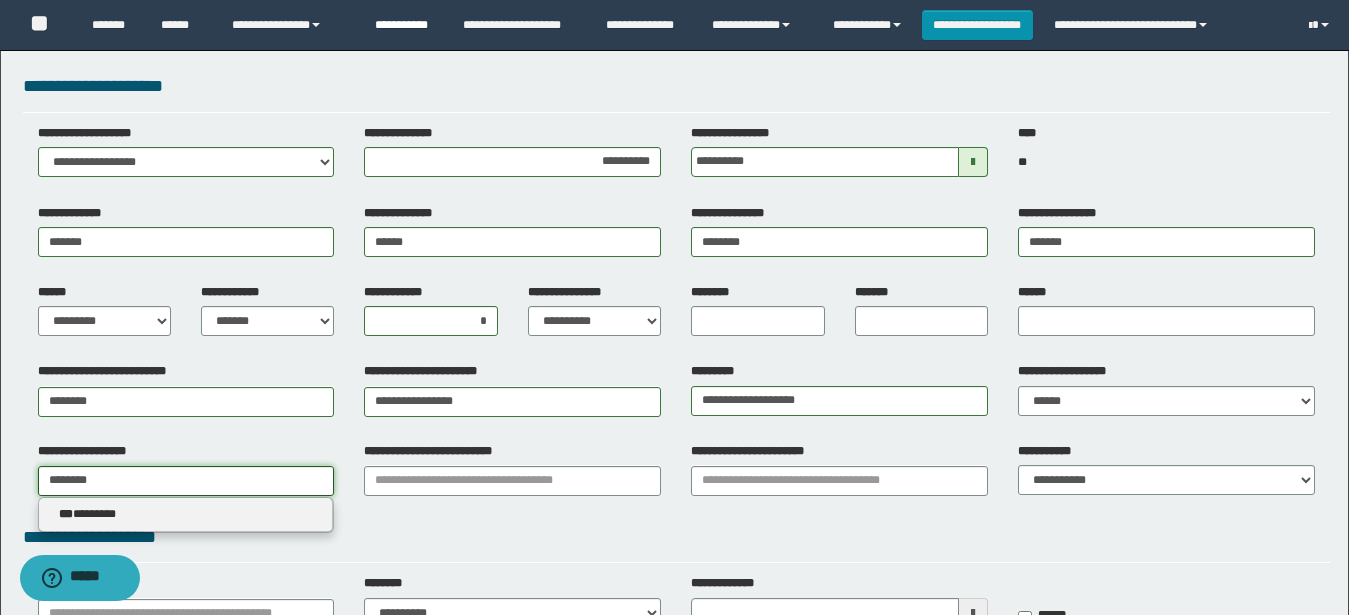 type on "********" 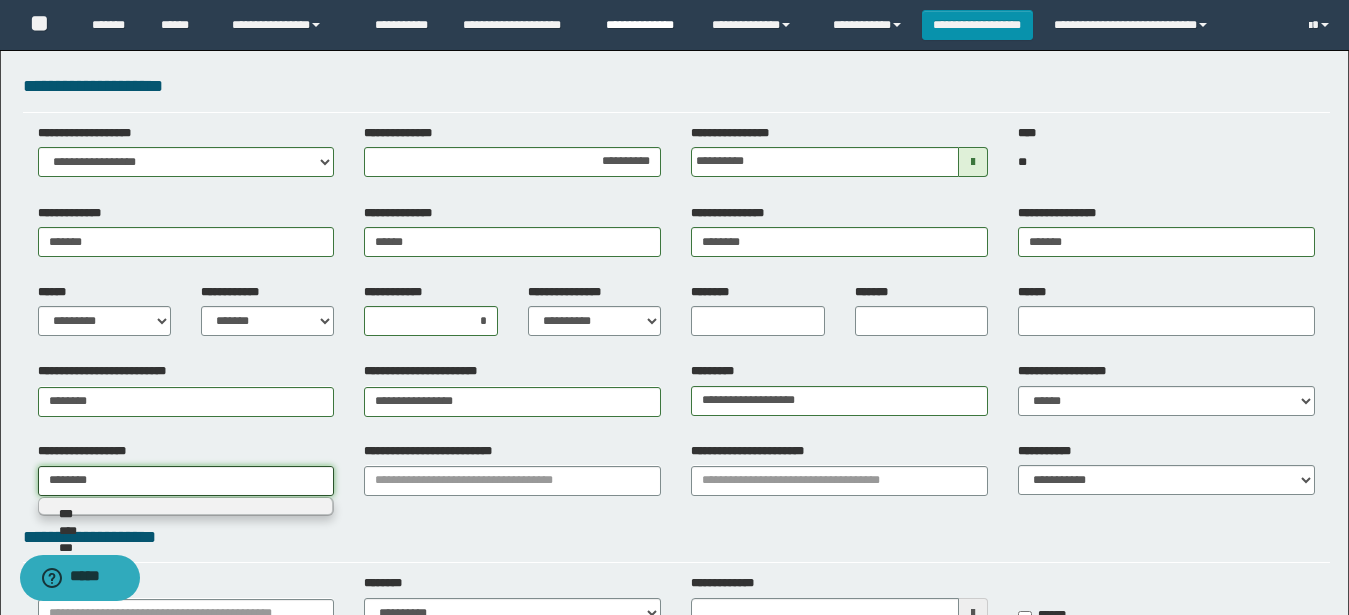 type on "********" 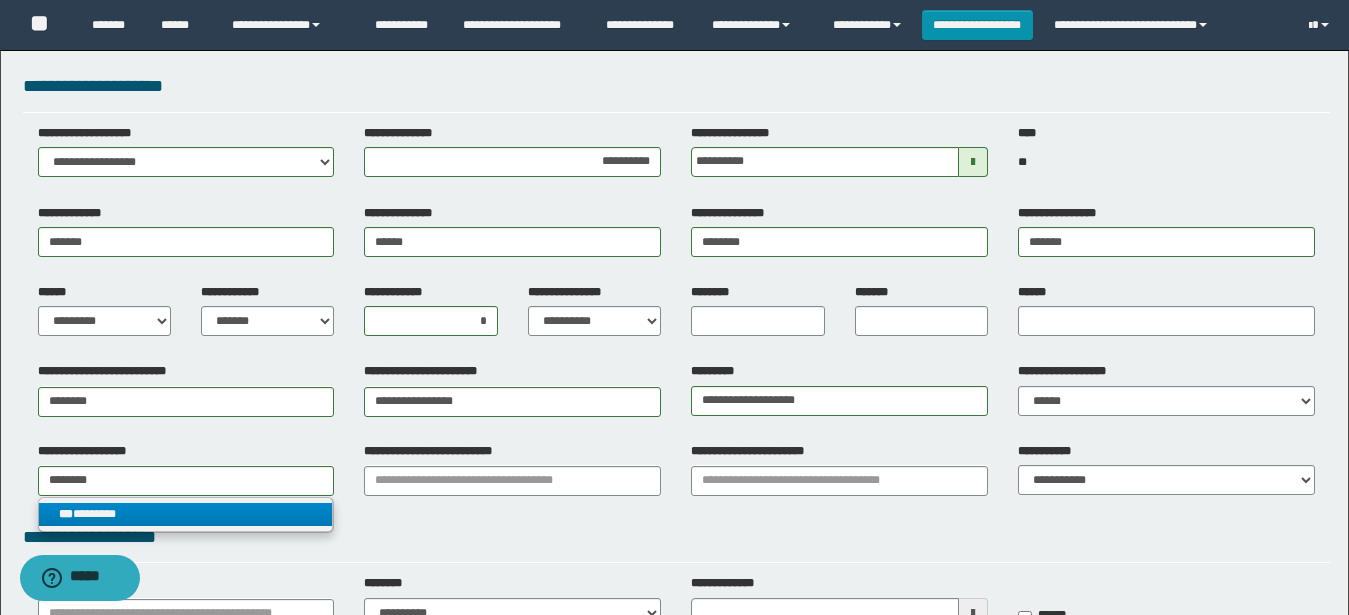 click on "*** ********" at bounding box center (186, 514) 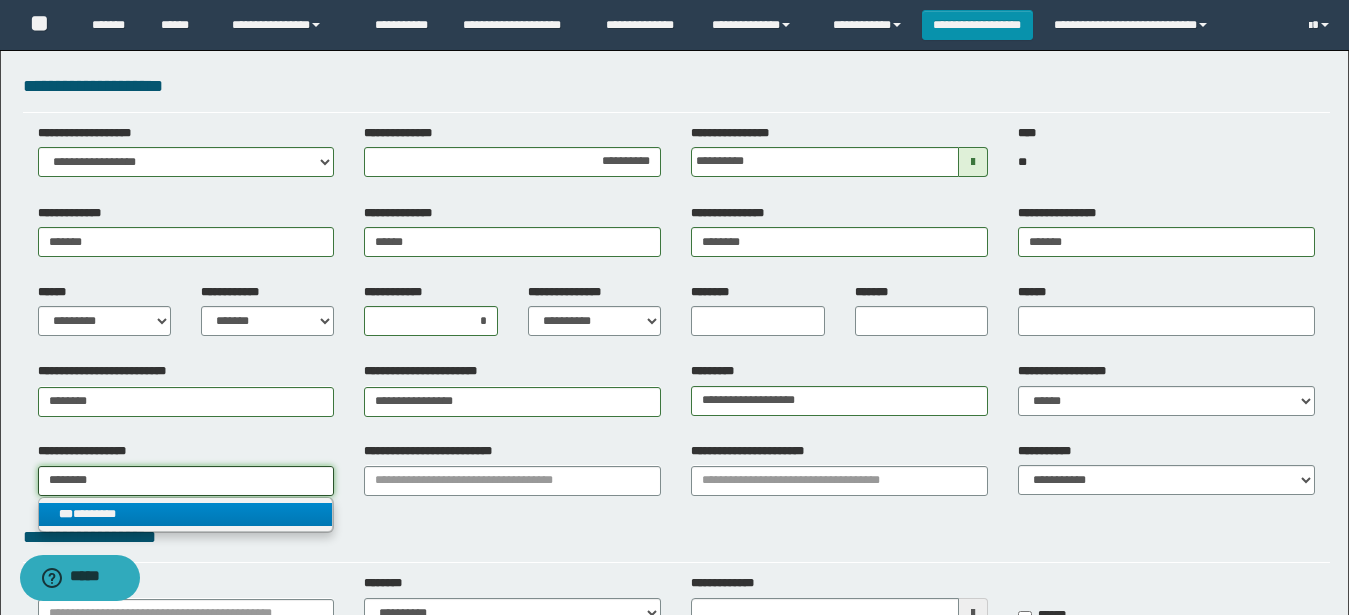 type 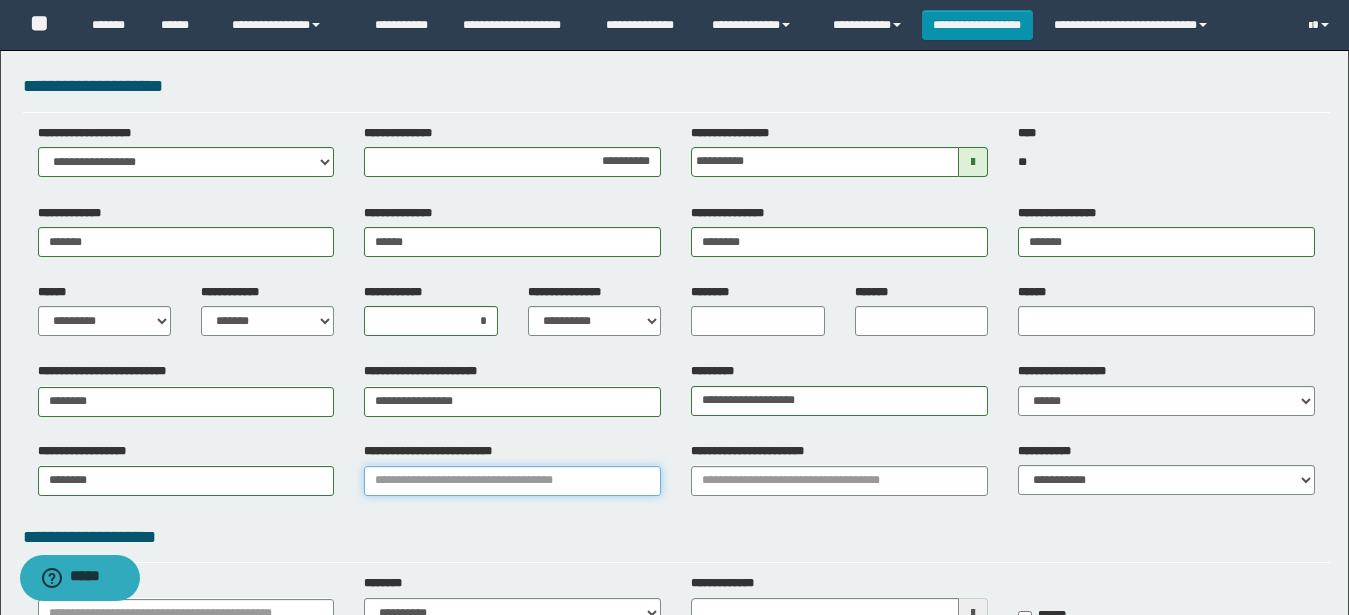 click on "**********" at bounding box center (512, 481) 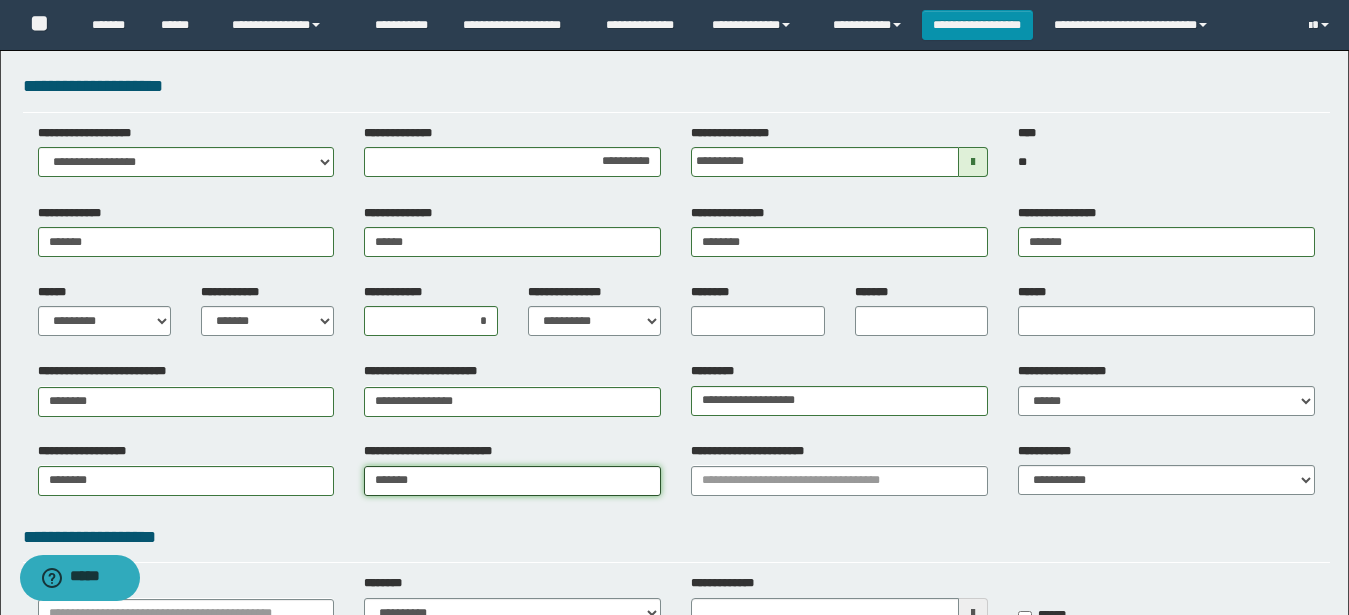 type on "********" 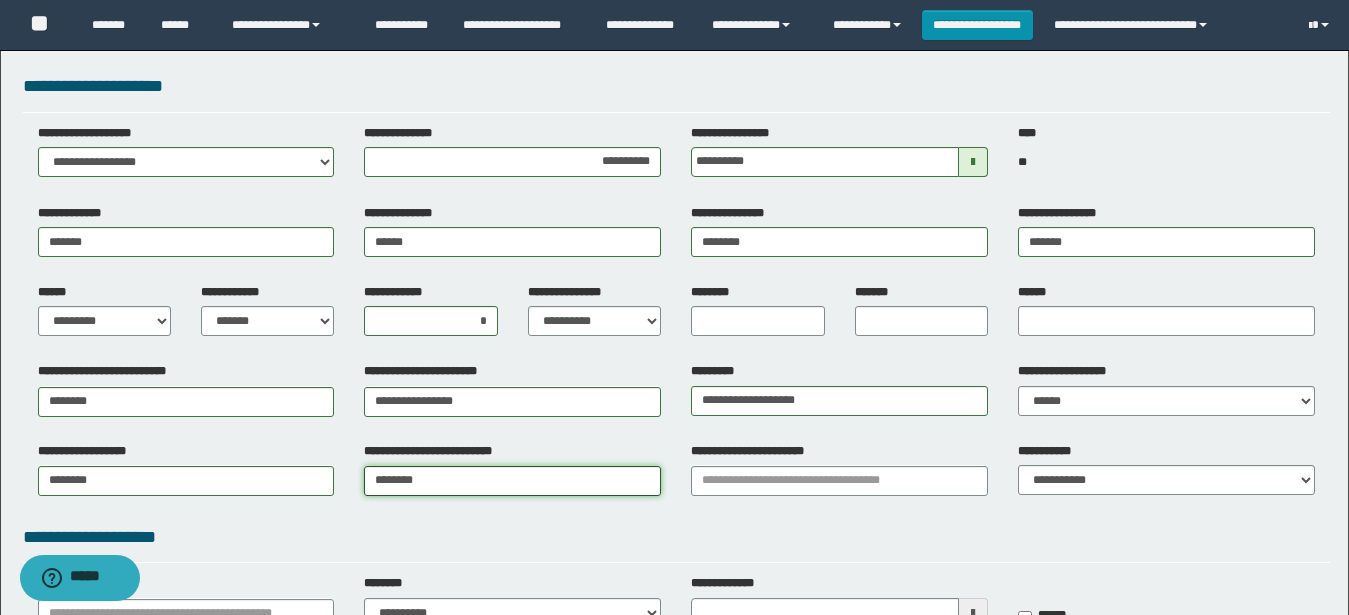 type on "********" 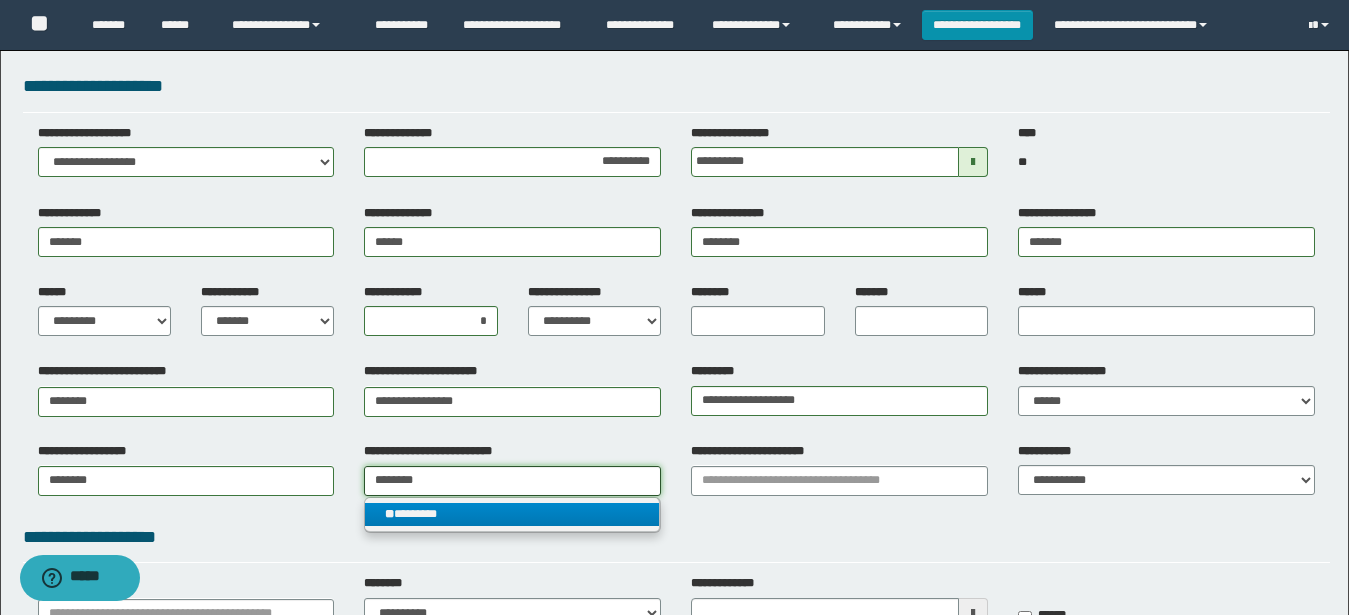 type on "********" 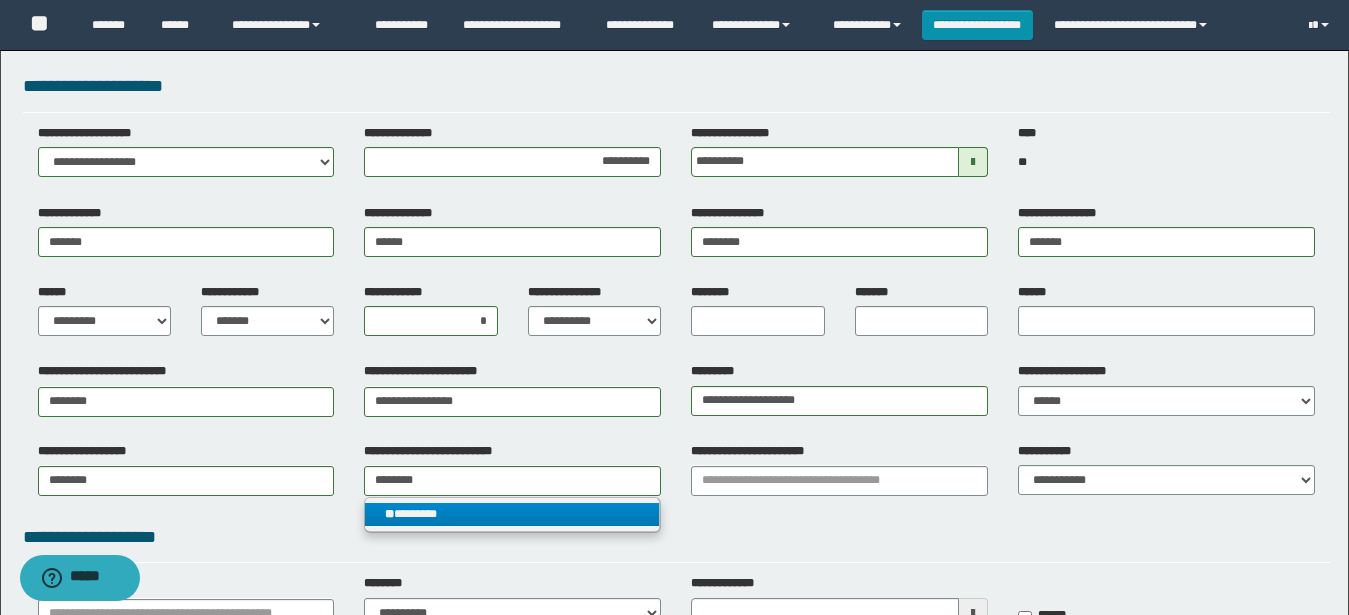 click on "** ********" at bounding box center [512, 514] 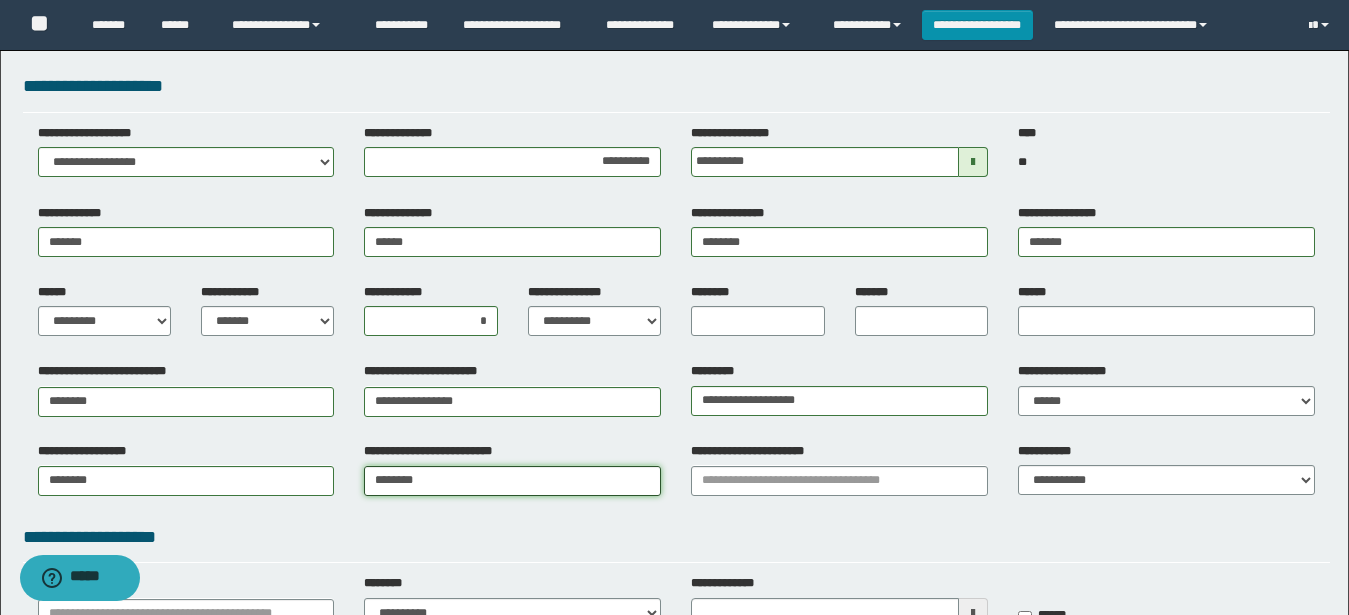type 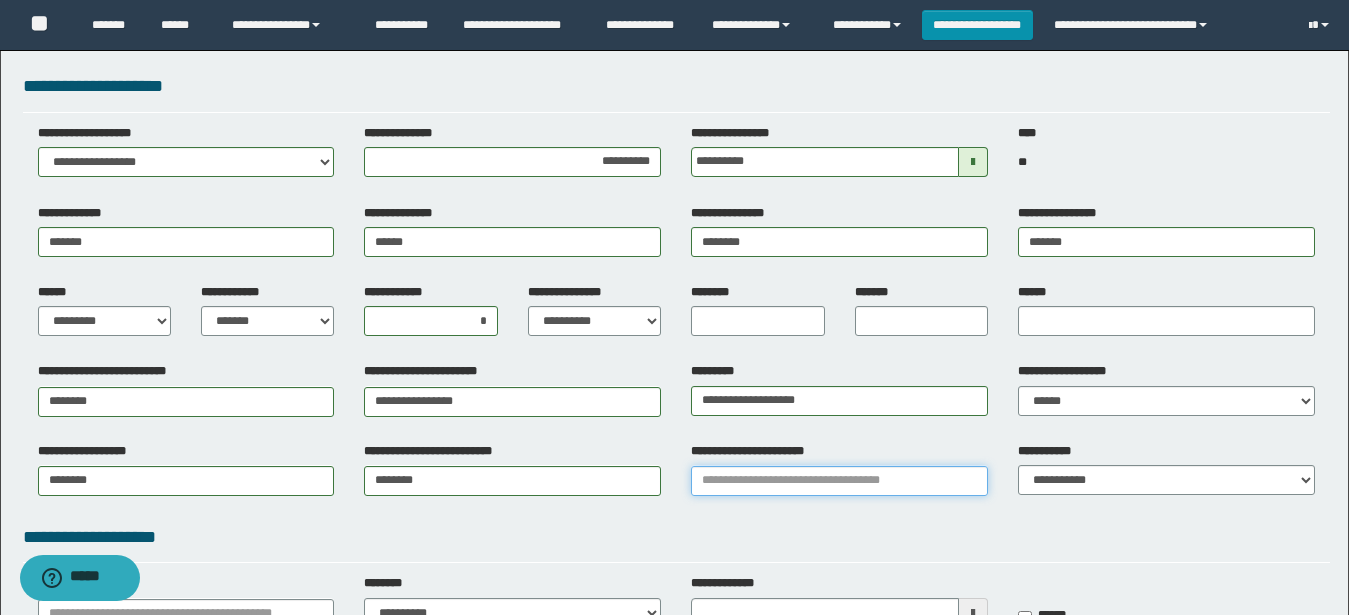 click on "**********" at bounding box center (839, 481) 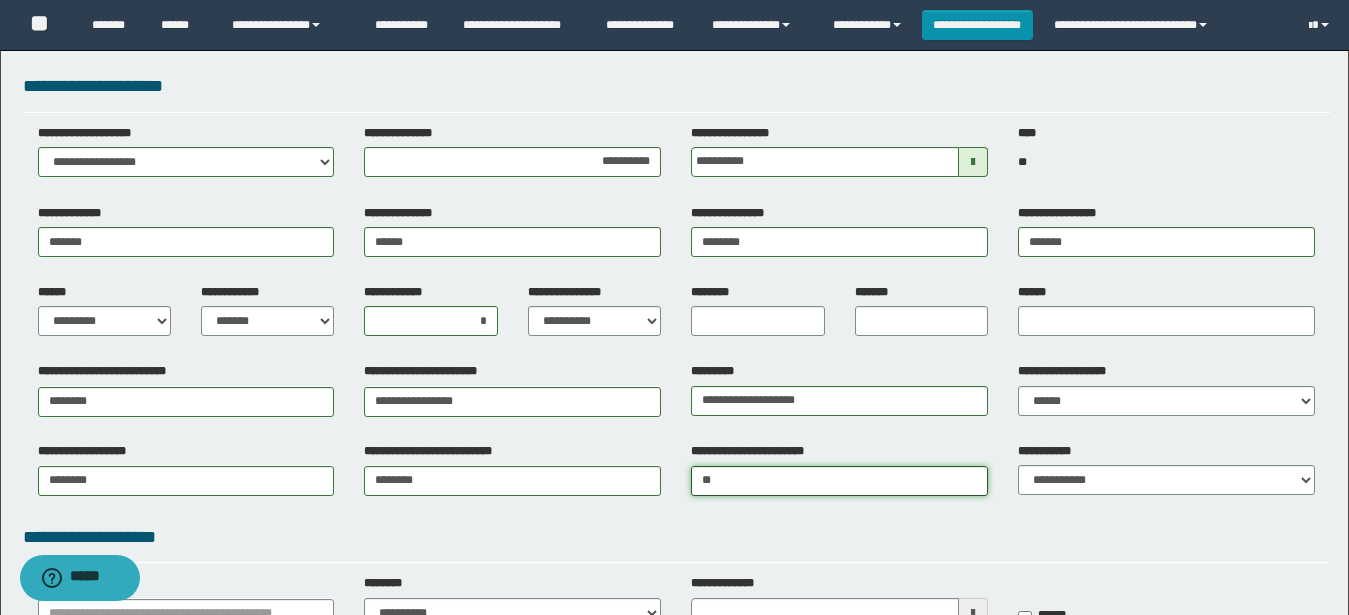 type on "***" 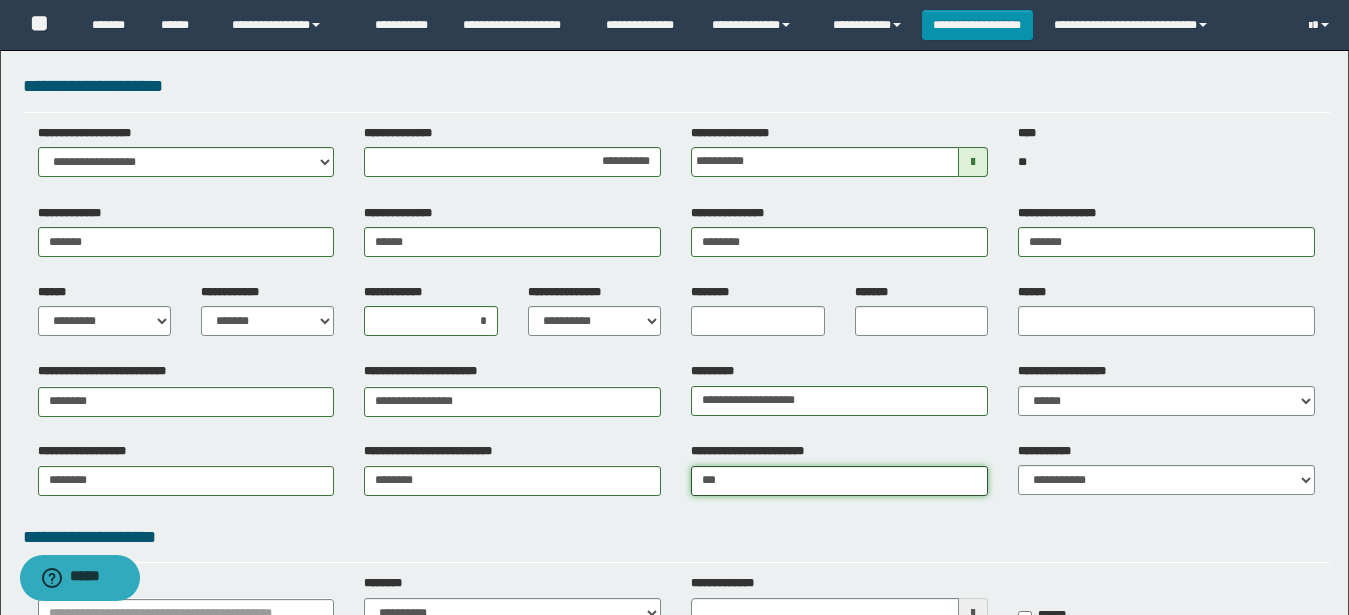 type on "***" 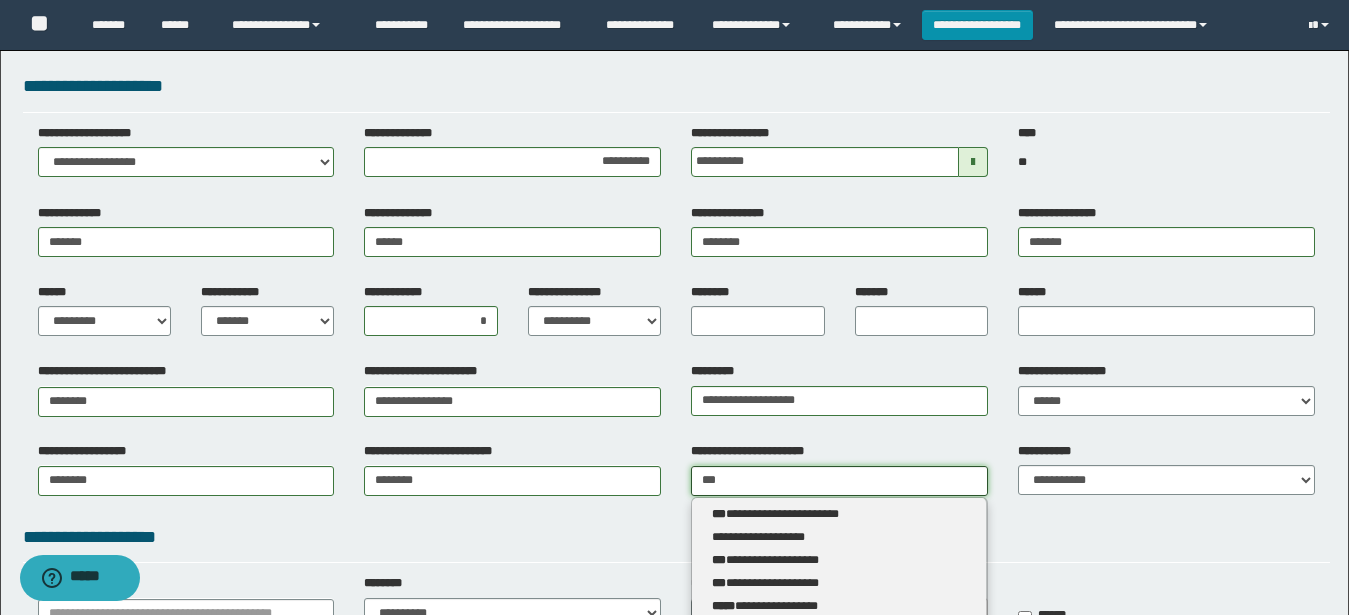 type 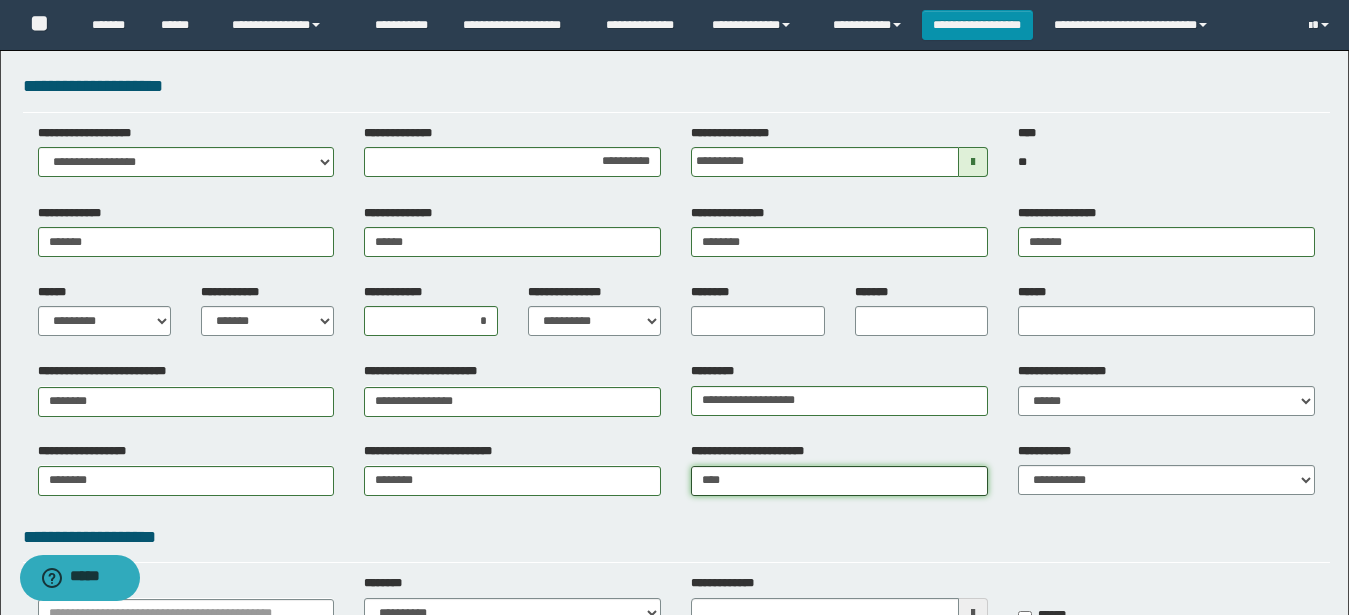 type on "*****" 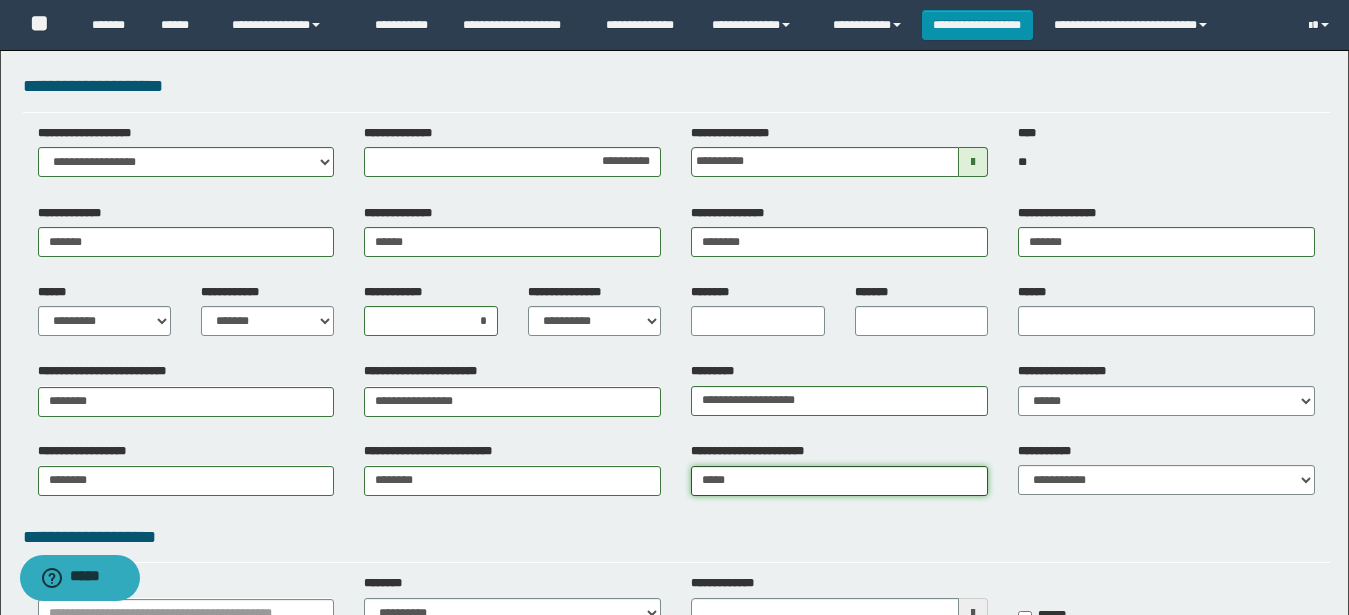 type on "**********" 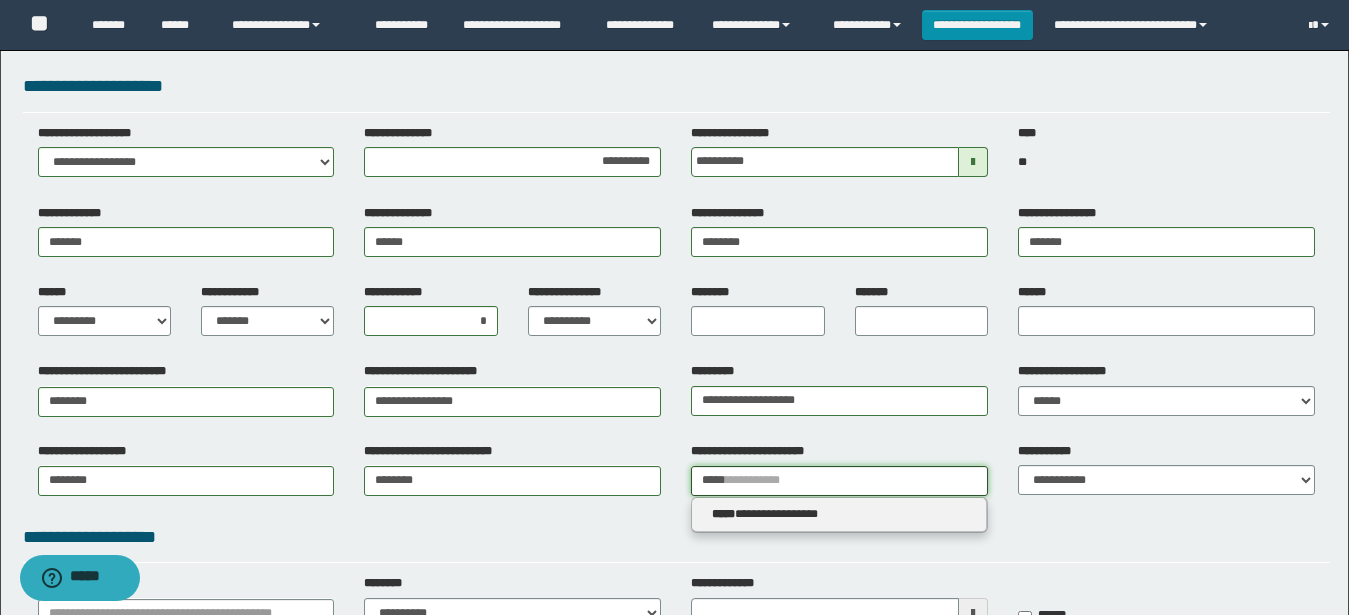 type 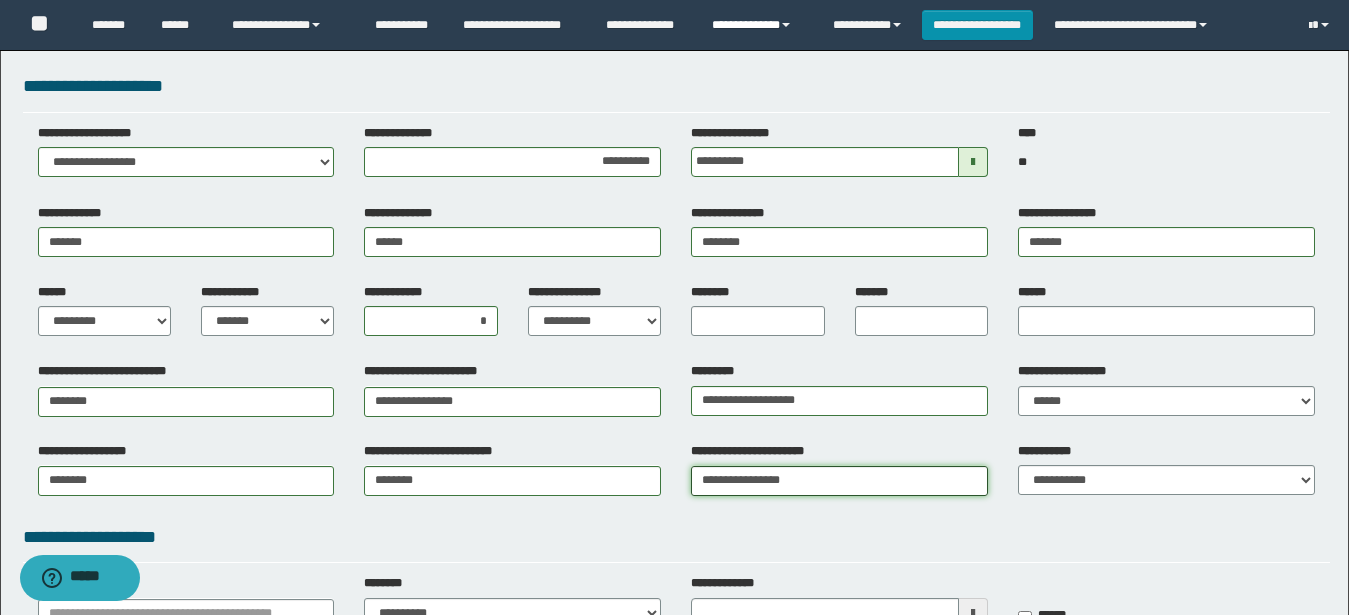 type on "**********" 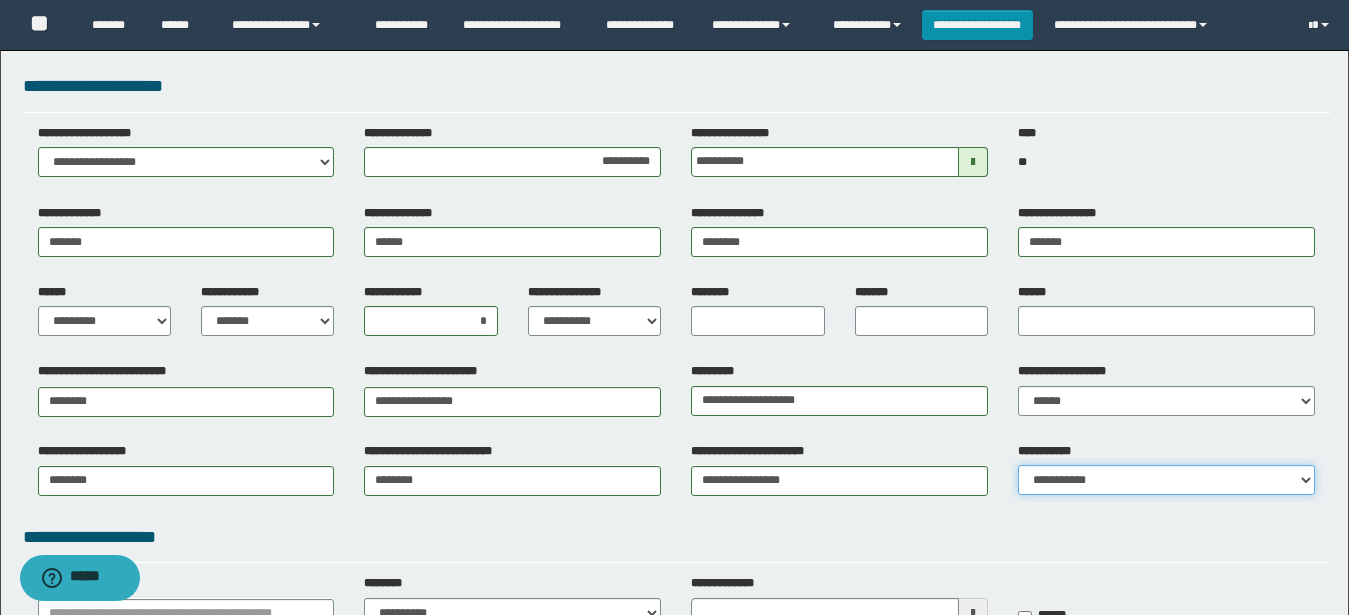 click on "**********" at bounding box center (1166, 480) 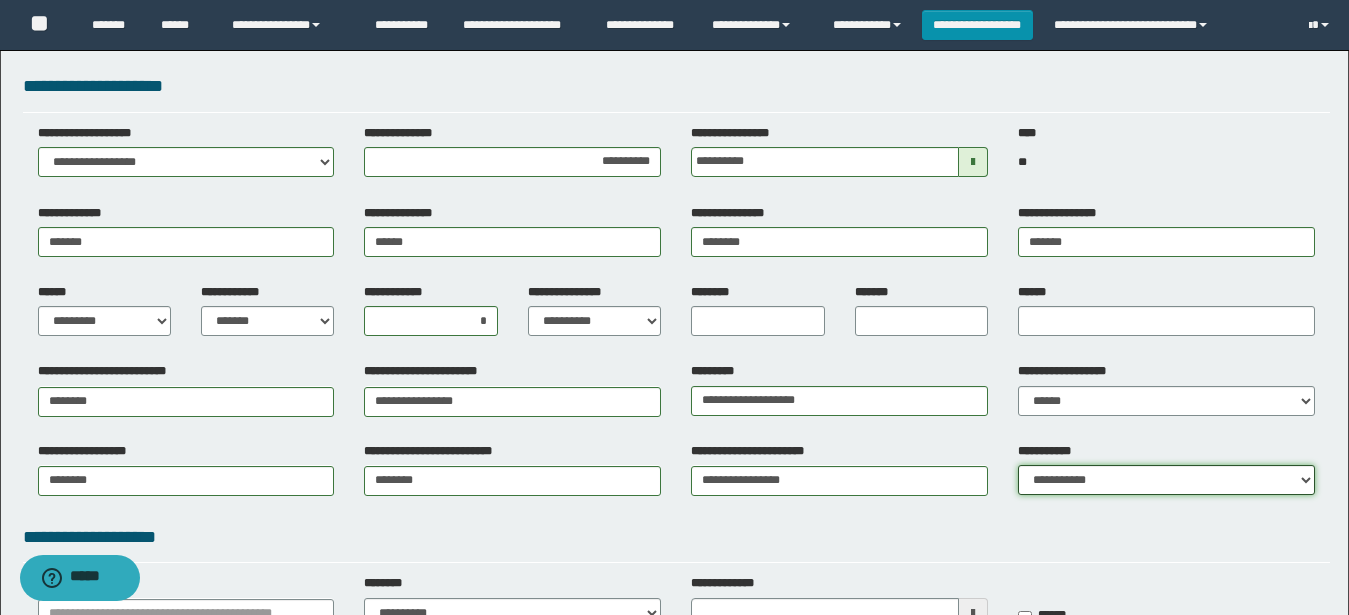 select on "*" 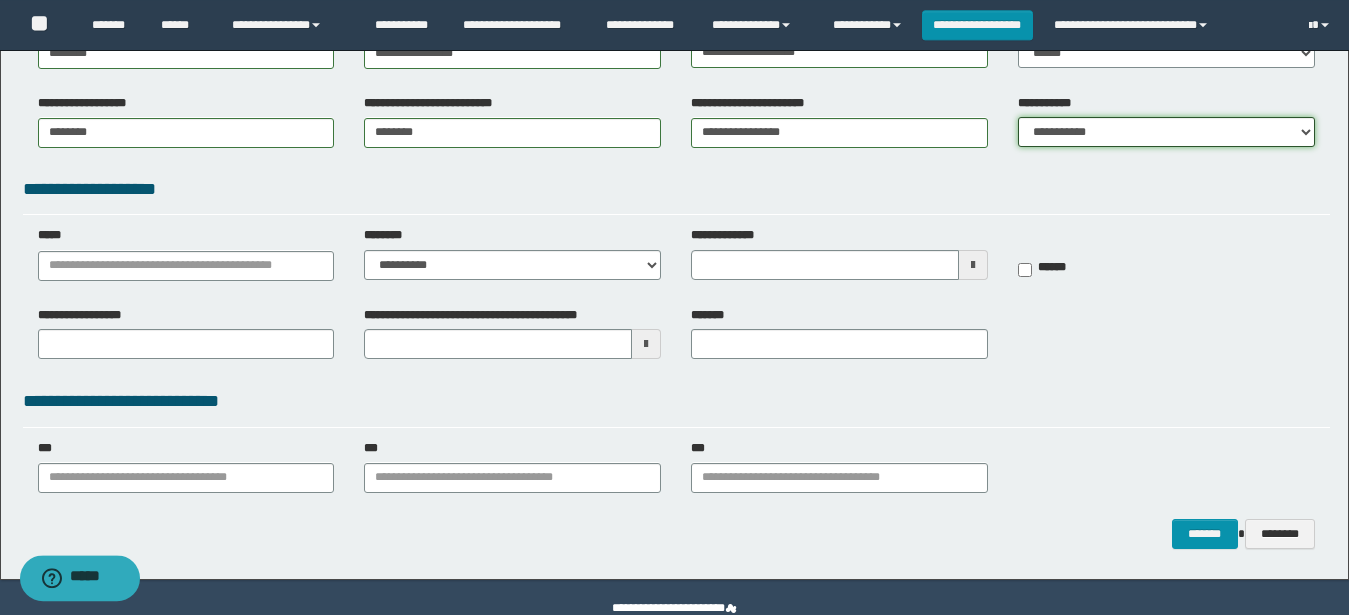 scroll, scrollTop: 387, scrollLeft: 0, axis: vertical 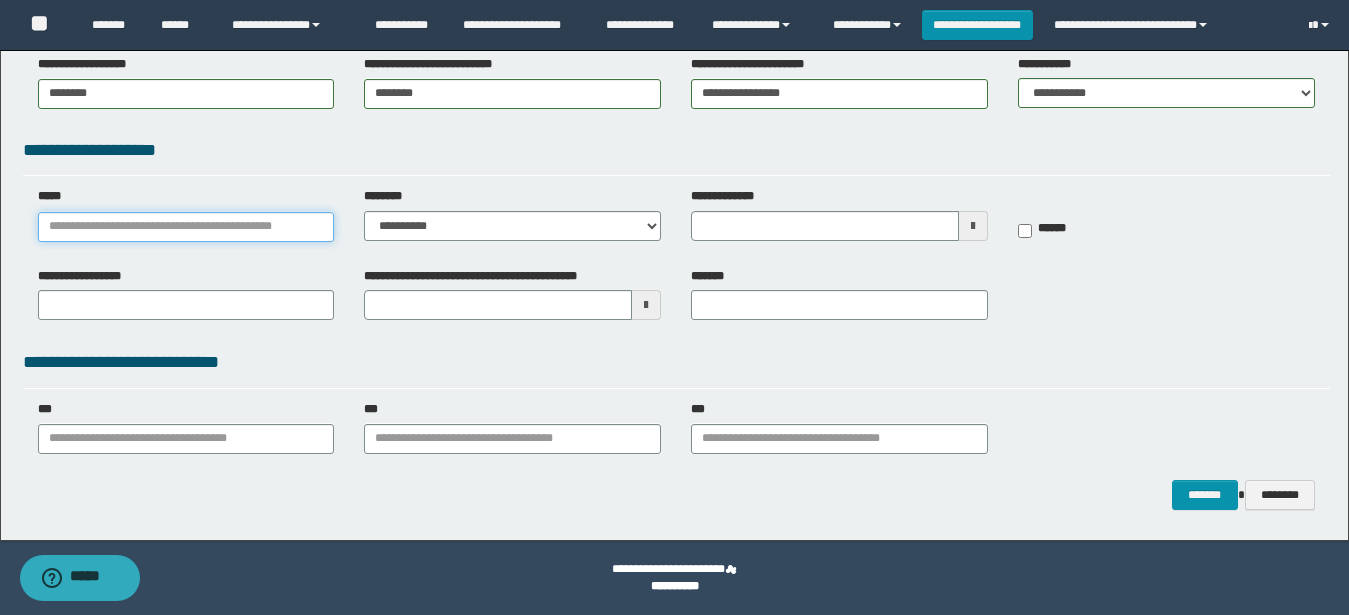 click on "*****" at bounding box center [186, 227] 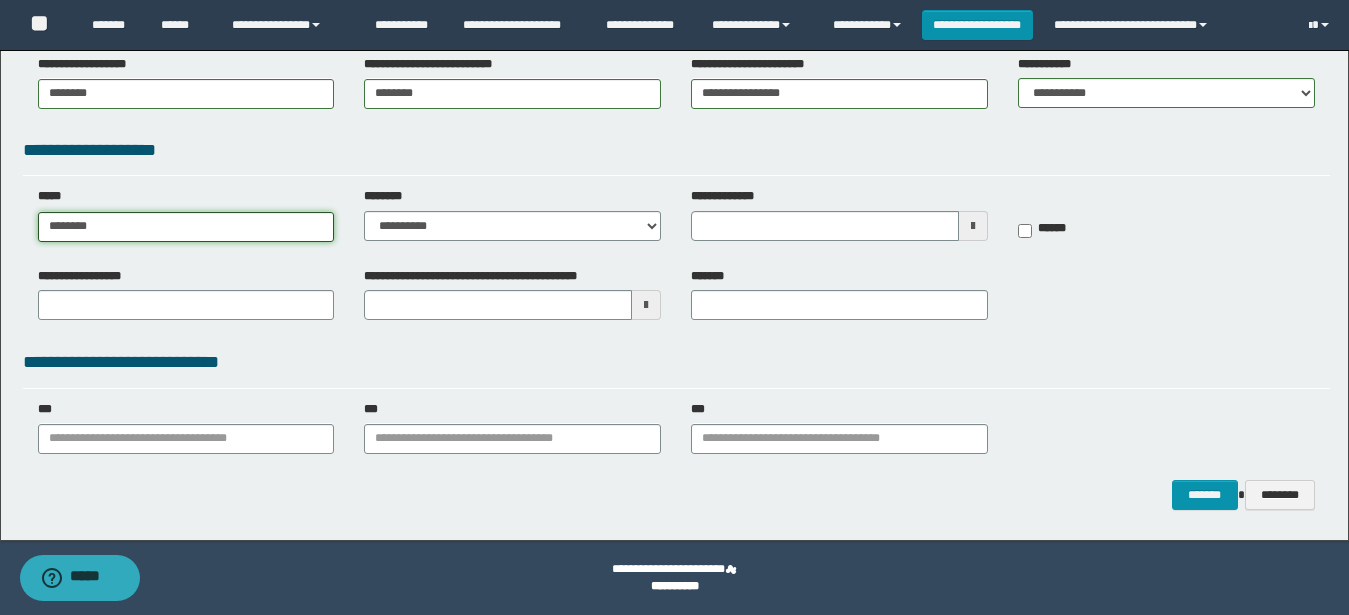 type on "********" 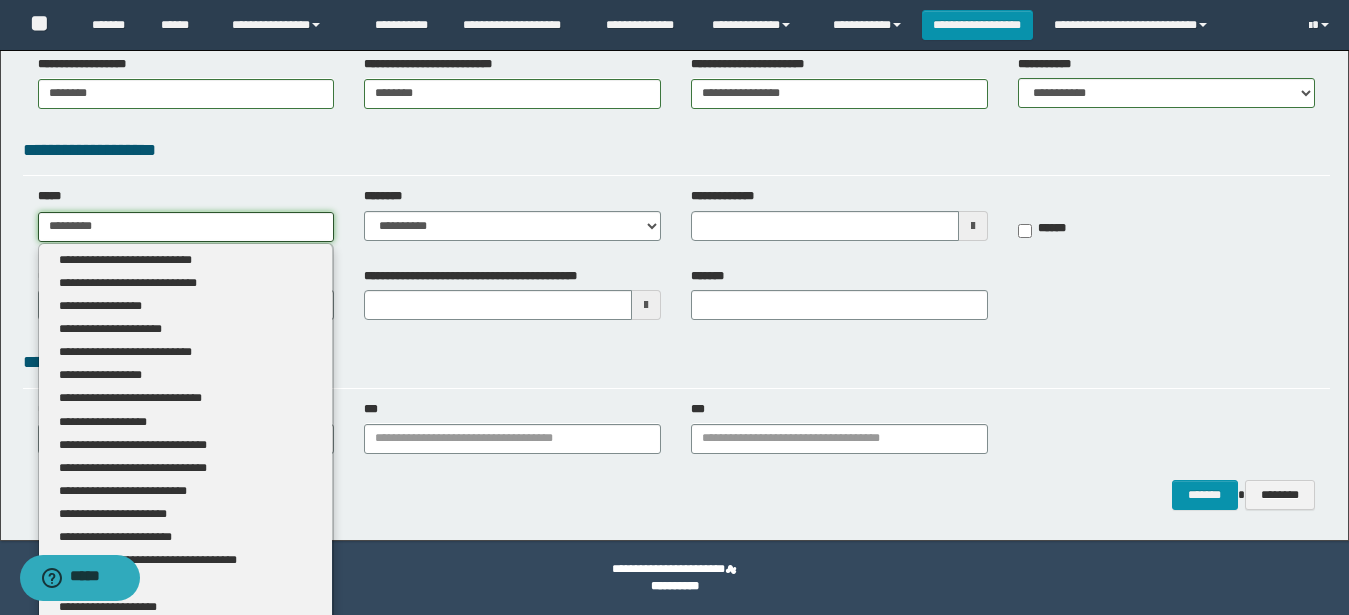 type on "**********" 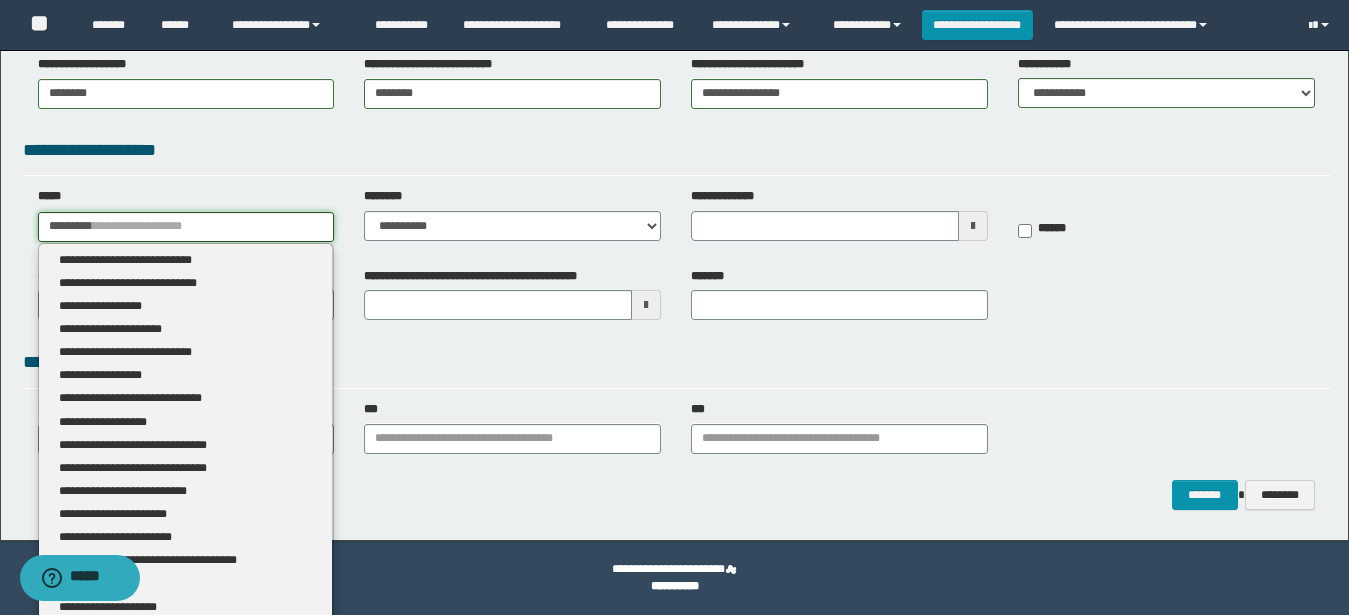 type 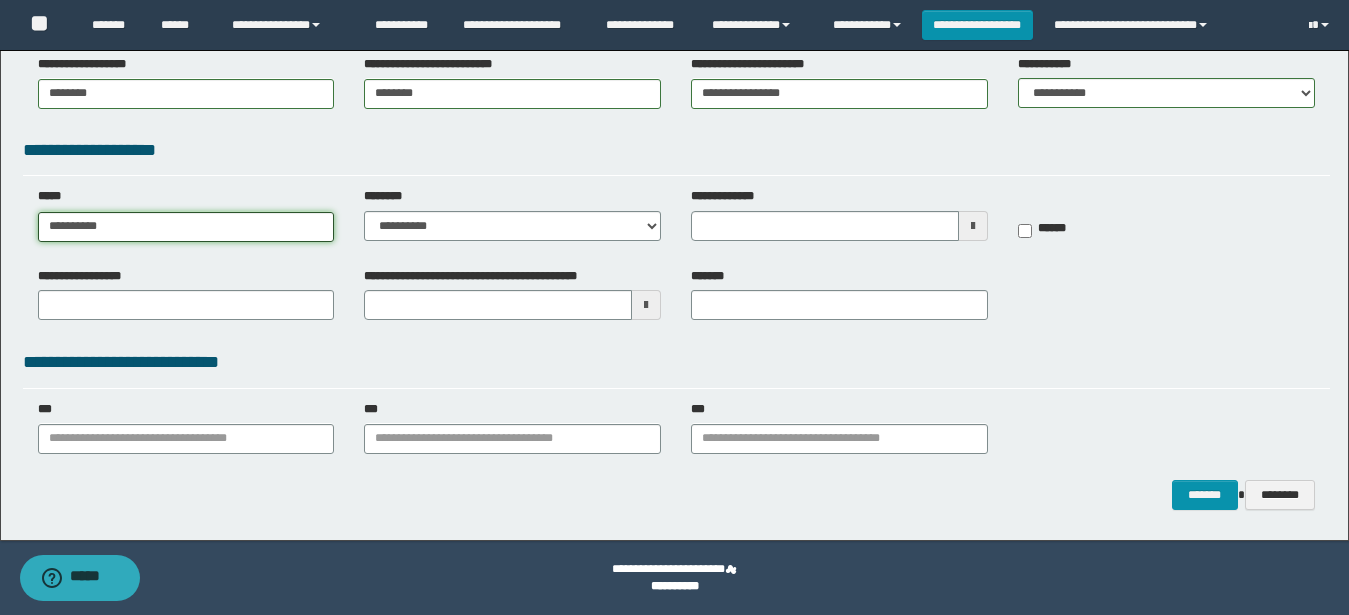 type on "**********" 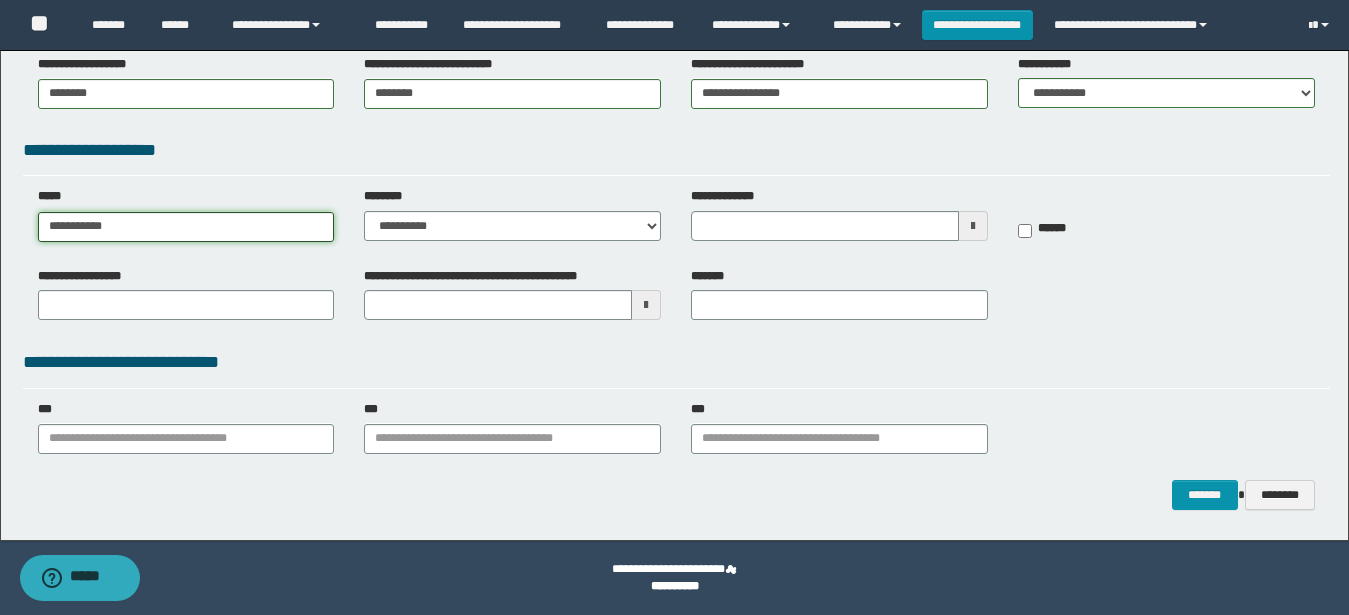 type on "**********" 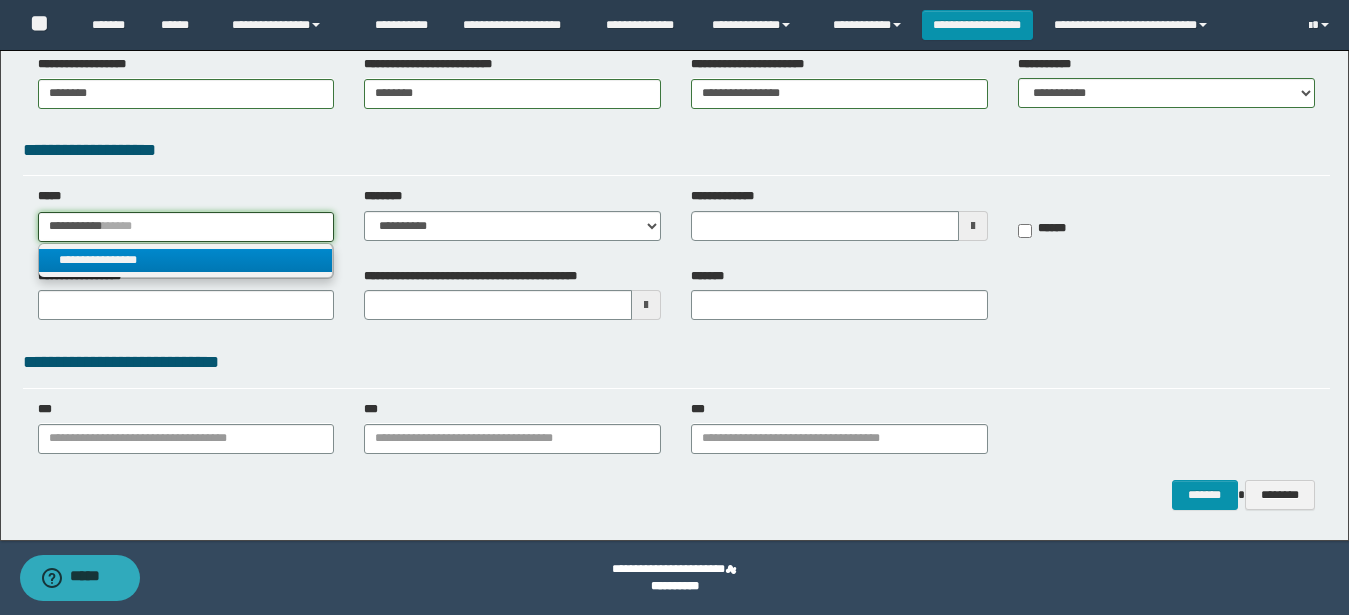 type on "**********" 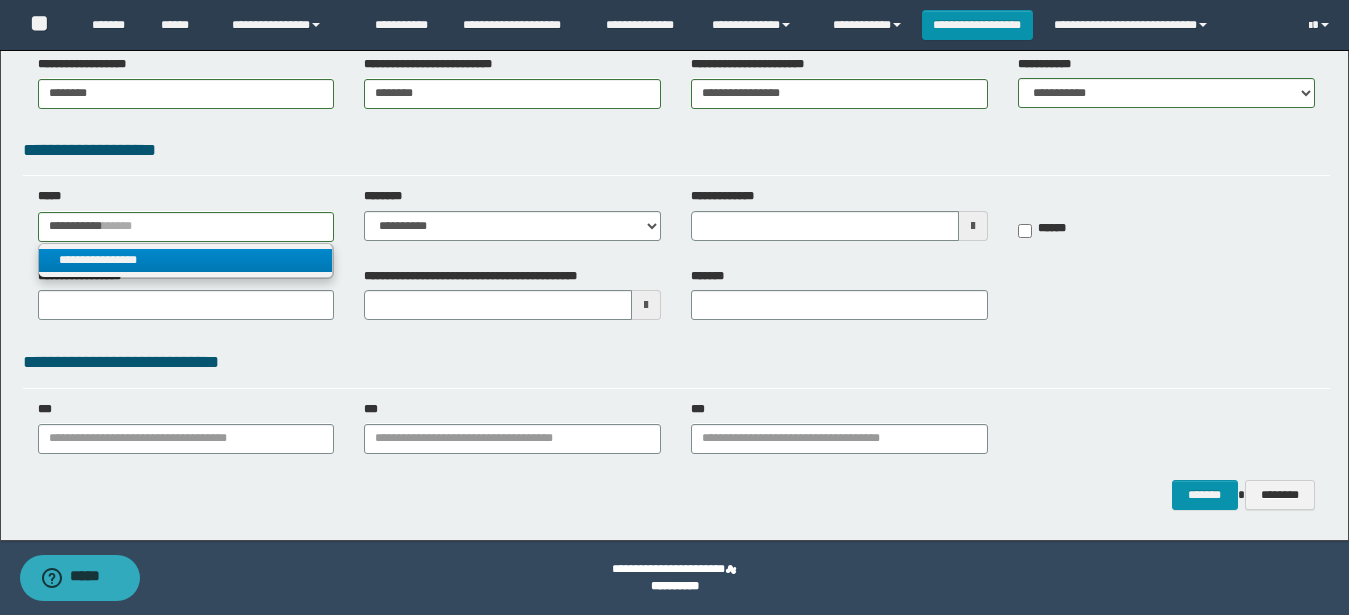 type 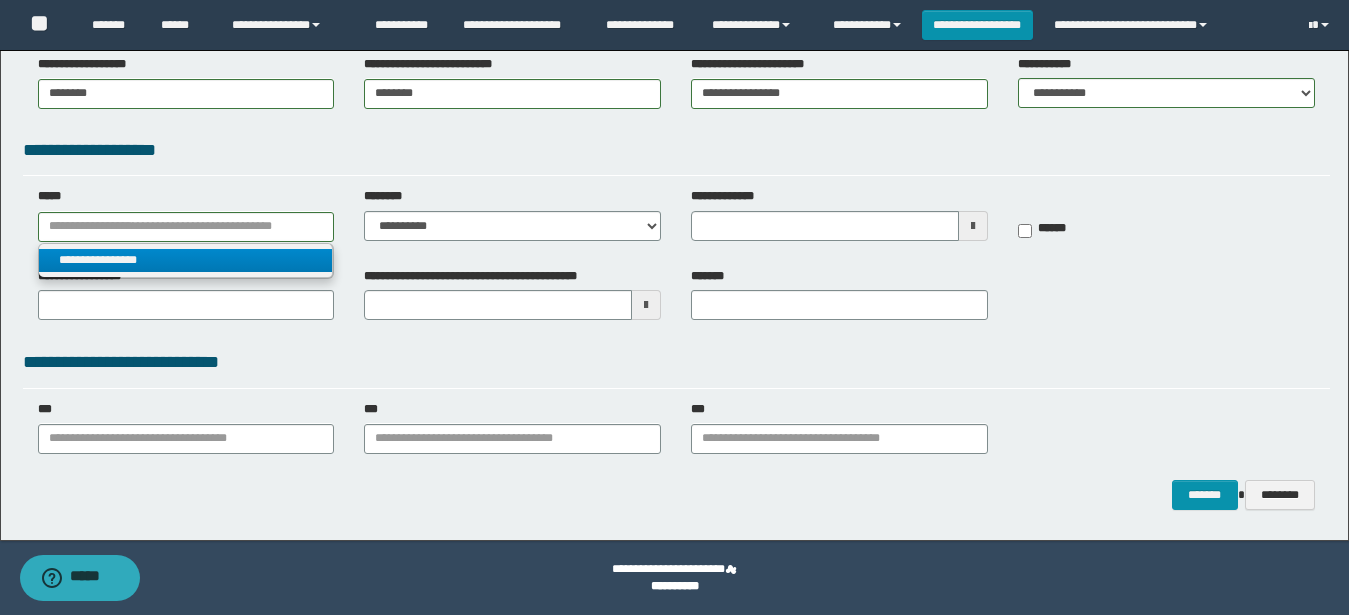 click on "**********" at bounding box center [186, 260] 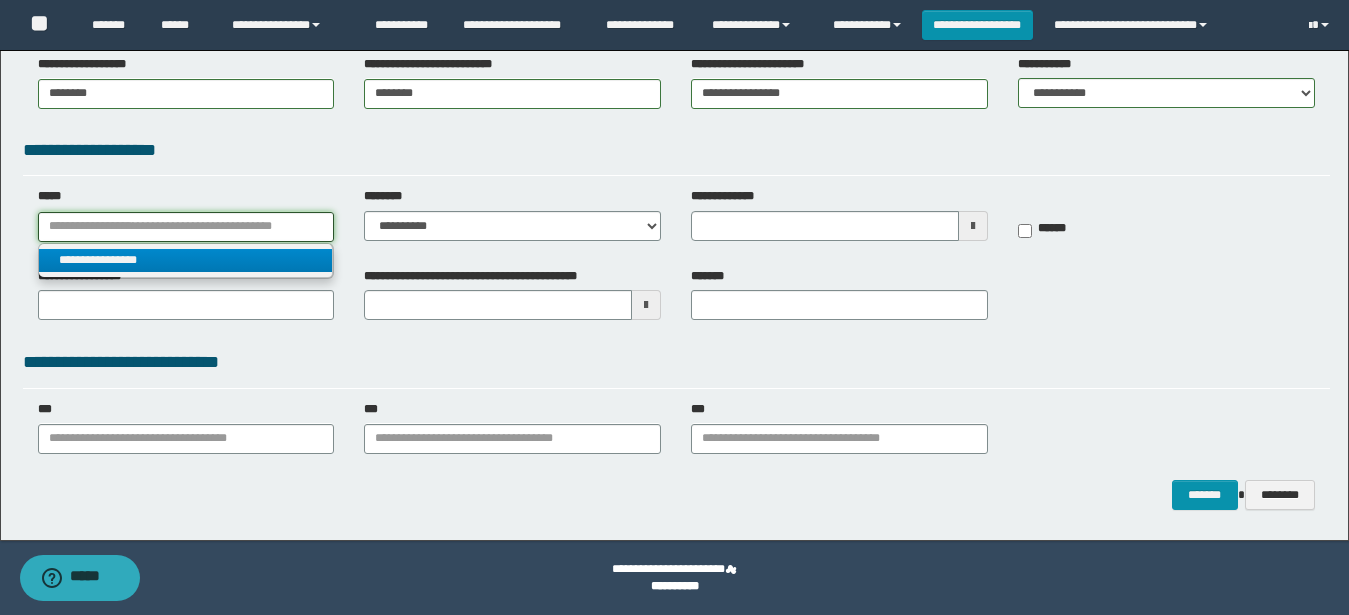 type 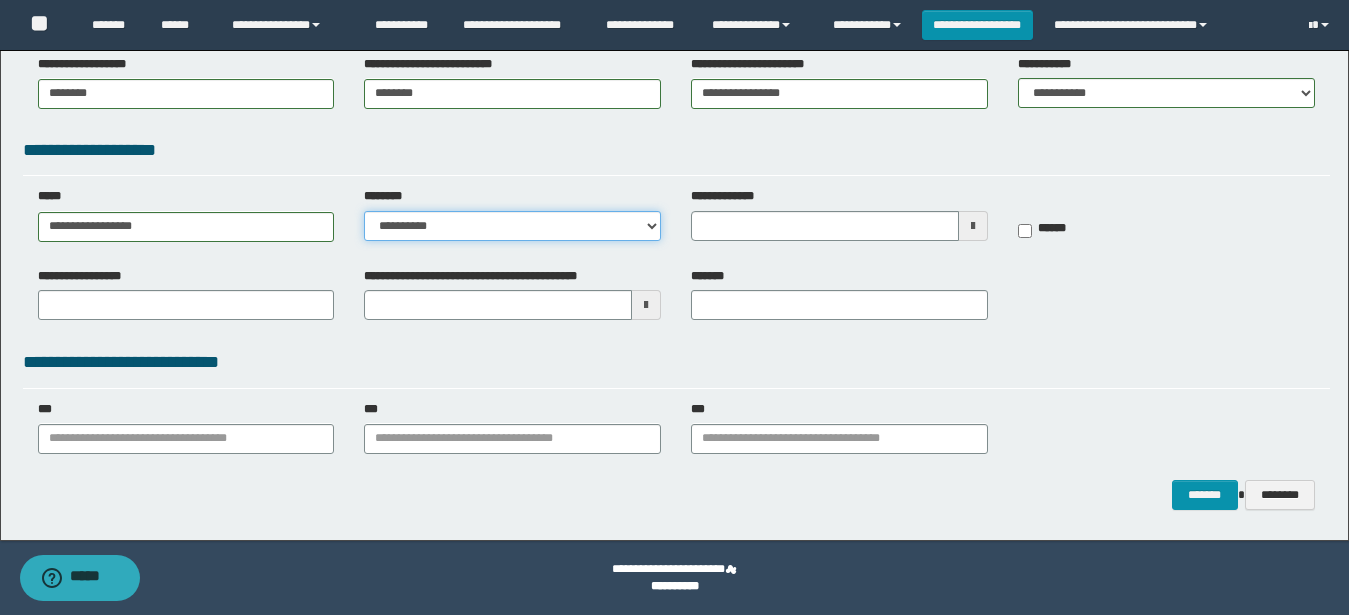 click on "**********" at bounding box center [512, 226] 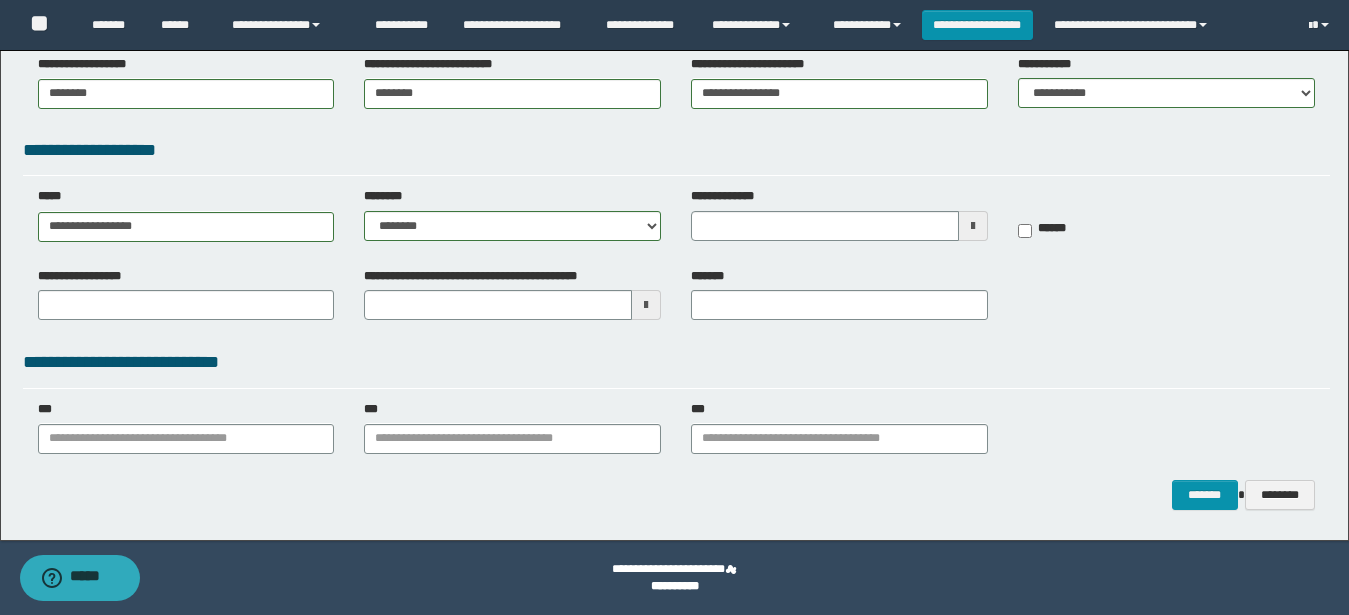 click at bounding box center [973, 226] 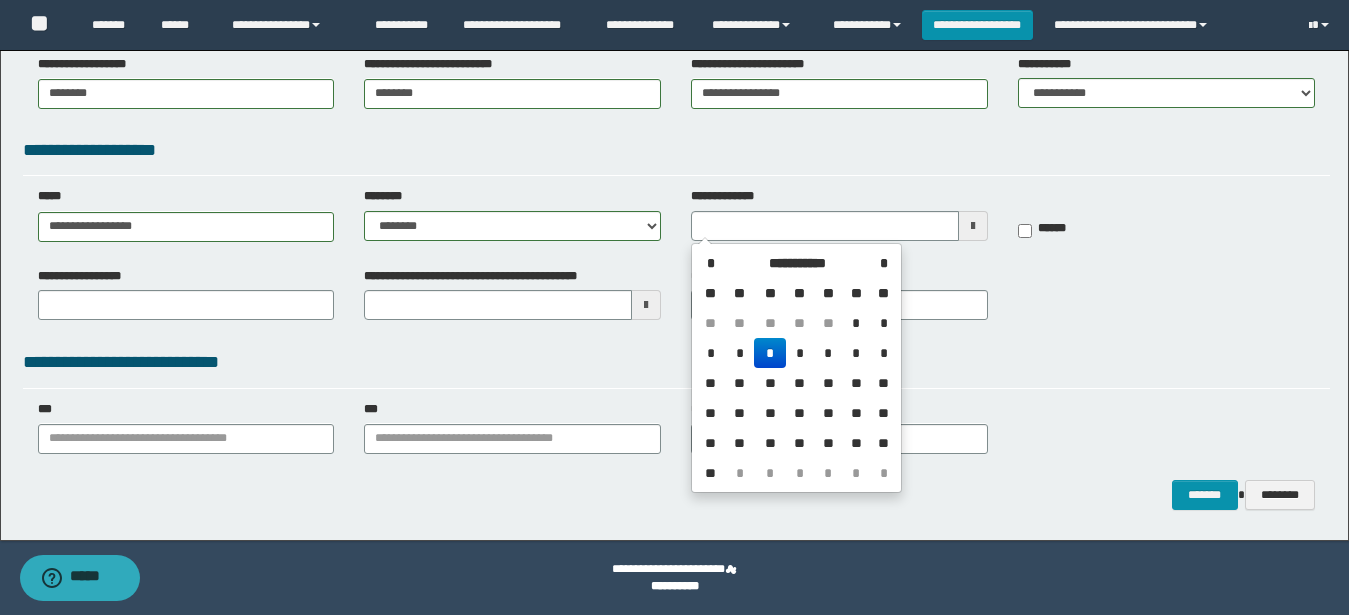 click on "*" at bounding box center [770, 353] 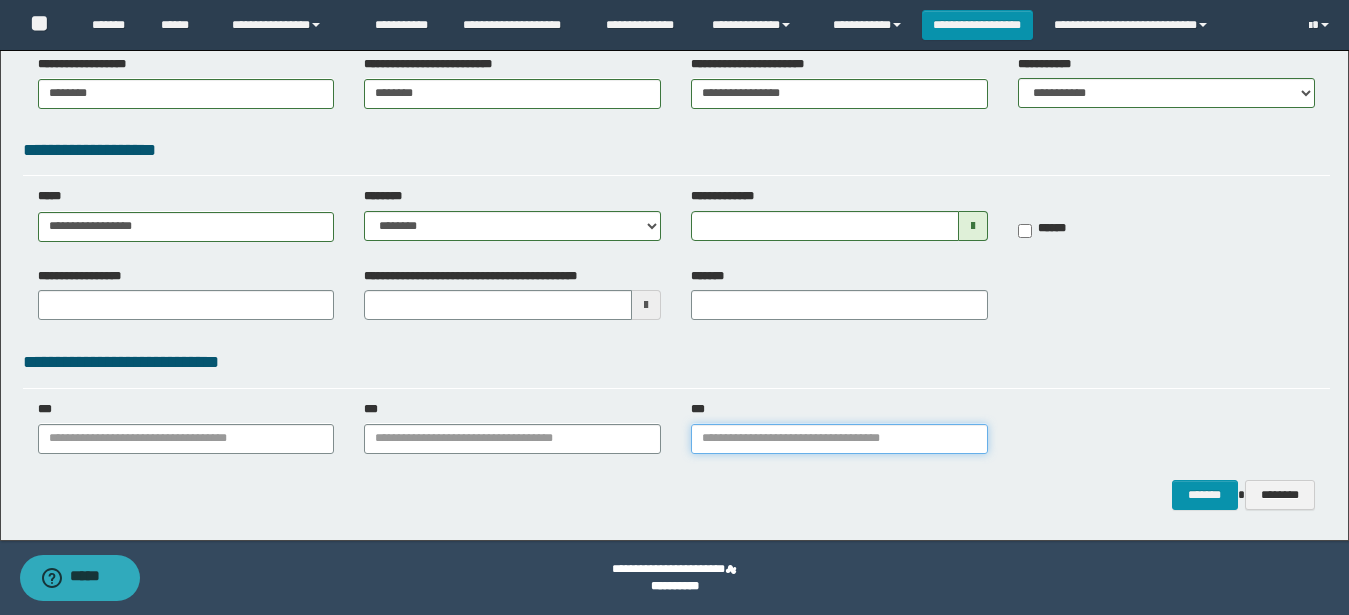 click on "***" at bounding box center (839, 439) 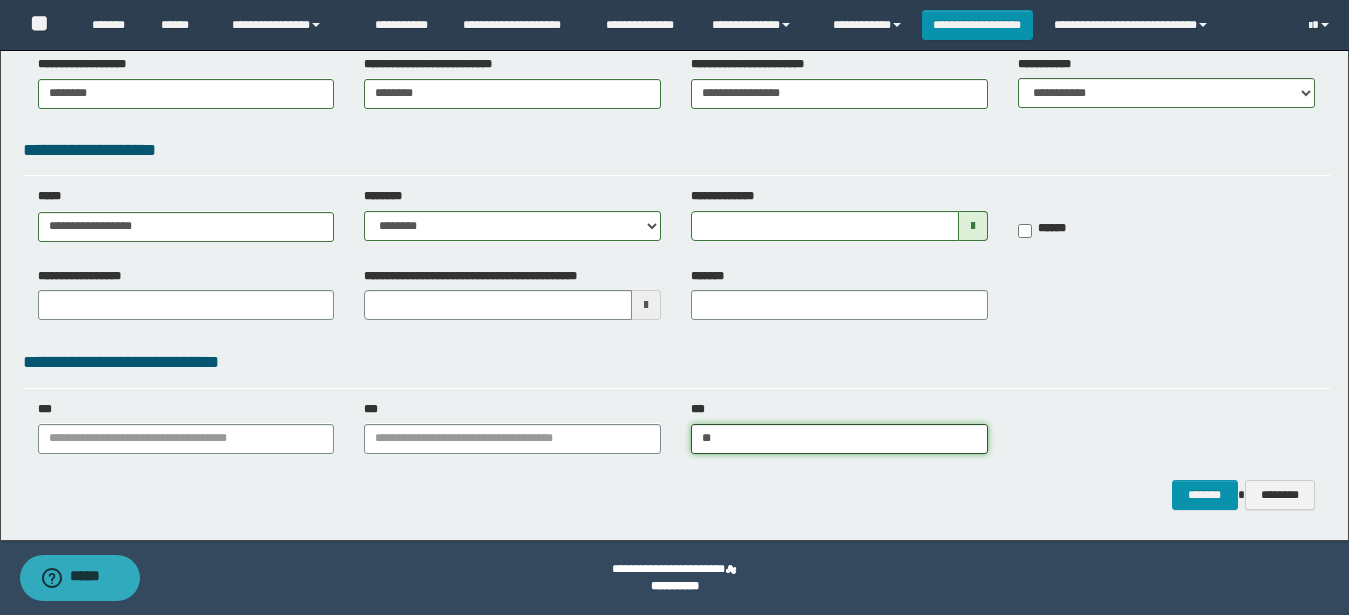 type on "***" 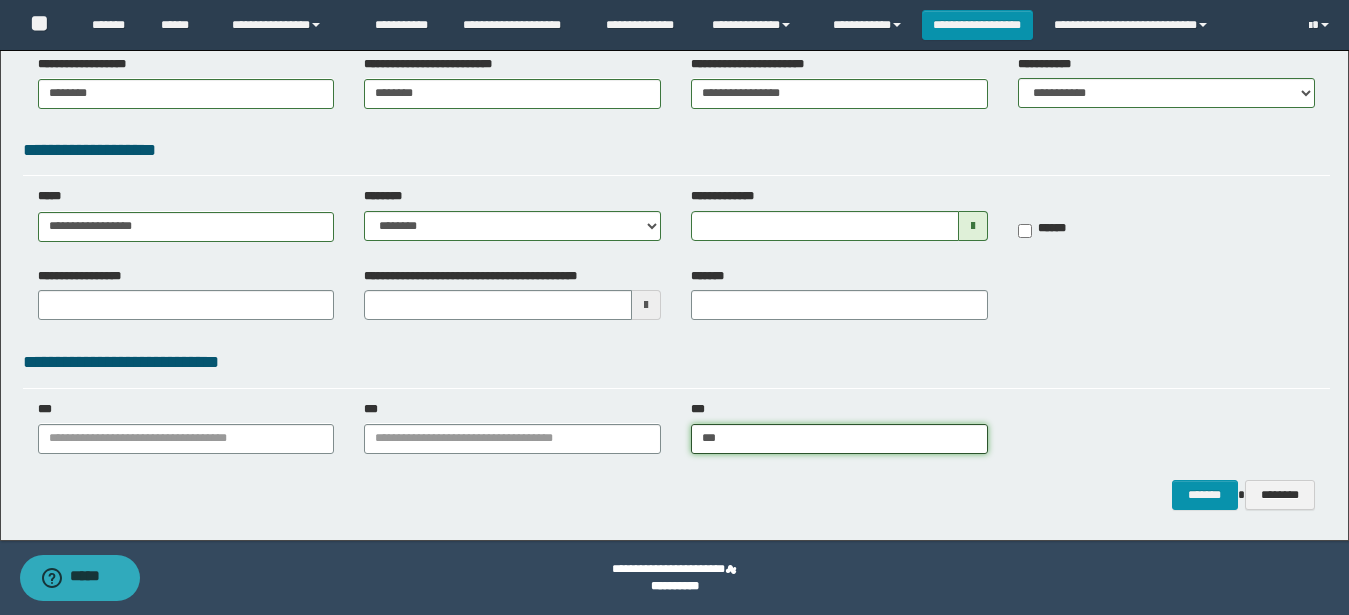type on "**********" 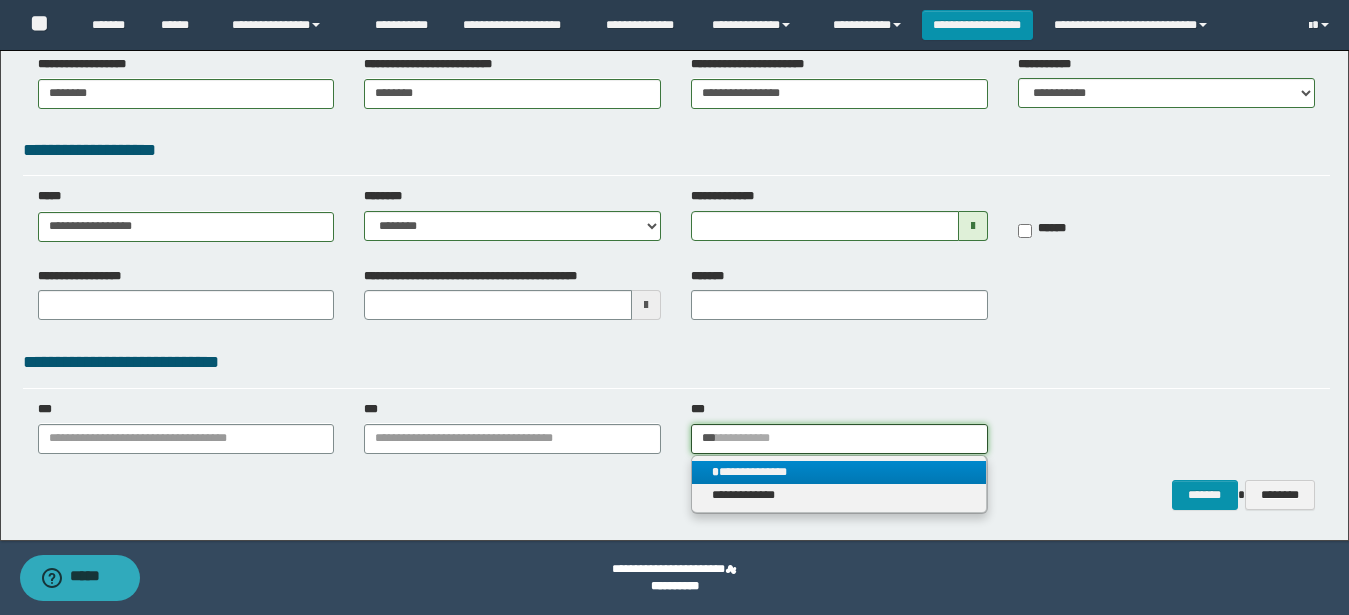 type on "***" 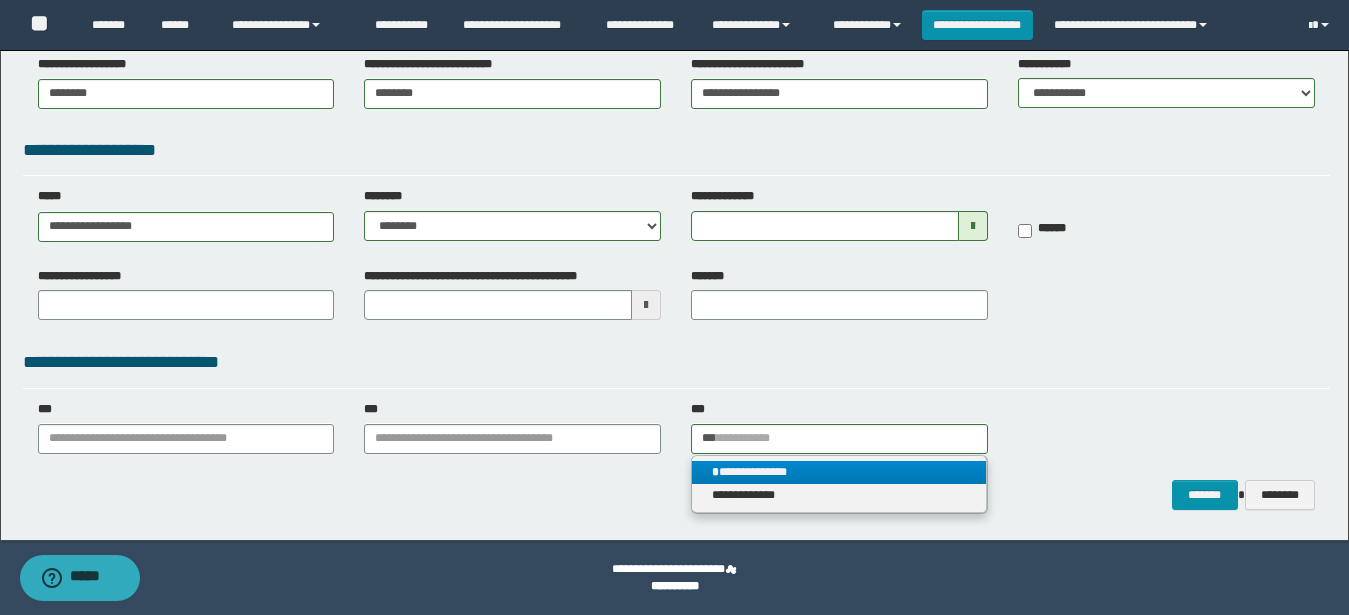 click on "**********" at bounding box center (839, 472) 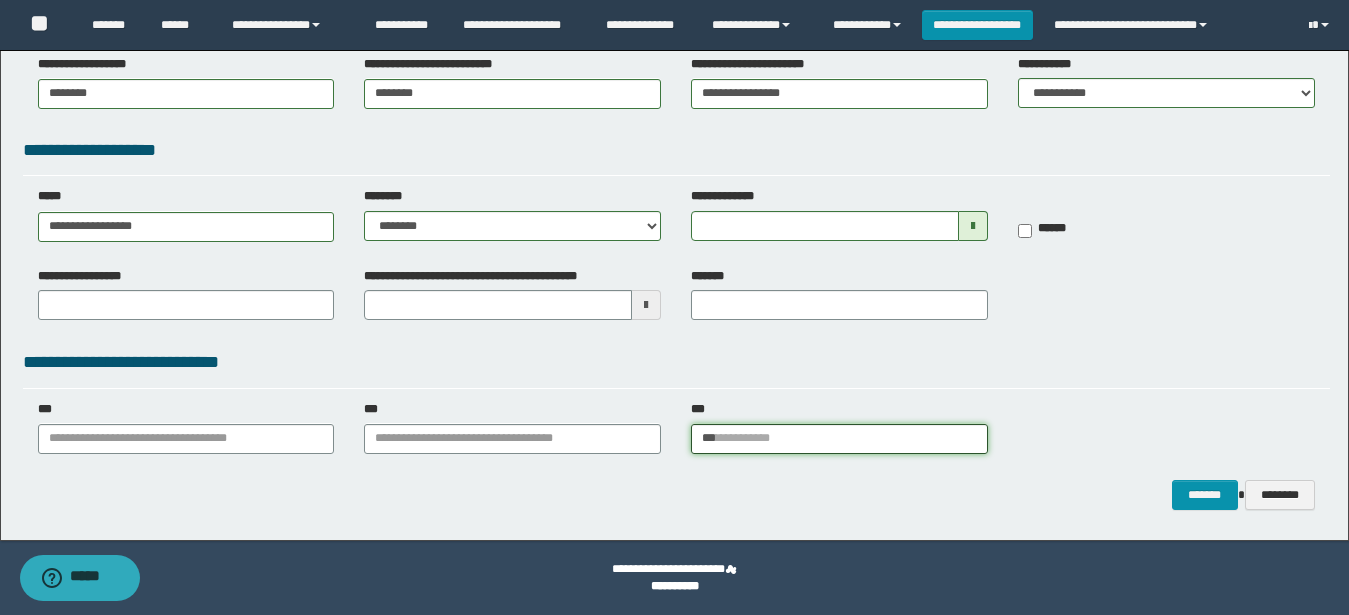type 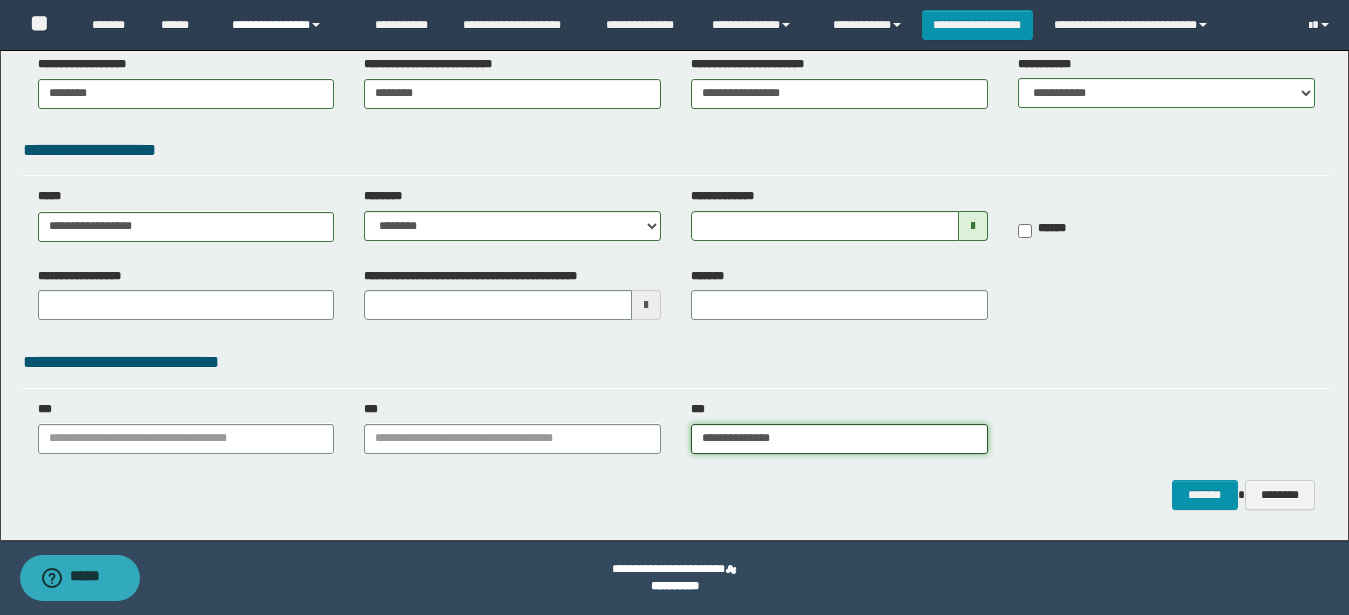 type on "**********" 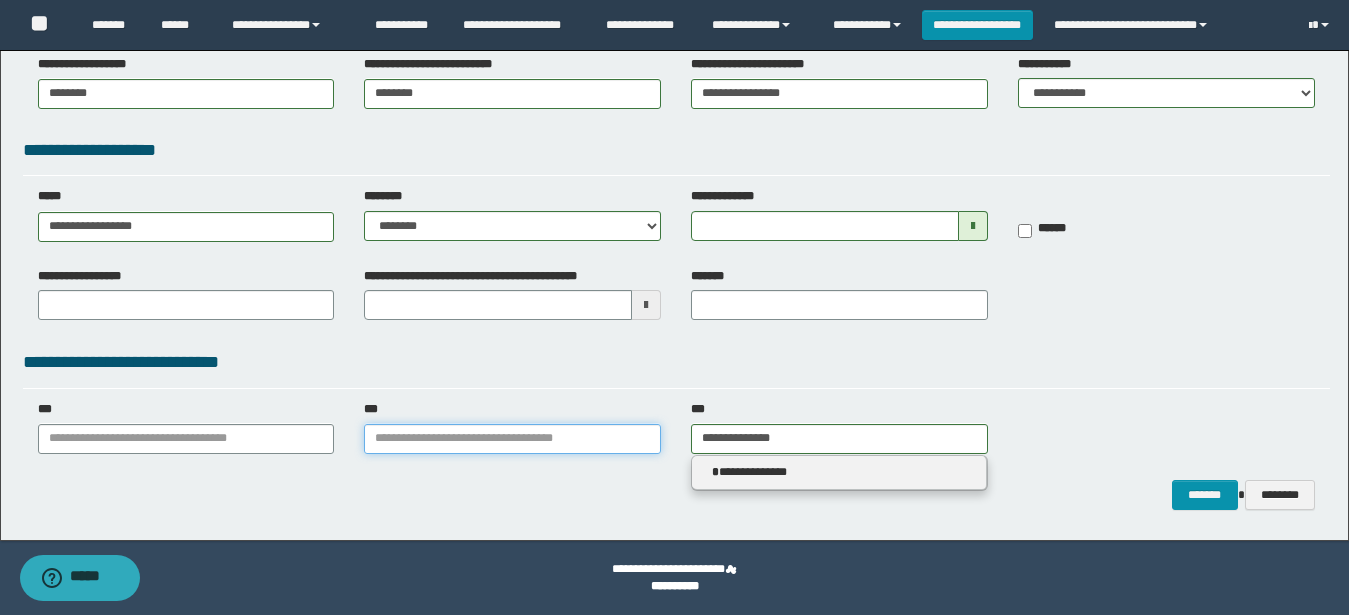 type 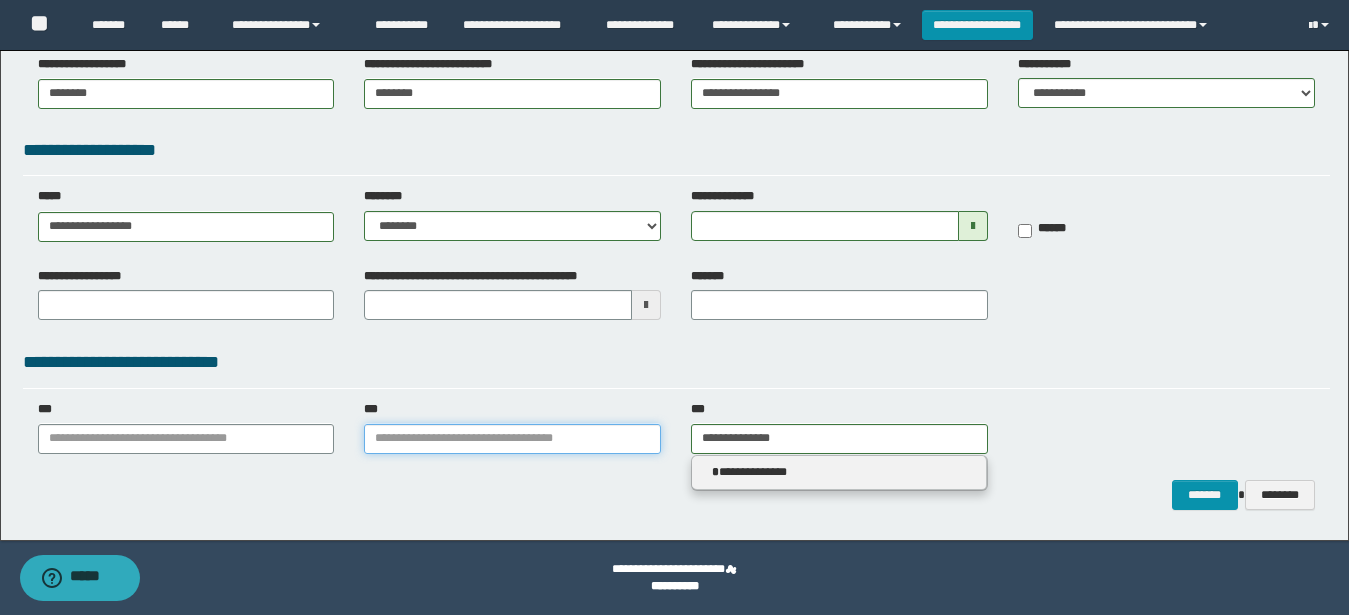 click on "***" at bounding box center (512, 439) 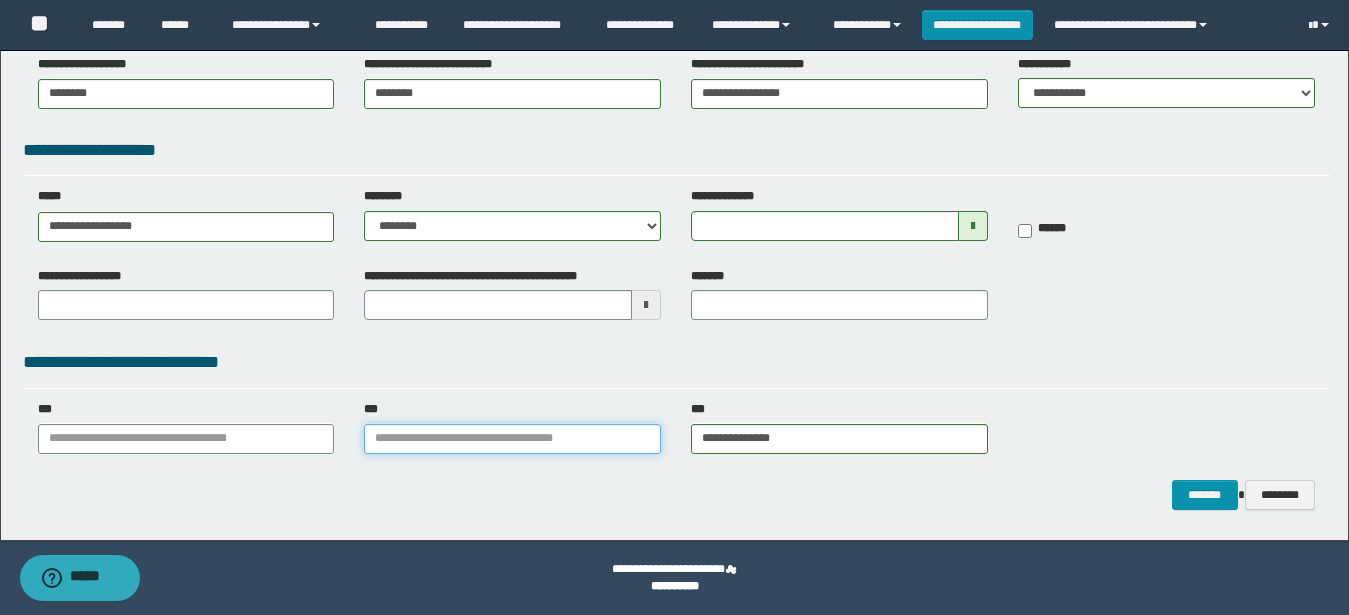 type on "*" 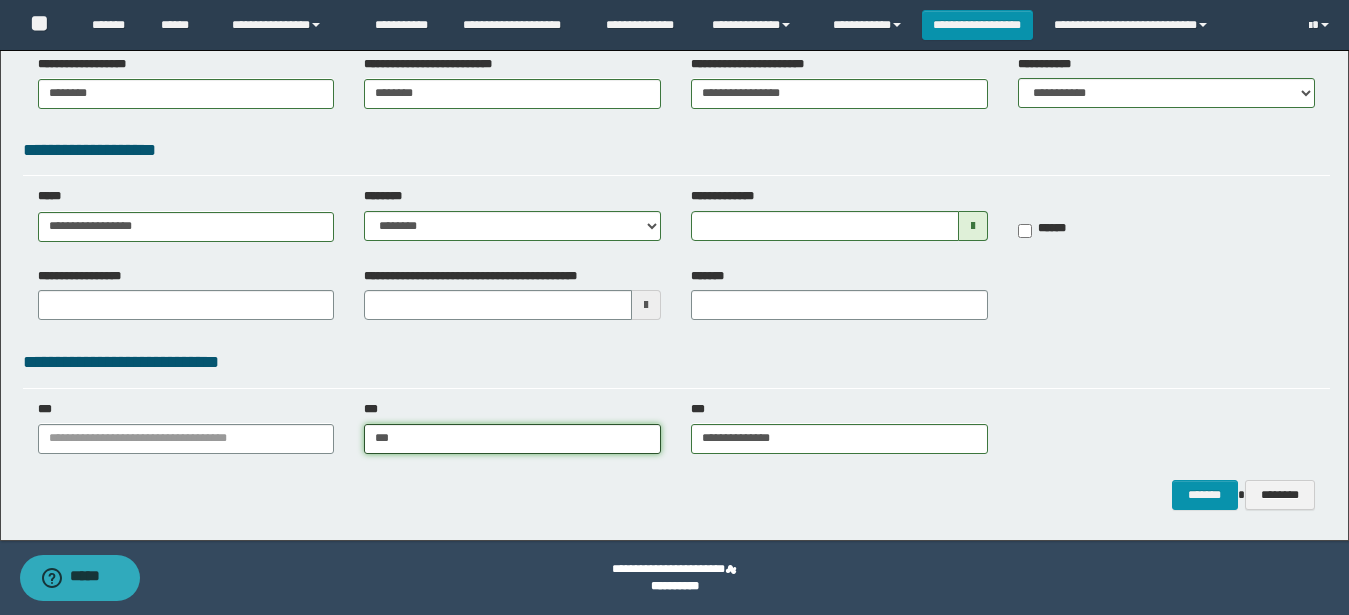 type on "****" 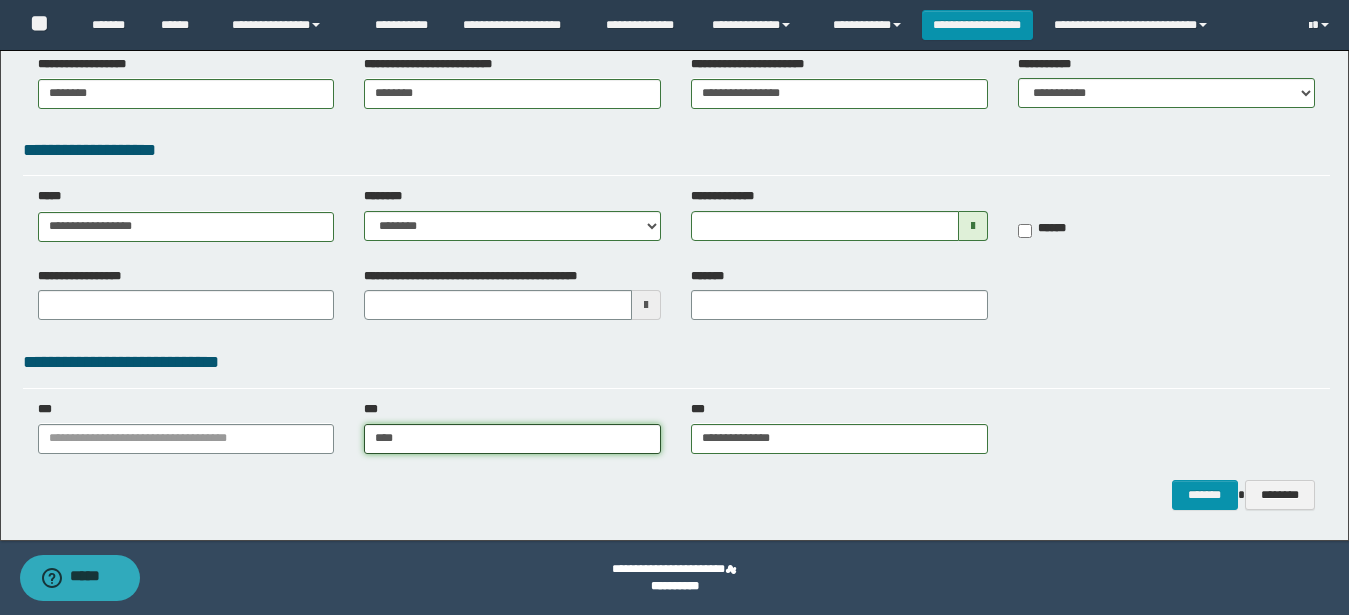 type on "**********" 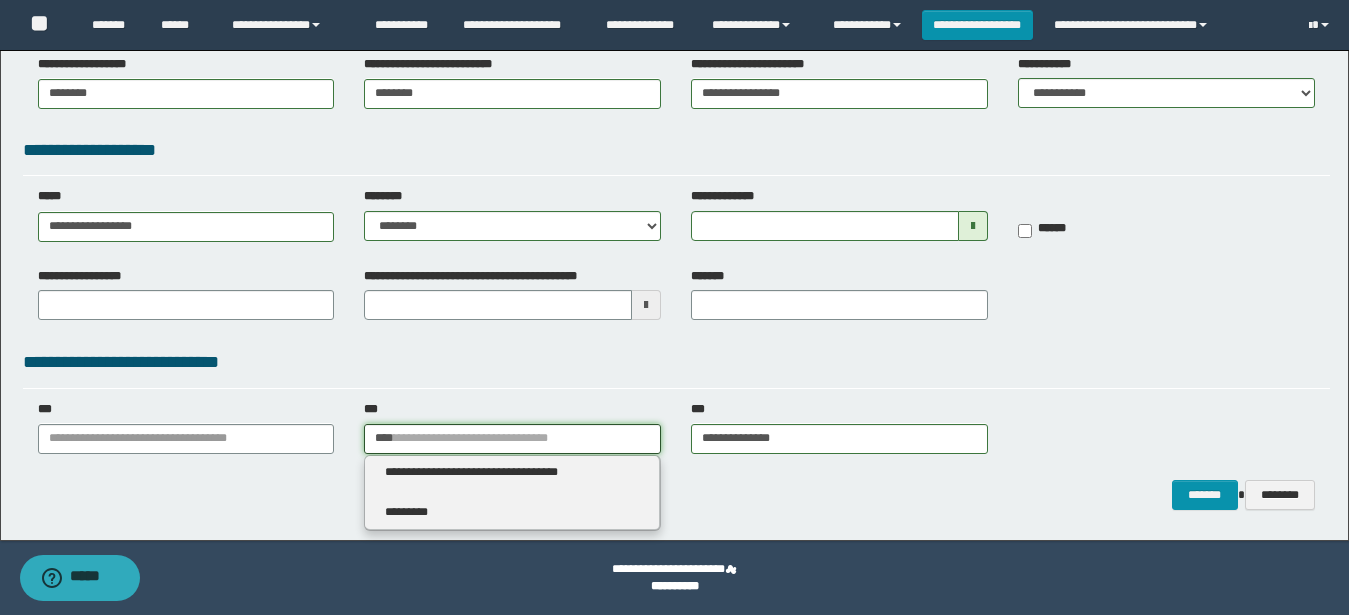 type 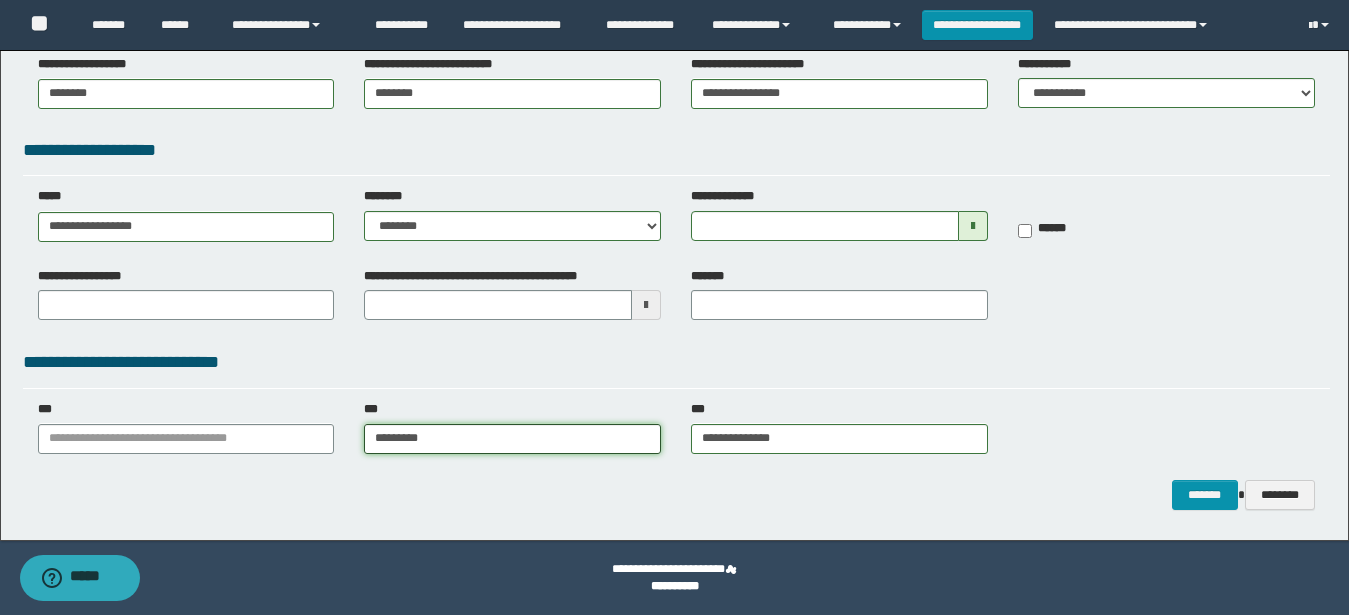 type on "*********" 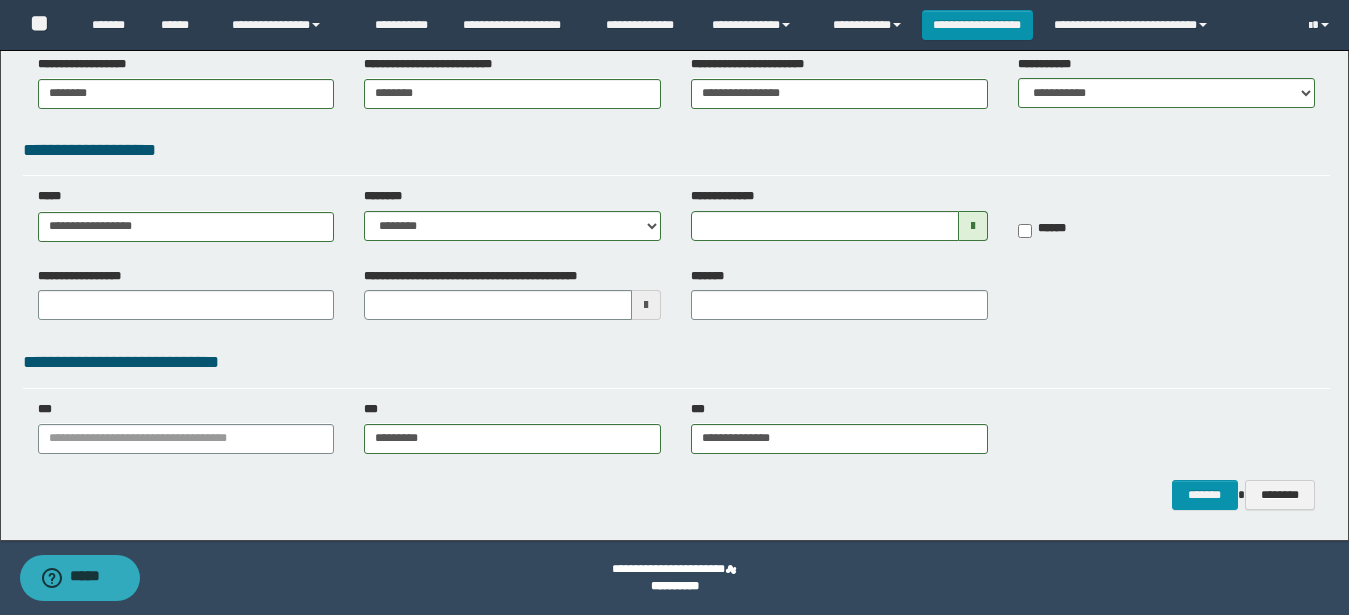click on "**********" at bounding box center (676, 100) 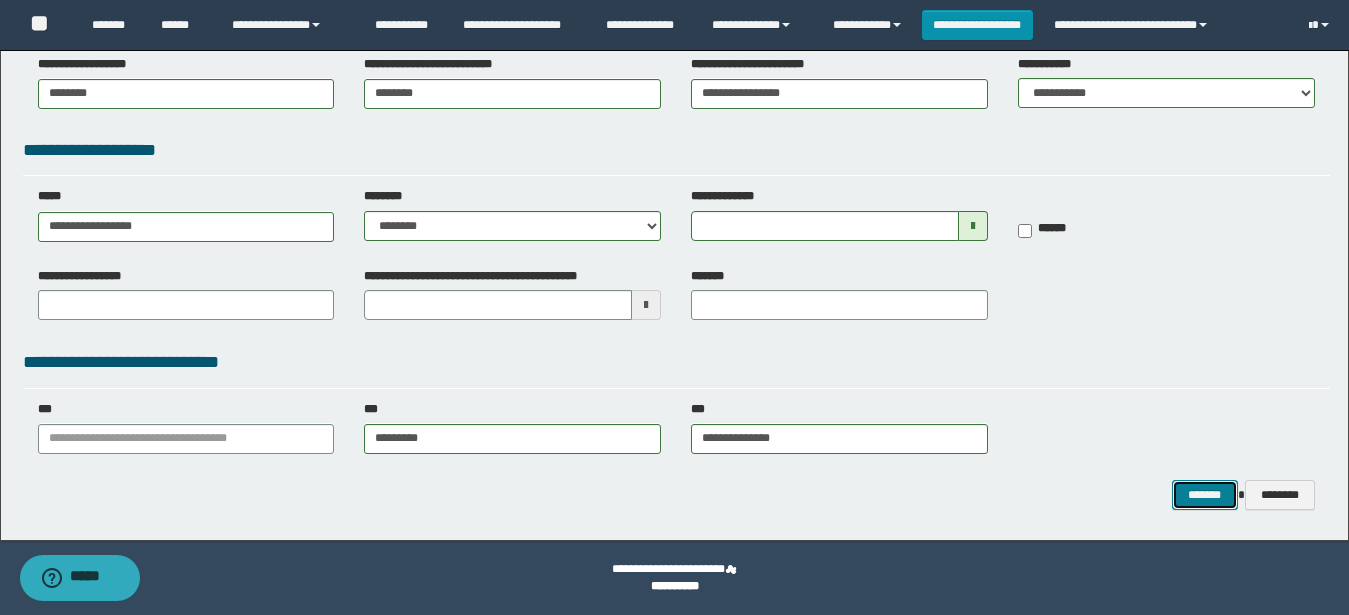 click on "*******" at bounding box center (1205, 495) 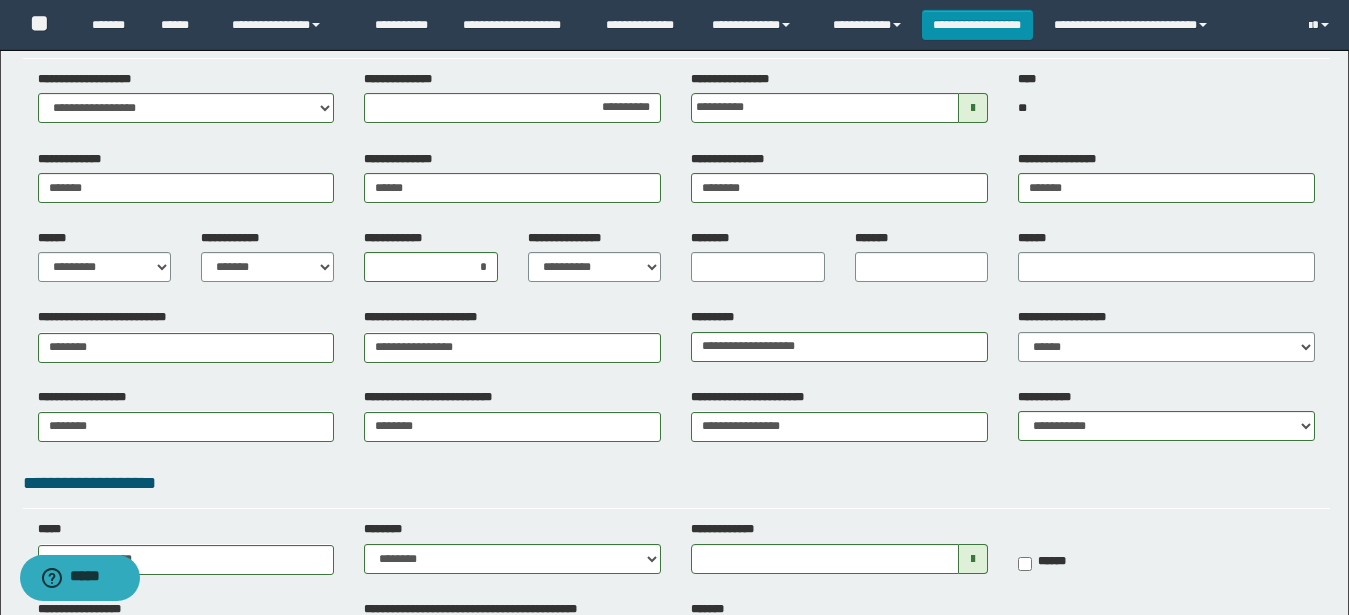 scroll, scrollTop: 0, scrollLeft: 0, axis: both 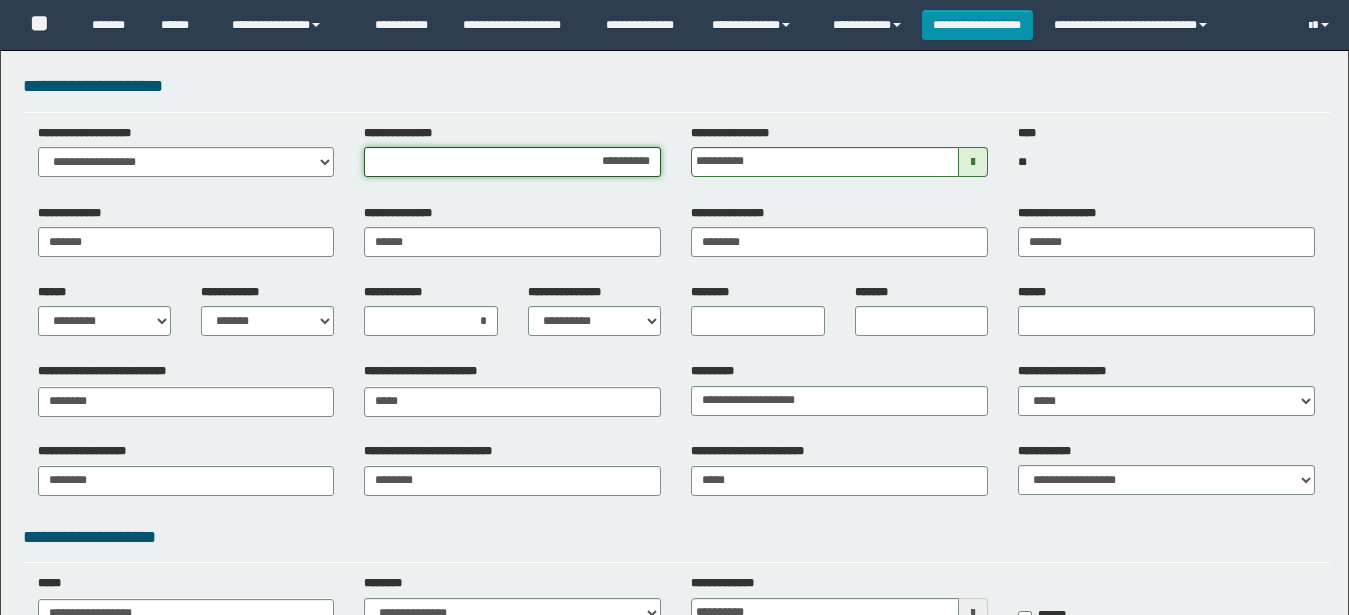 drag, startPoint x: 578, startPoint y: 164, endPoint x: 678, endPoint y: 166, distance: 100.02 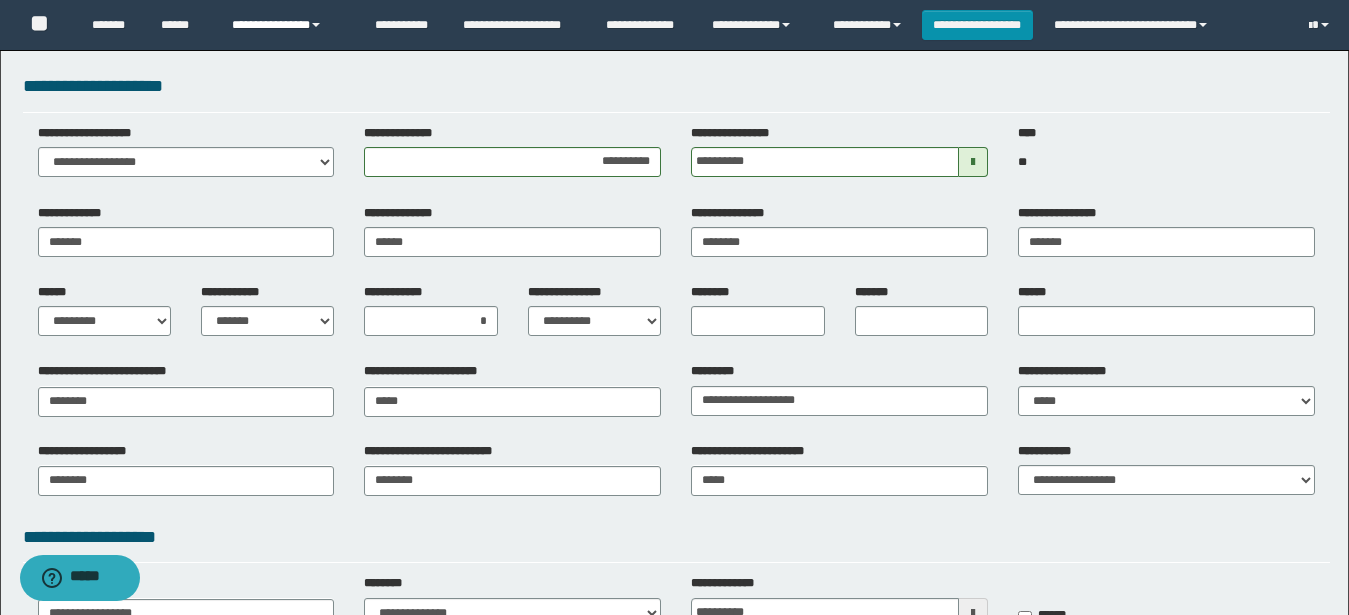 click on "**********" at bounding box center (288, 25) 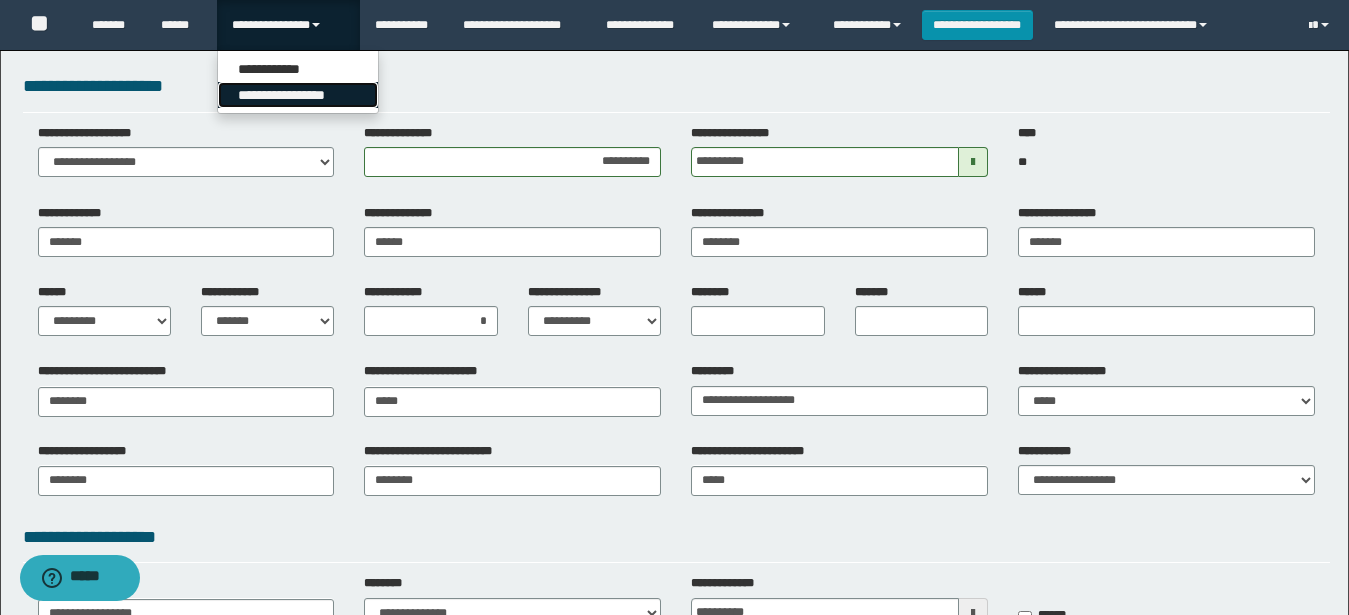 click on "**********" at bounding box center [298, 95] 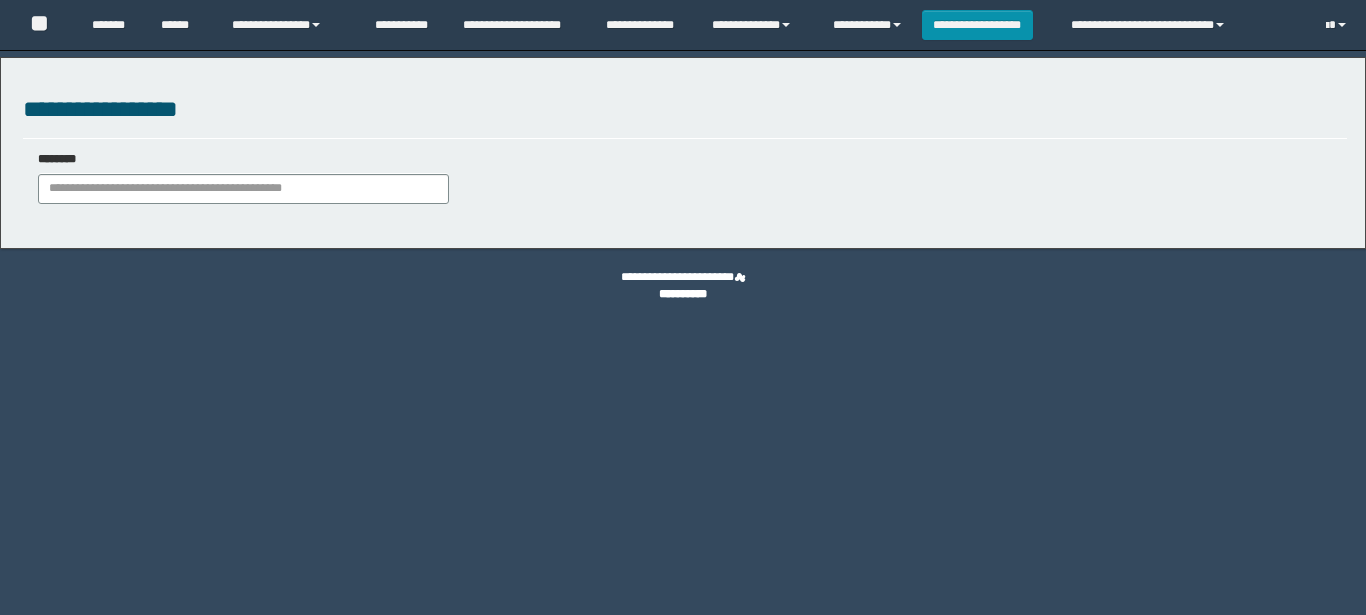 scroll, scrollTop: 0, scrollLeft: 0, axis: both 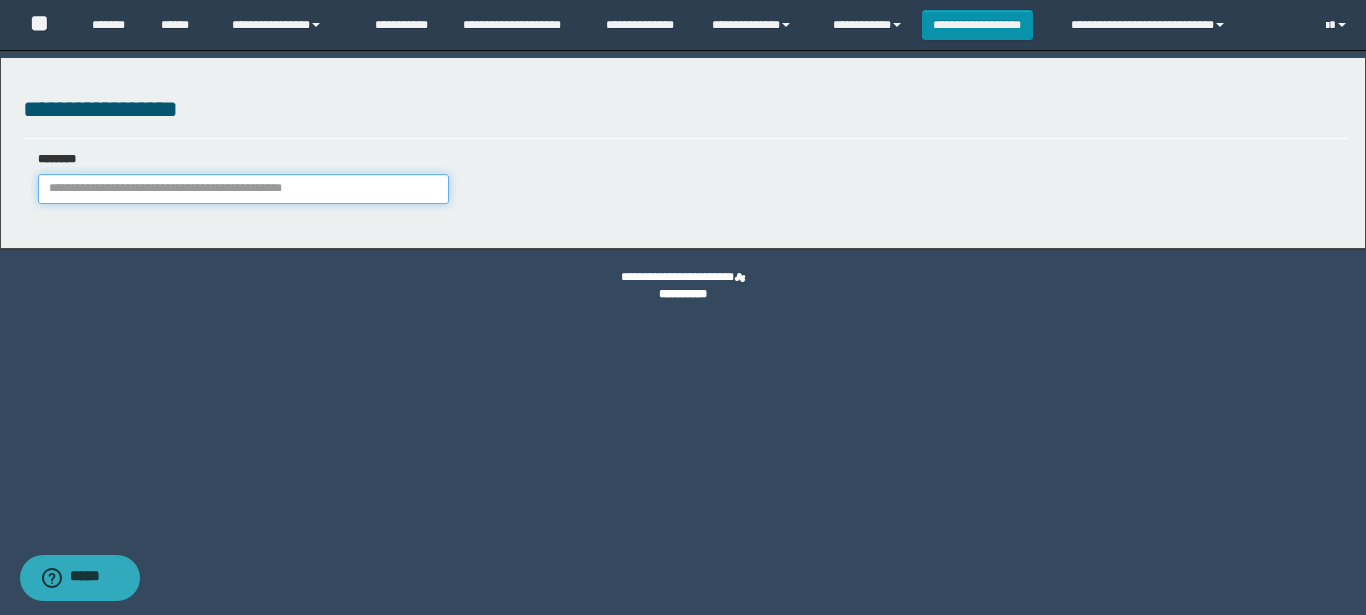 click at bounding box center [243, 189] 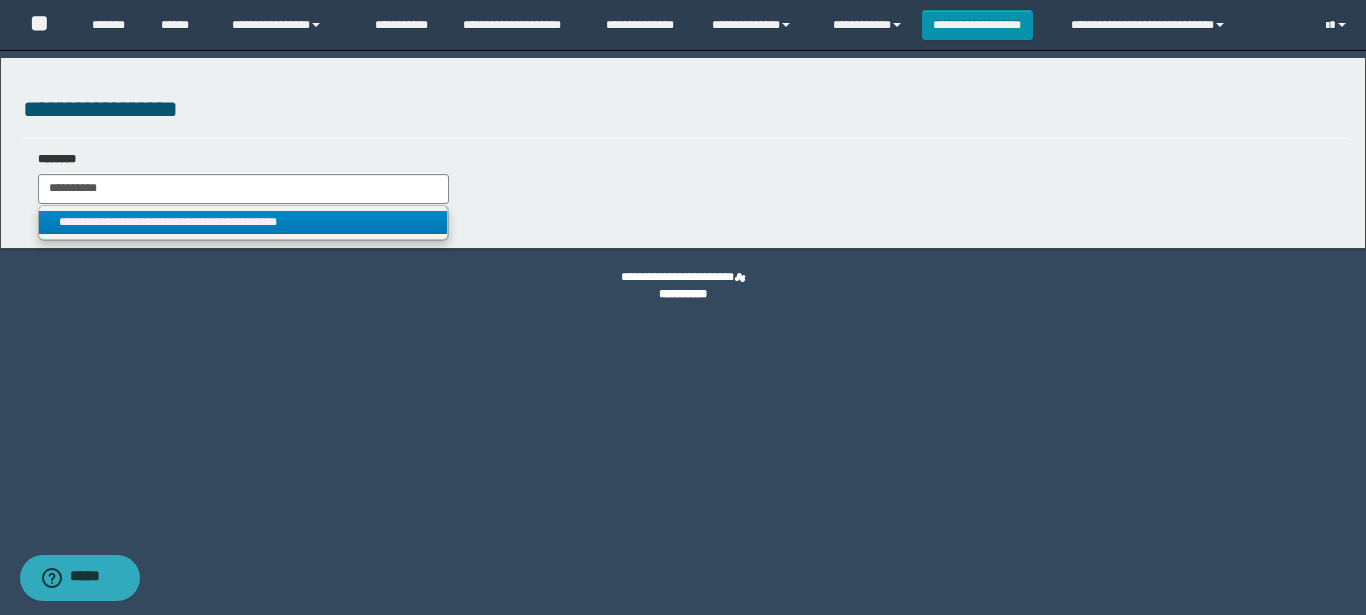 click on "**********" at bounding box center [243, 222] 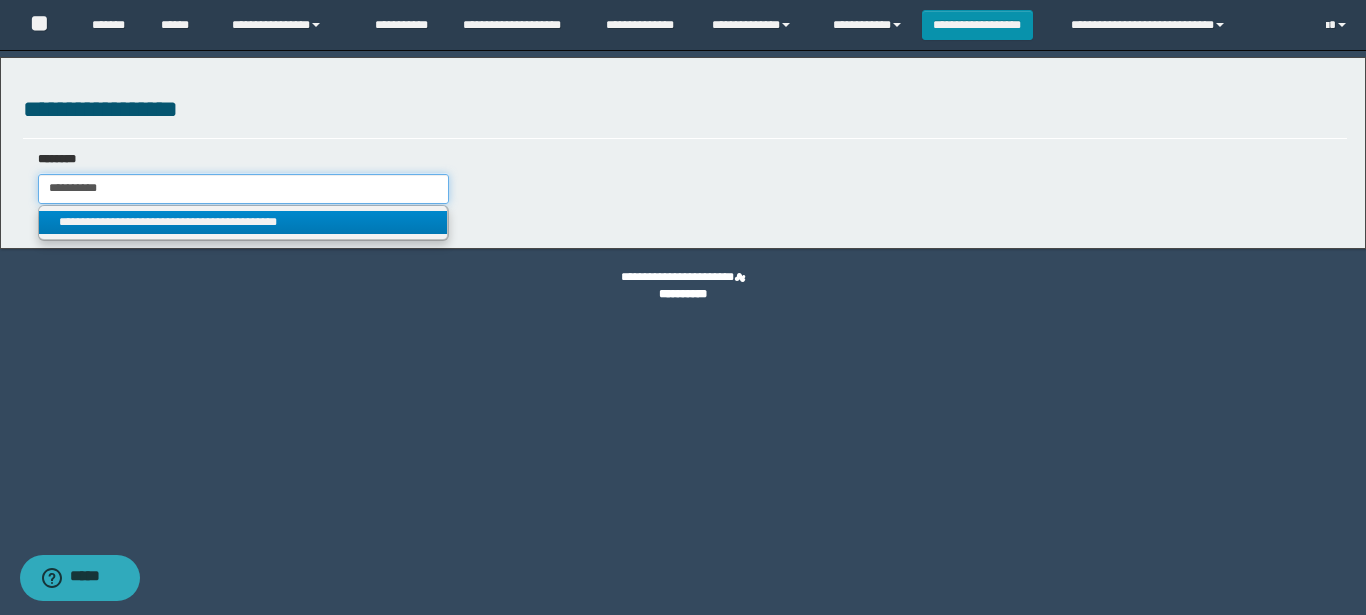 type on "**********" 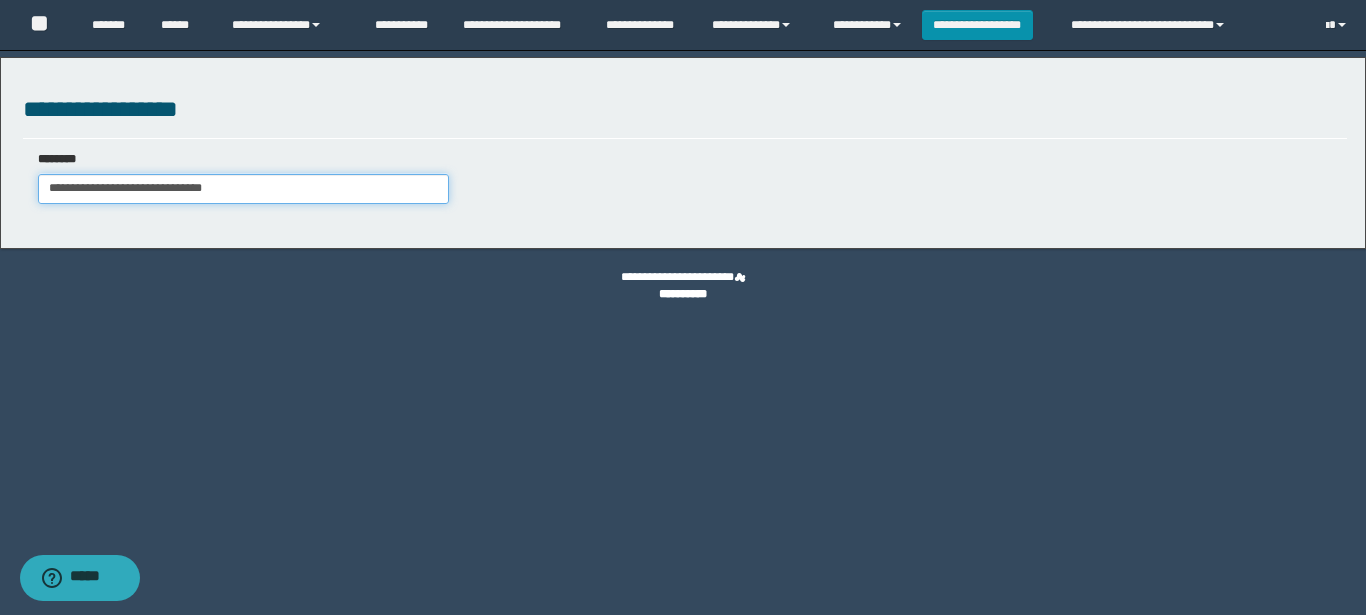 select on "***" 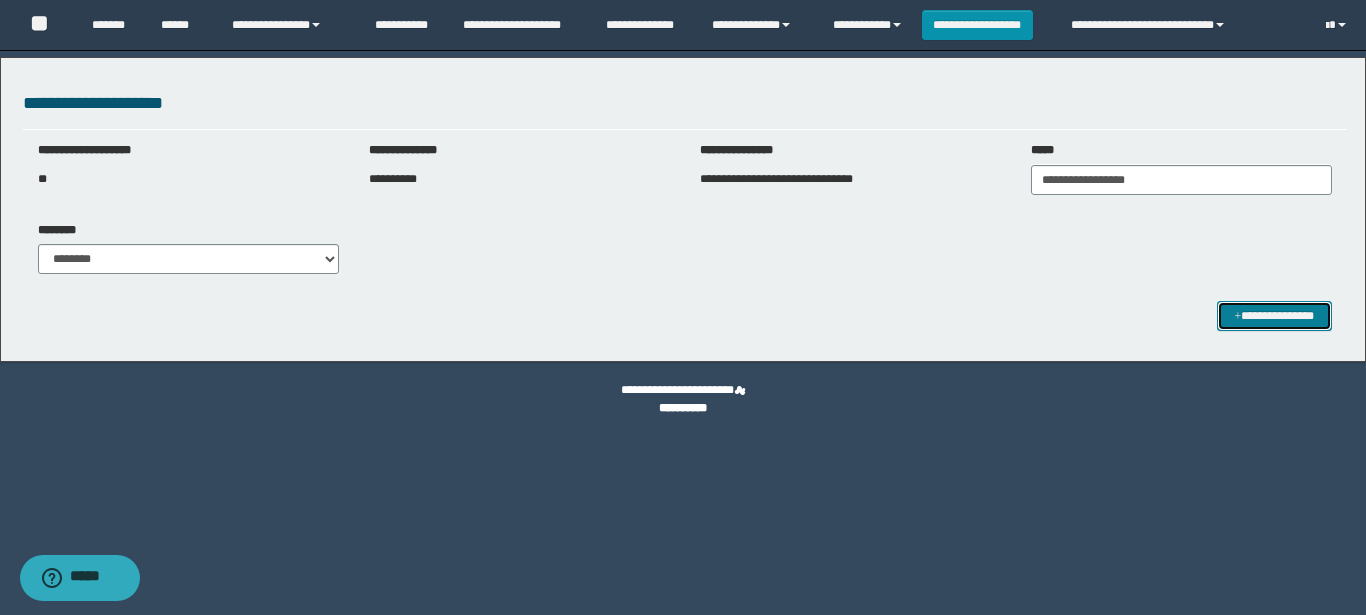 click on "**********" at bounding box center (1274, 316) 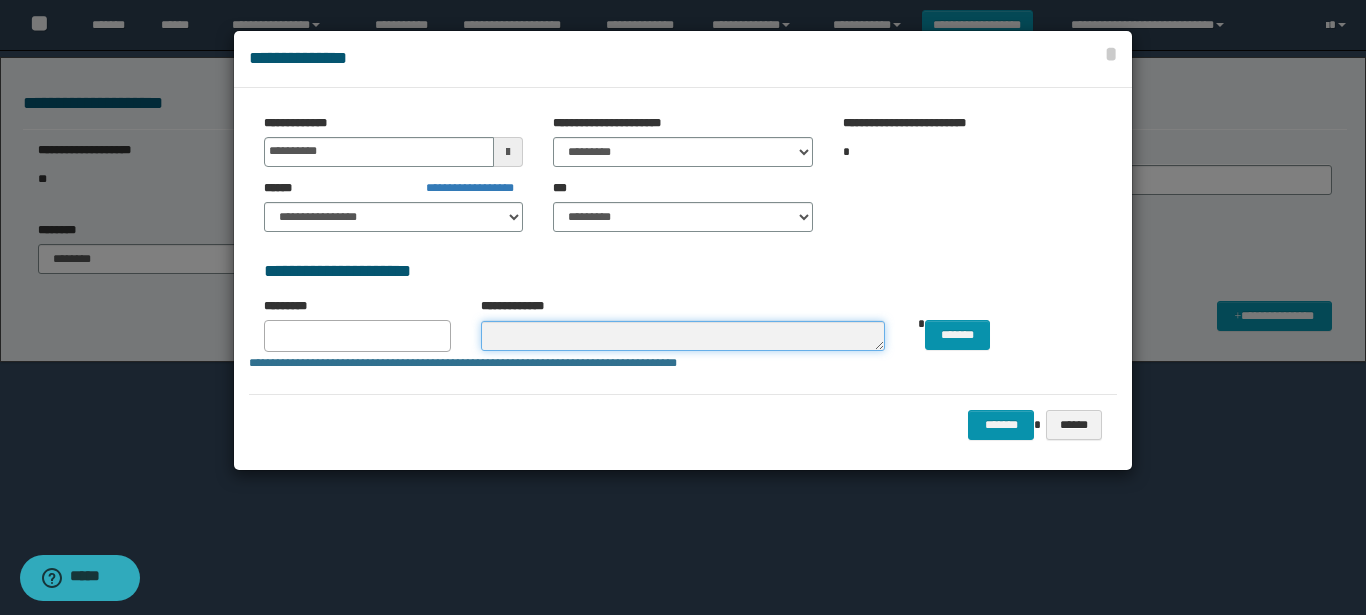 click at bounding box center [683, 336] 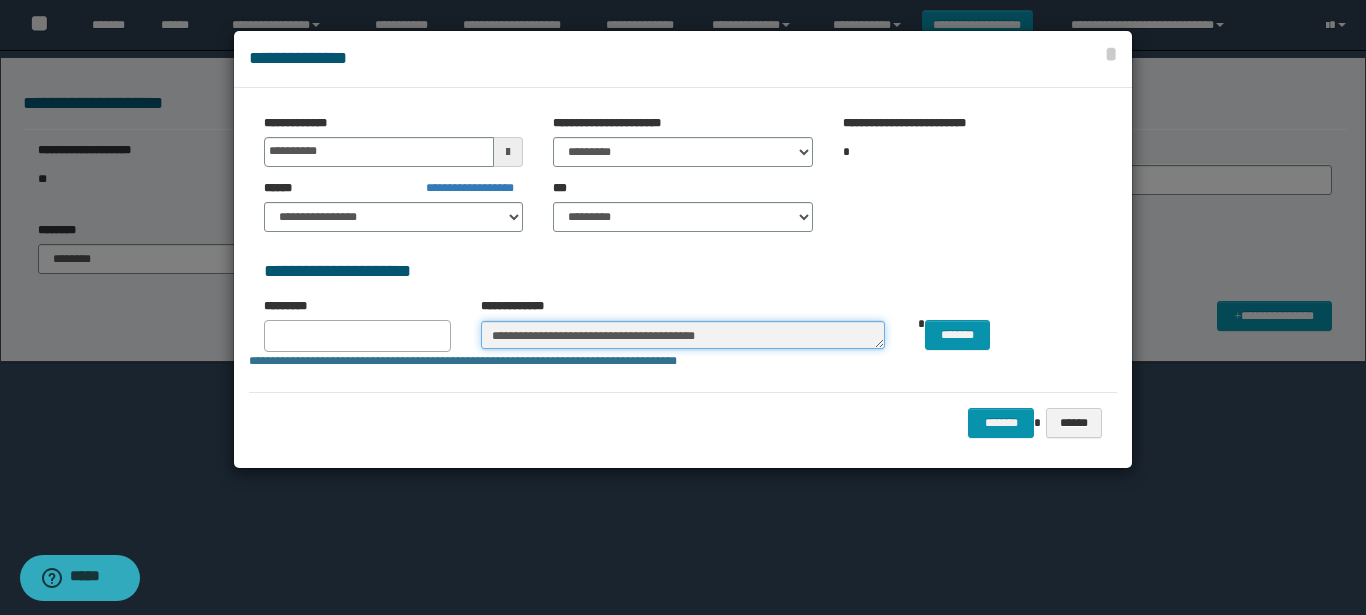 type on "**********" 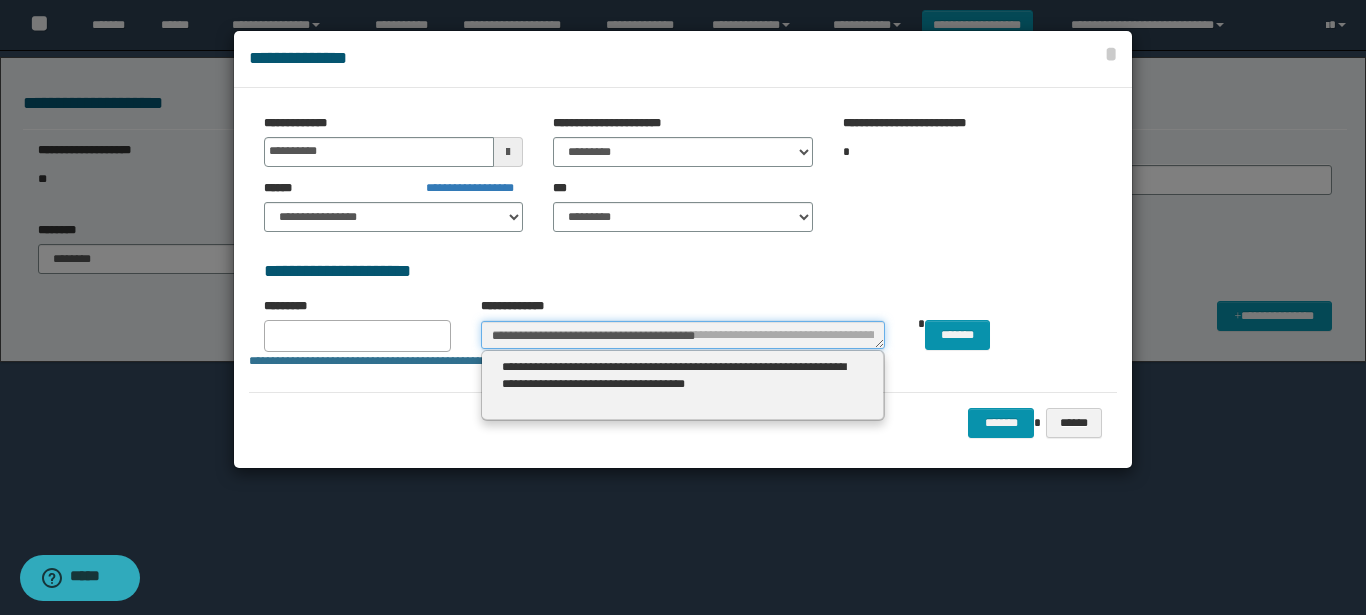 type on "**********" 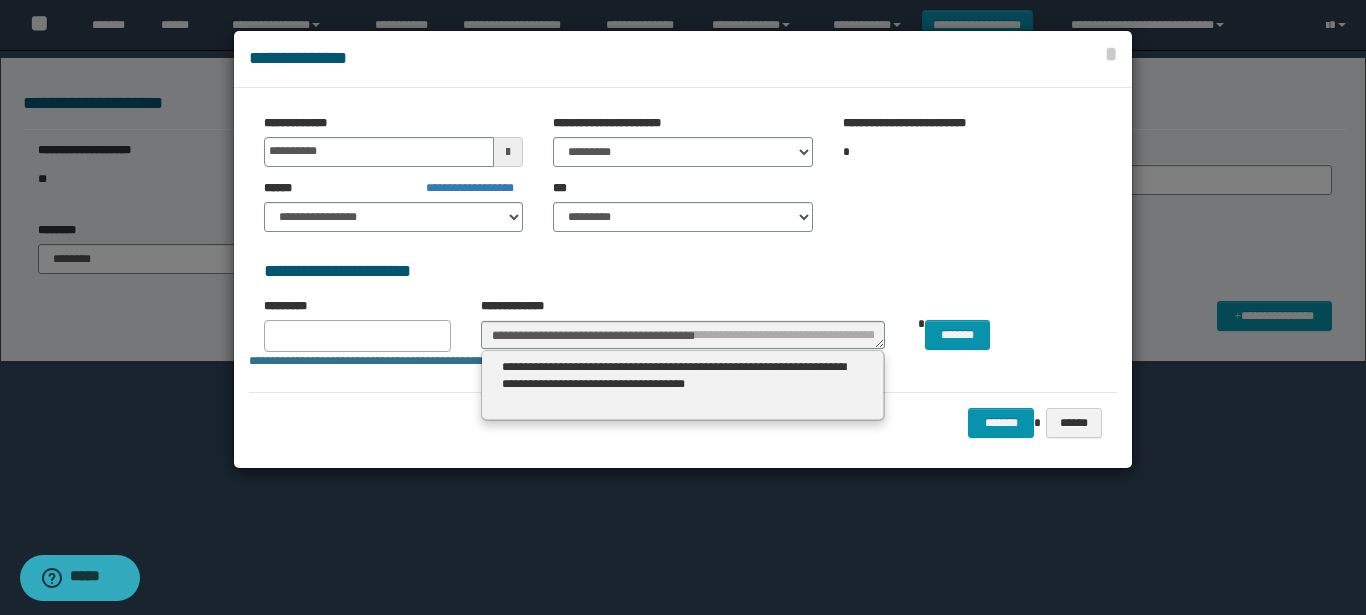 type 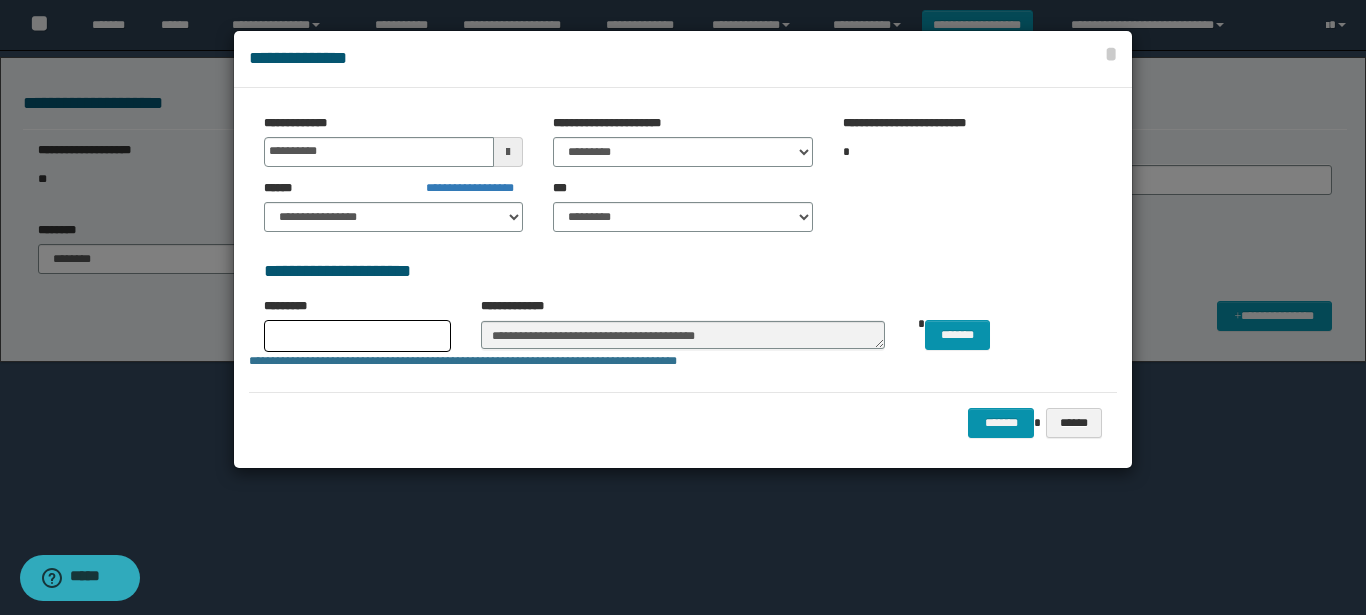 click at bounding box center (357, 332) 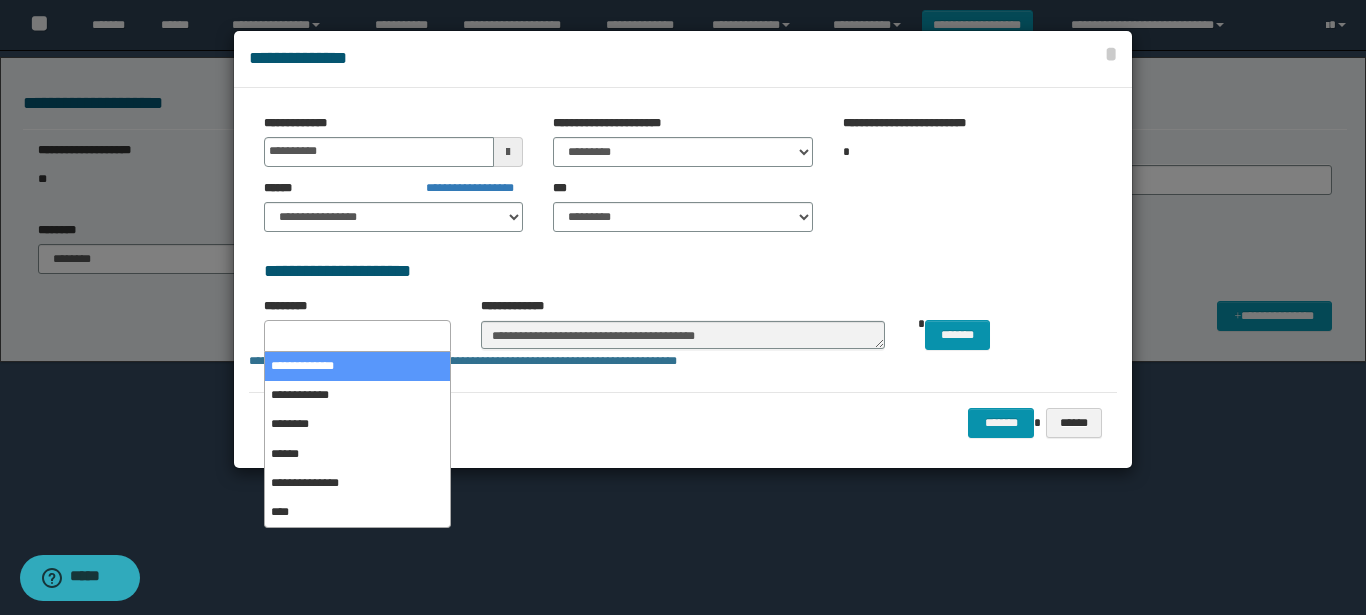 select on "*" 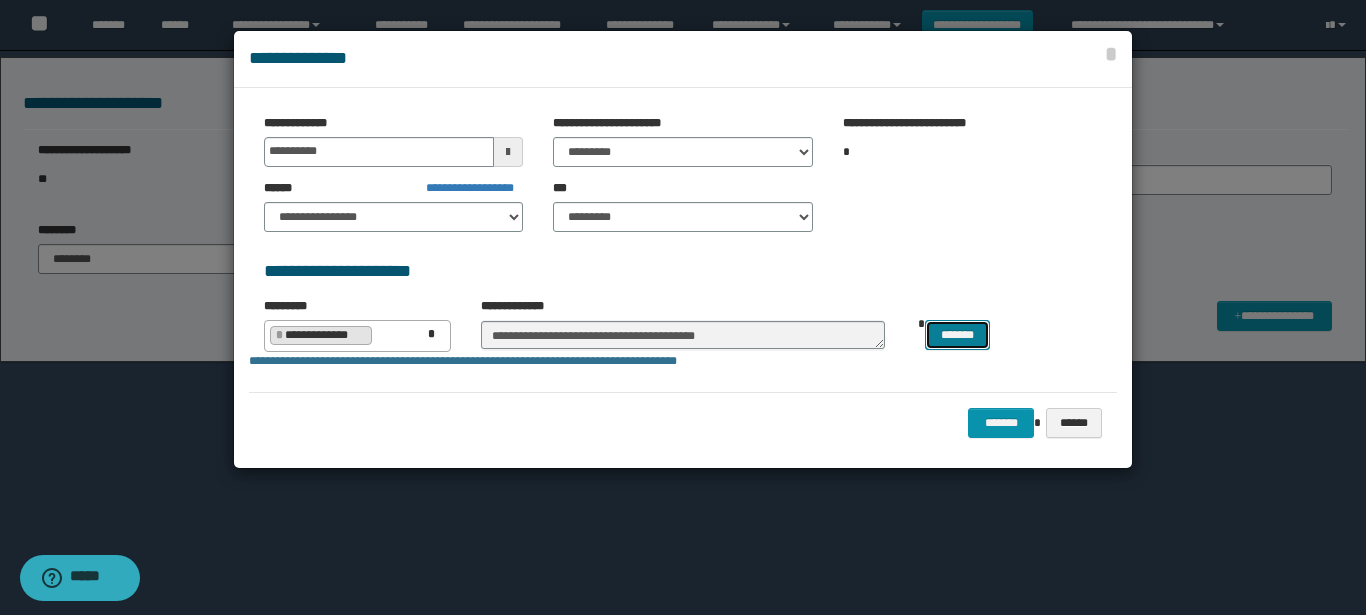 click on "*******" at bounding box center (957, 335) 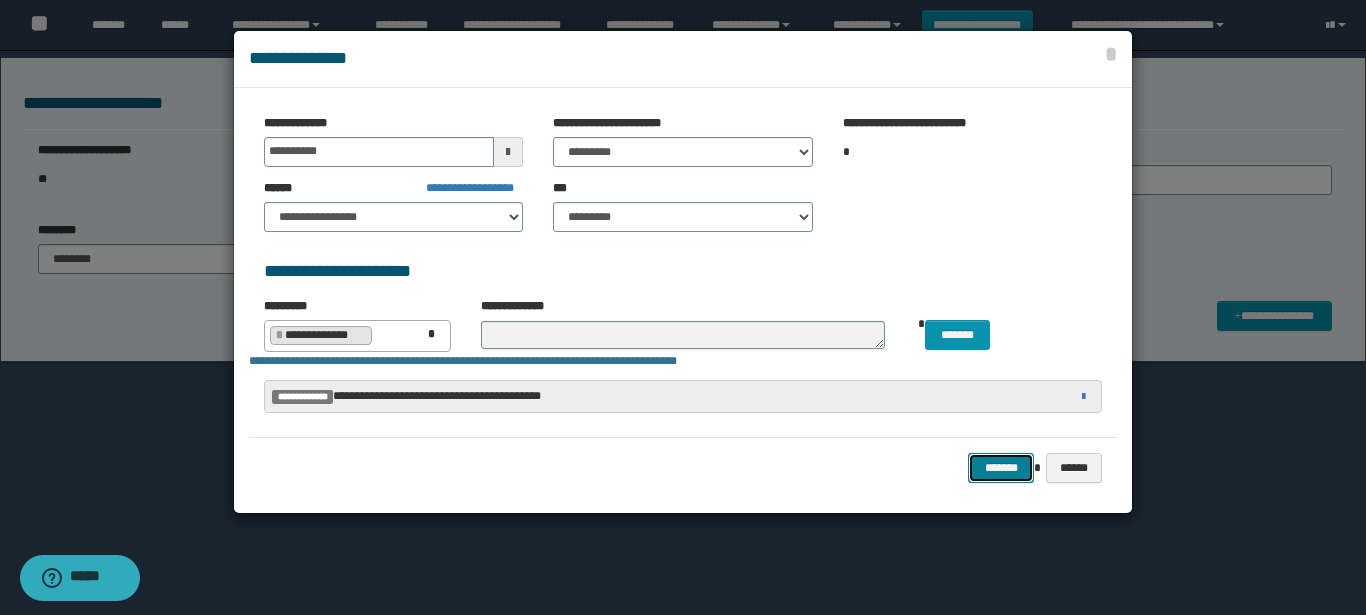 click on "*******" at bounding box center (1001, 468) 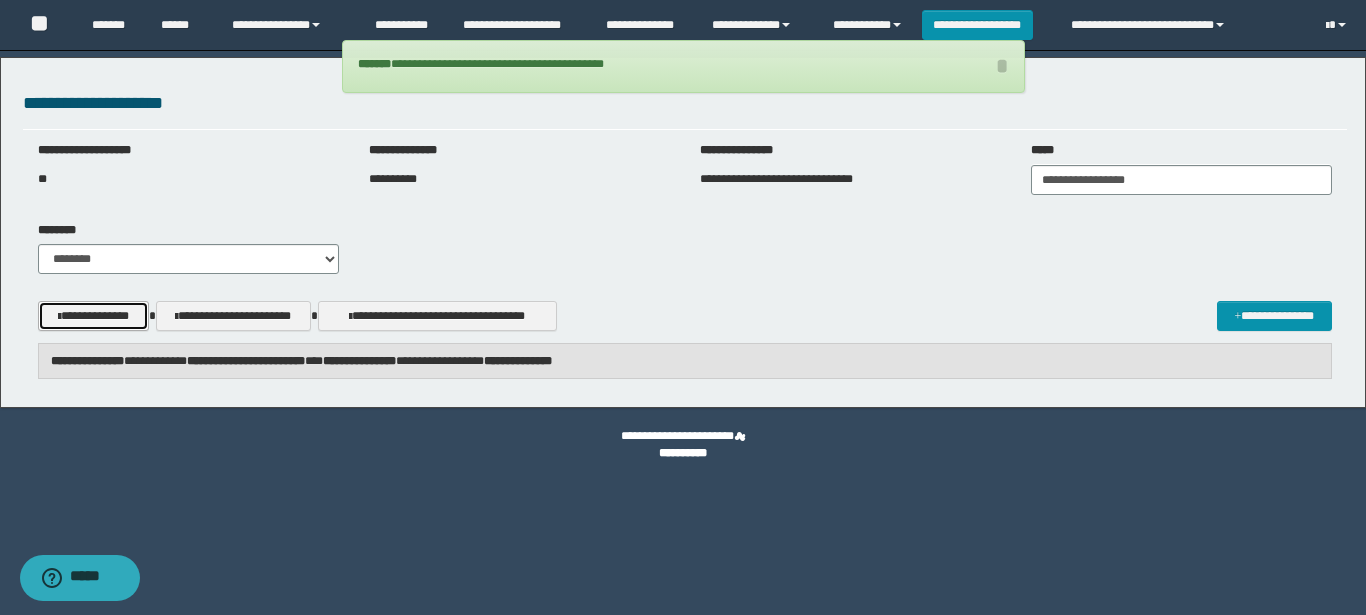 click on "**********" at bounding box center [93, 316] 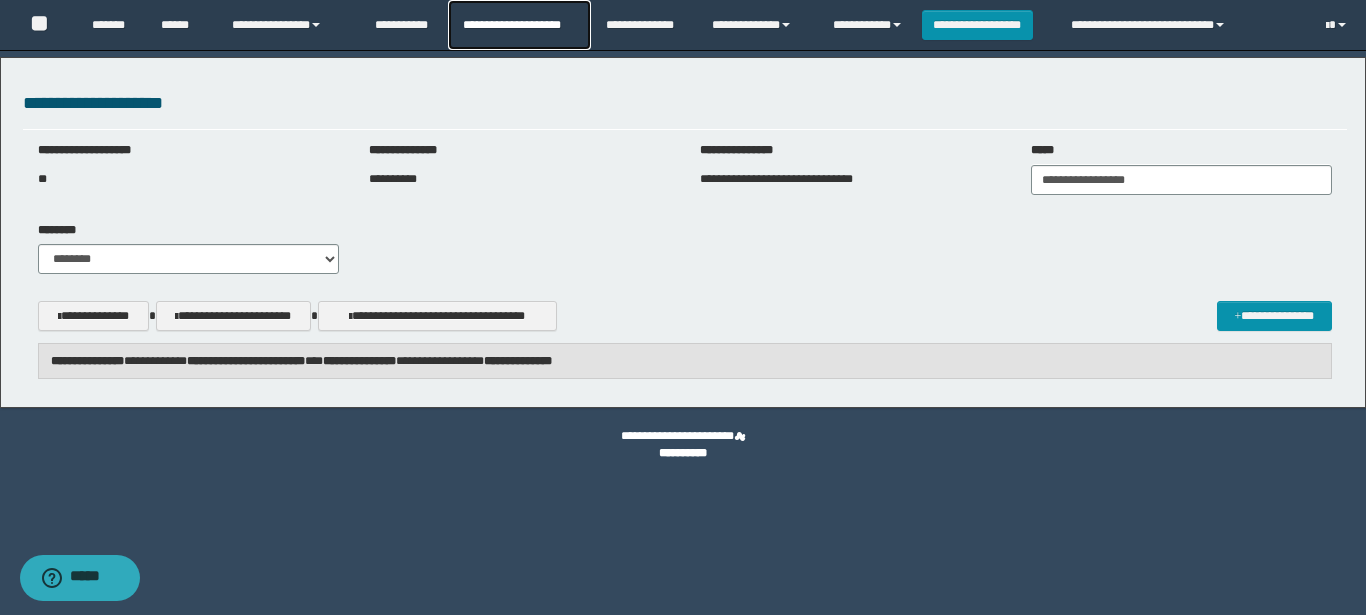 click on "**********" at bounding box center (519, 25) 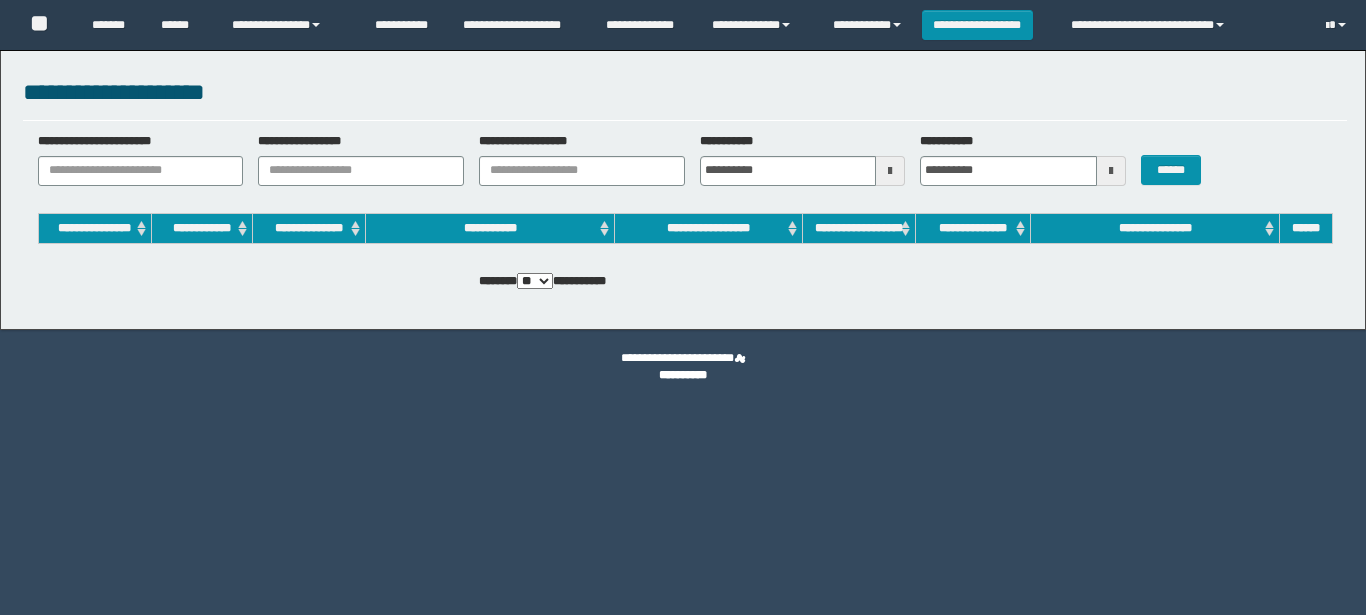 scroll, scrollTop: 0, scrollLeft: 0, axis: both 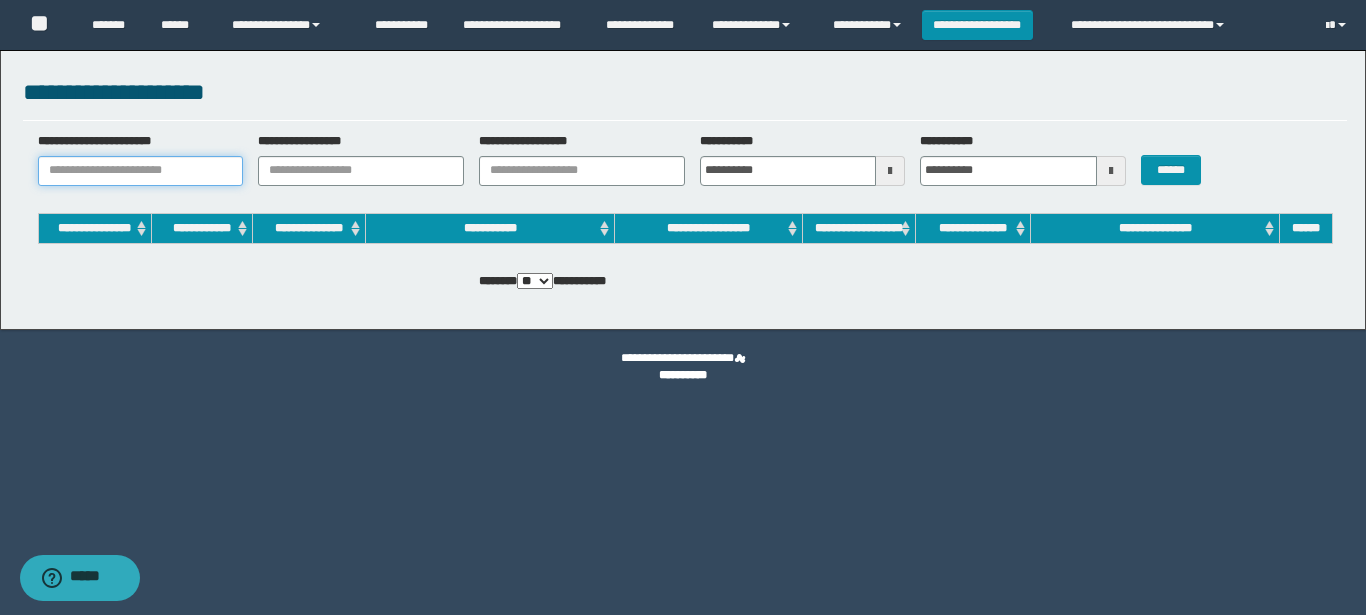 click on "**********" at bounding box center (141, 171) 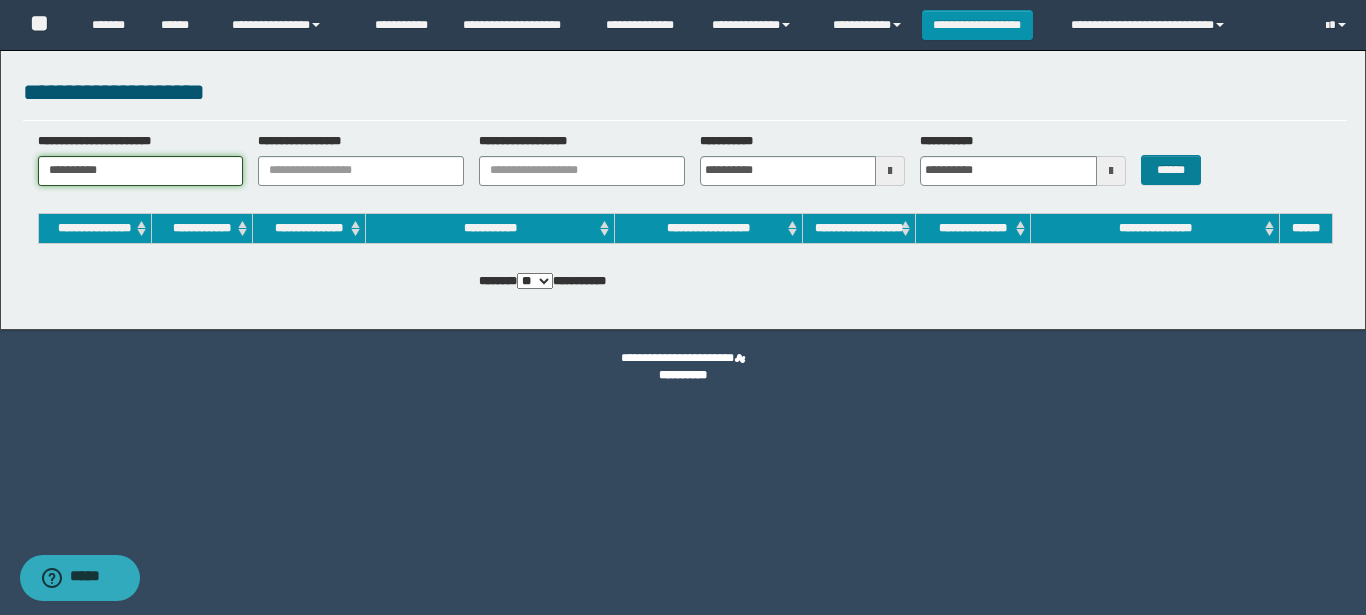 type on "**********" 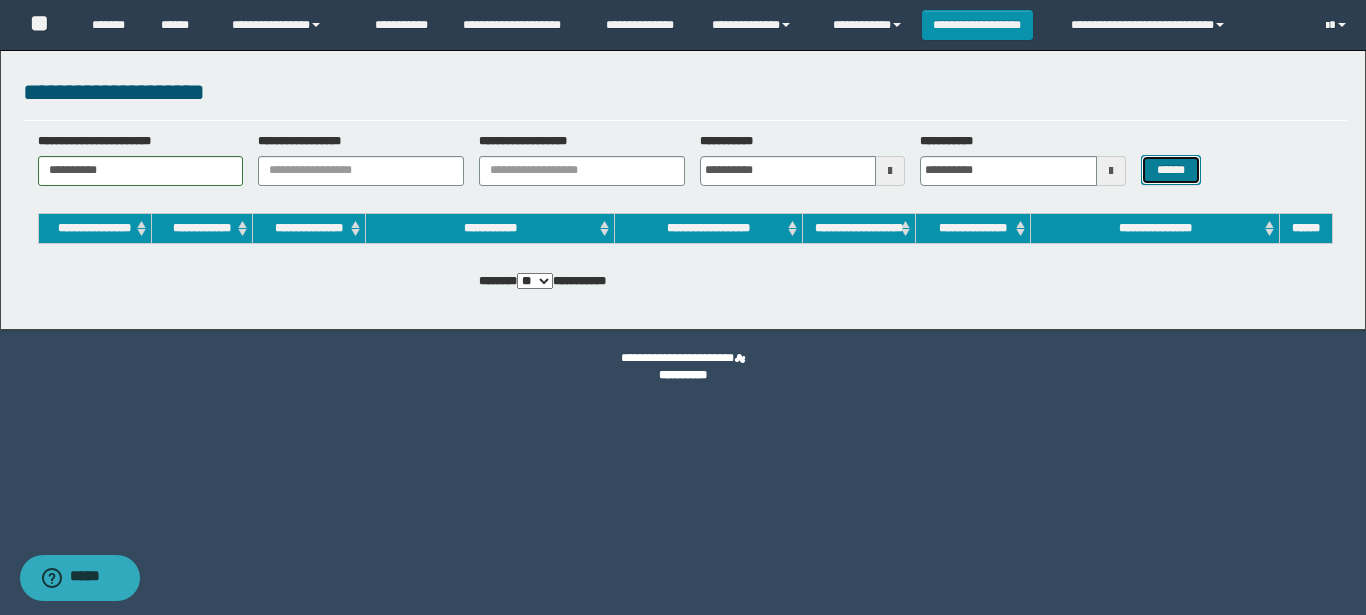 click on "******" at bounding box center (1170, 170) 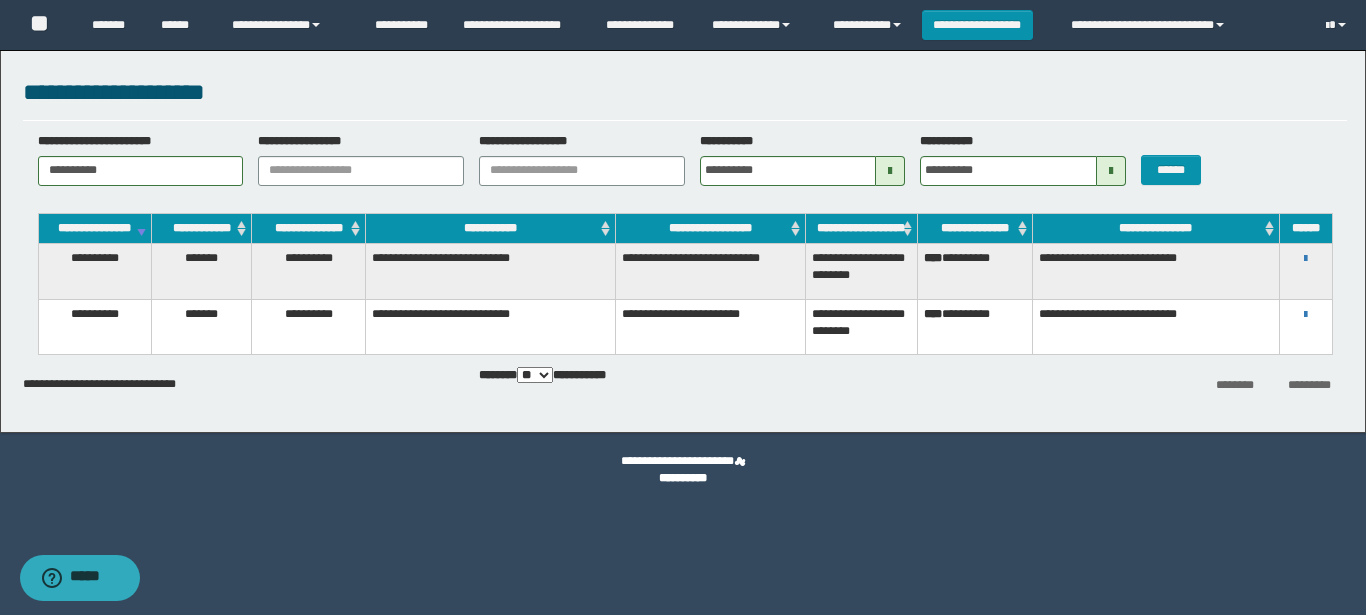 click on "**********" at bounding box center (1306, 258) 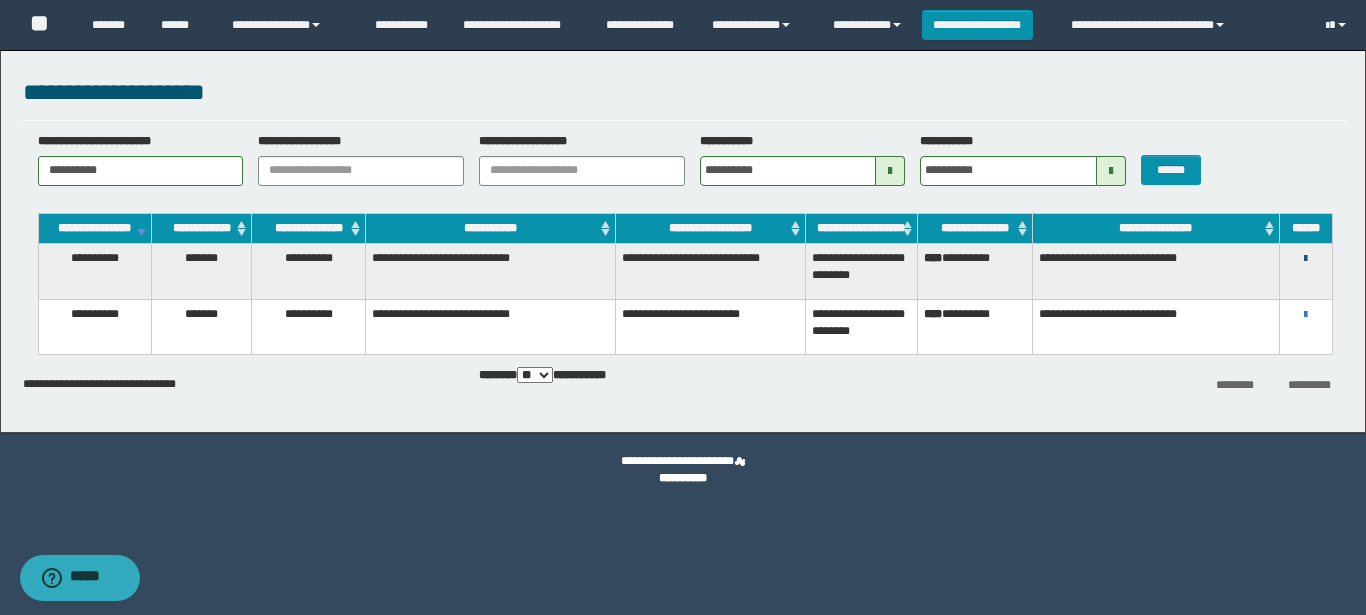 click at bounding box center [1305, 259] 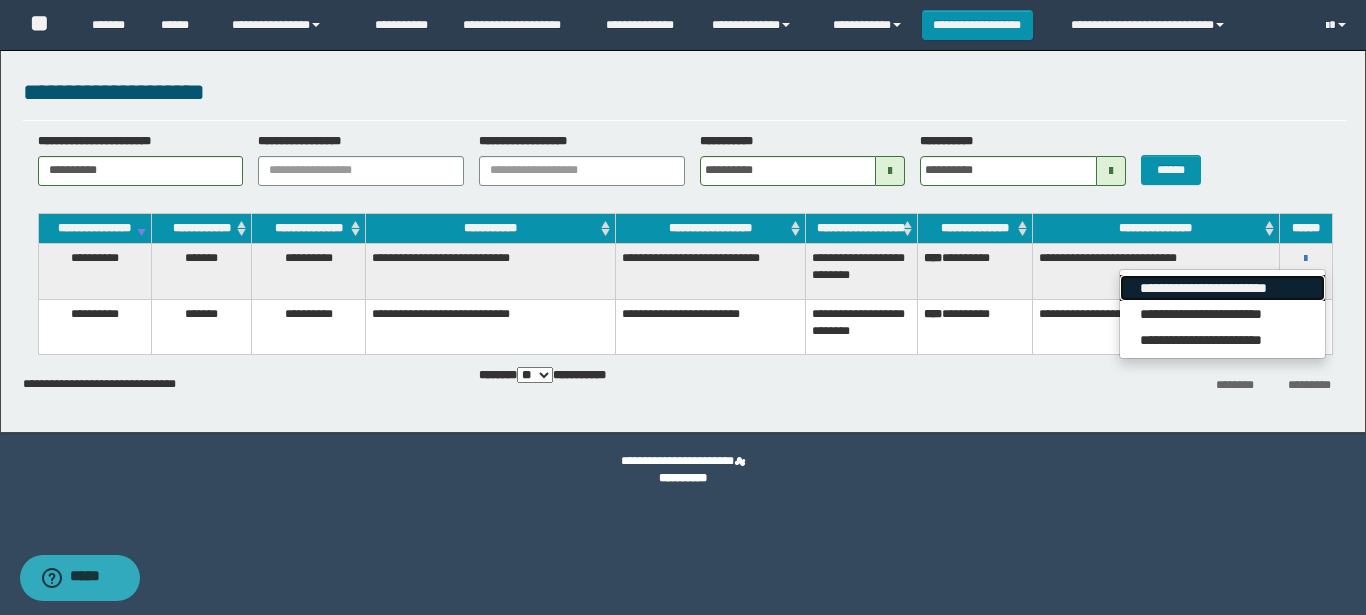 click on "**********" at bounding box center [1222, 288] 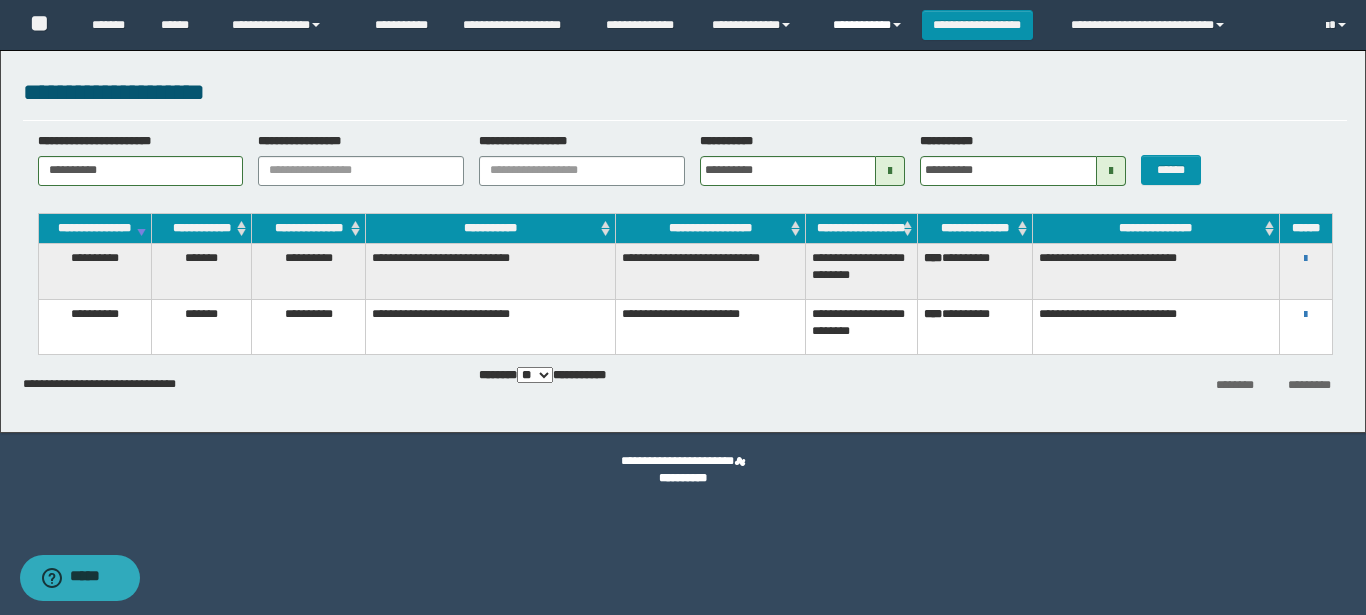 click on "**********" at bounding box center (870, 25) 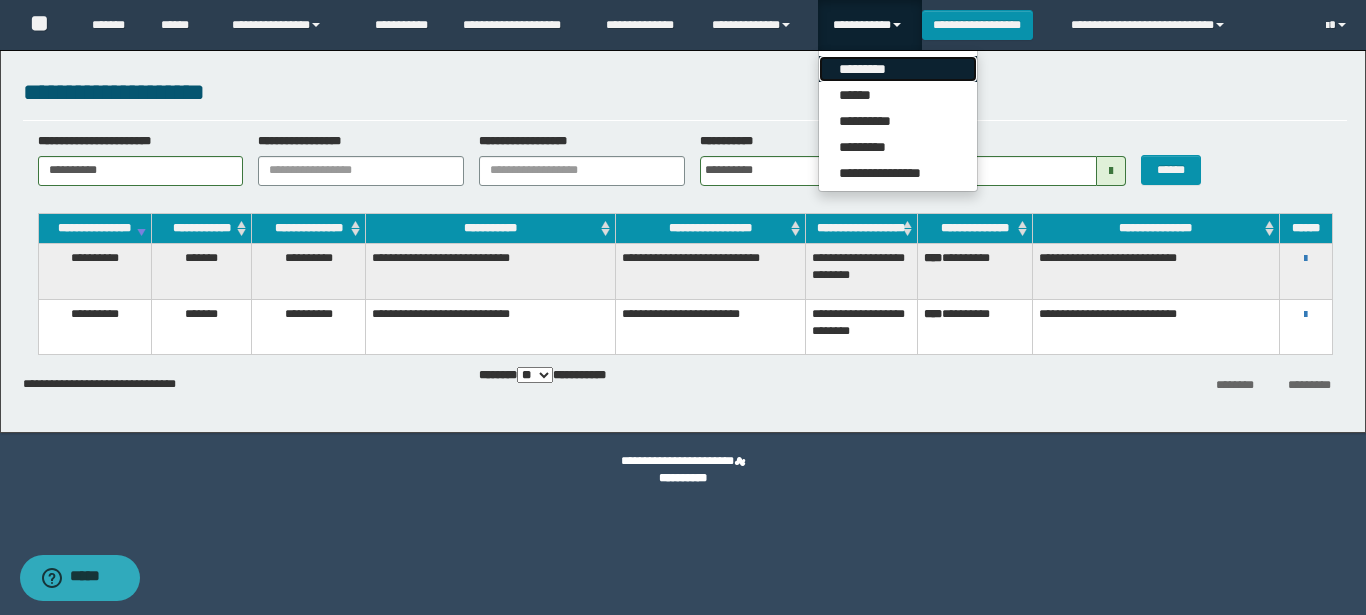 click on "*********" at bounding box center [898, 69] 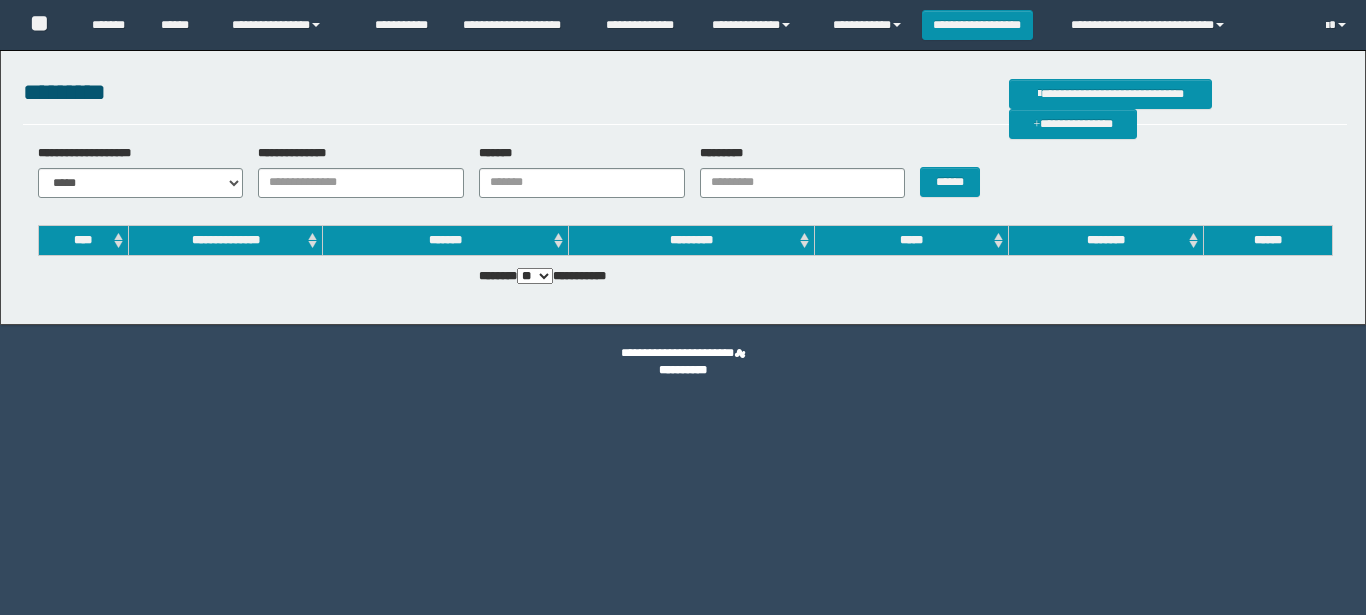 scroll, scrollTop: 0, scrollLeft: 0, axis: both 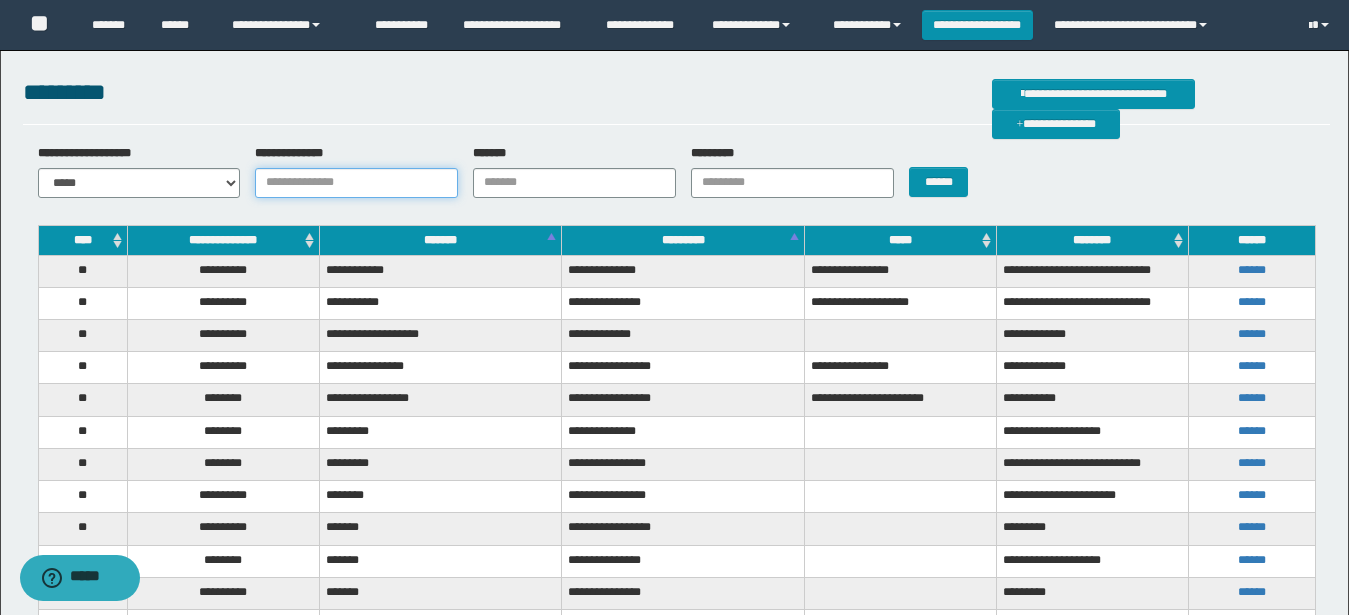 click on "**********" at bounding box center [356, 183] 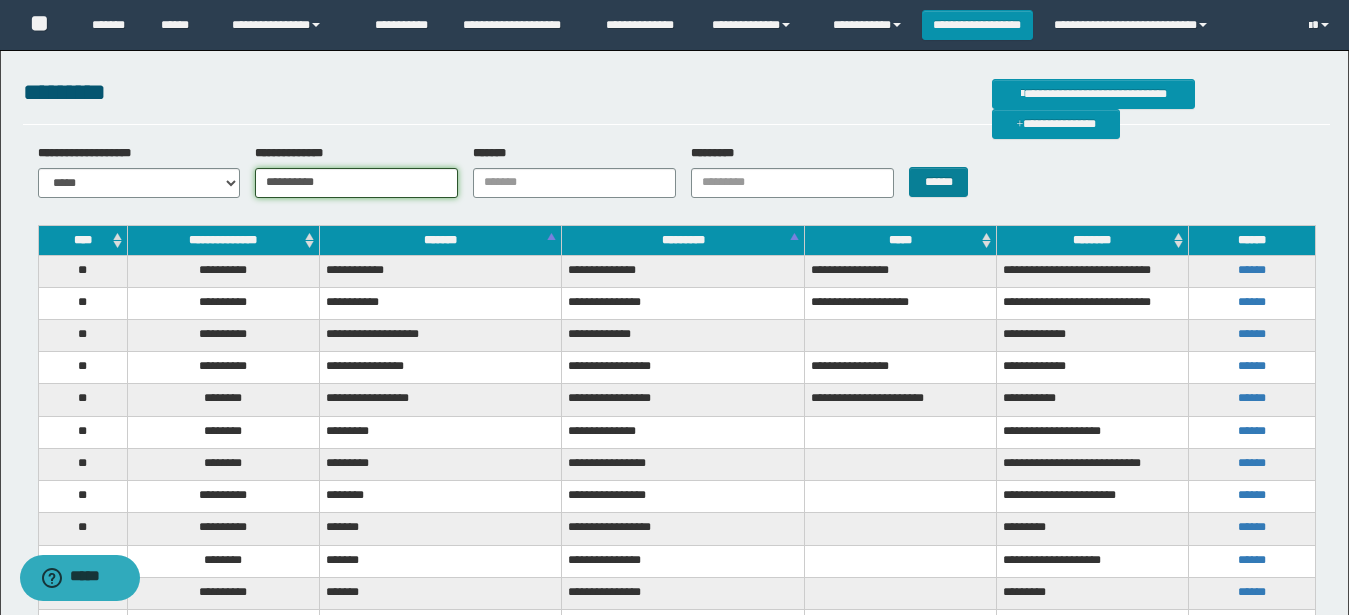 type on "**********" 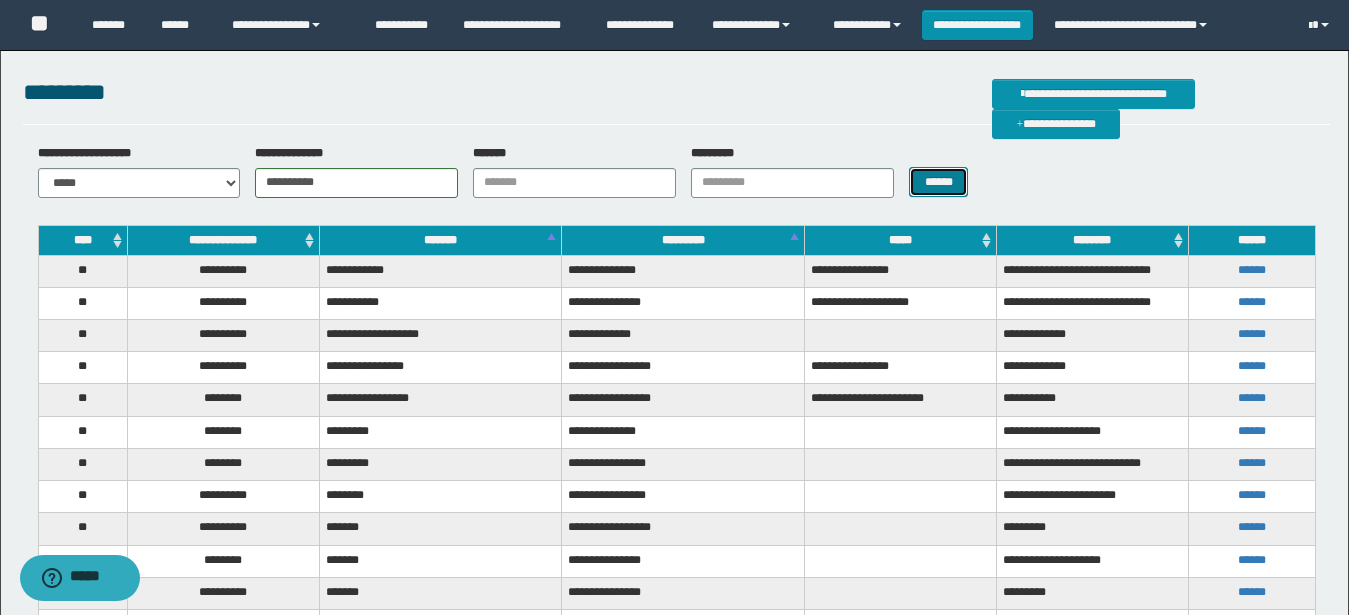 click on "******" at bounding box center [938, 182] 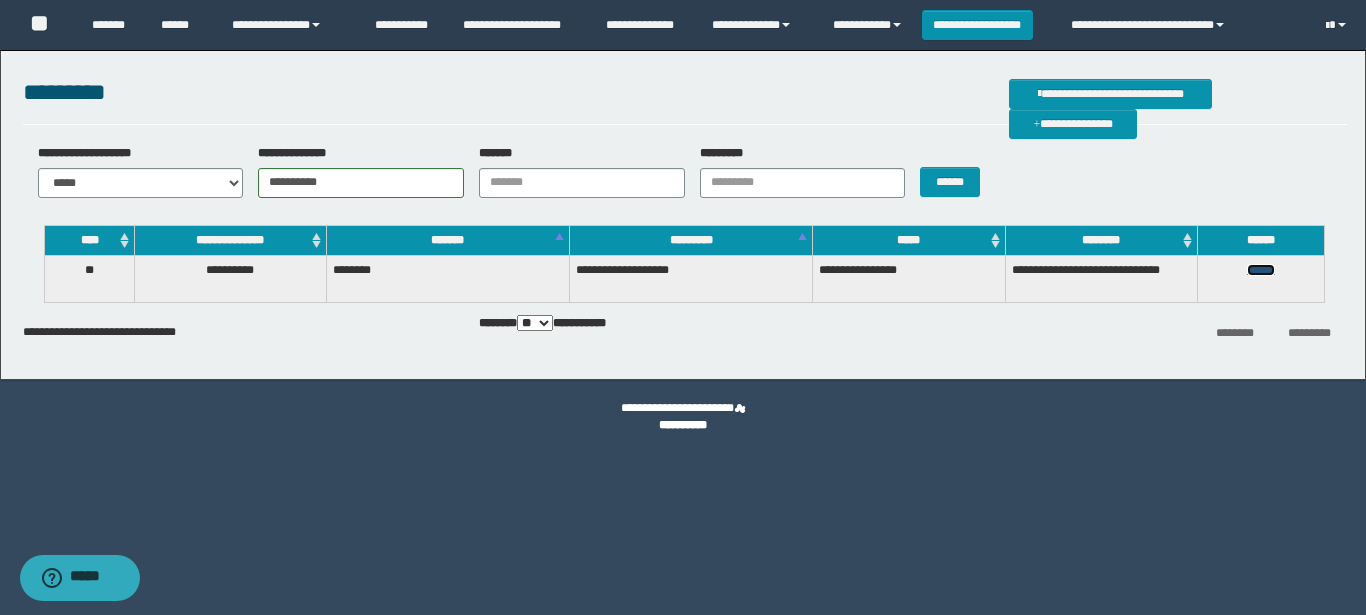 click on "******" at bounding box center [1261, 270] 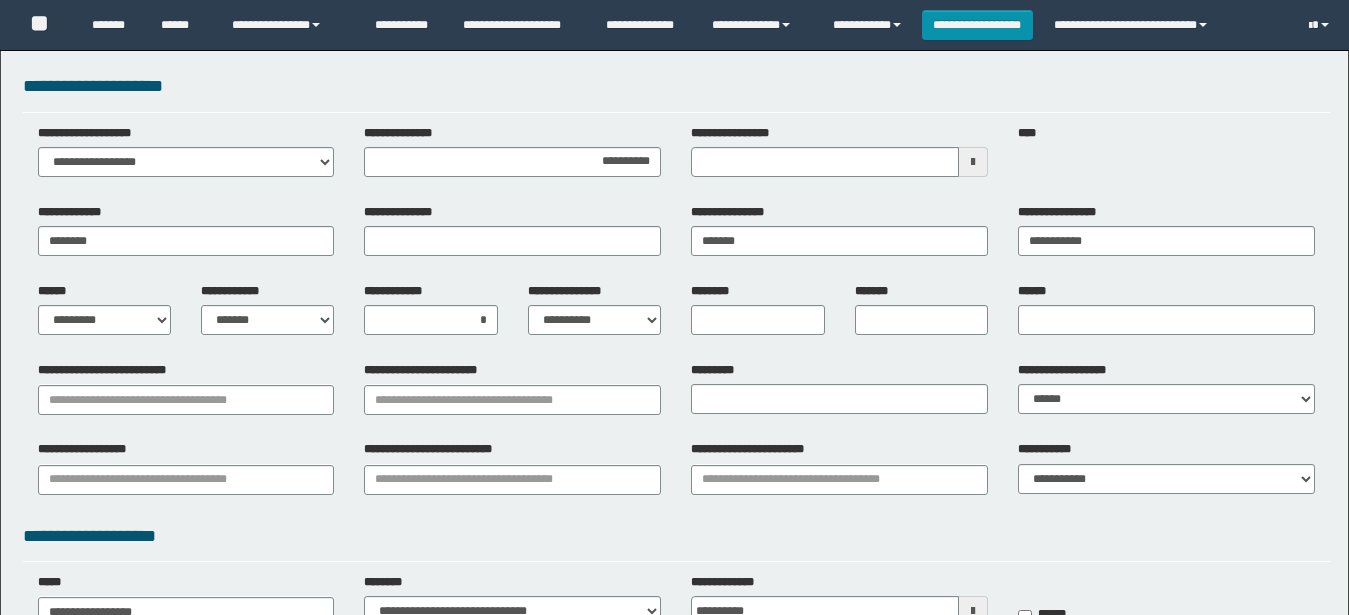 scroll, scrollTop: 0, scrollLeft: 0, axis: both 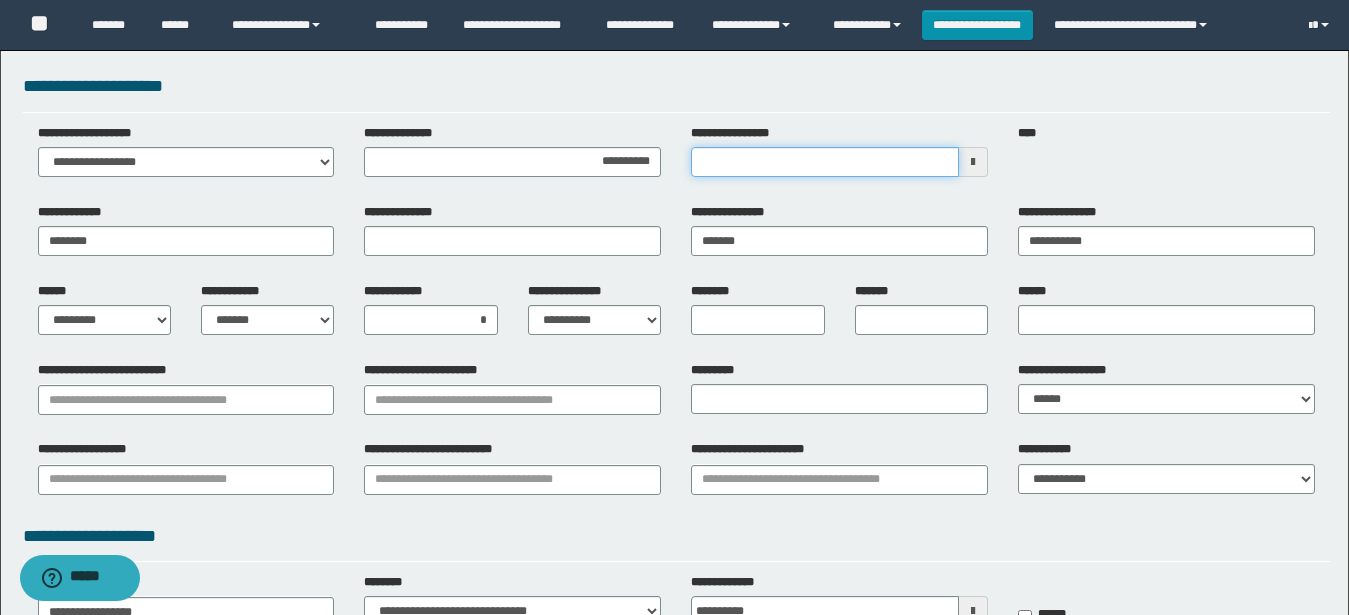 click on "**********" at bounding box center (825, 162) 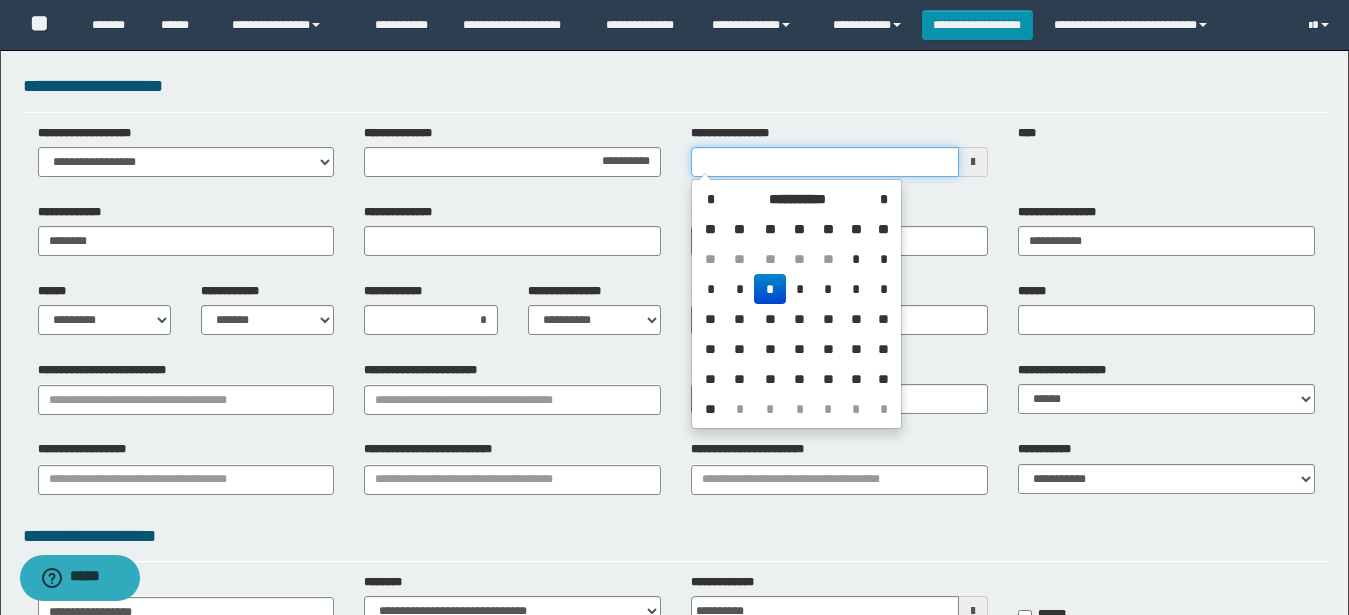 type on "**********" 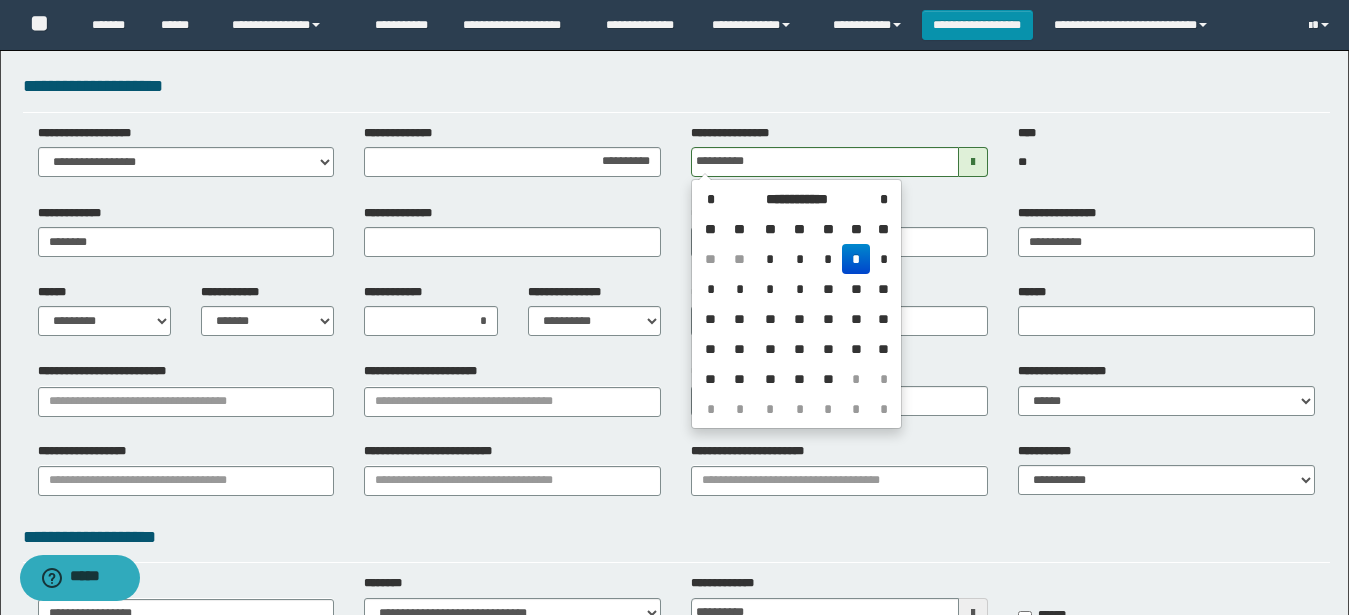 click on "*" at bounding box center (856, 259) 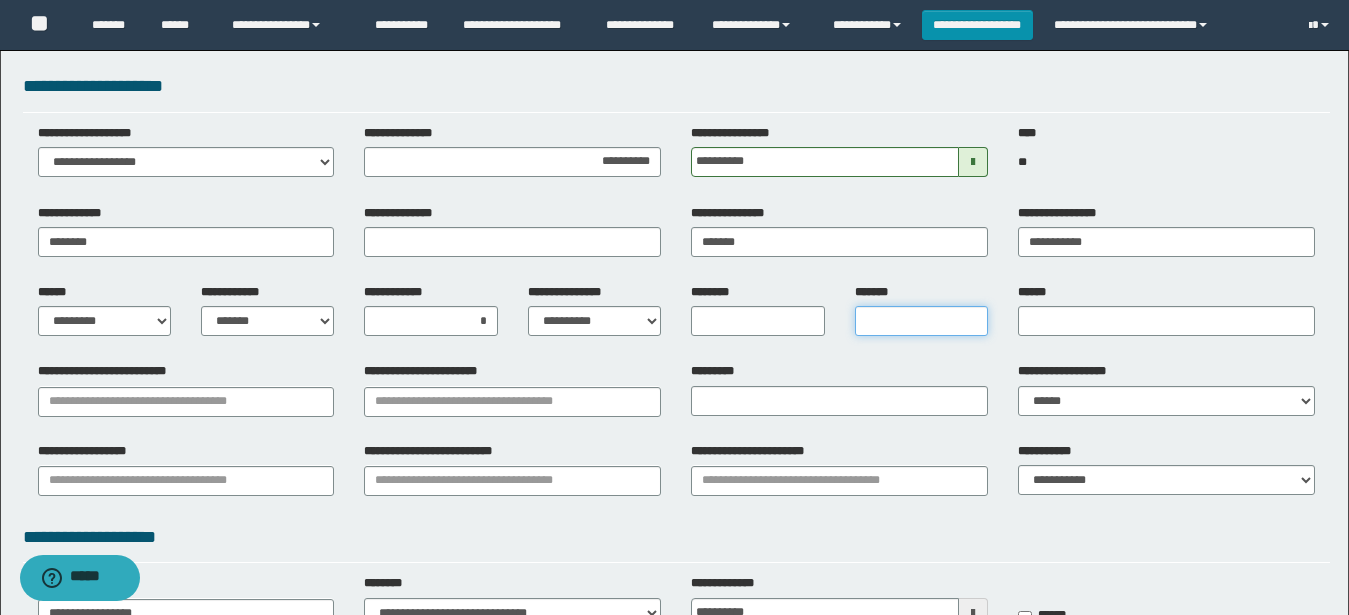 click on "*******" at bounding box center (921, 321) 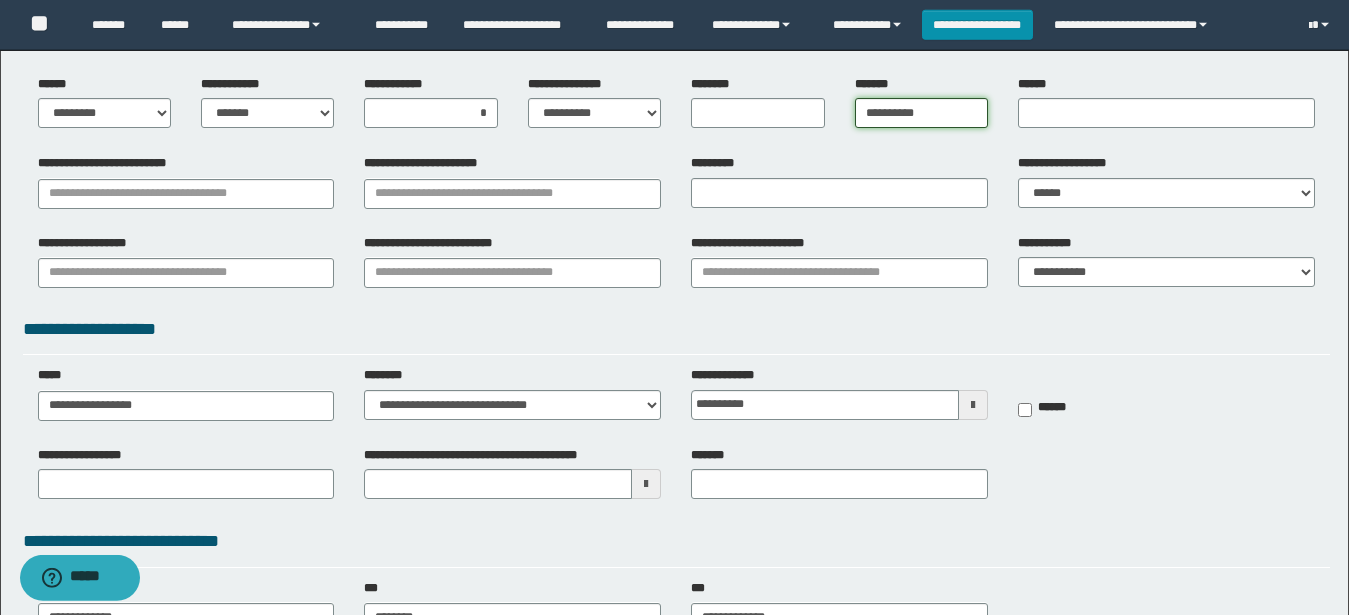 scroll, scrollTop: 215, scrollLeft: 0, axis: vertical 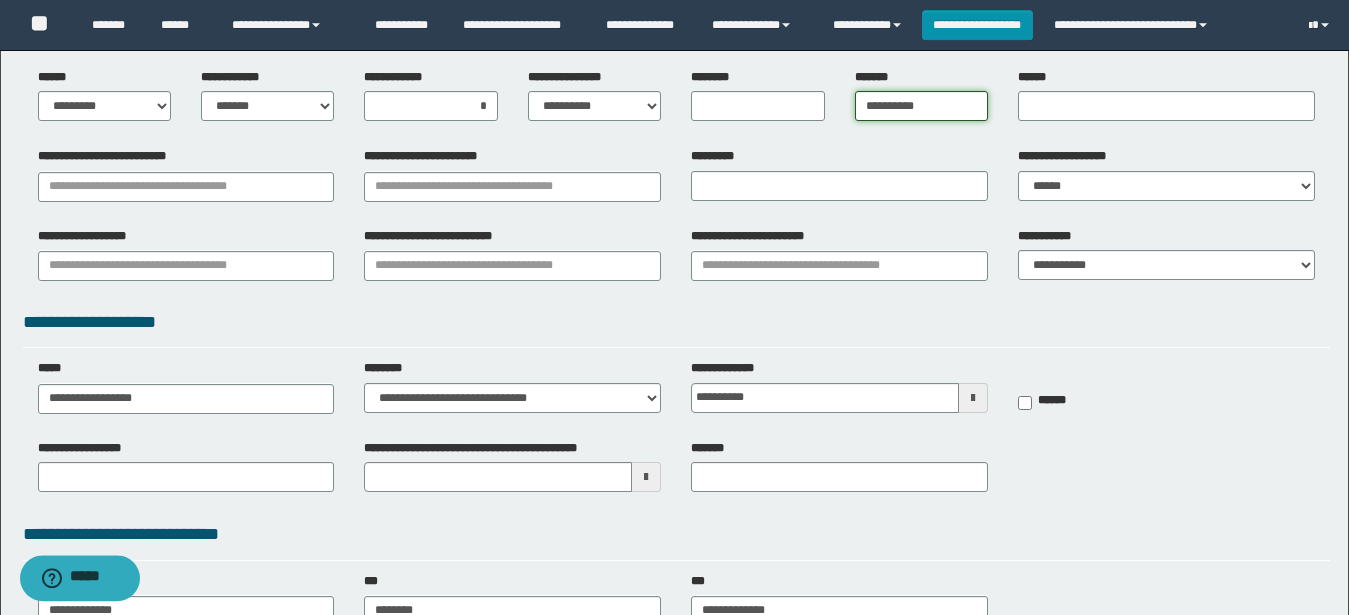 type on "**********" 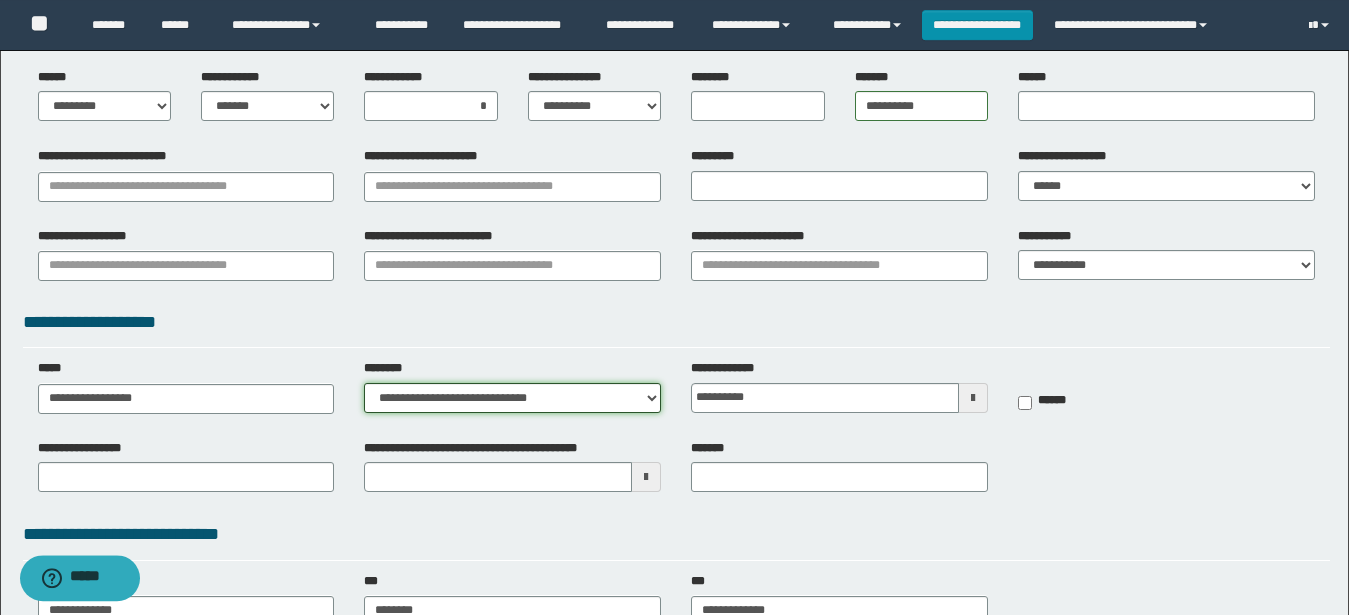select on "***" 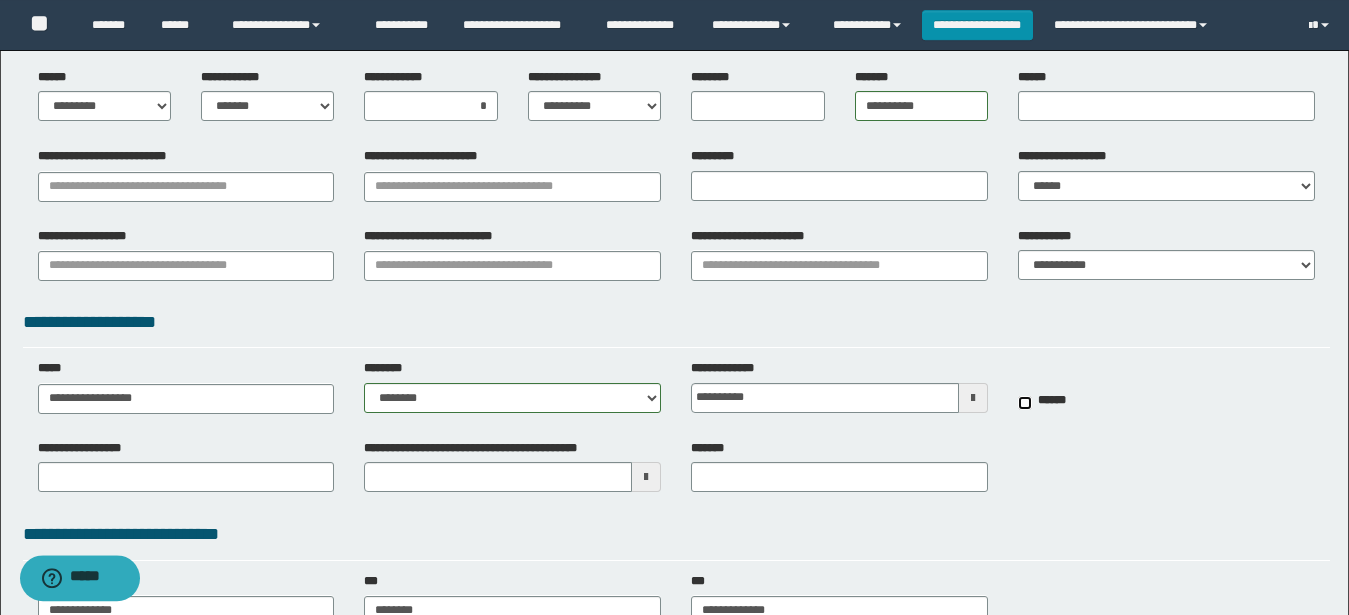 scroll, scrollTop: 387, scrollLeft: 0, axis: vertical 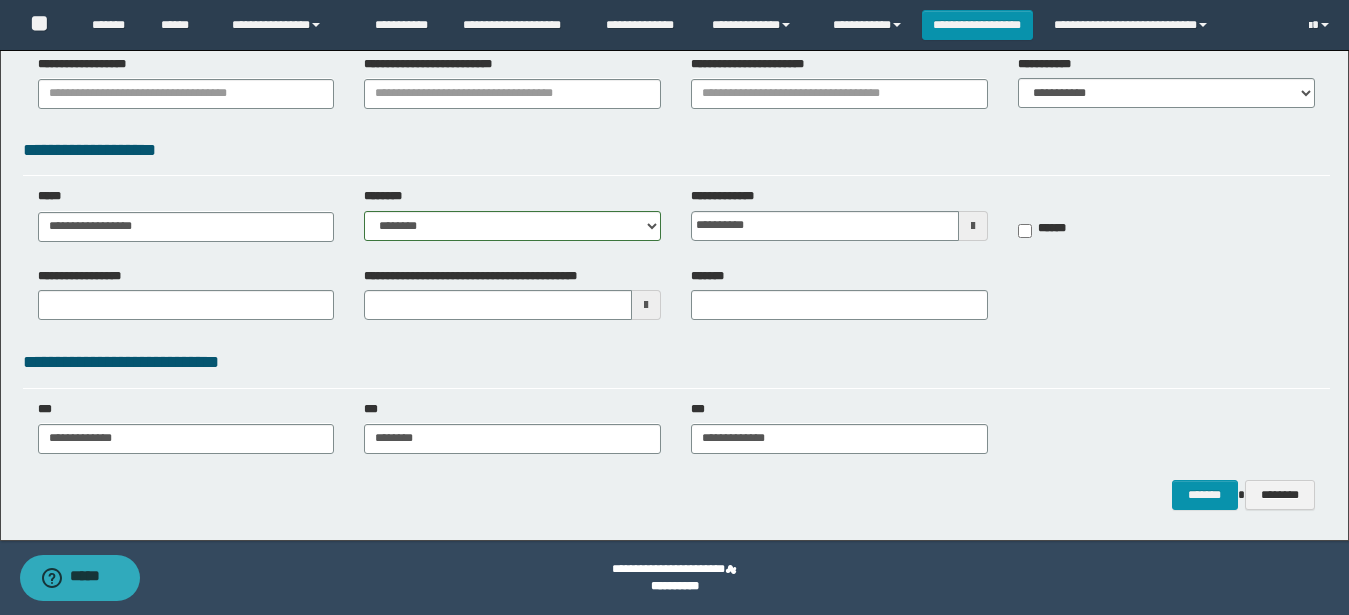 click on "**********" at bounding box center (676, 301) 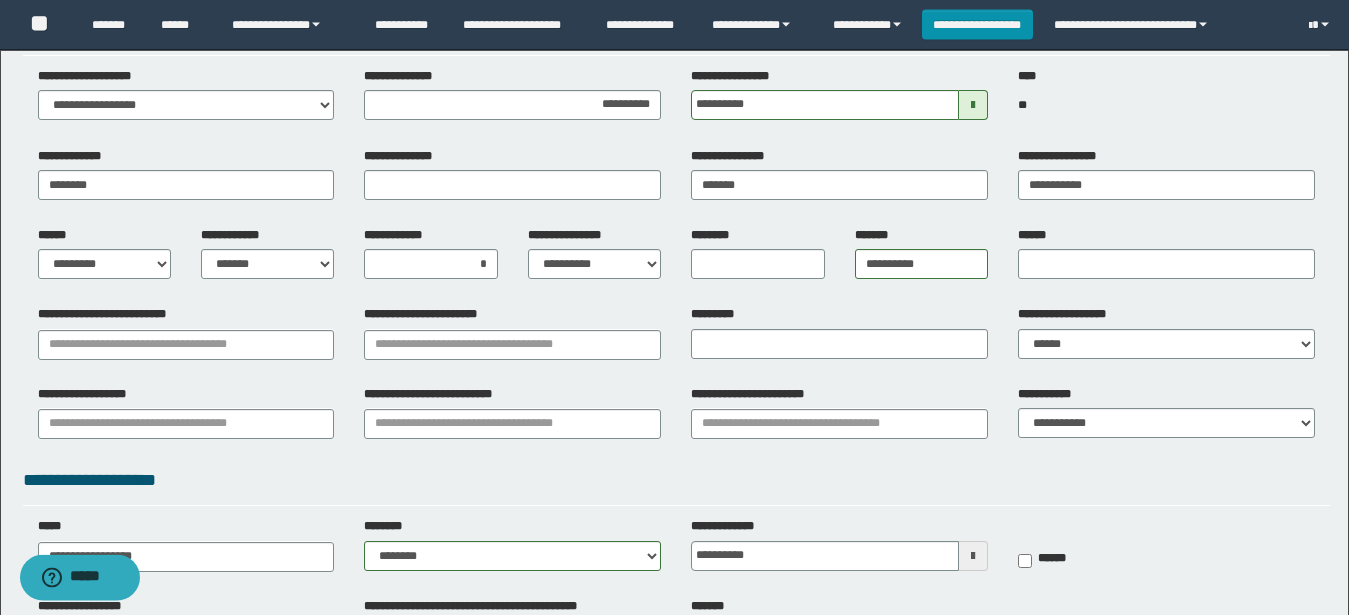 scroll, scrollTop: 0, scrollLeft: 0, axis: both 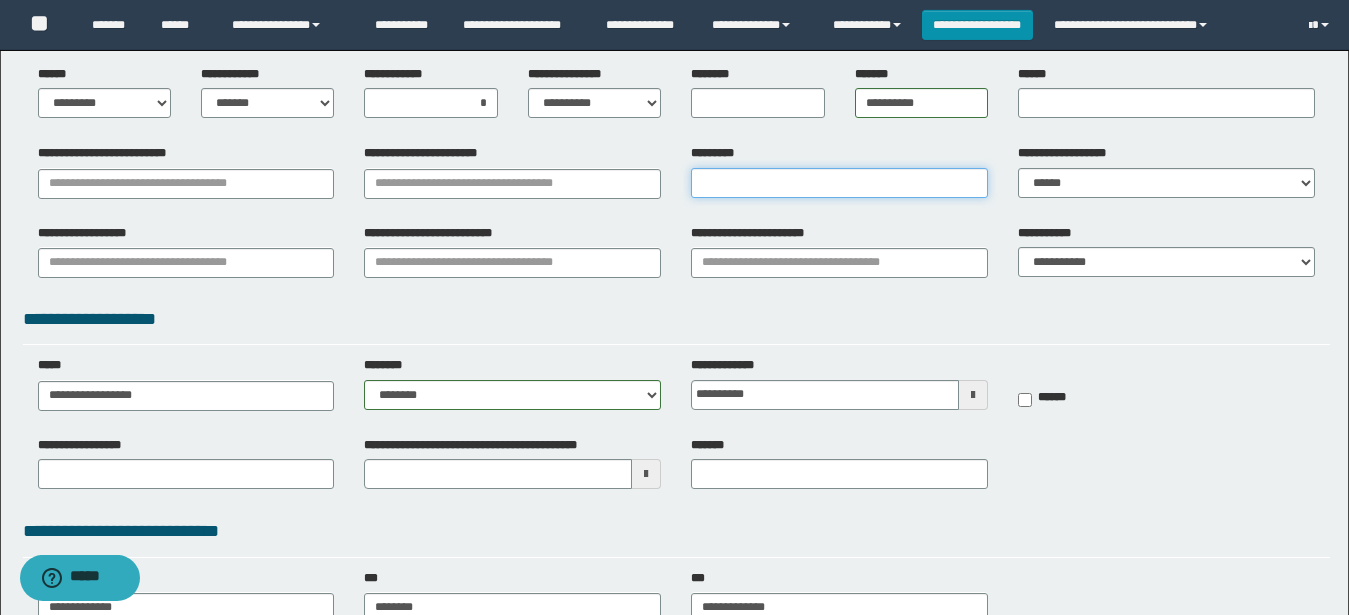 click on "*********" at bounding box center (839, 183) 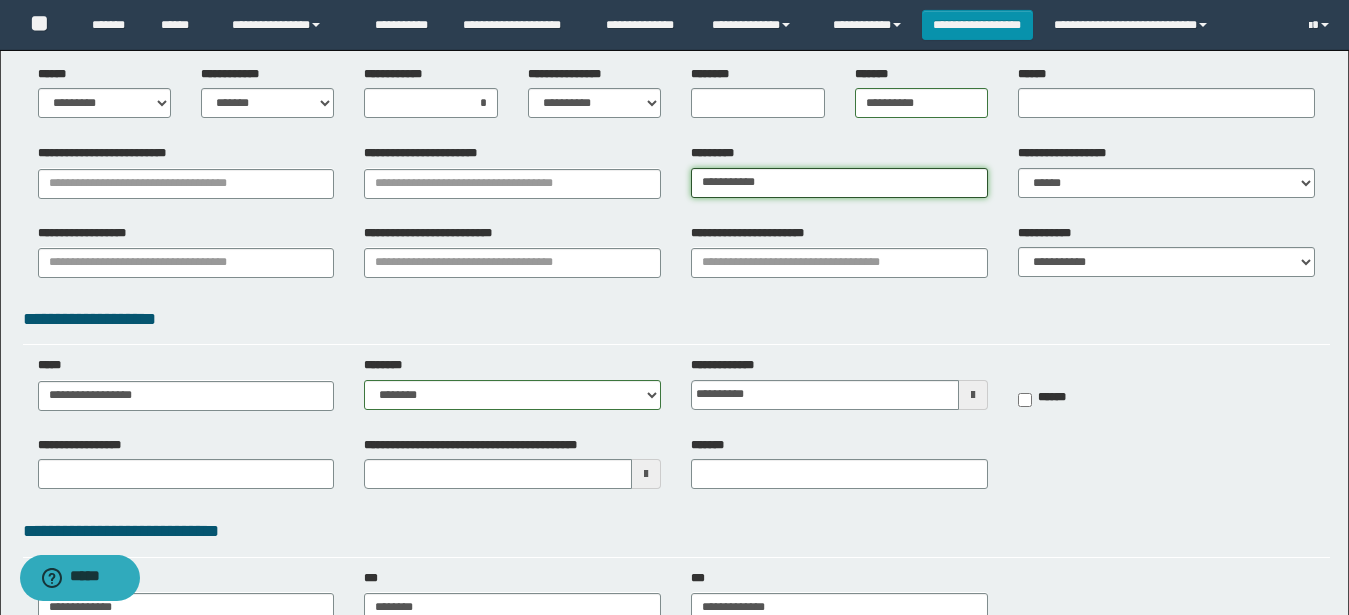 type on "**********" 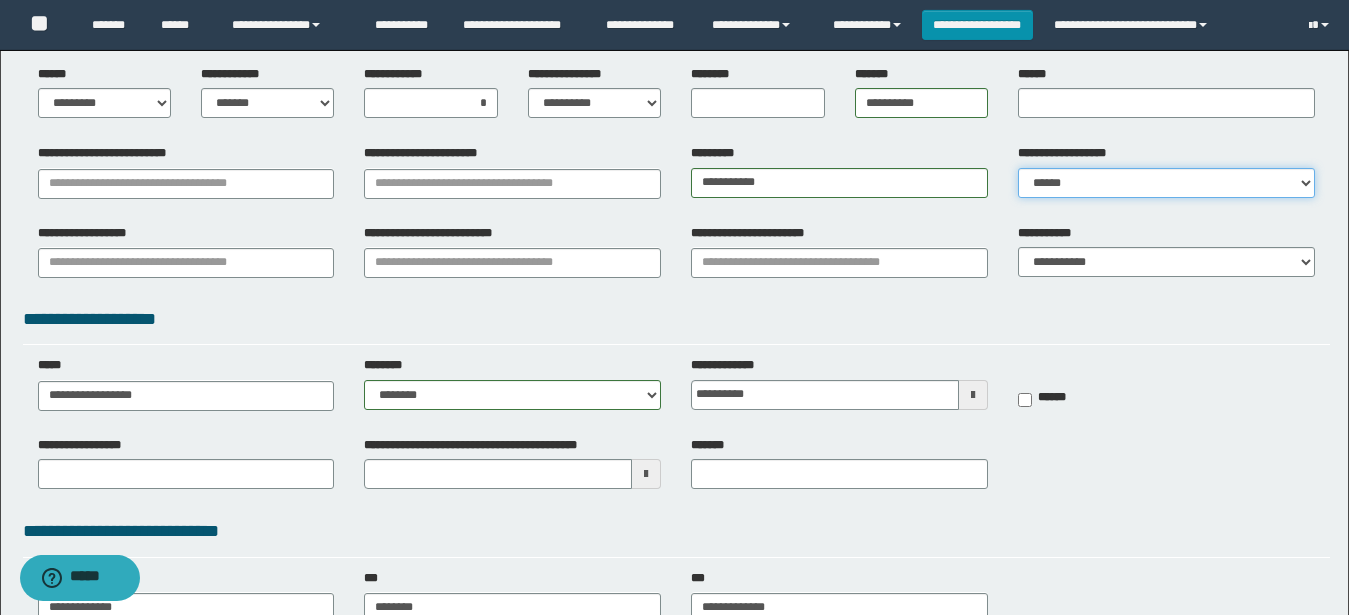 click on "******
*****" at bounding box center [1166, 183] 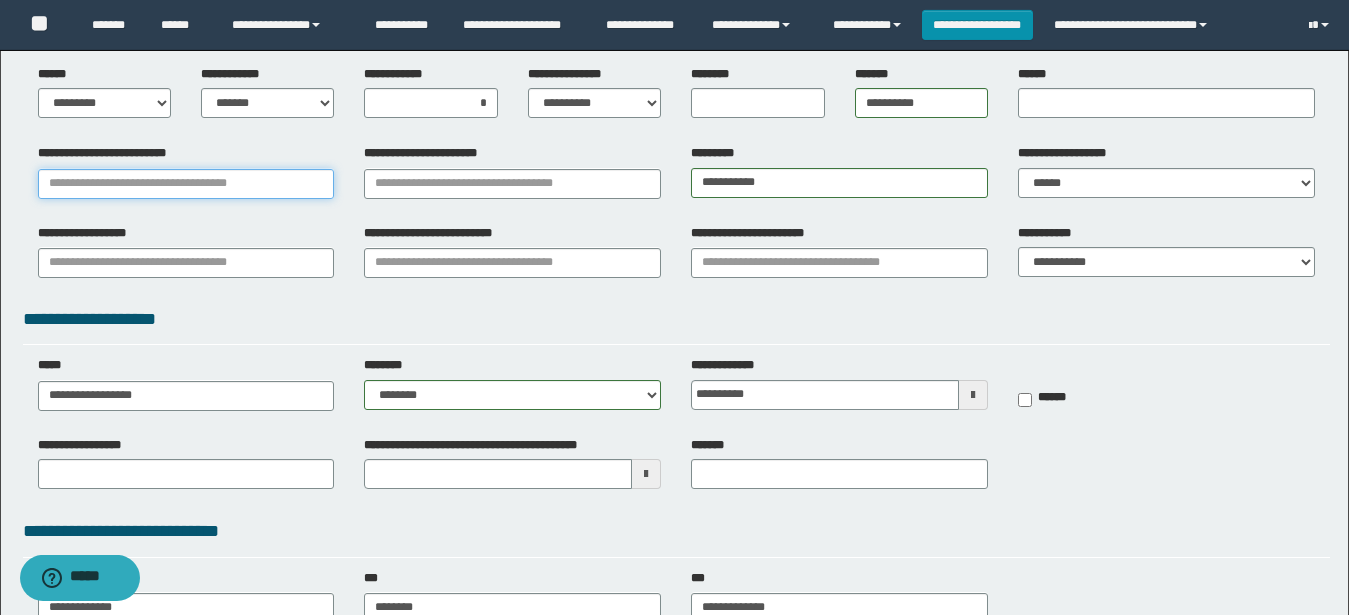 click on "**********" at bounding box center (186, 184) 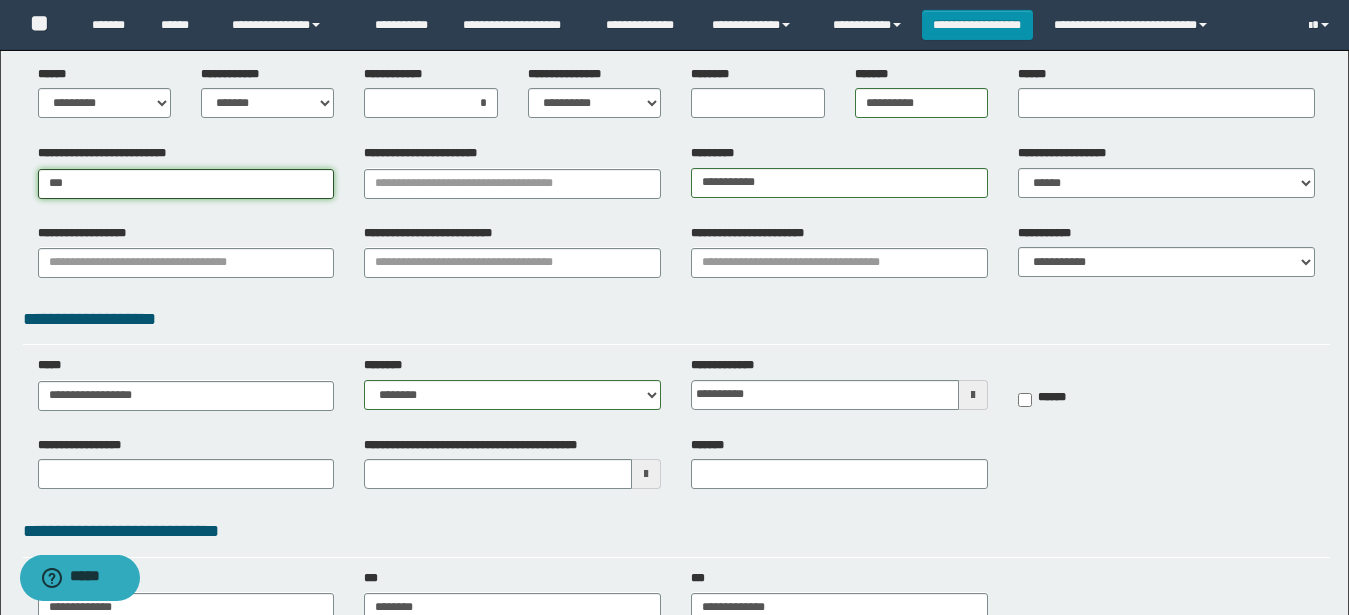 type on "****" 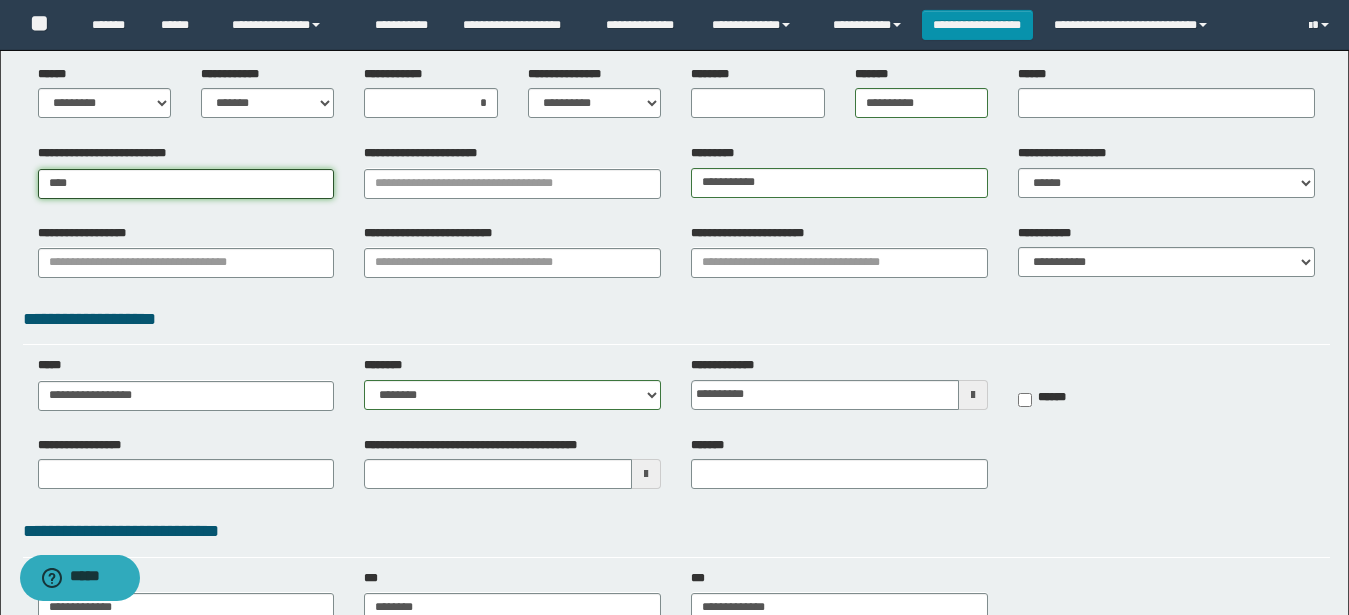 type on "********" 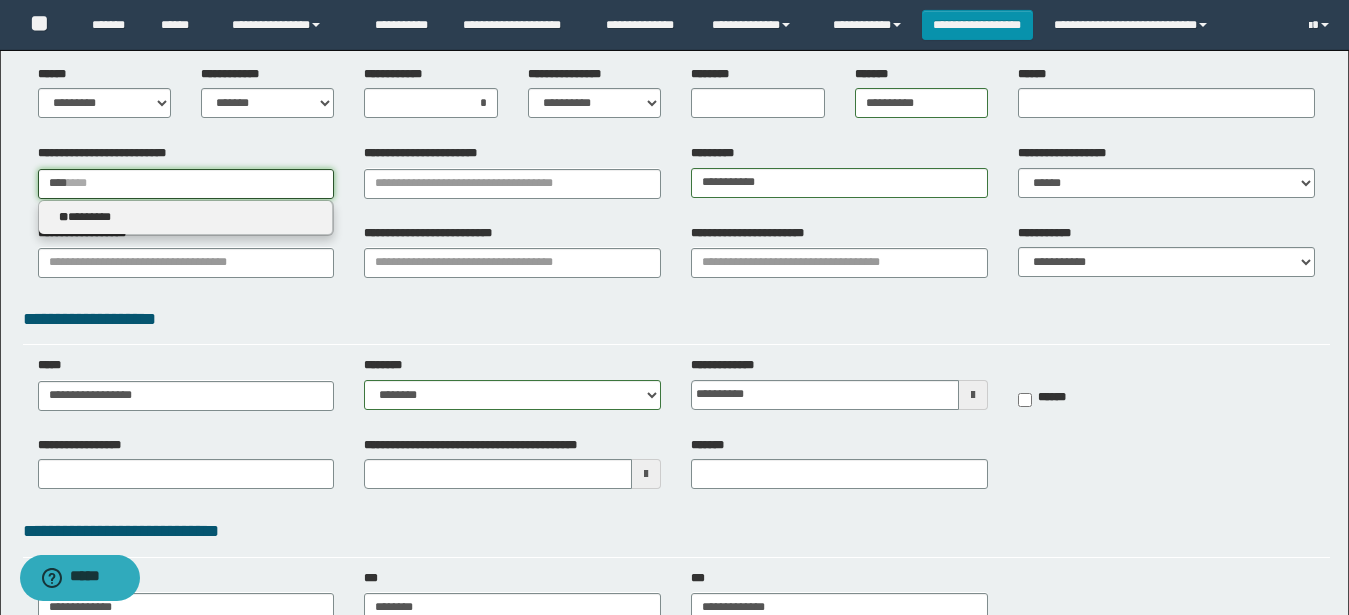 type 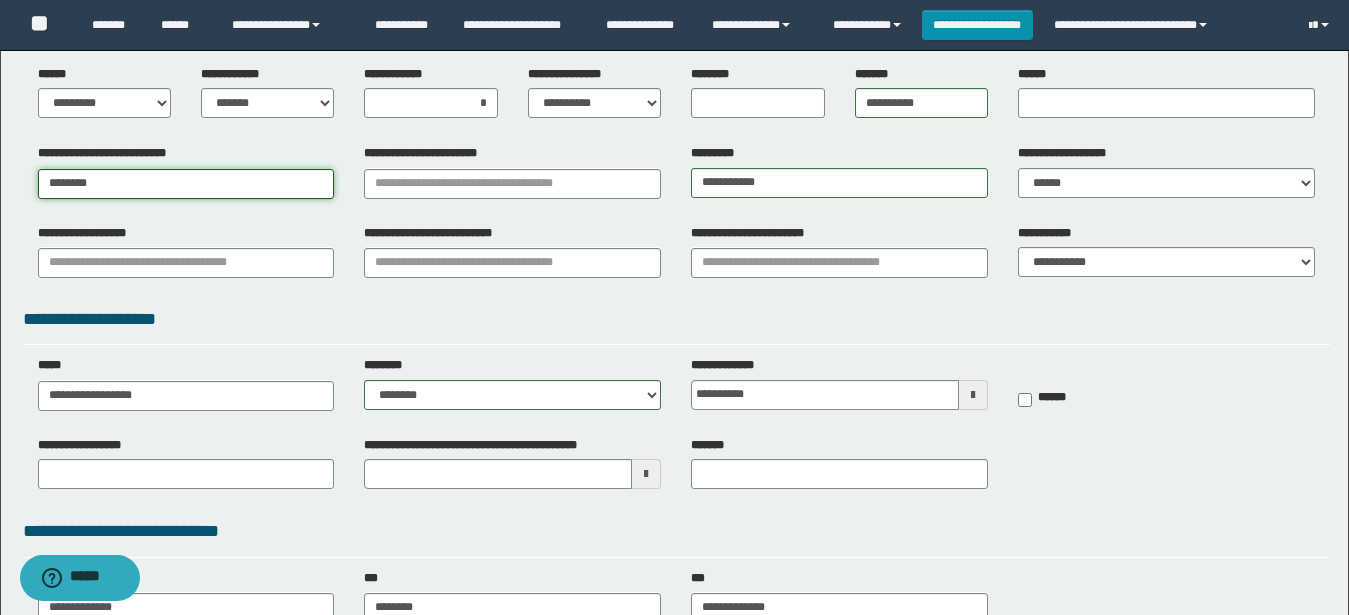 type on "********" 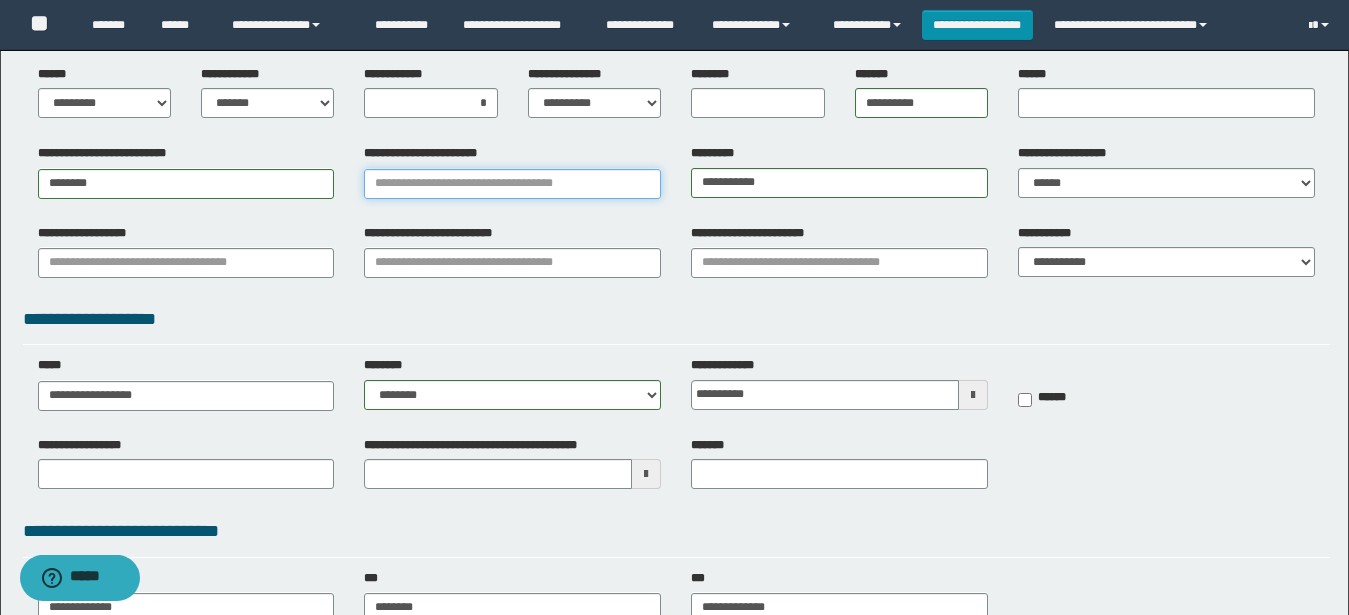 click on "**********" at bounding box center [512, 184] 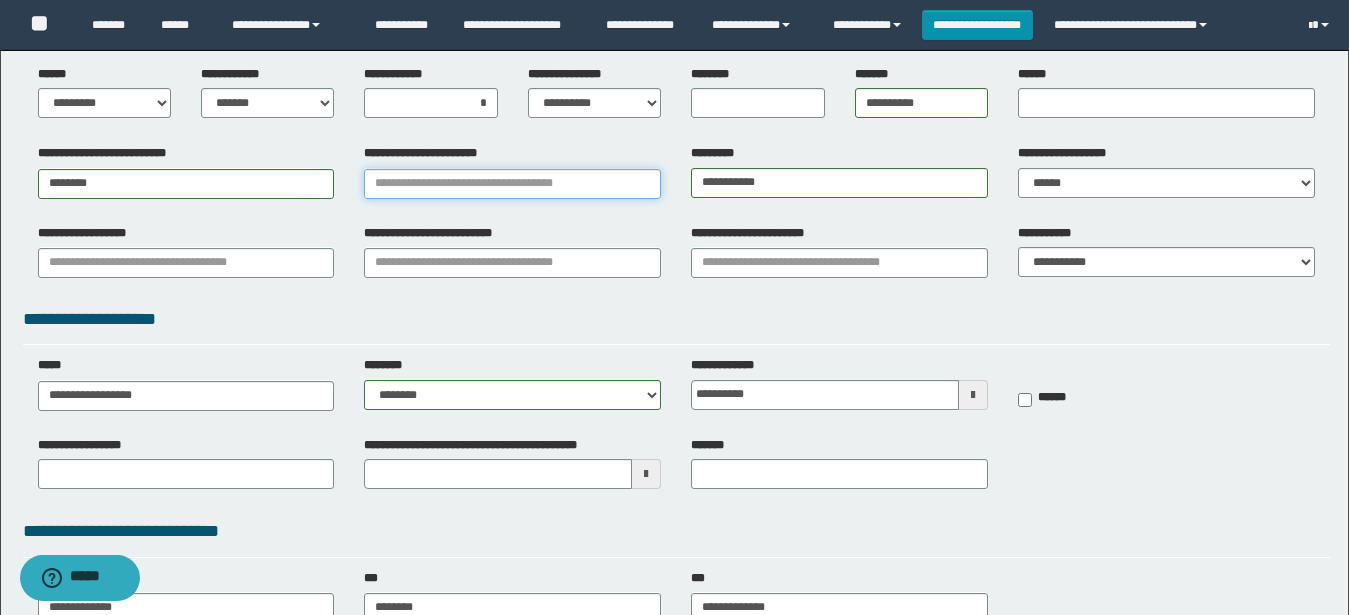type on "*" 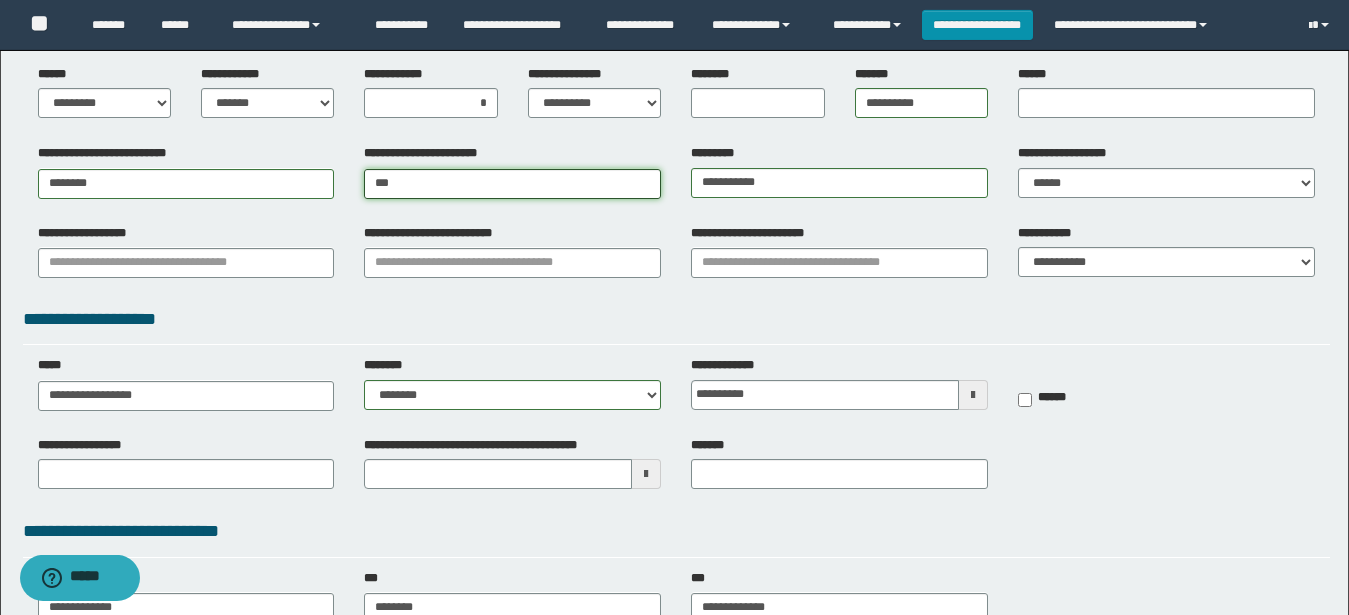 type on "****" 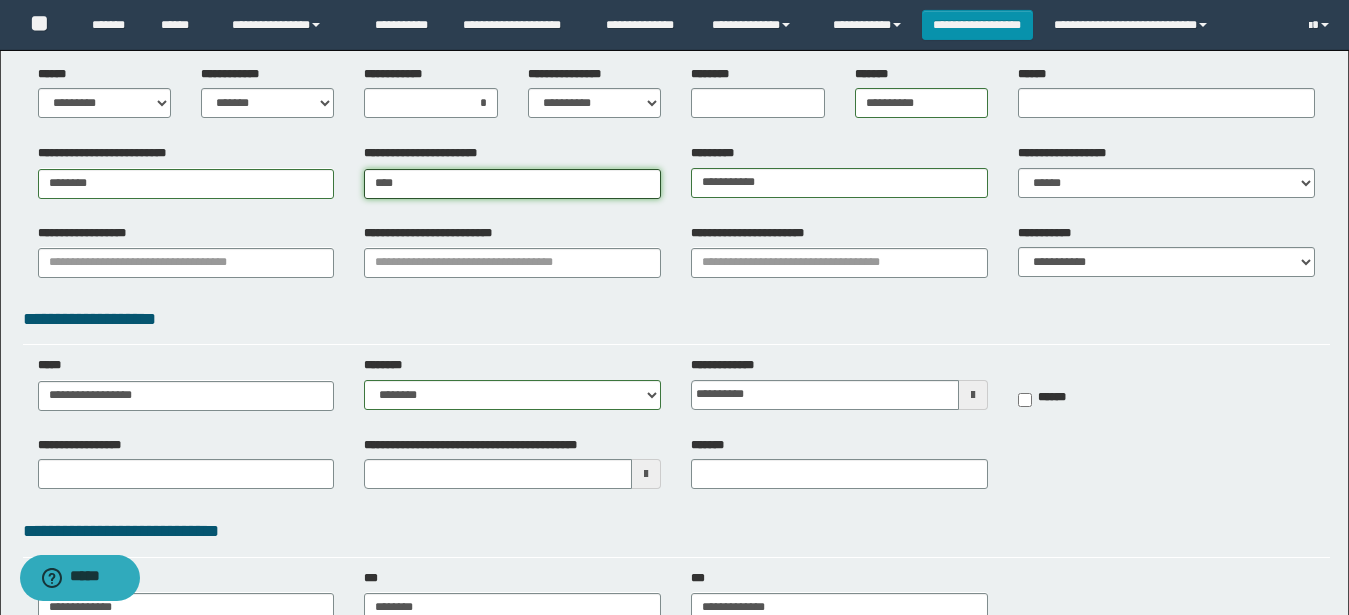 type on "**********" 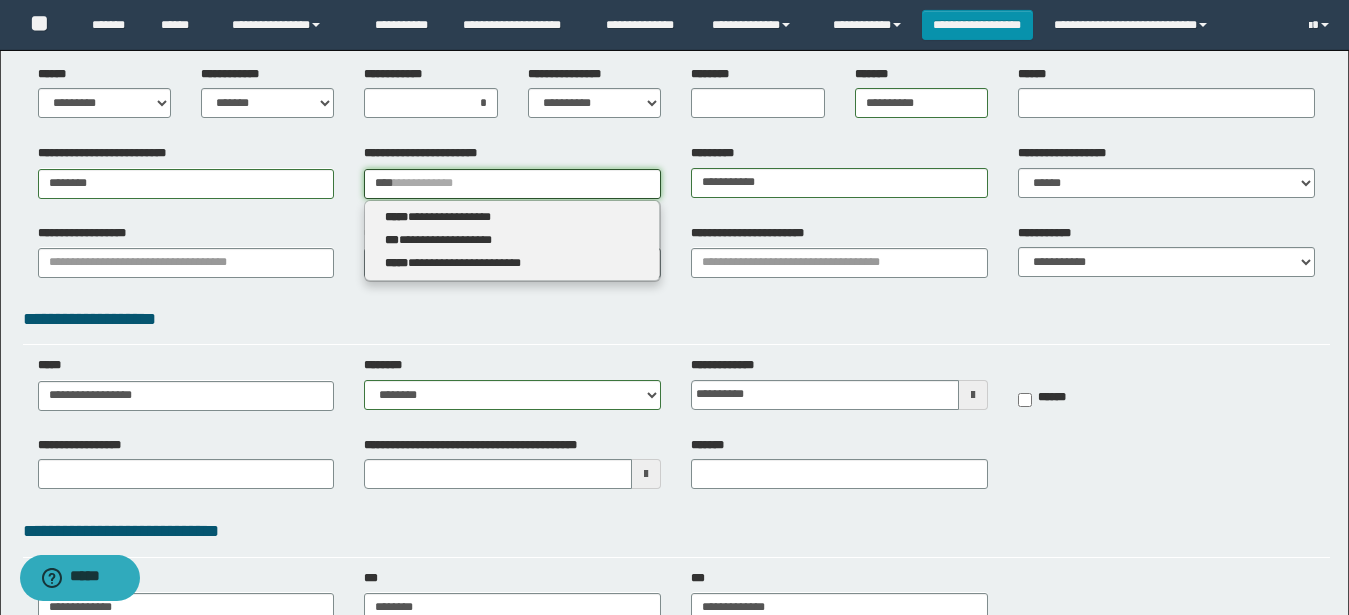 type 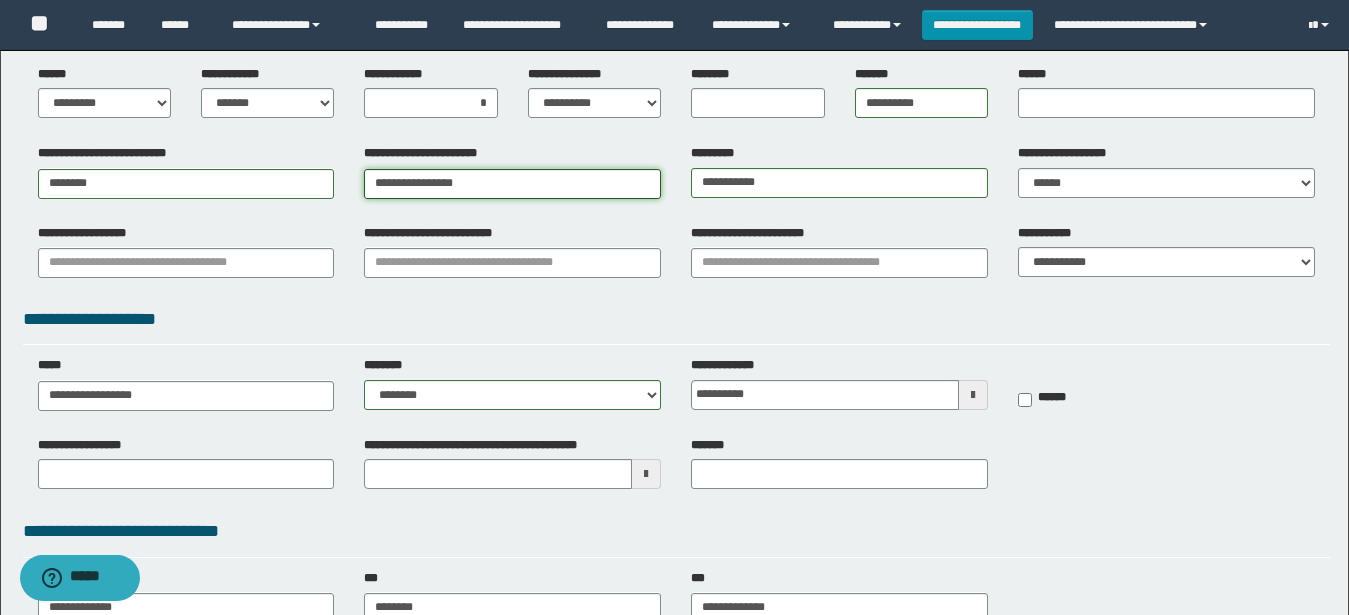 type on "**********" 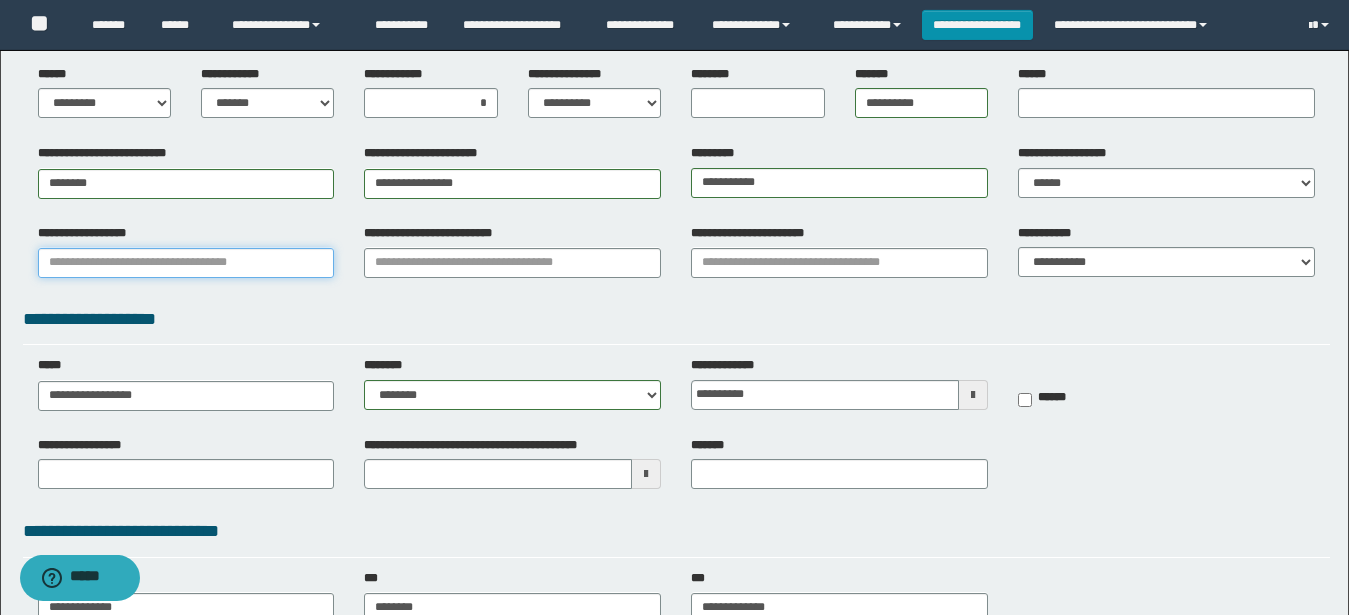 click on "**********" at bounding box center [186, 263] 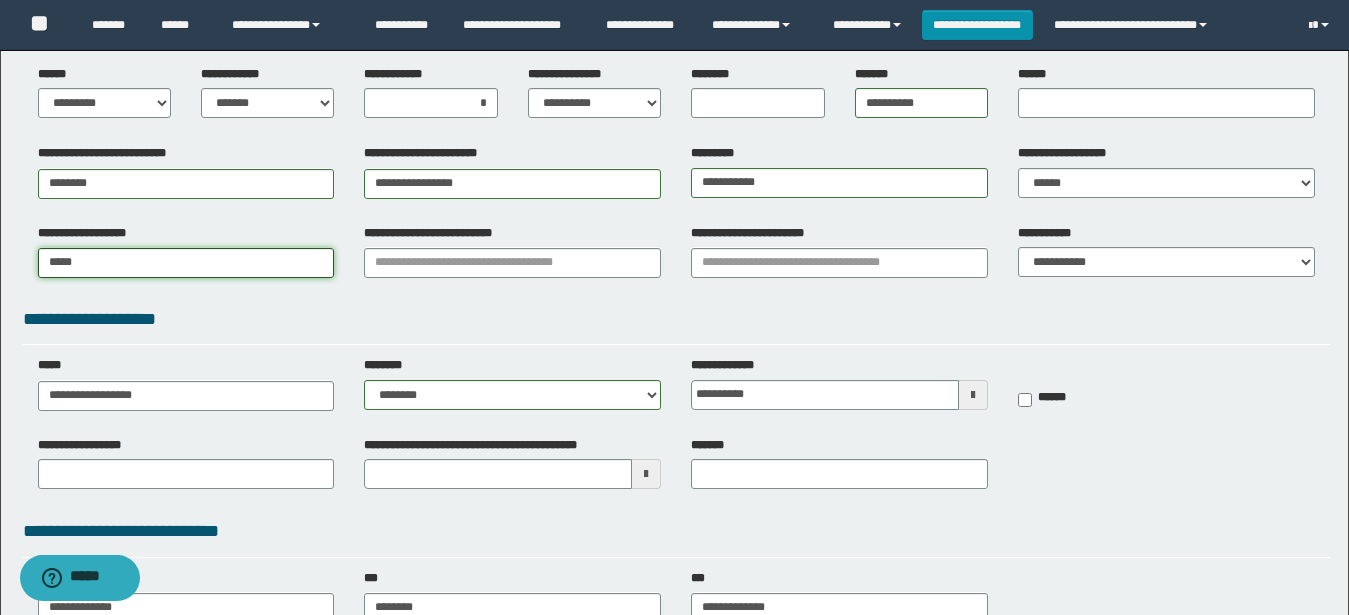 type on "******" 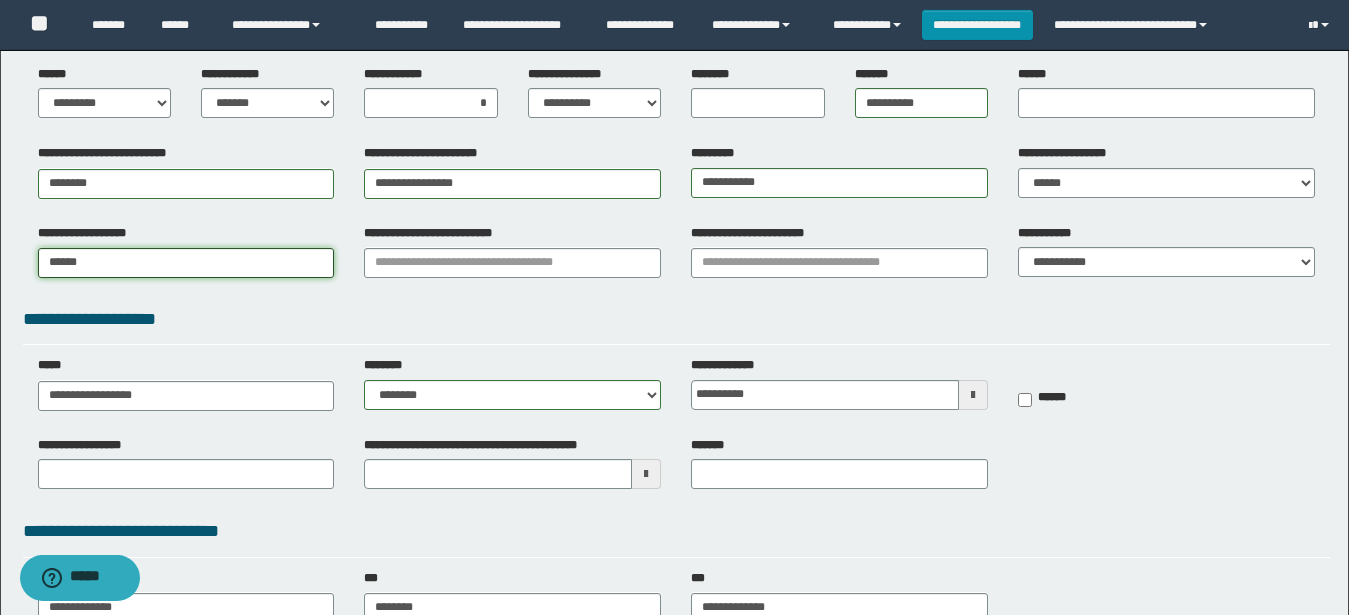 type on "********" 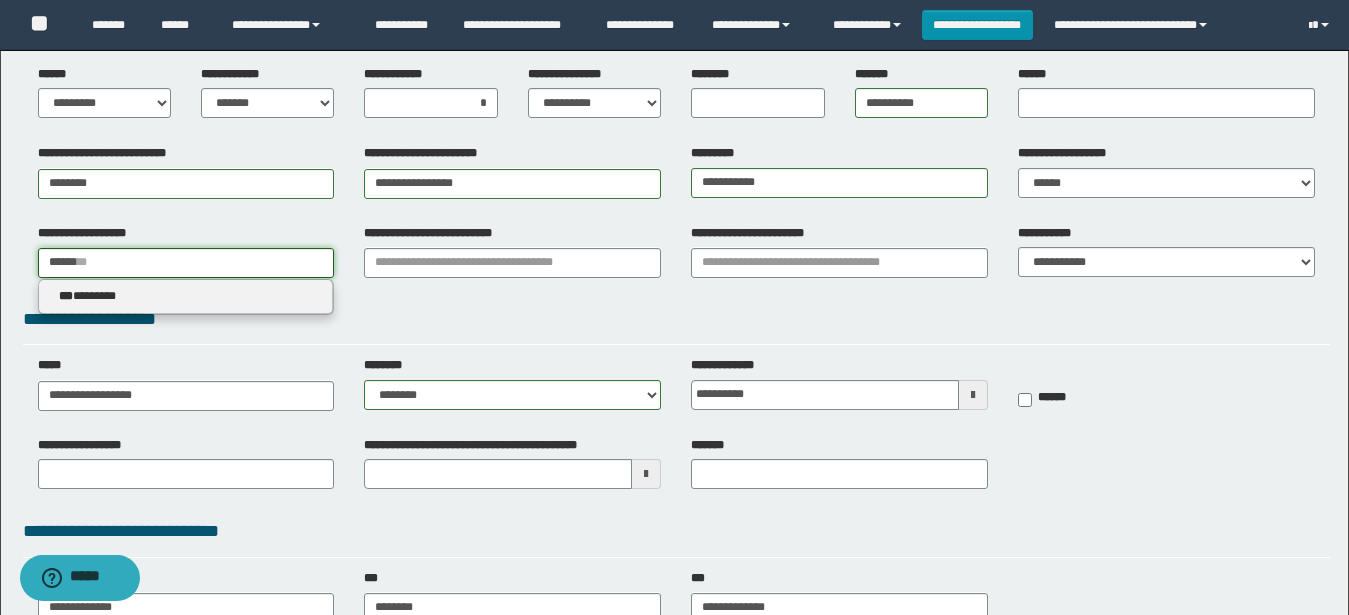 type 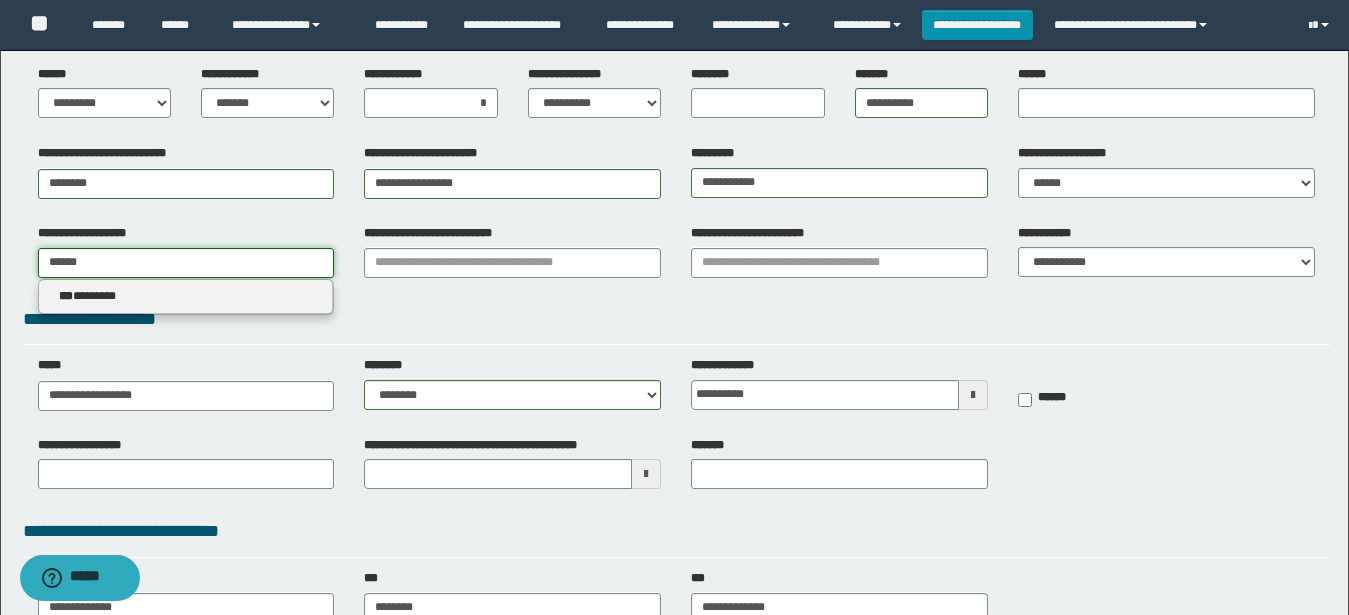 type on "********" 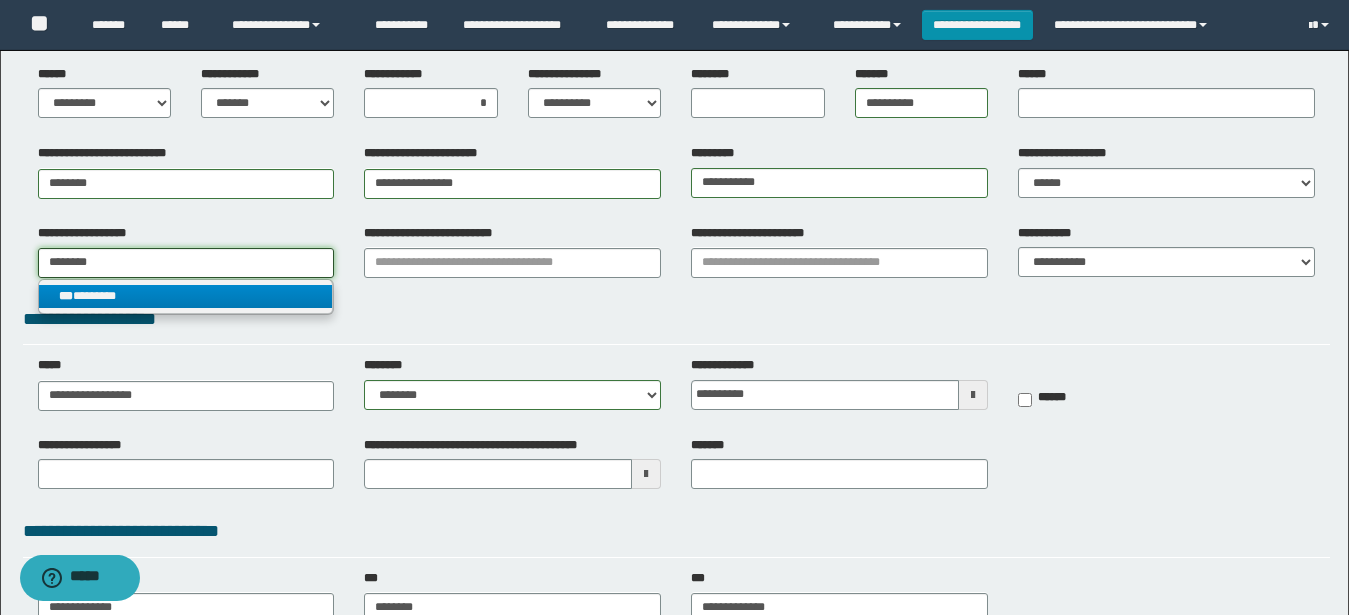 type on "********" 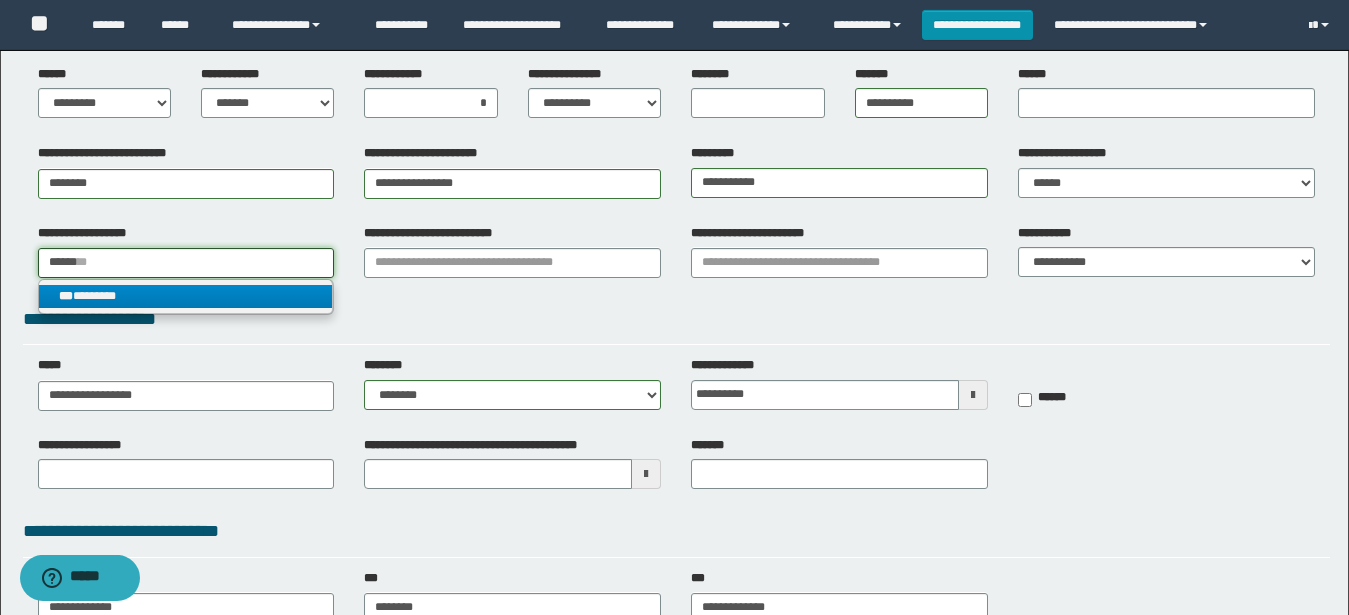 type on "******" 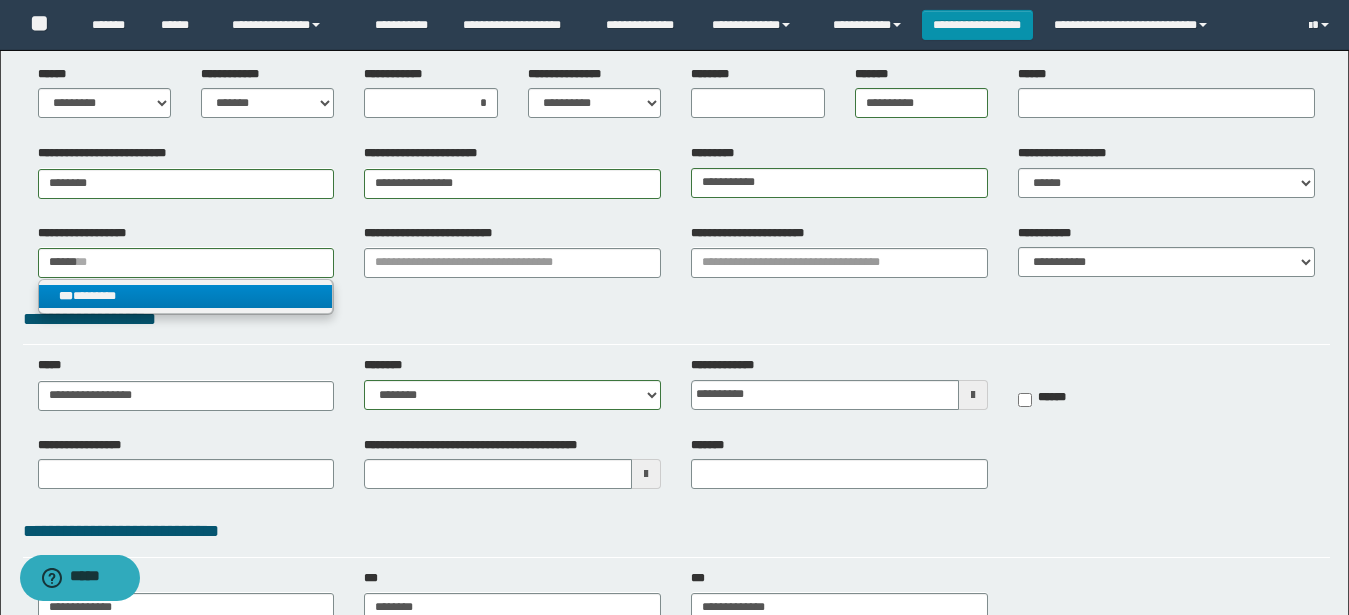 click on "*** ********" at bounding box center [186, 296] 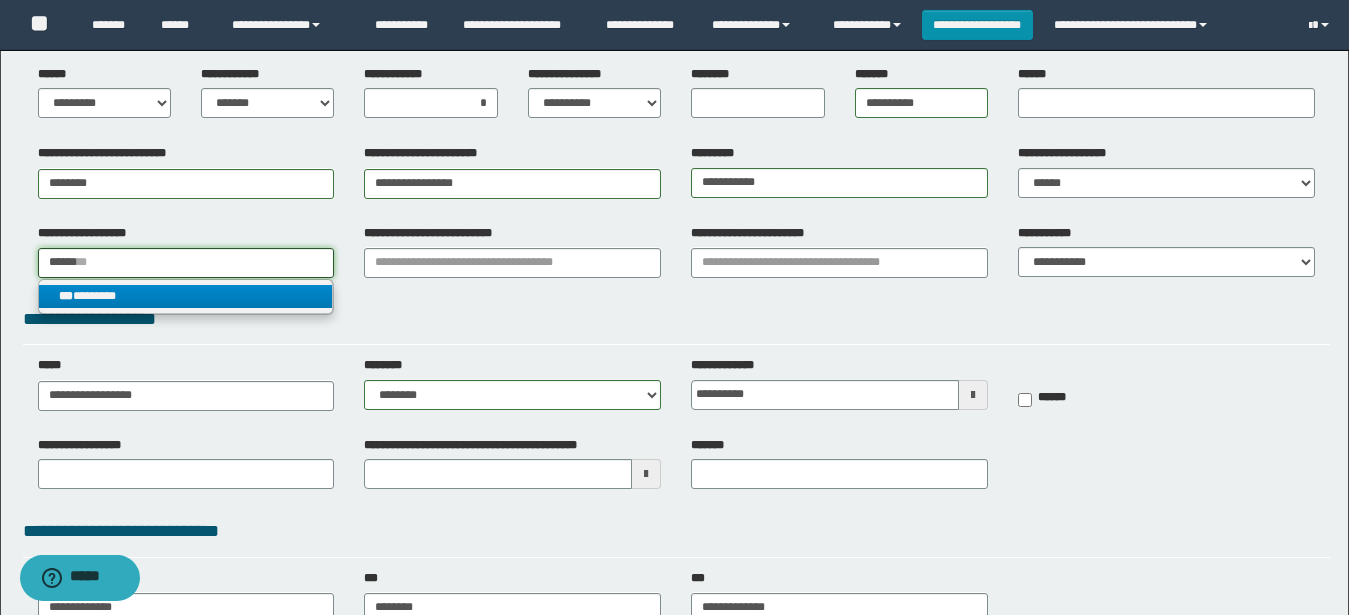 type 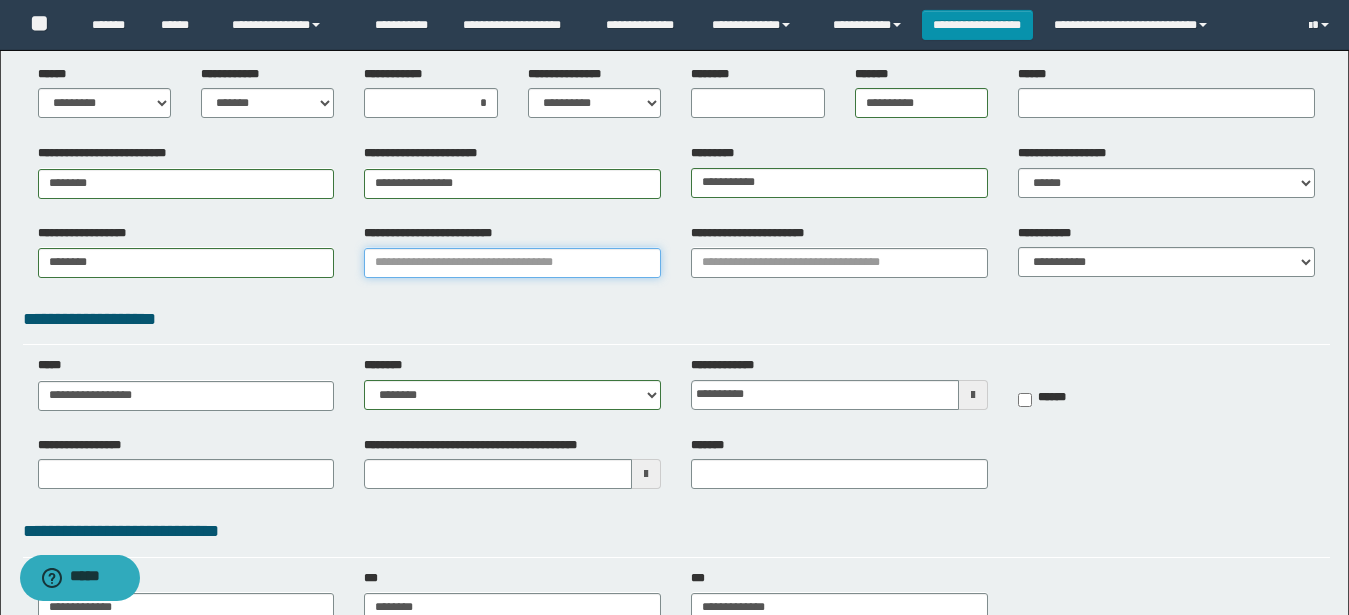 click on "**********" at bounding box center [512, 263] 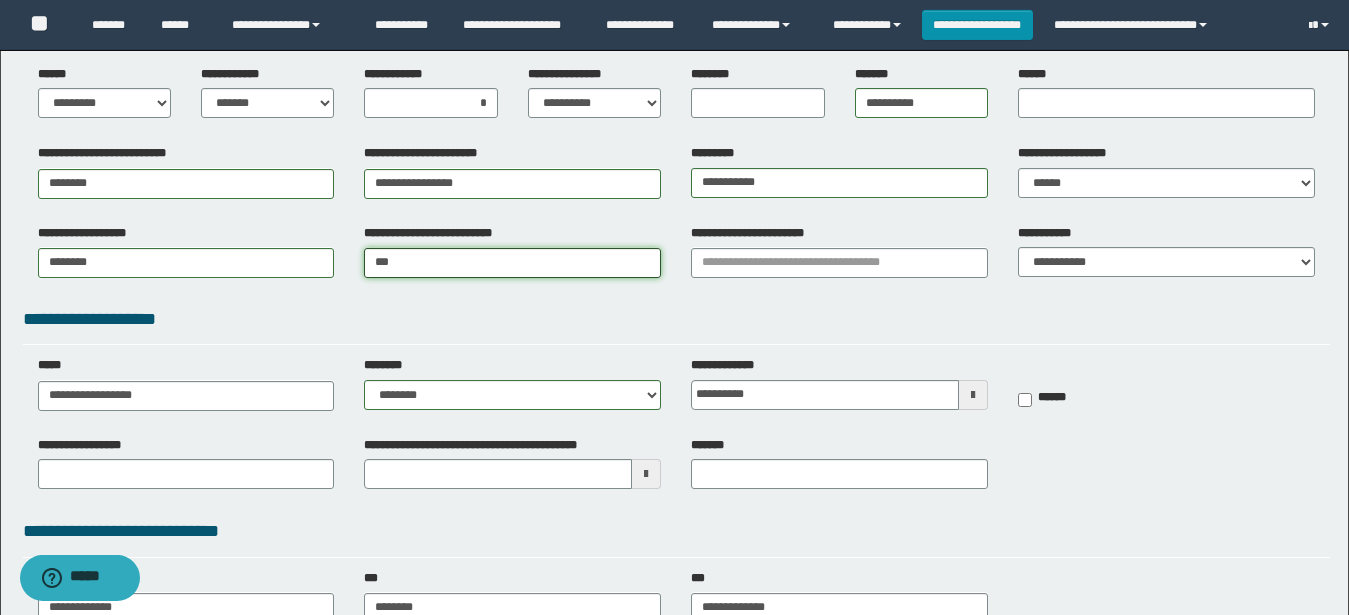 type on "****" 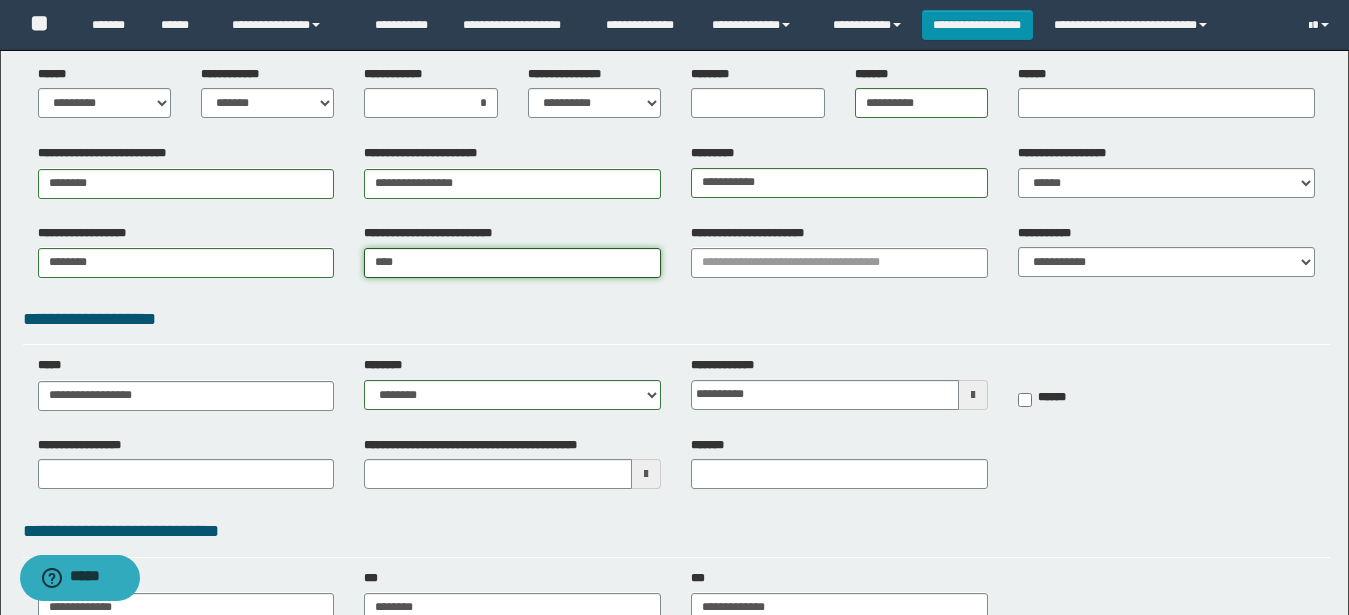 type on "********" 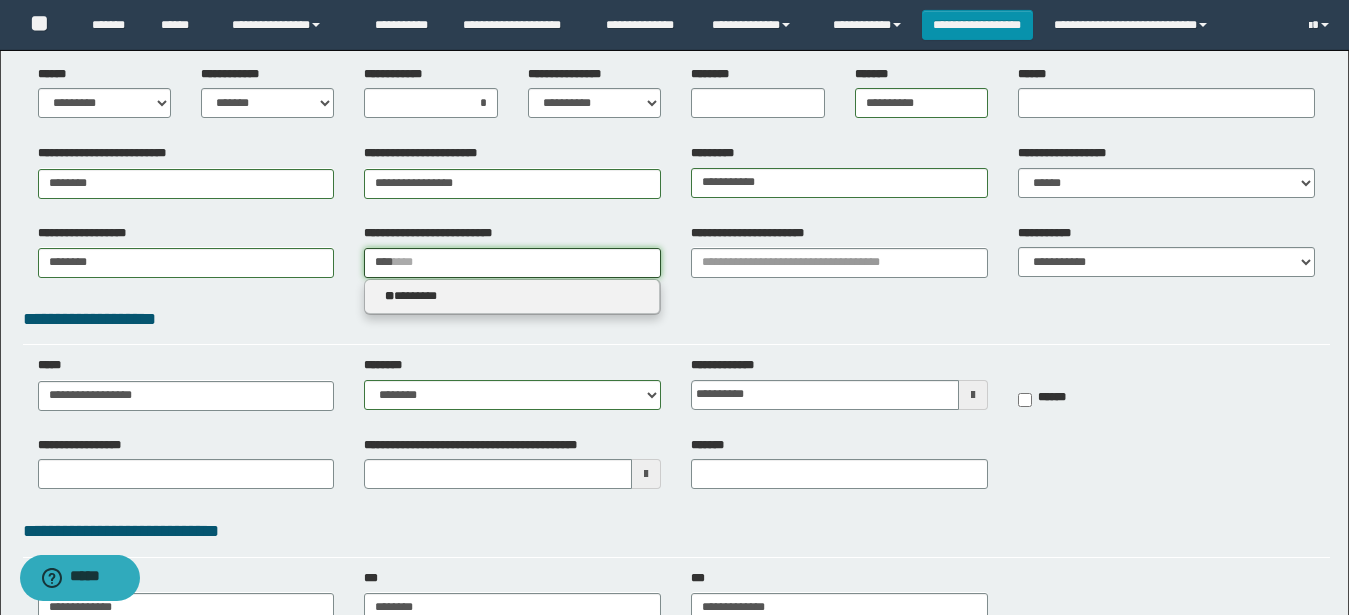 type 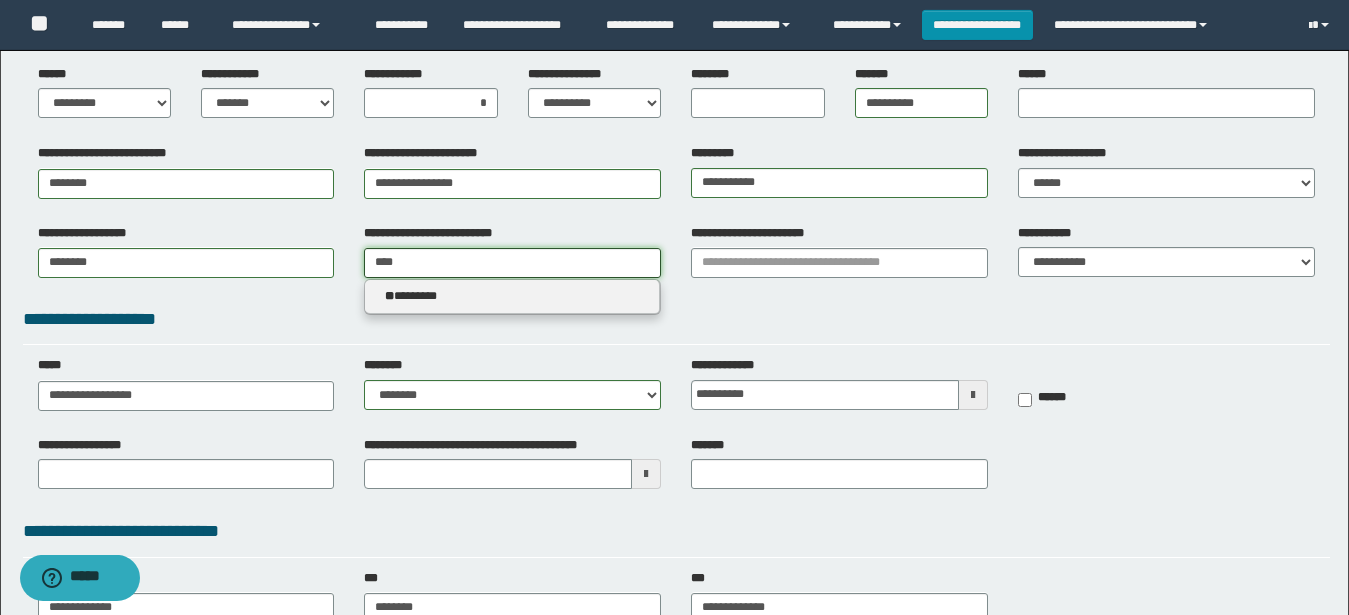 type on "*****" 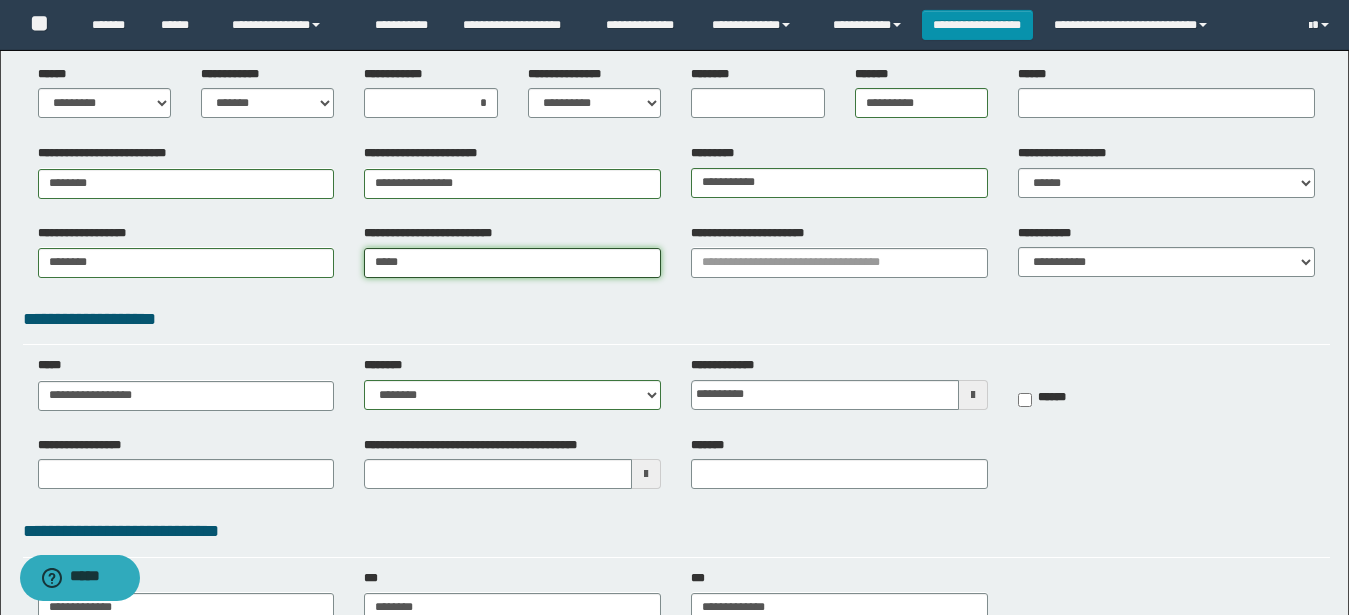 type on "********" 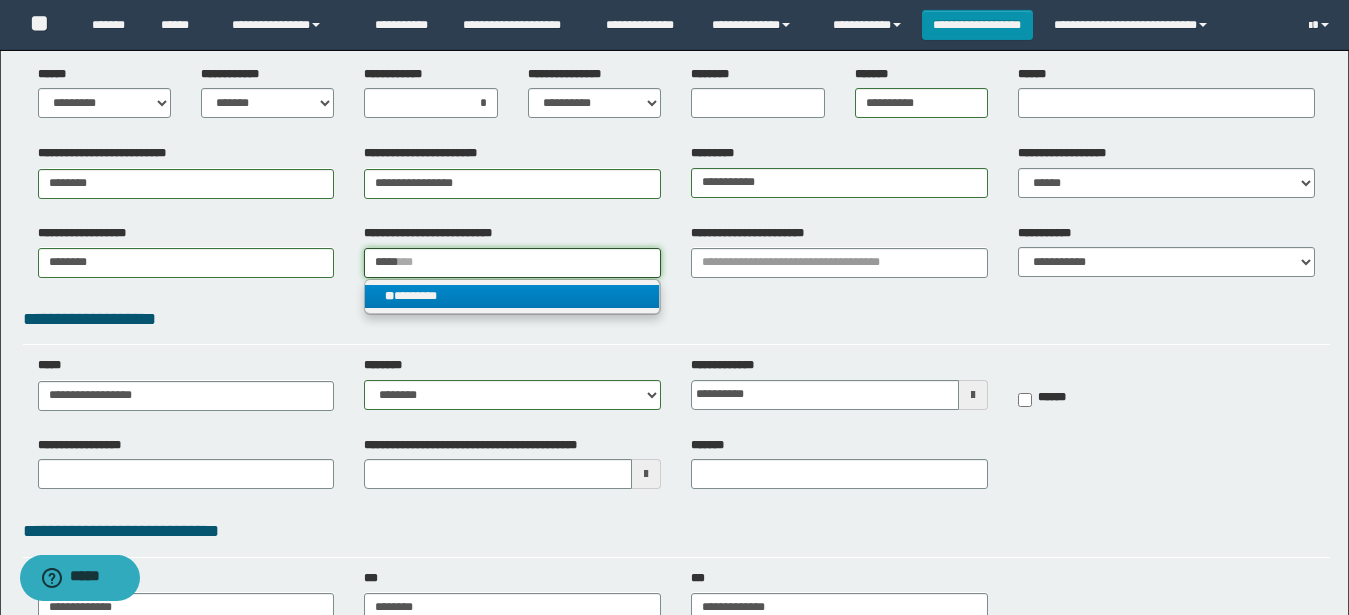 type on "*****" 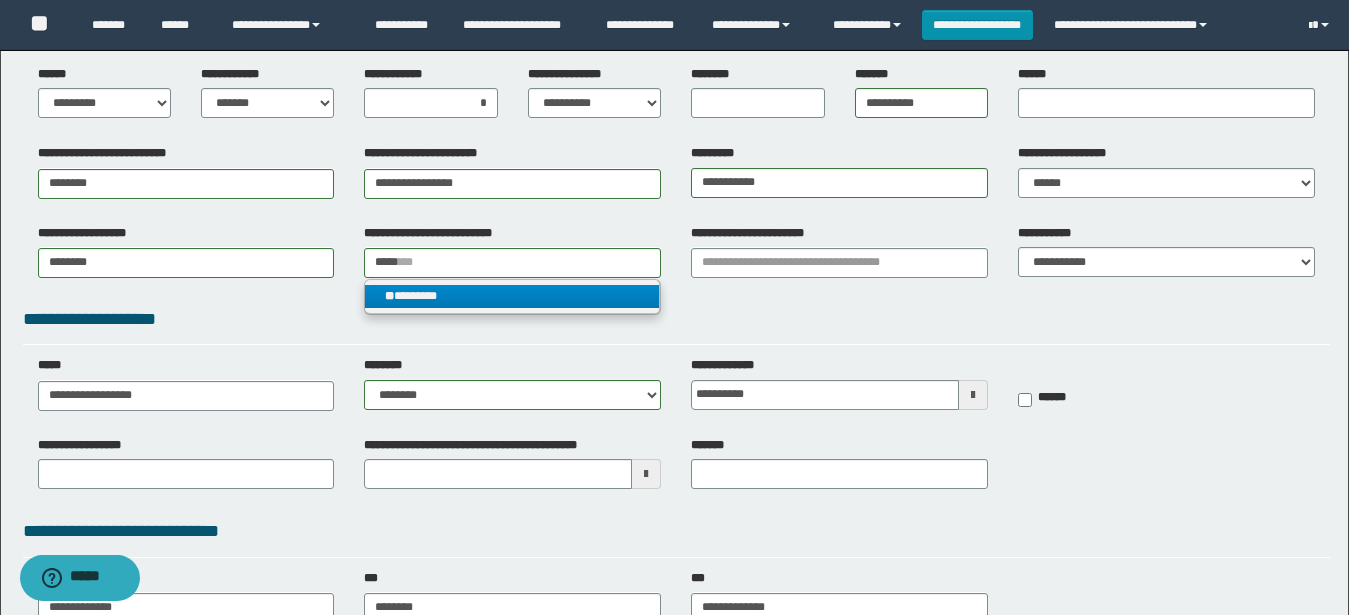 click on "** ********" 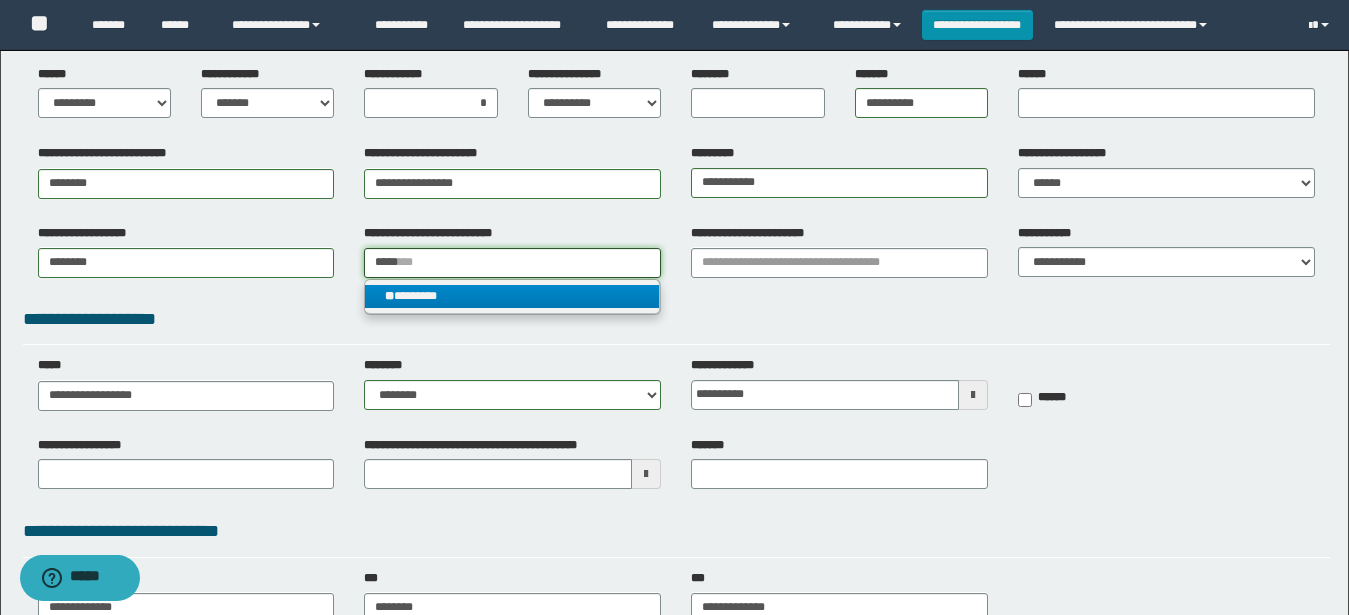 type 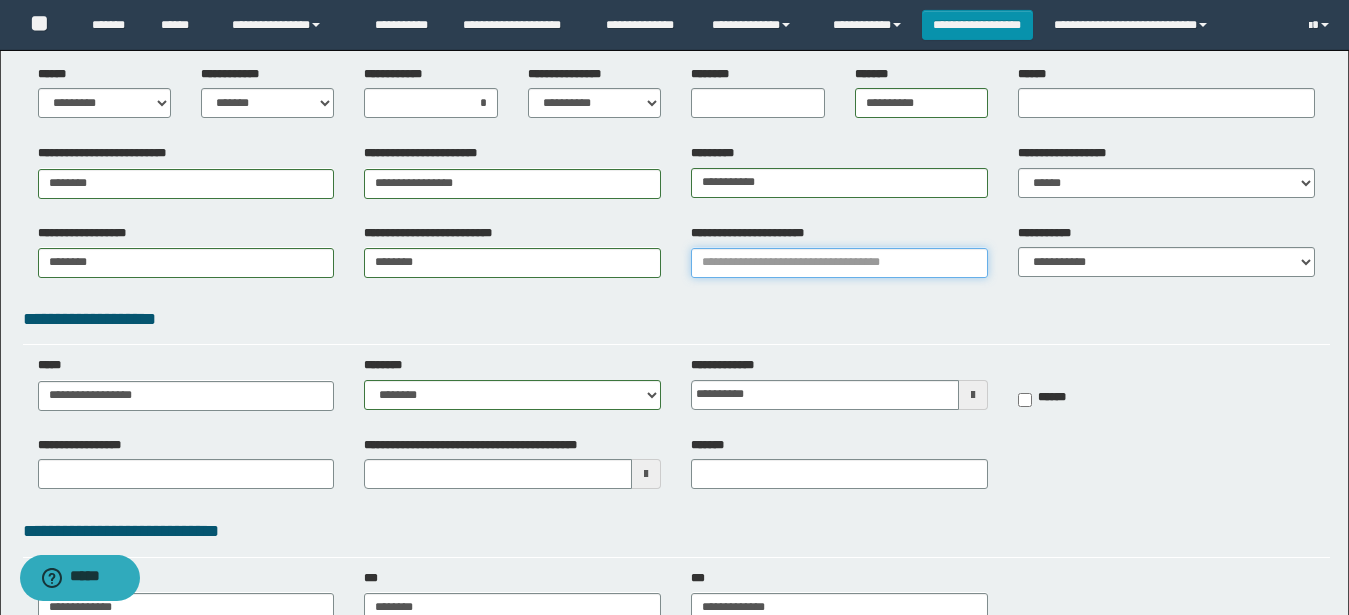click on "**********" 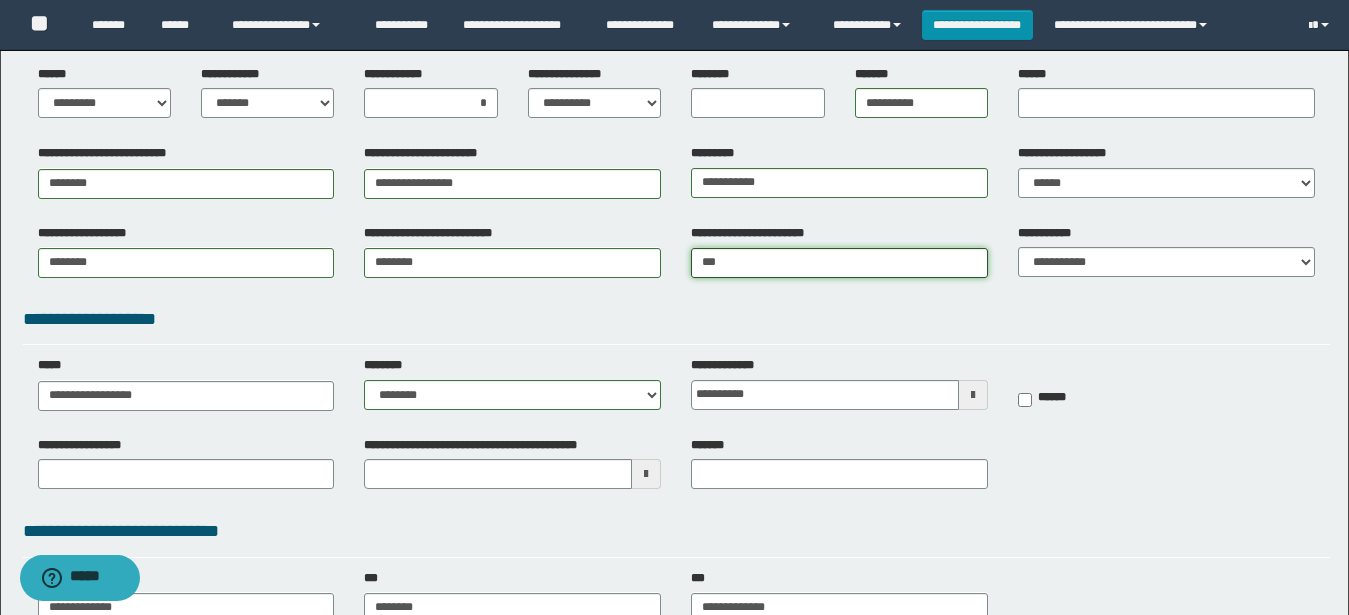type on "****" 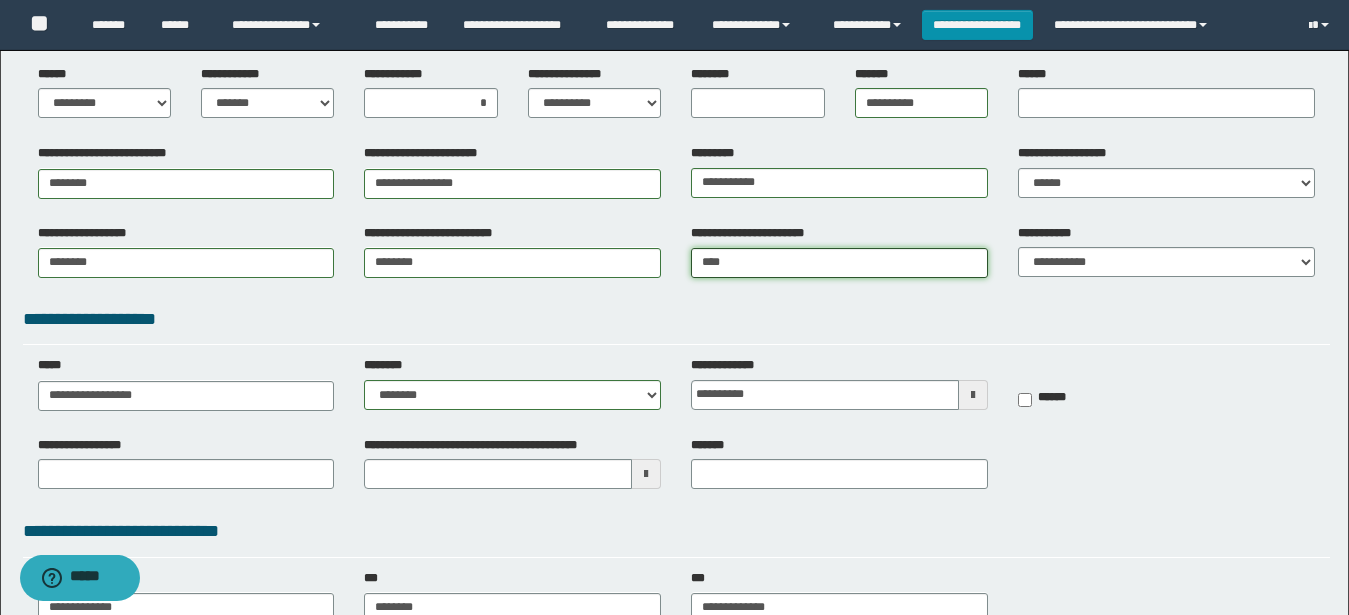 type on "**********" 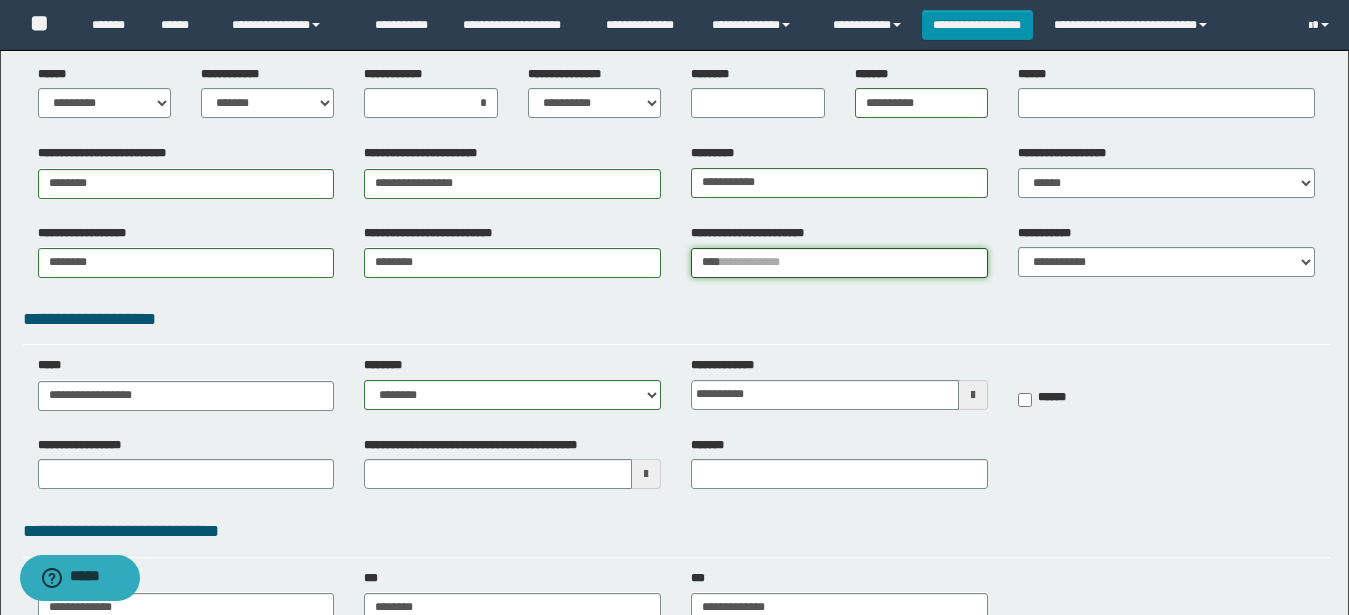 type 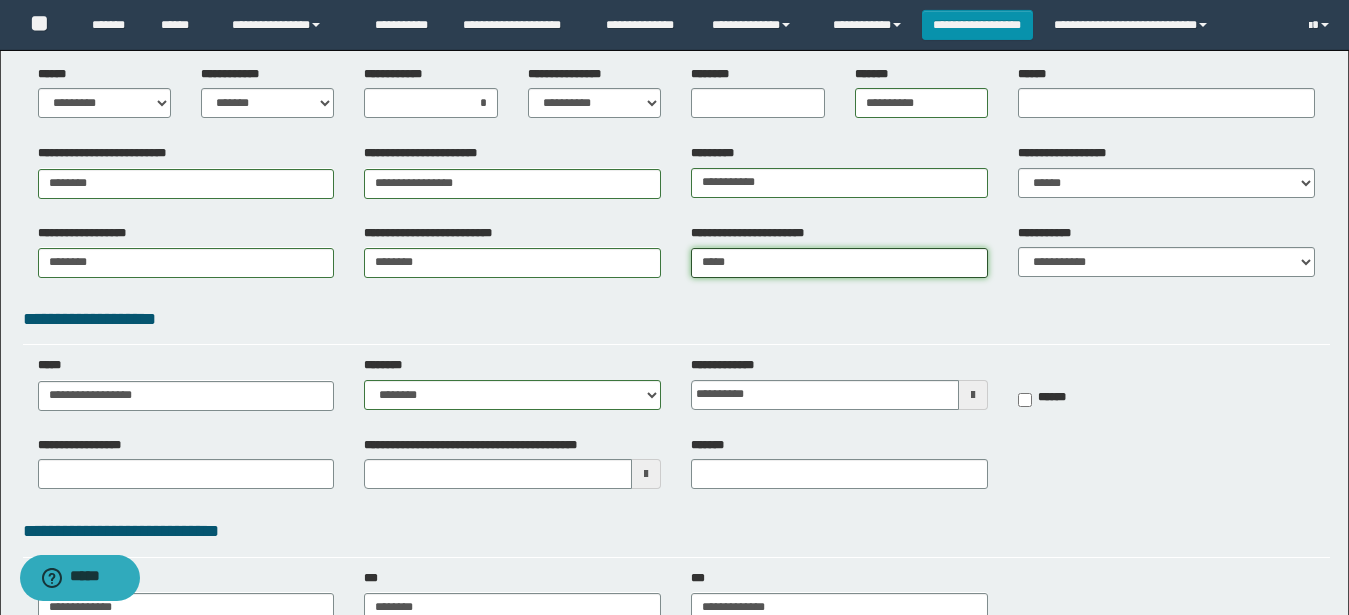type on "**********" 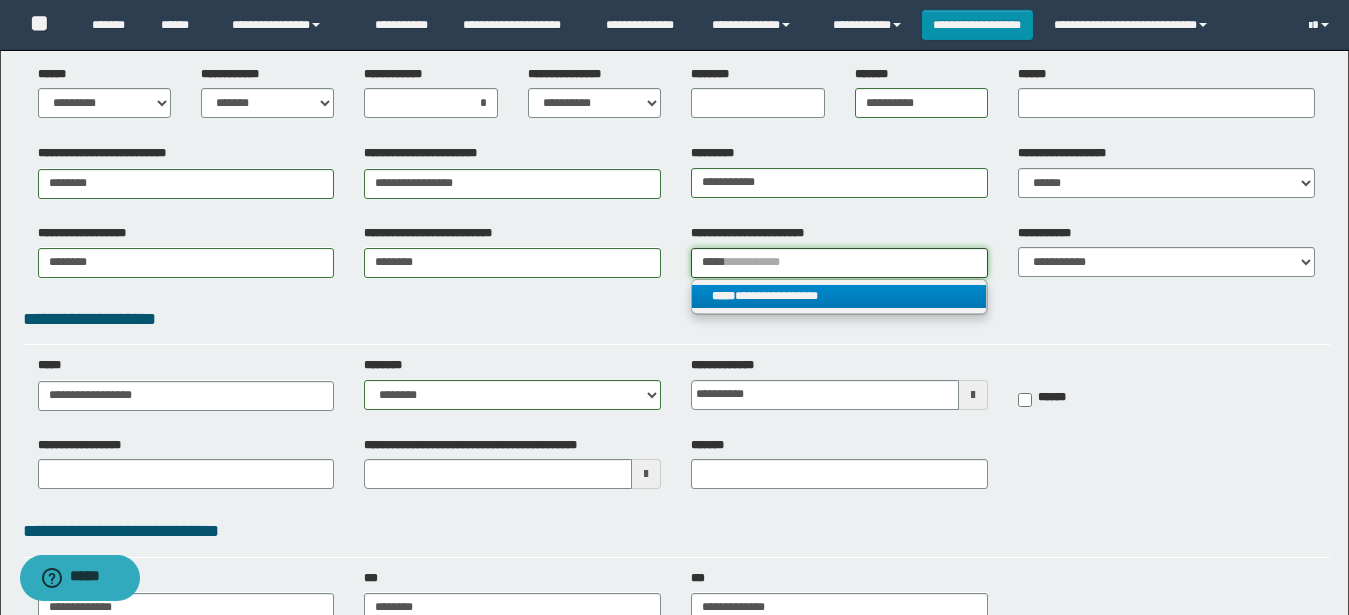 type on "*****" 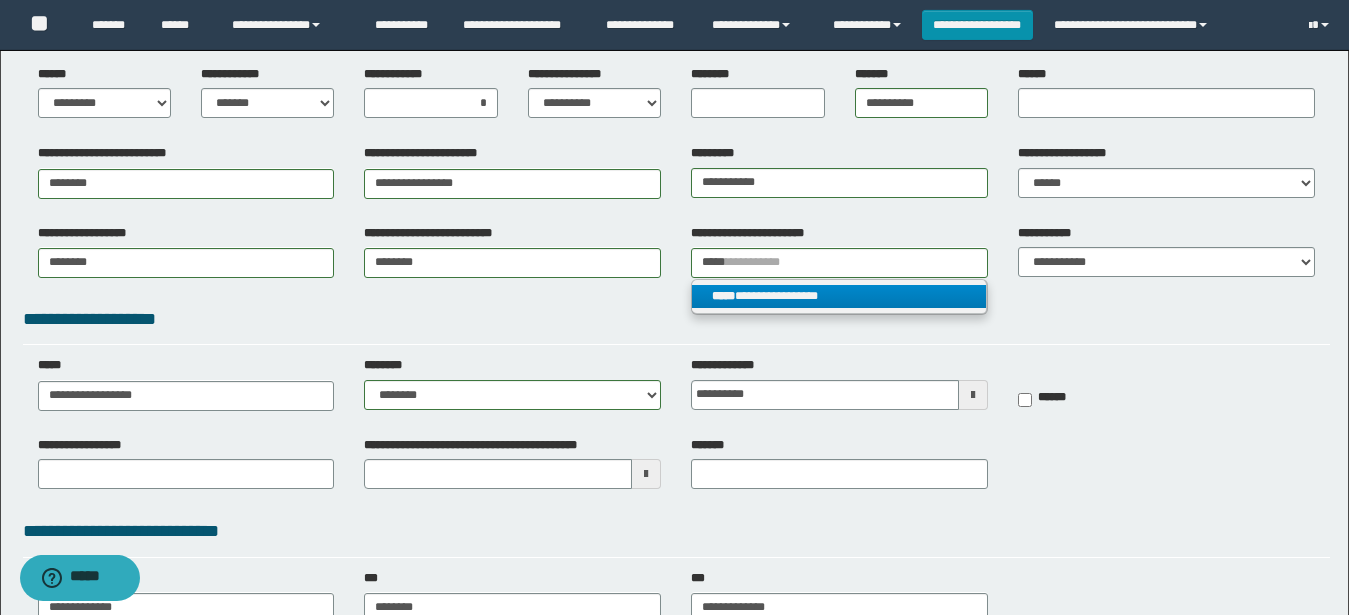 click on "**********" 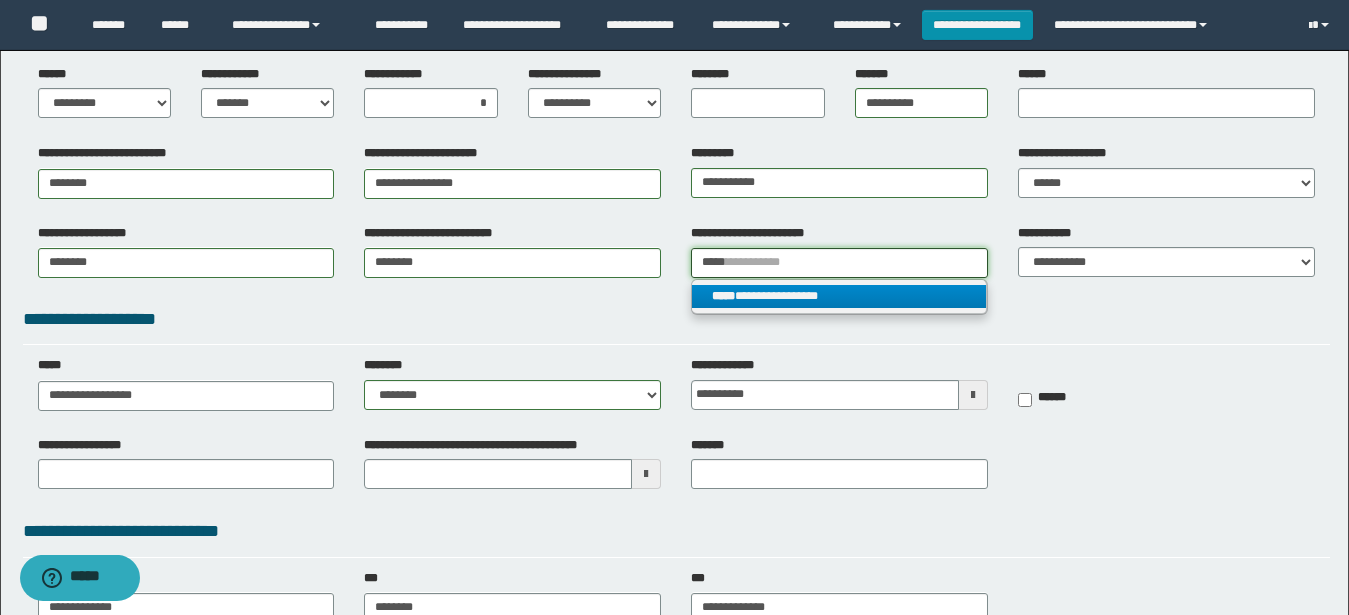 type 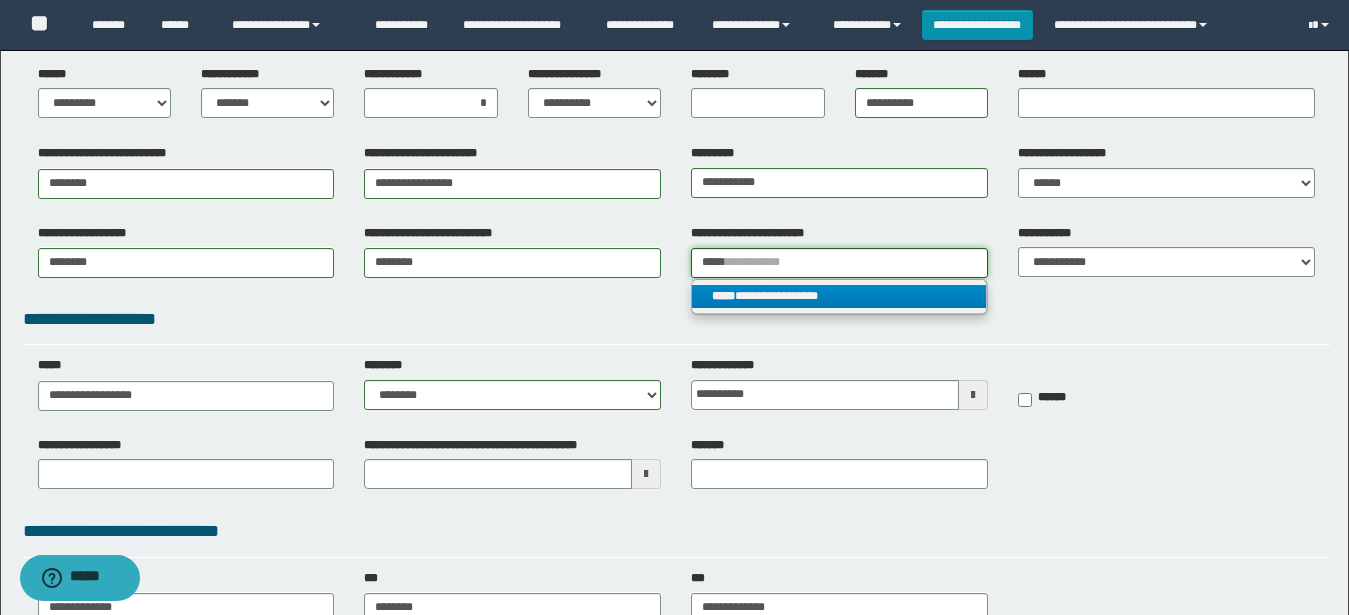type on "**********" 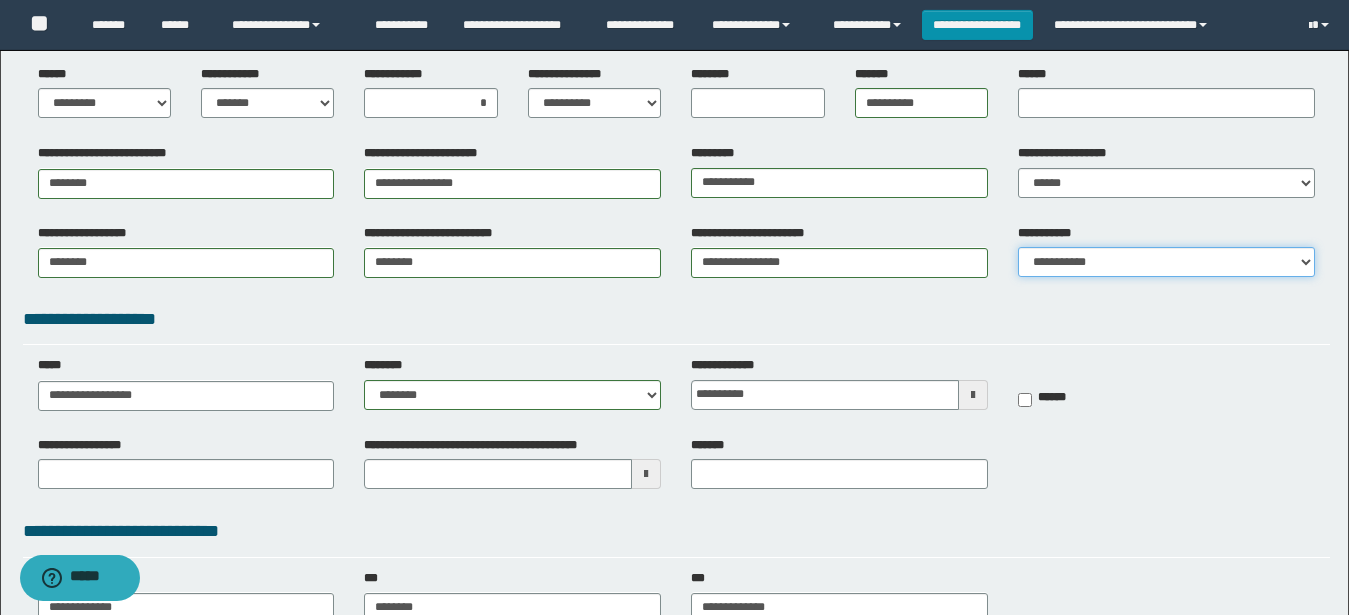 click on "**********" 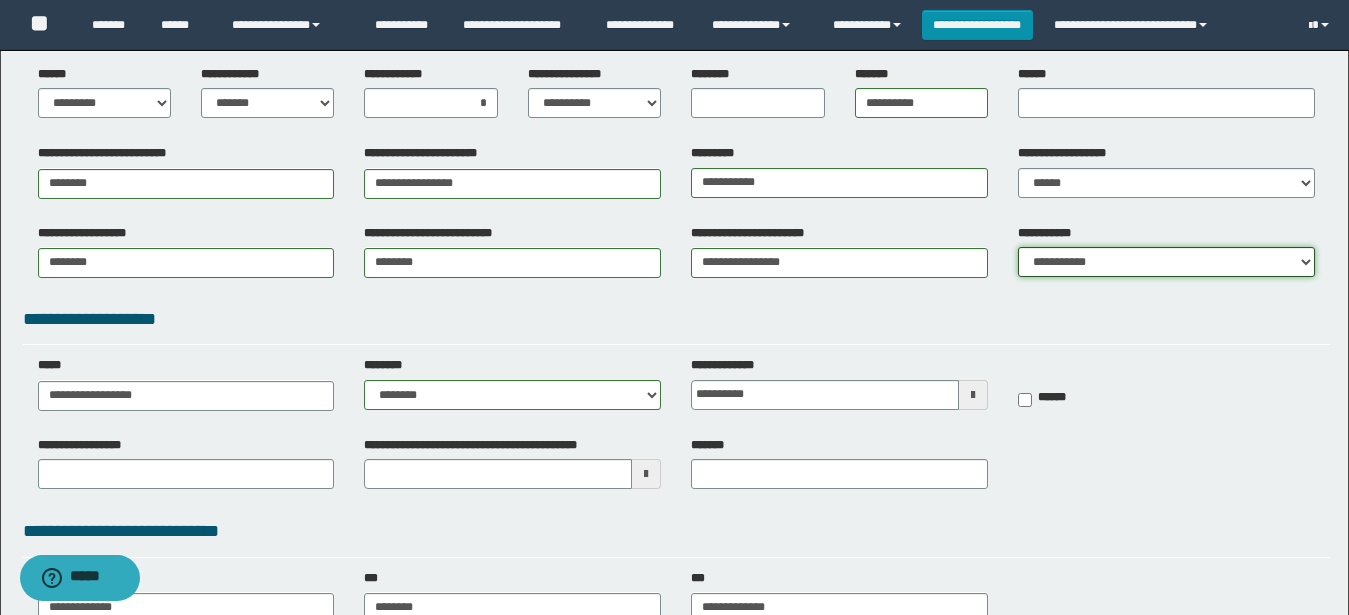 click on "**********" 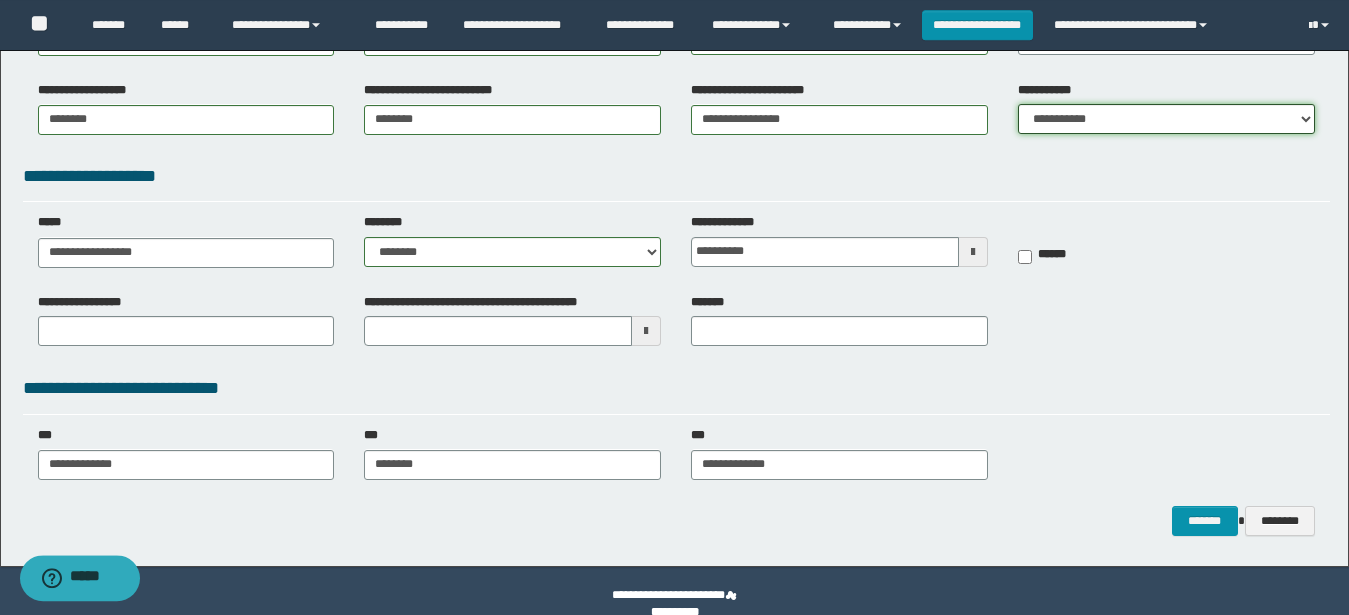 scroll, scrollTop: 387, scrollLeft: 0, axis: vertical 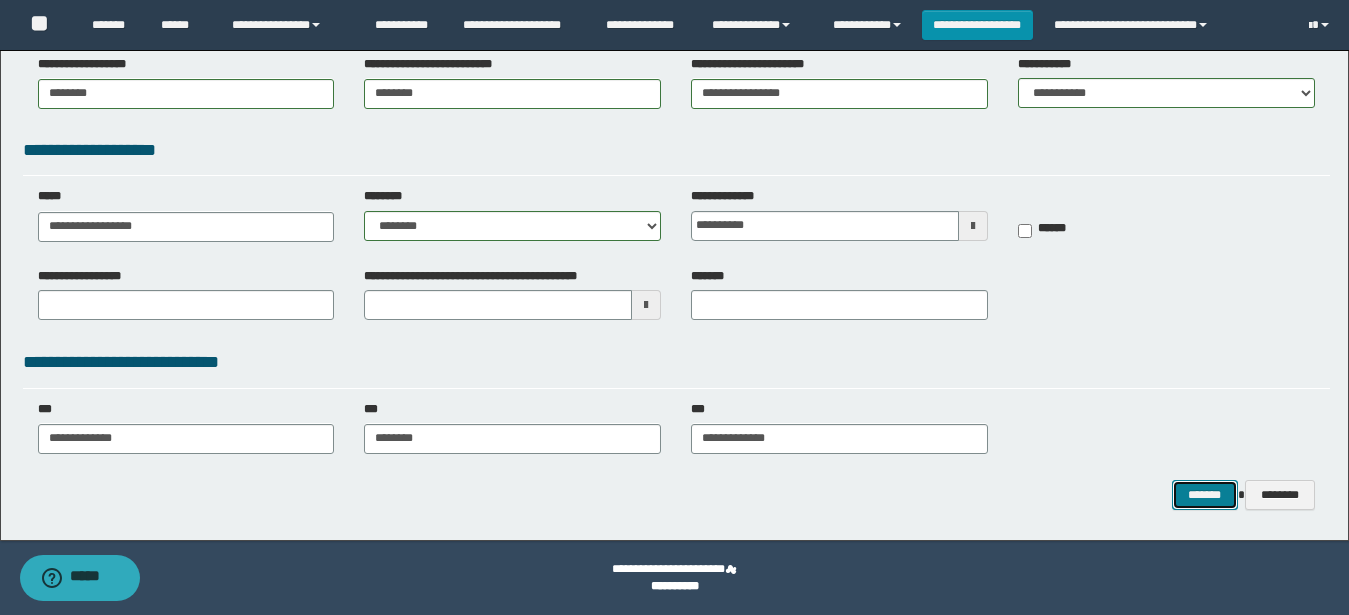 click on "*******" 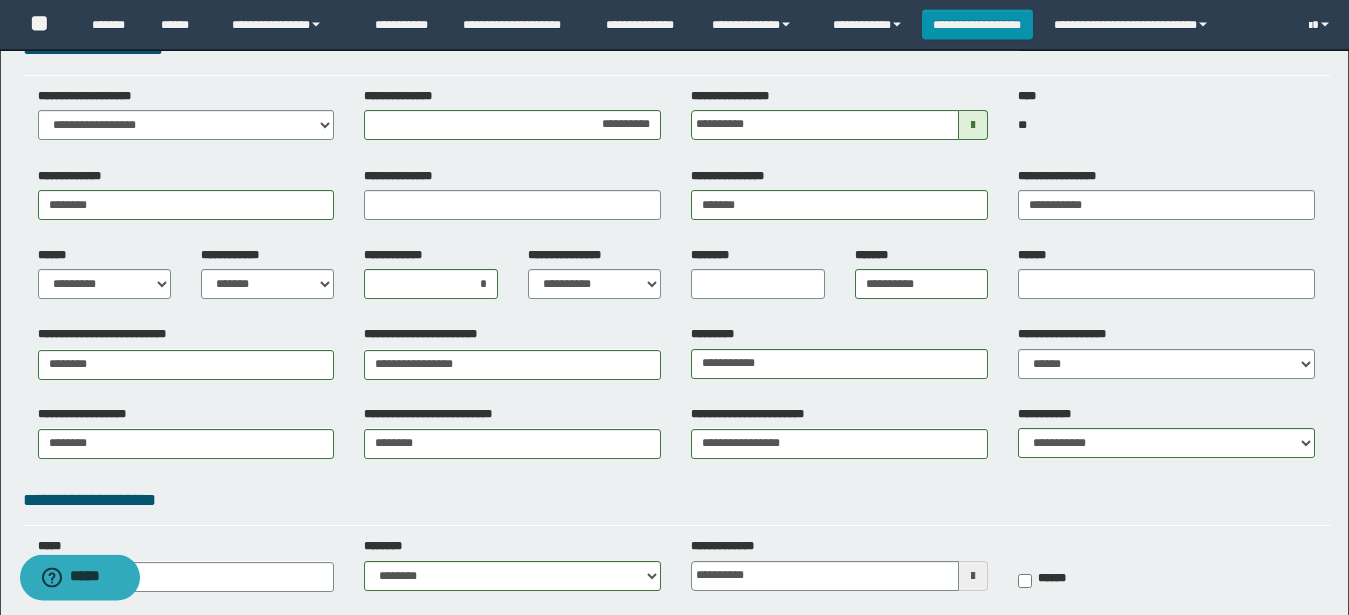 scroll, scrollTop: 0, scrollLeft: 0, axis: both 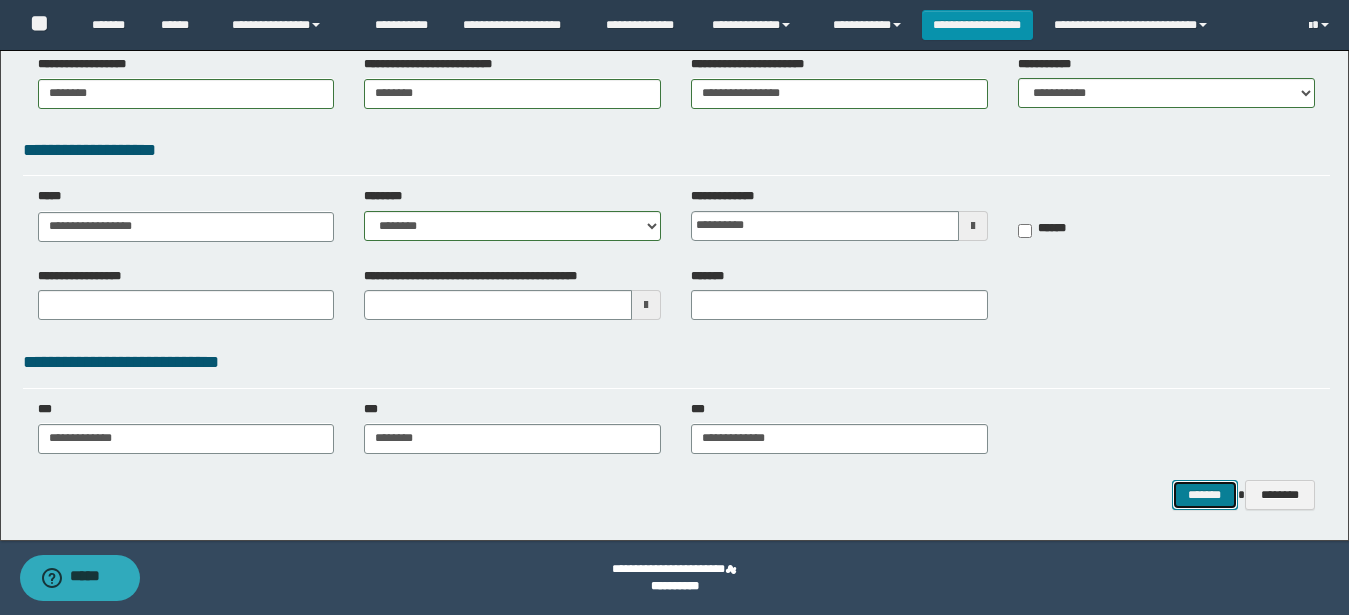 click on "*******" 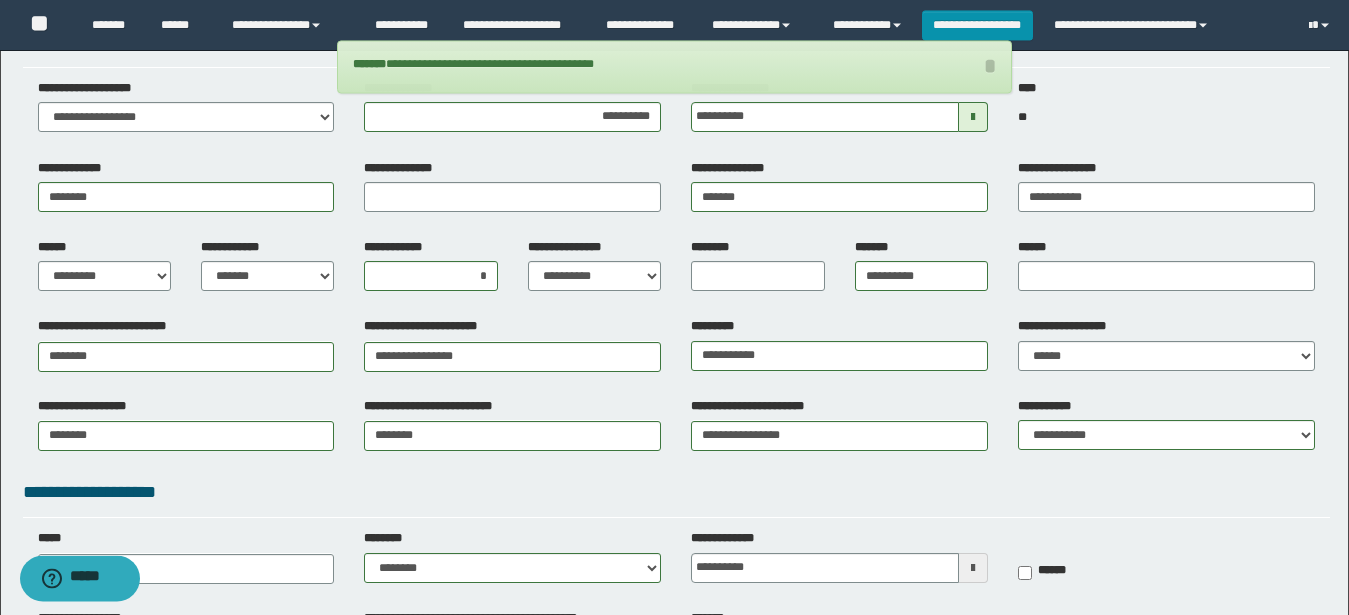 scroll, scrollTop: 0, scrollLeft: 0, axis: both 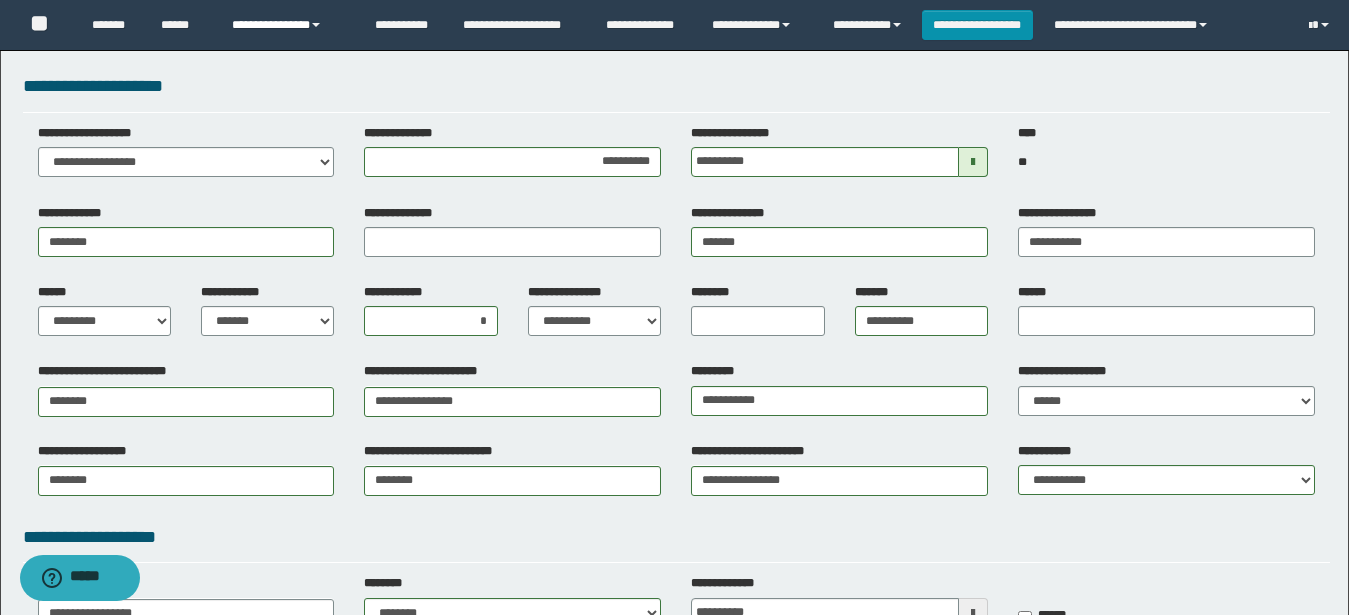 click on "**********" 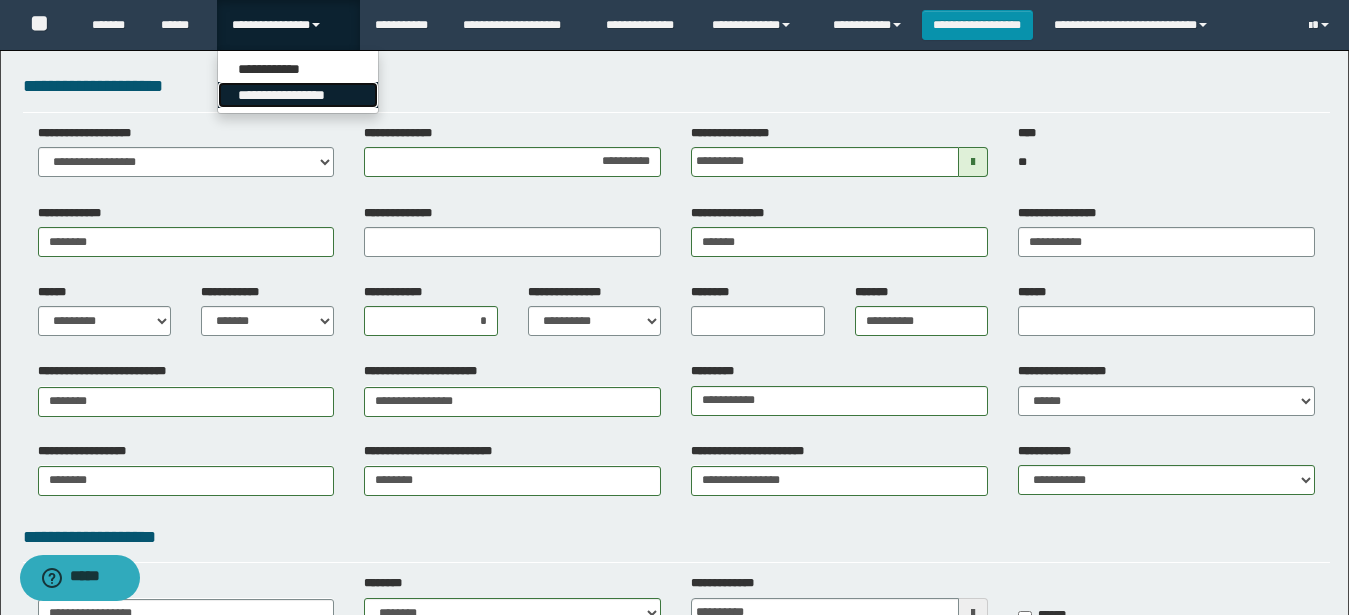 click on "**********" 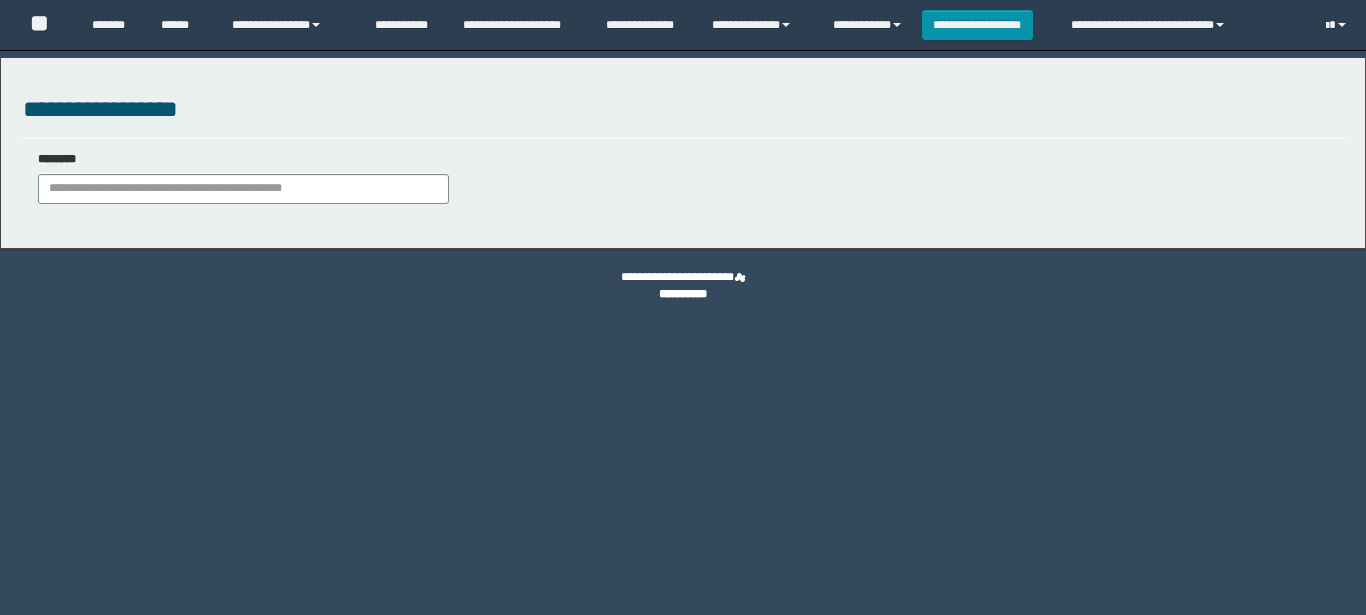 scroll, scrollTop: 0, scrollLeft: 0, axis: both 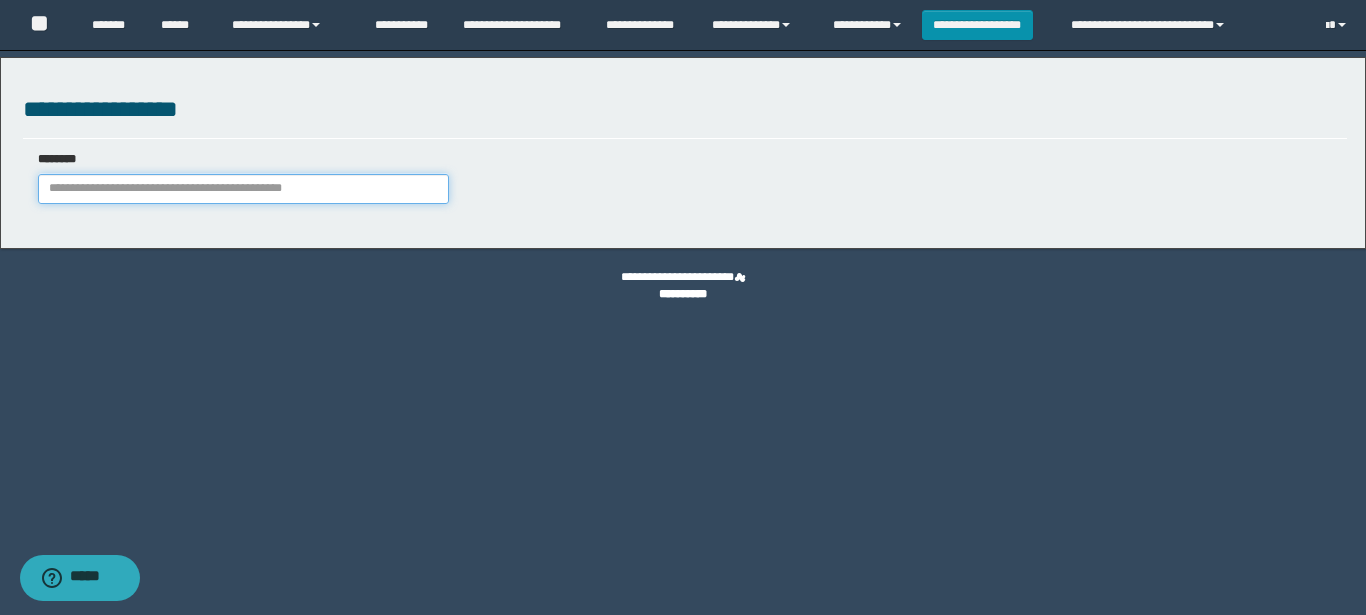 click at bounding box center (243, 189) 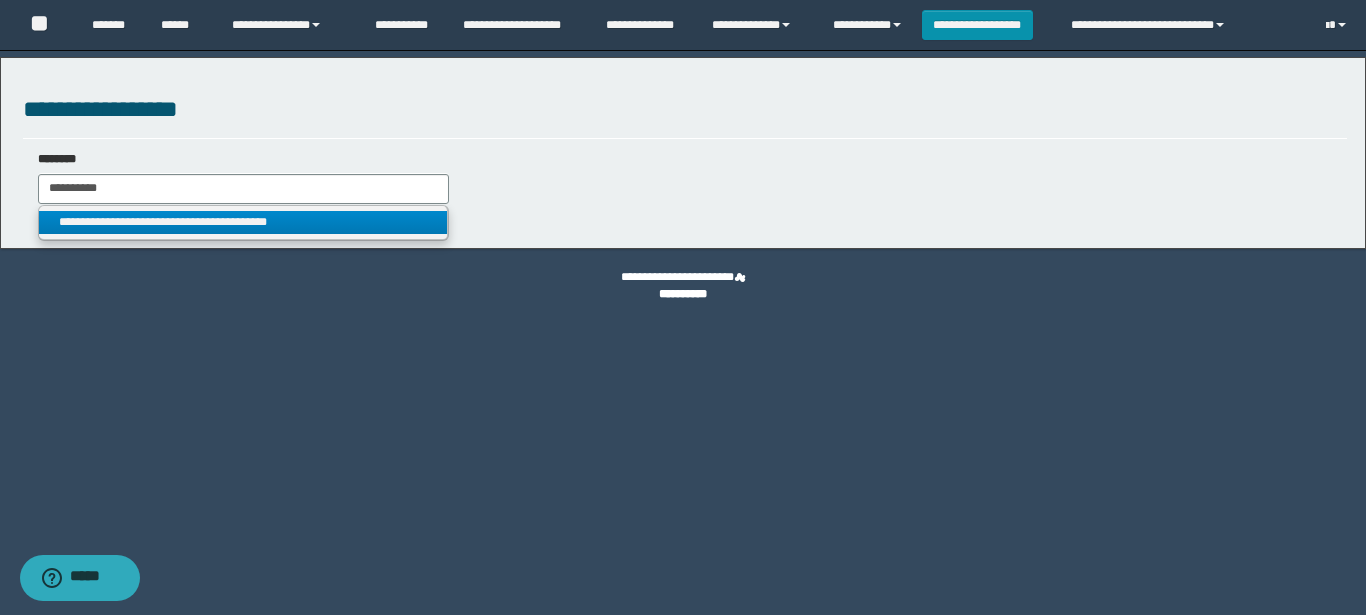 click on "**********" at bounding box center [243, 222] 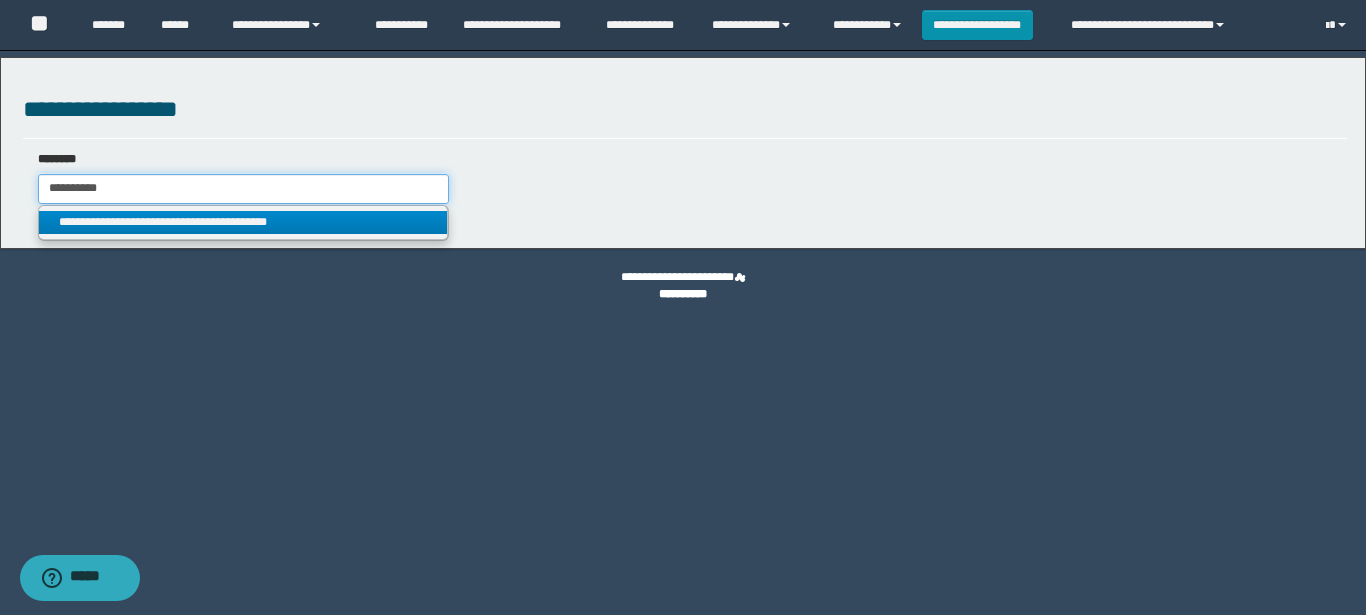 type on "**********" 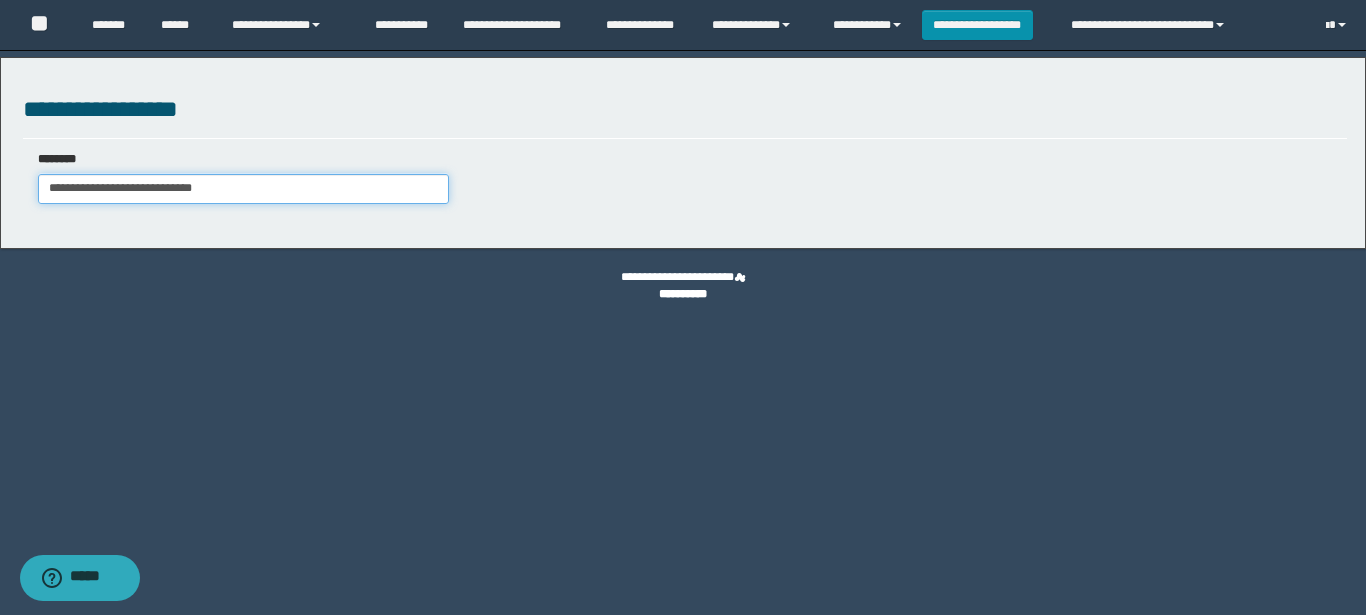 select on "***" 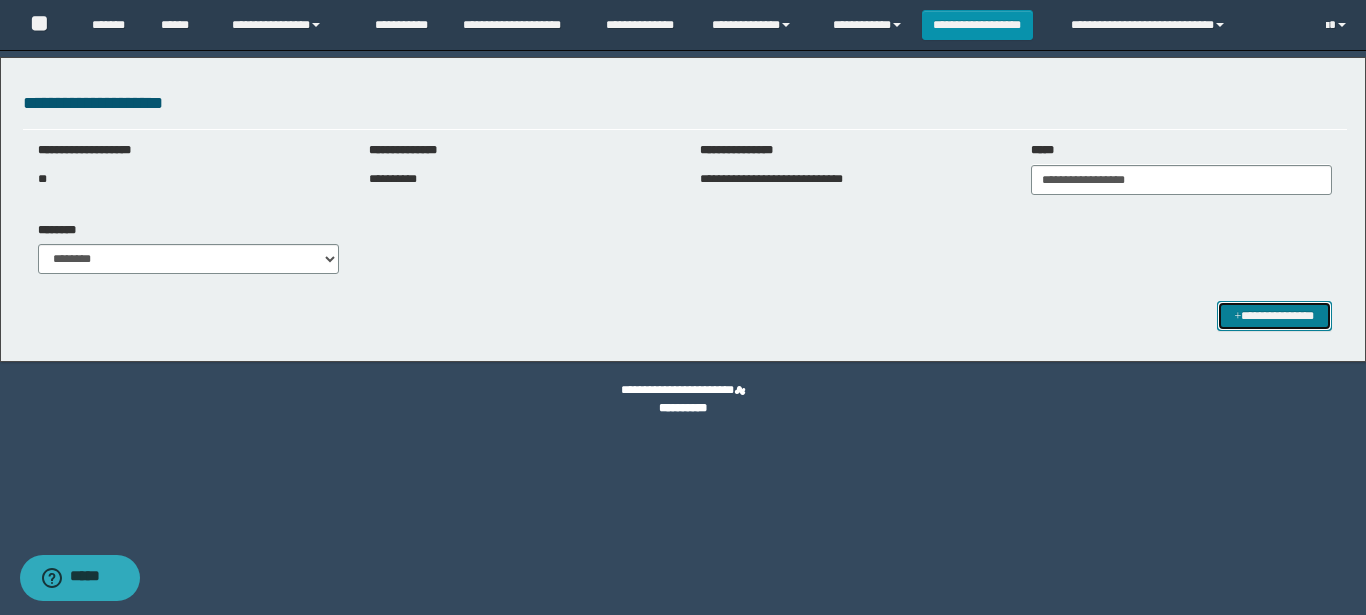 click on "**********" at bounding box center [1274, 316] 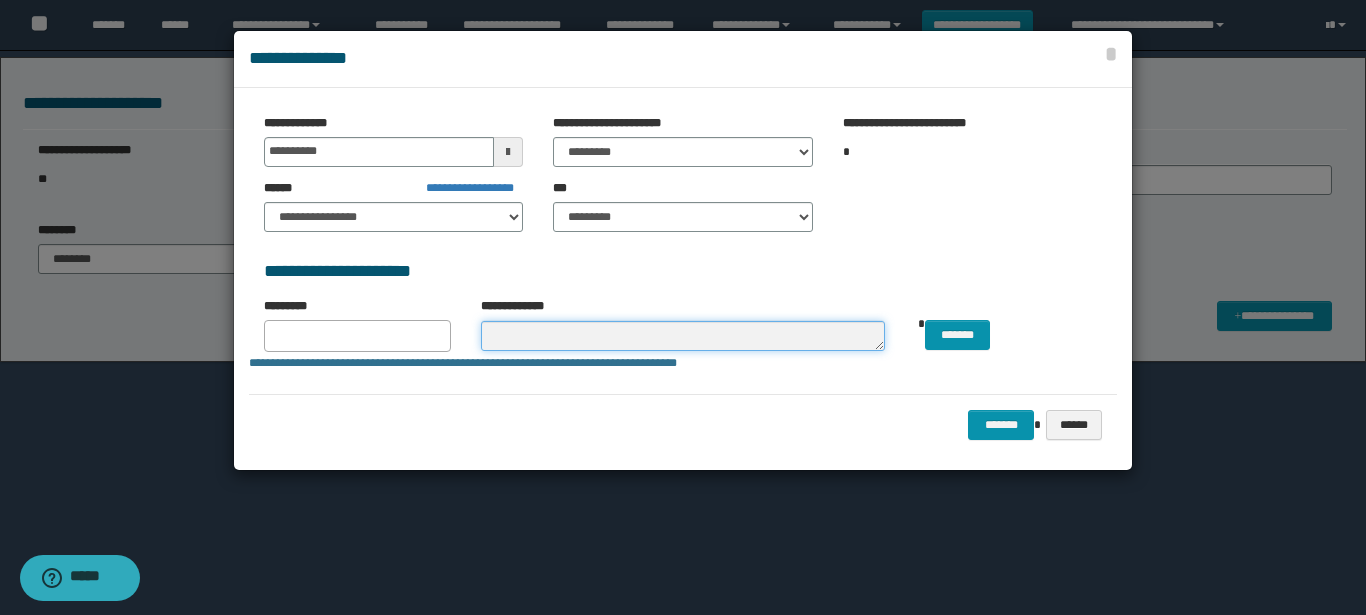 click at bounding box center [683, 336] 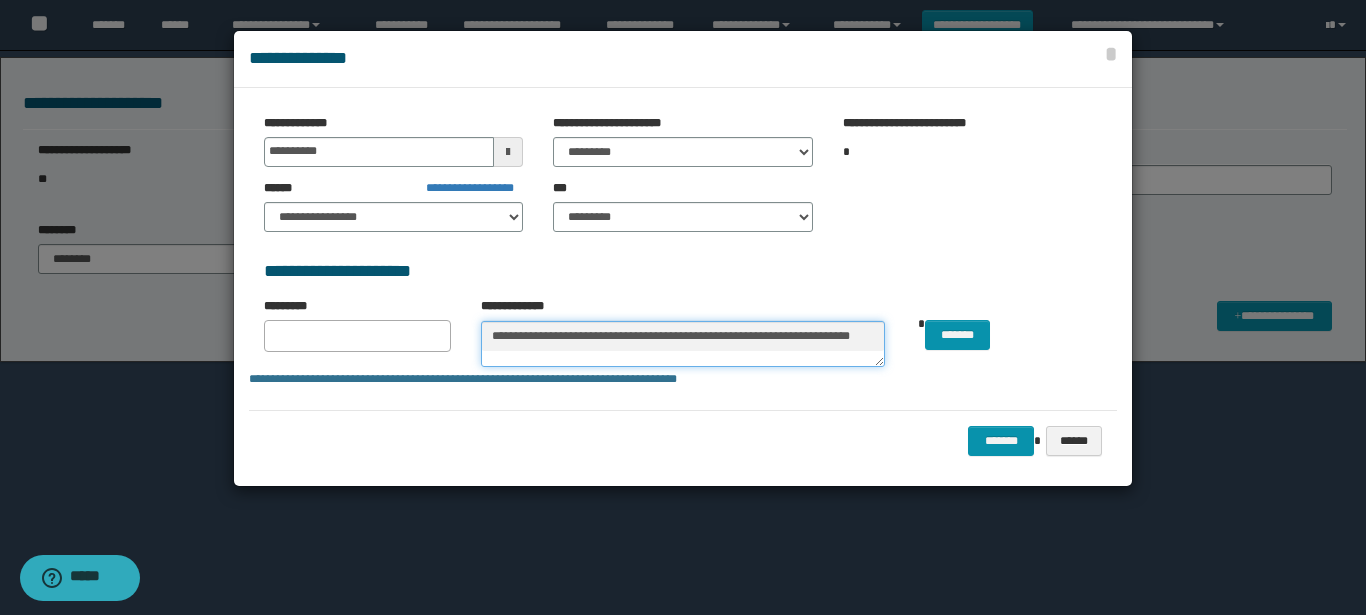 type on "**********" 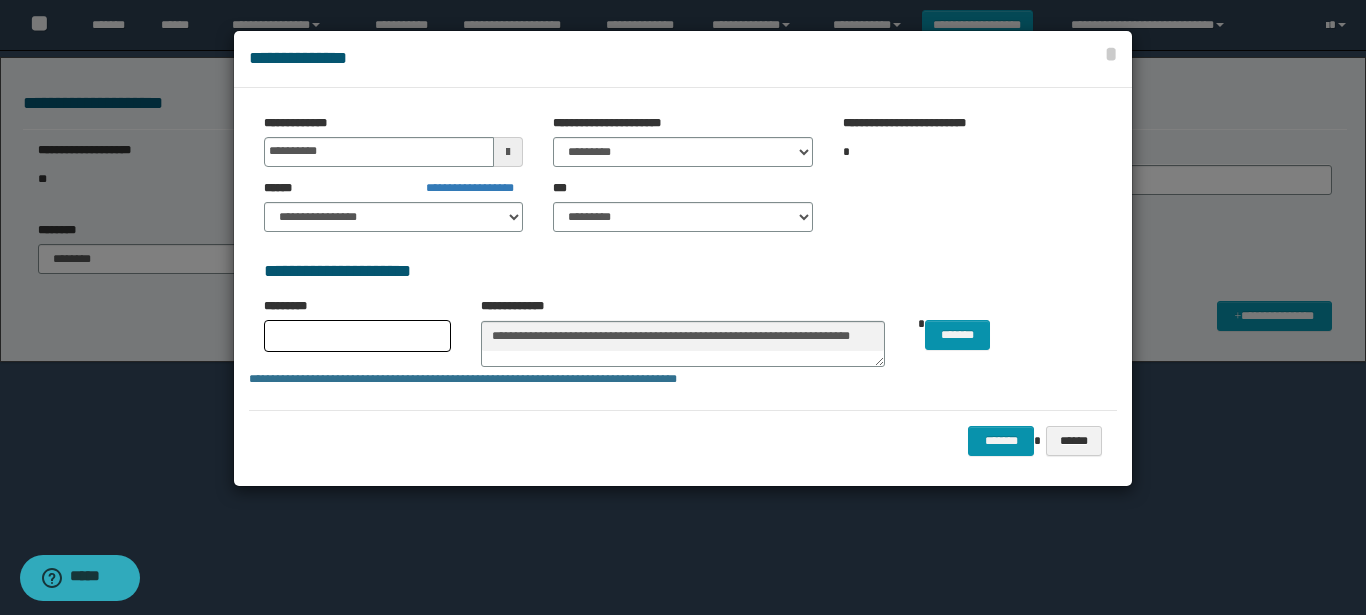 click at bounding box center (357, 332) 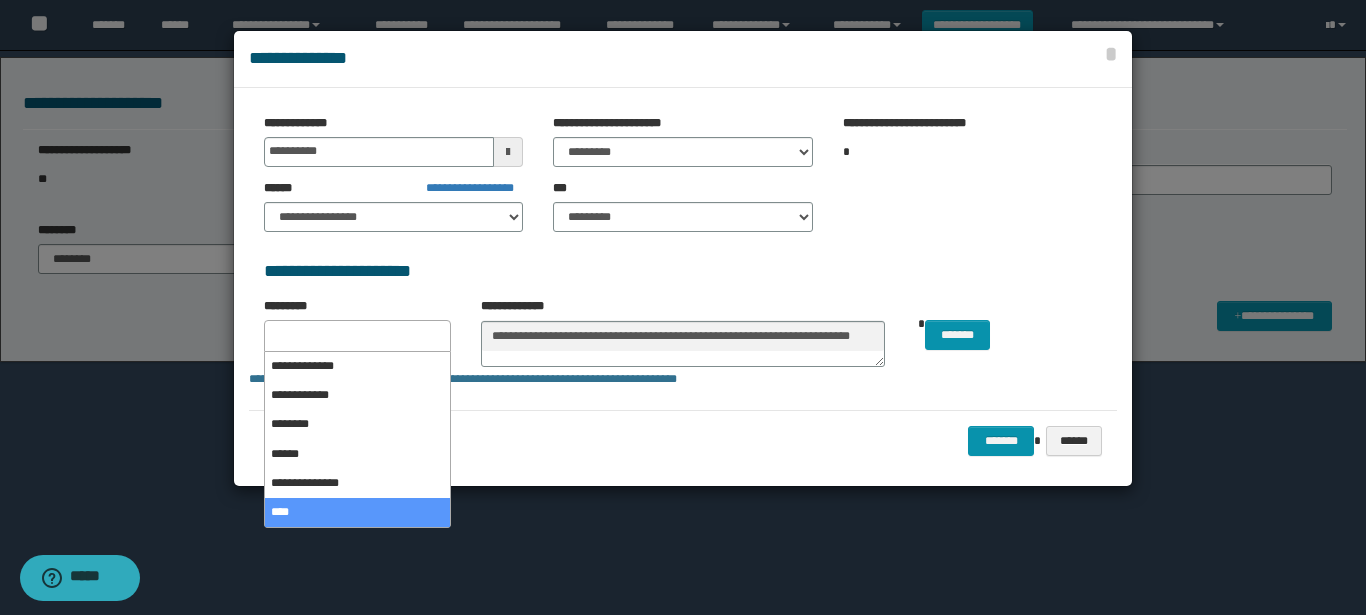 select on "*" 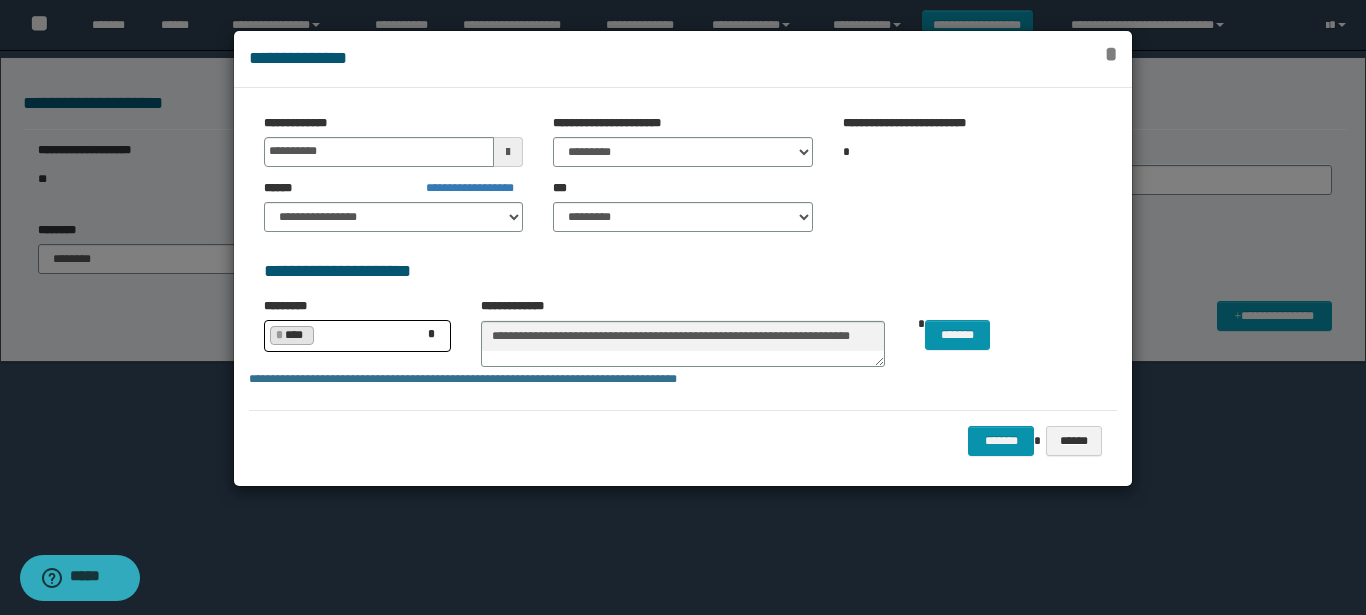 click on "*" at bounding box center (1111, 54) 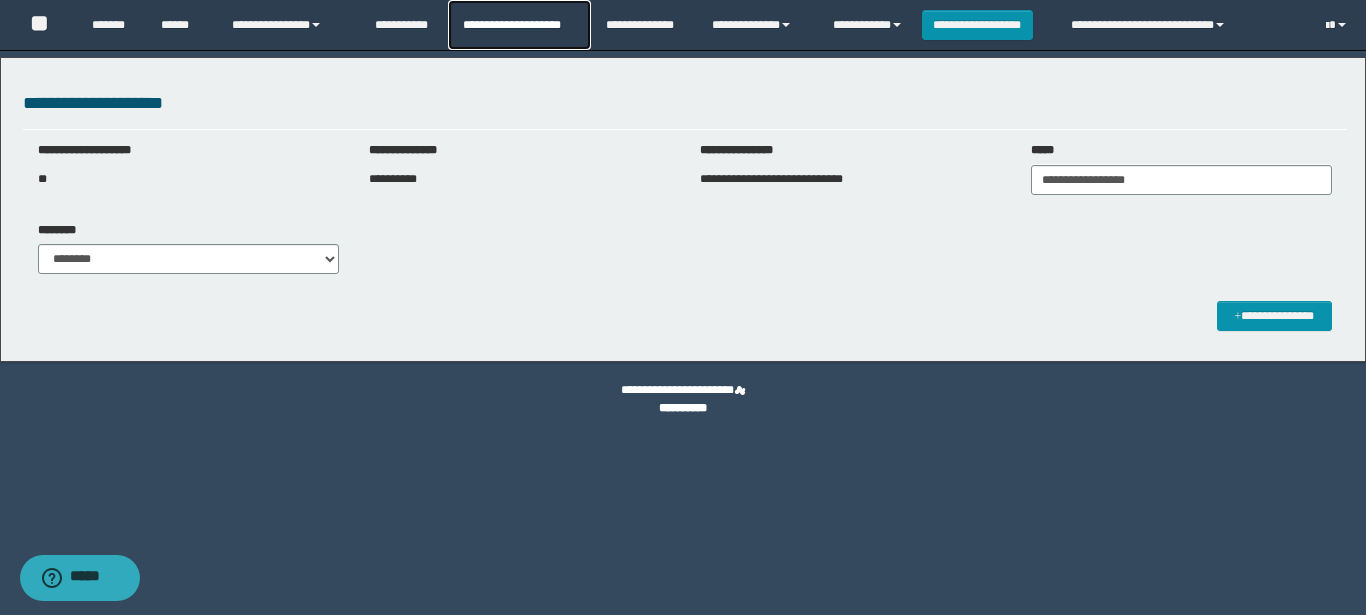 click on "**********" at bounding box center (519, 25) 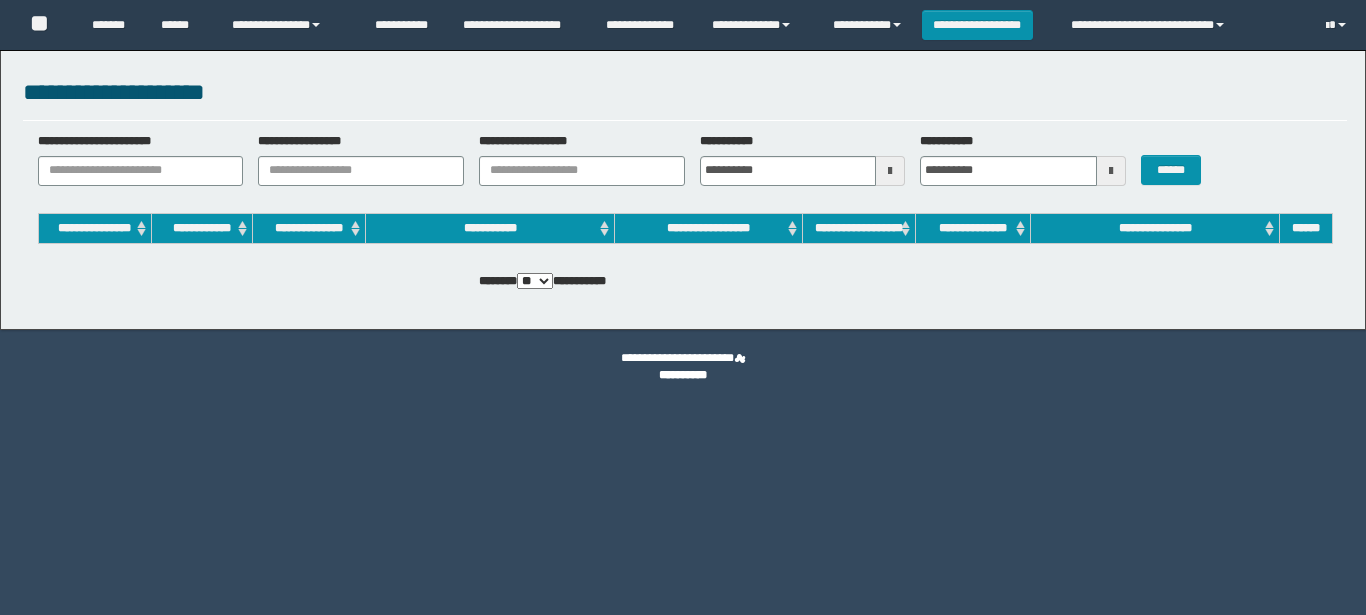 scroll, scrollTop: 0, scrollLeft: 0, axis: both 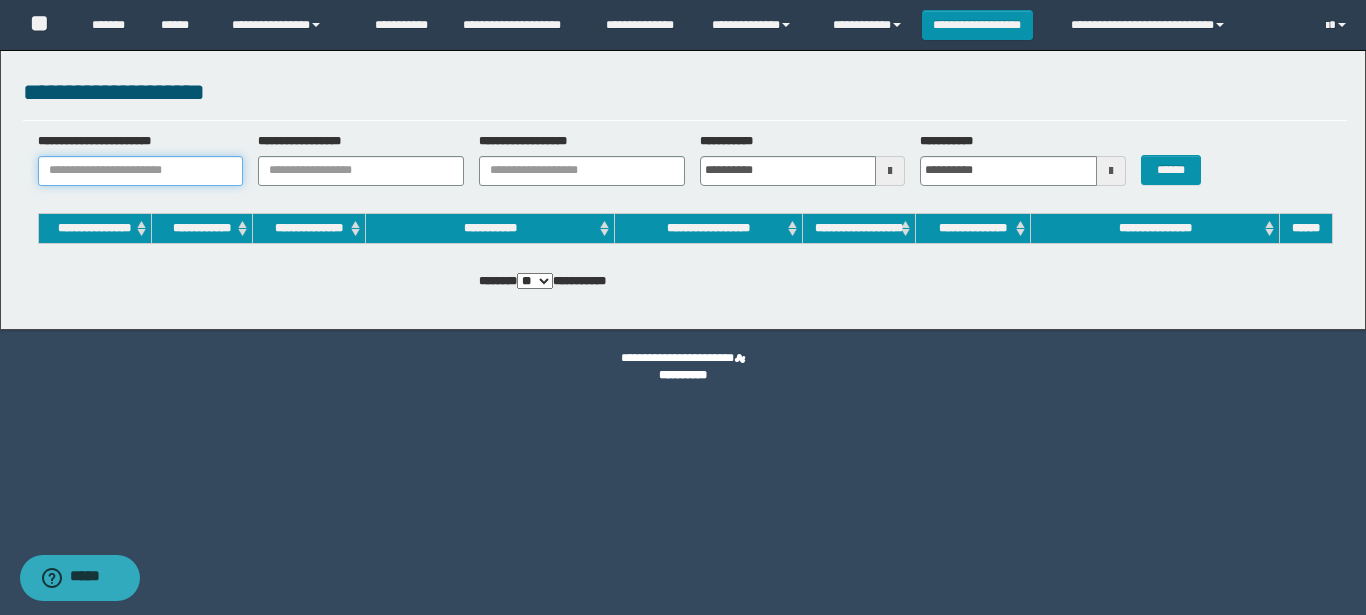click on "**********" at bounding box center (141, 171) 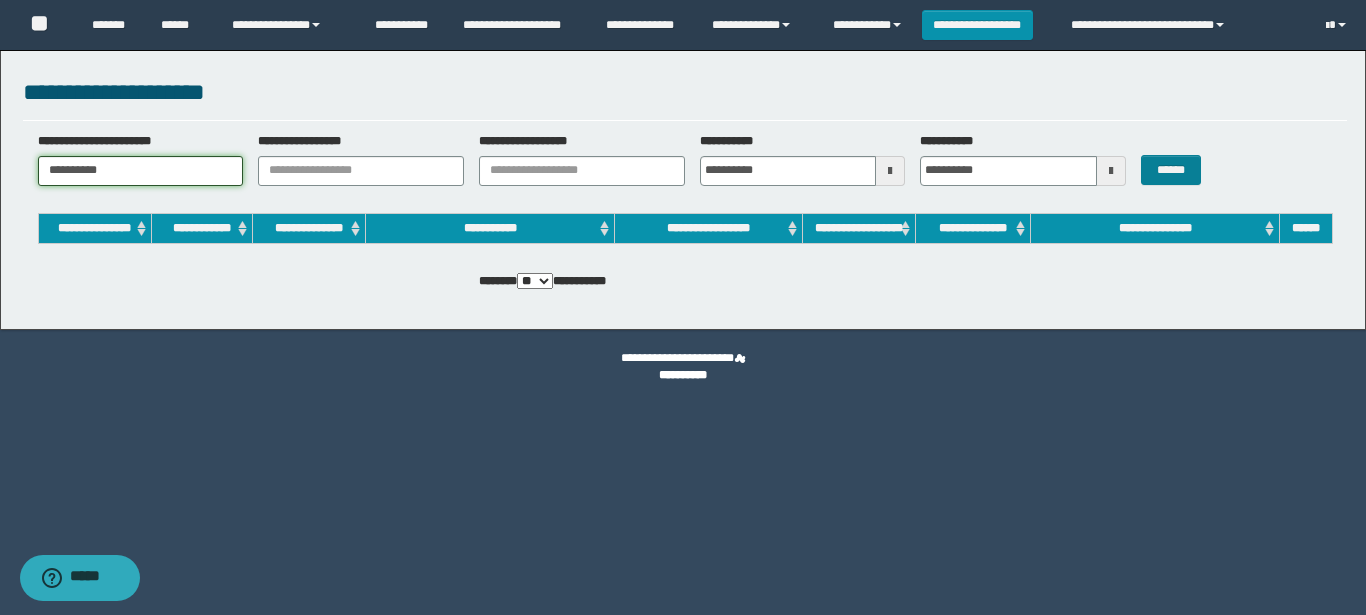 type on "**********" 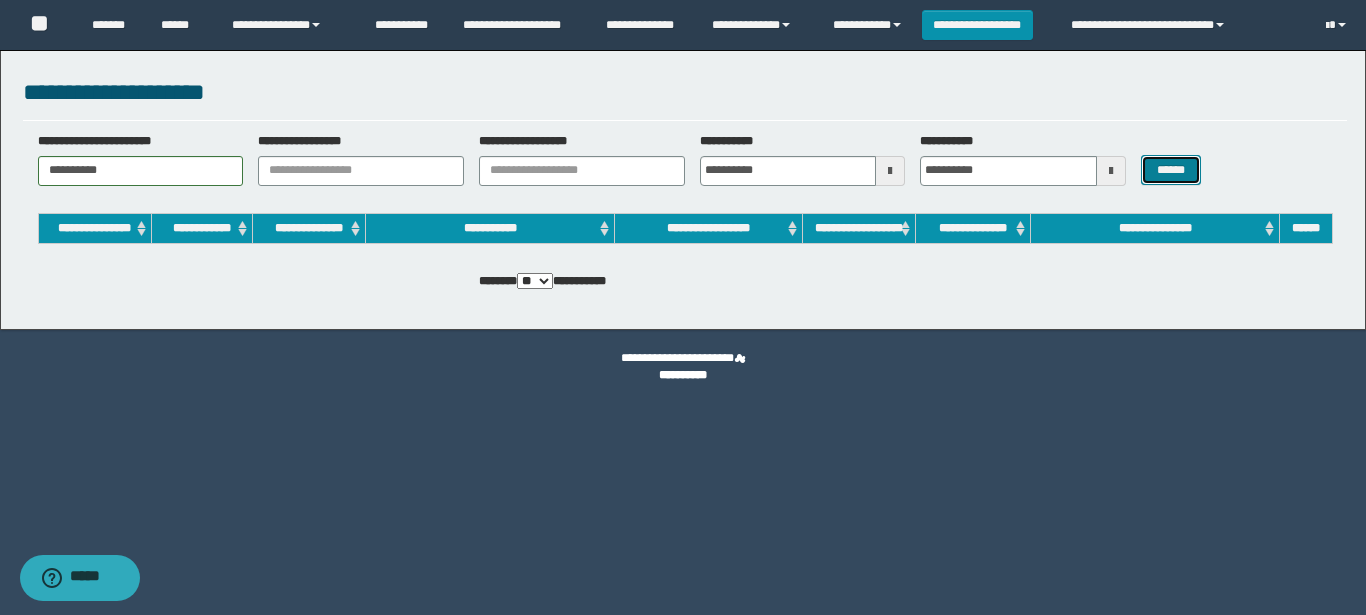 click on "******" at bounding box center [1170, 170] 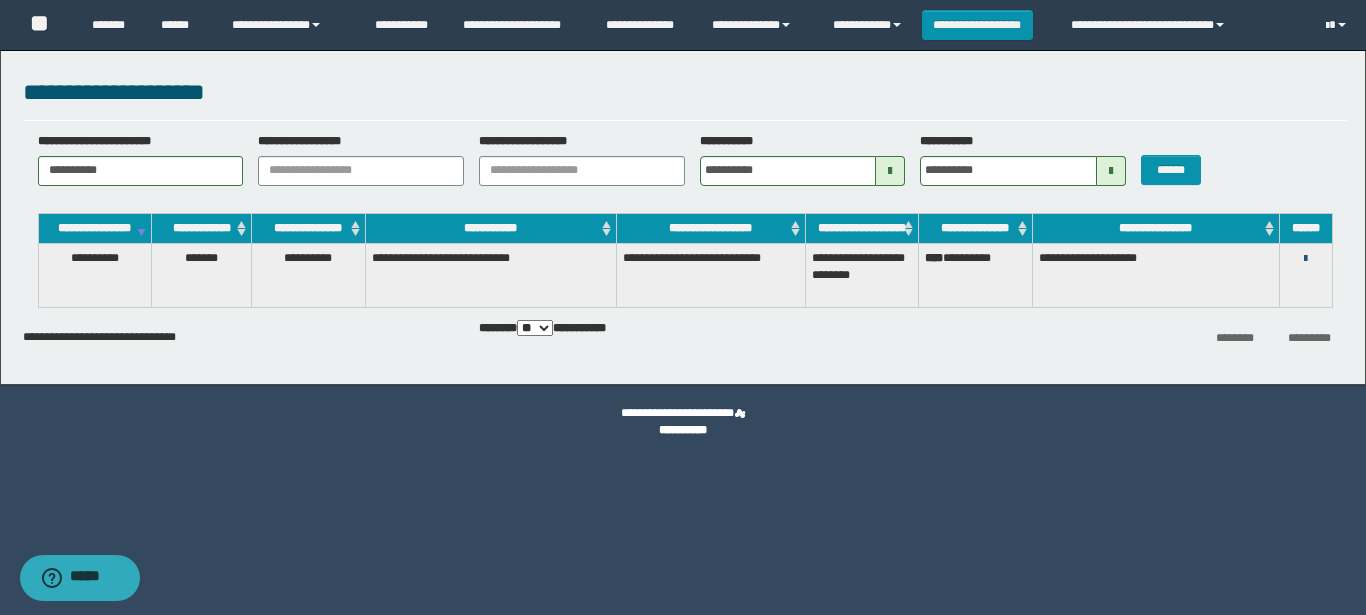 click at bounding box center (1305, 259) 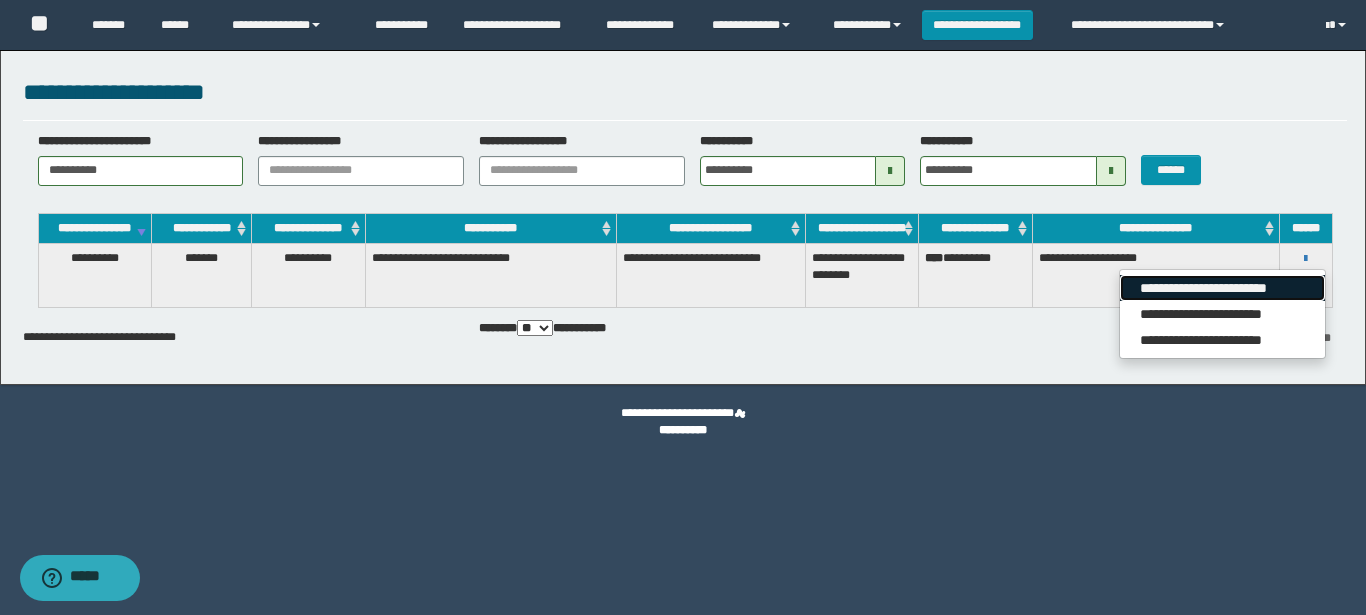 click on "**********" at bounding box center [1222, 288] 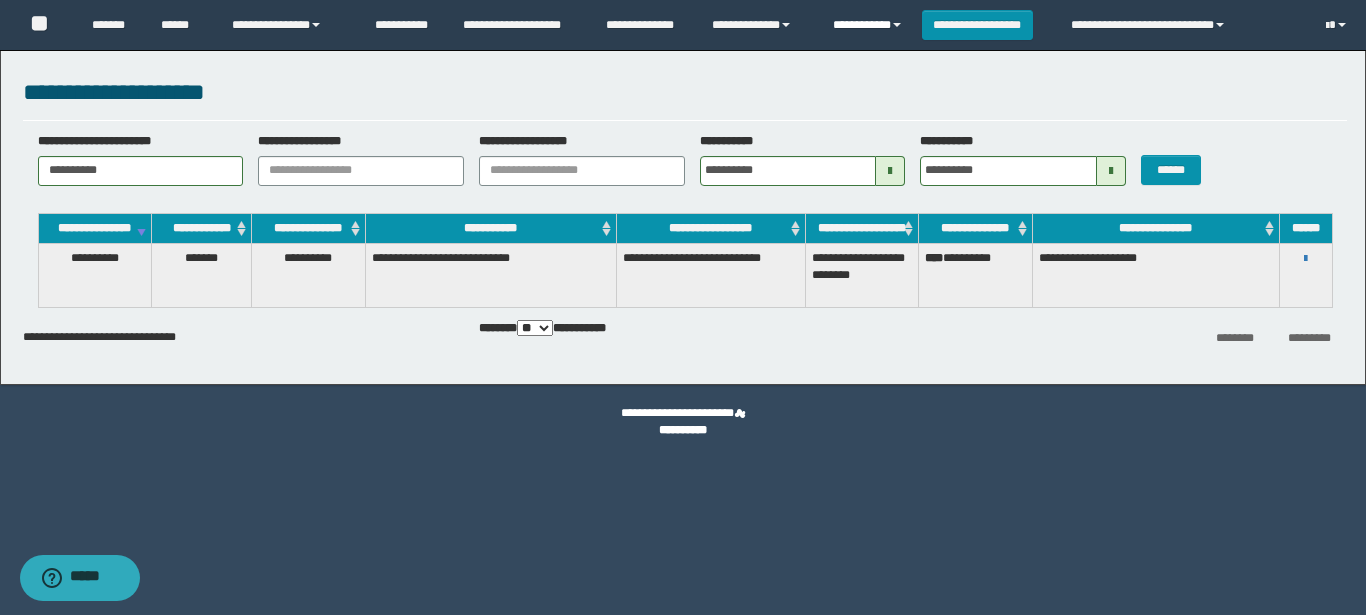 click on "**********" at bounding box center [870, 25] 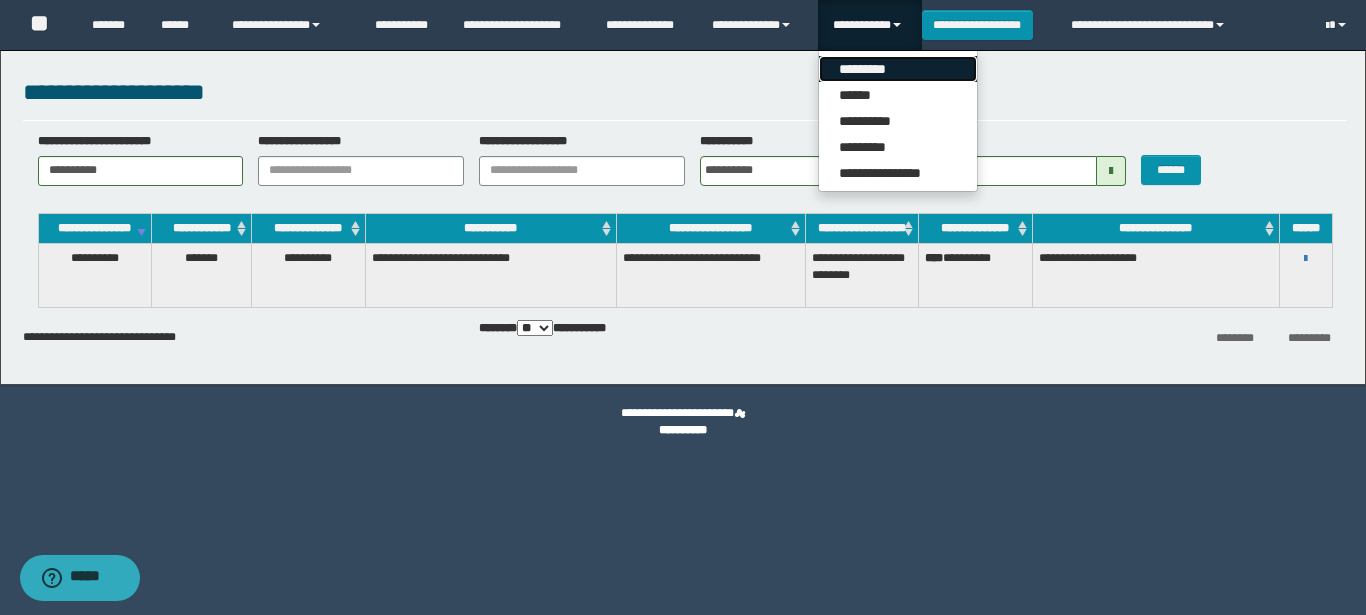 click on "*********" at bounding box center (898, 69) 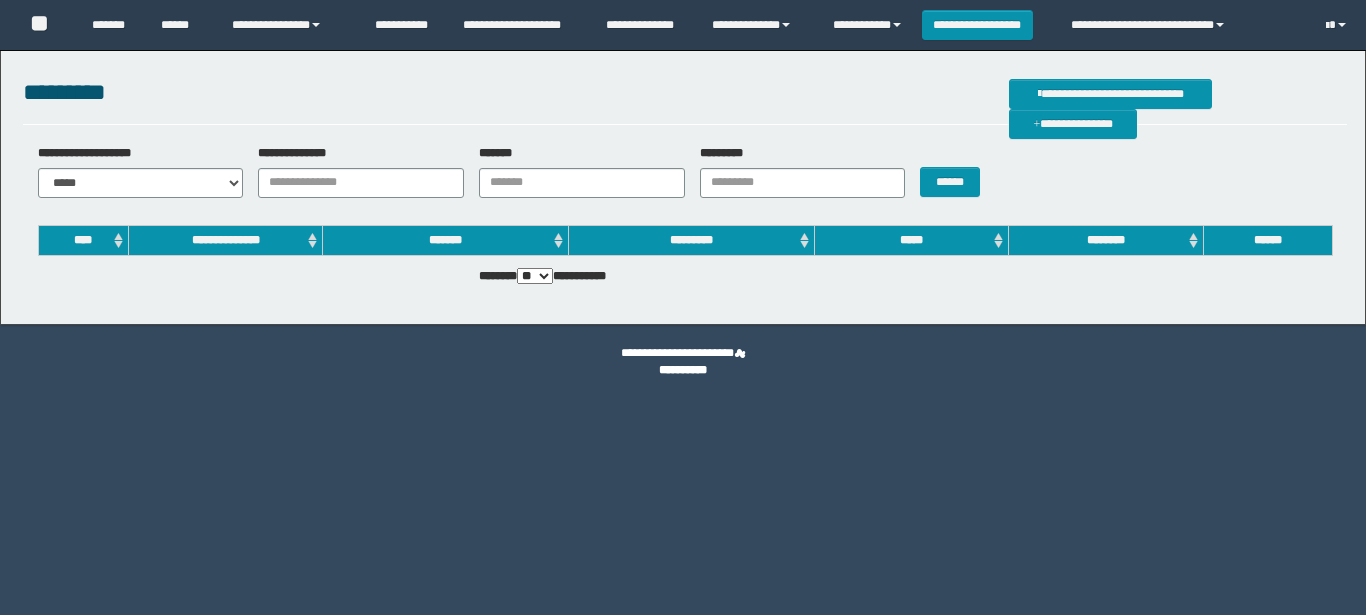 scroll, scrollTop: 0, scrollLeft: 0, axis: both 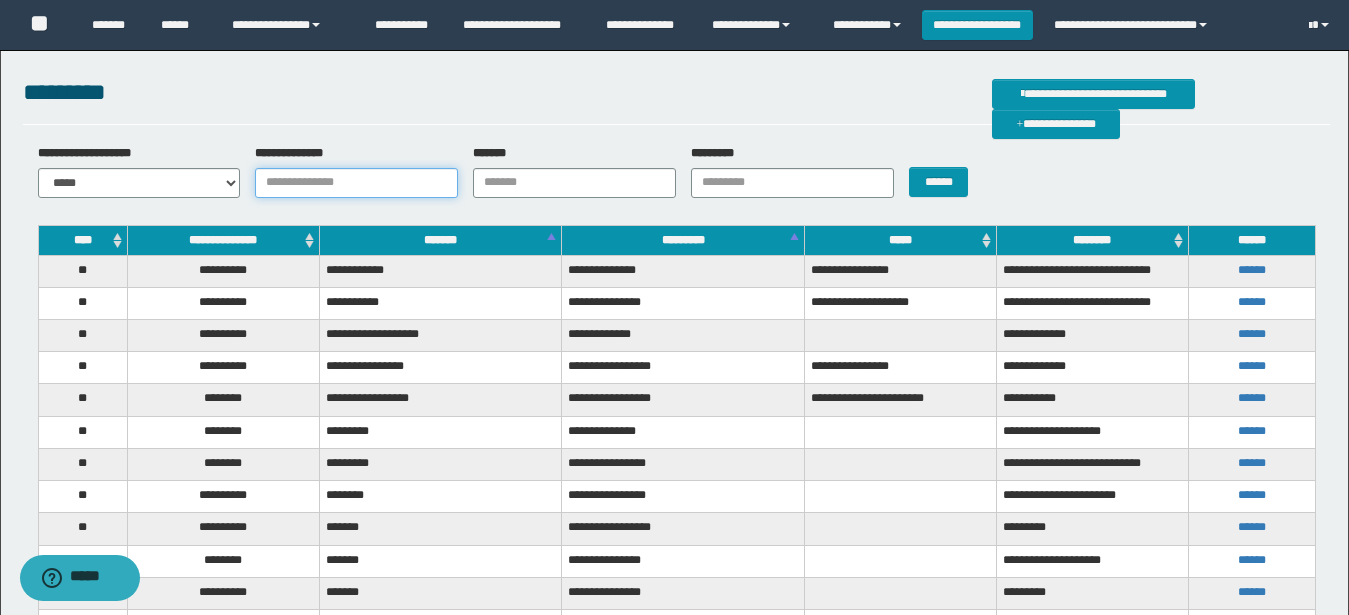click on "**********" at bounding box center [356, 183] 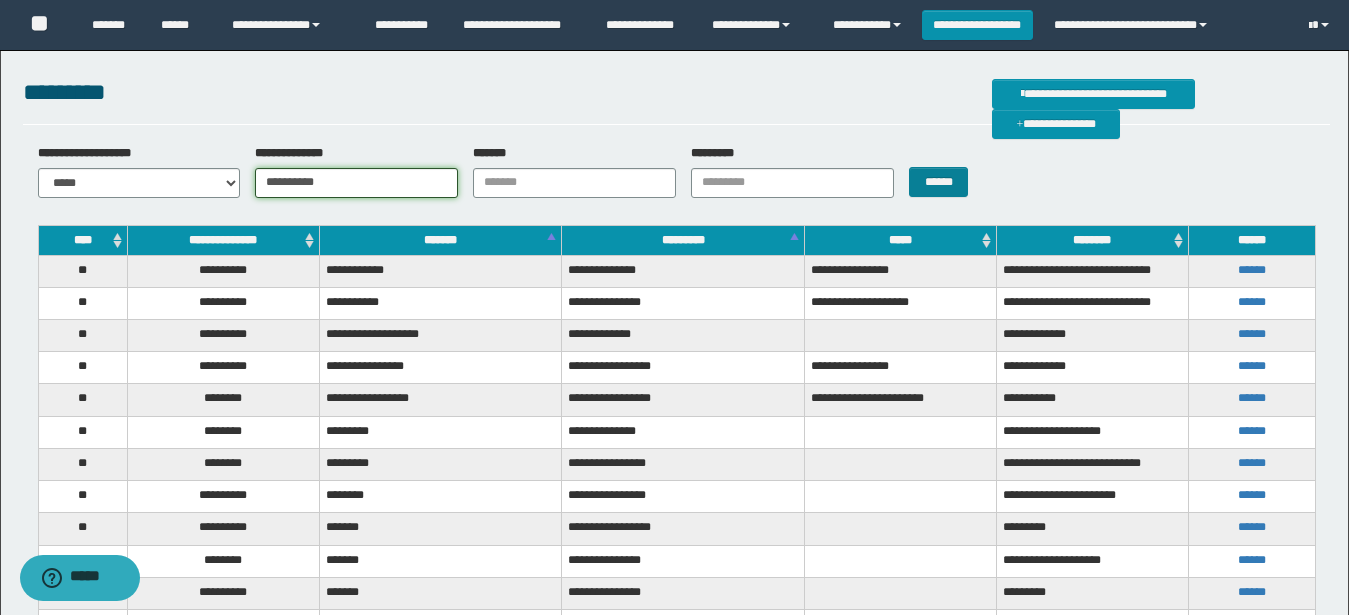type on "**********" 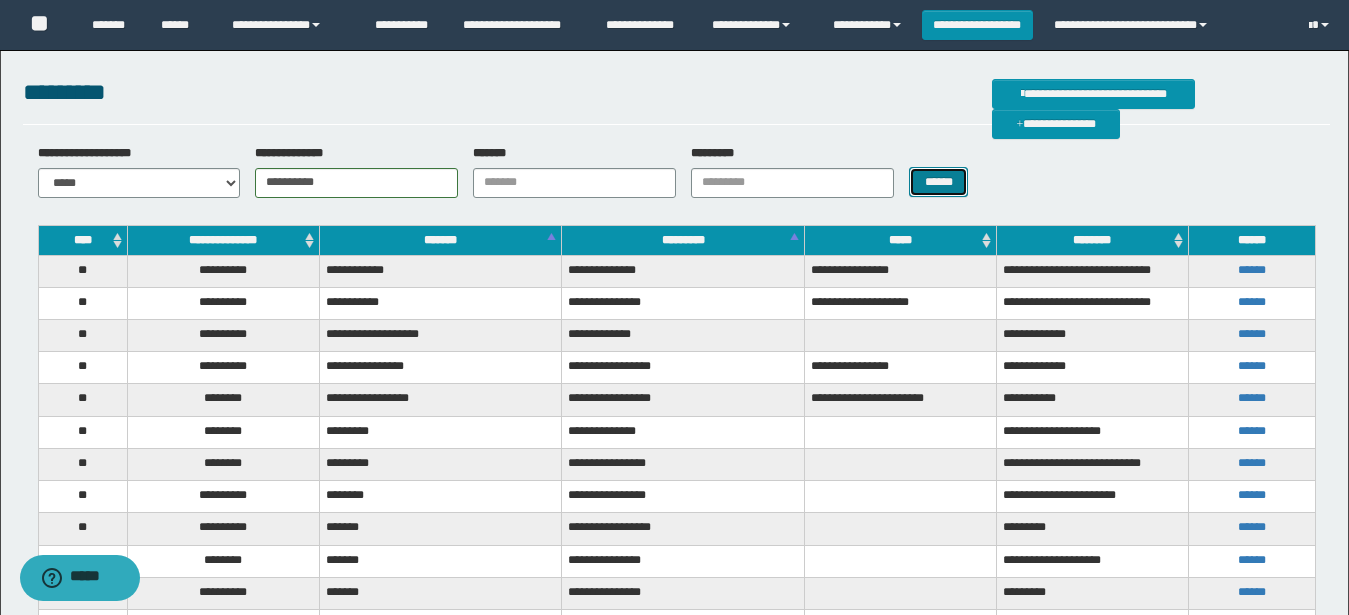 click on "******" at bounding box center [938, 182] 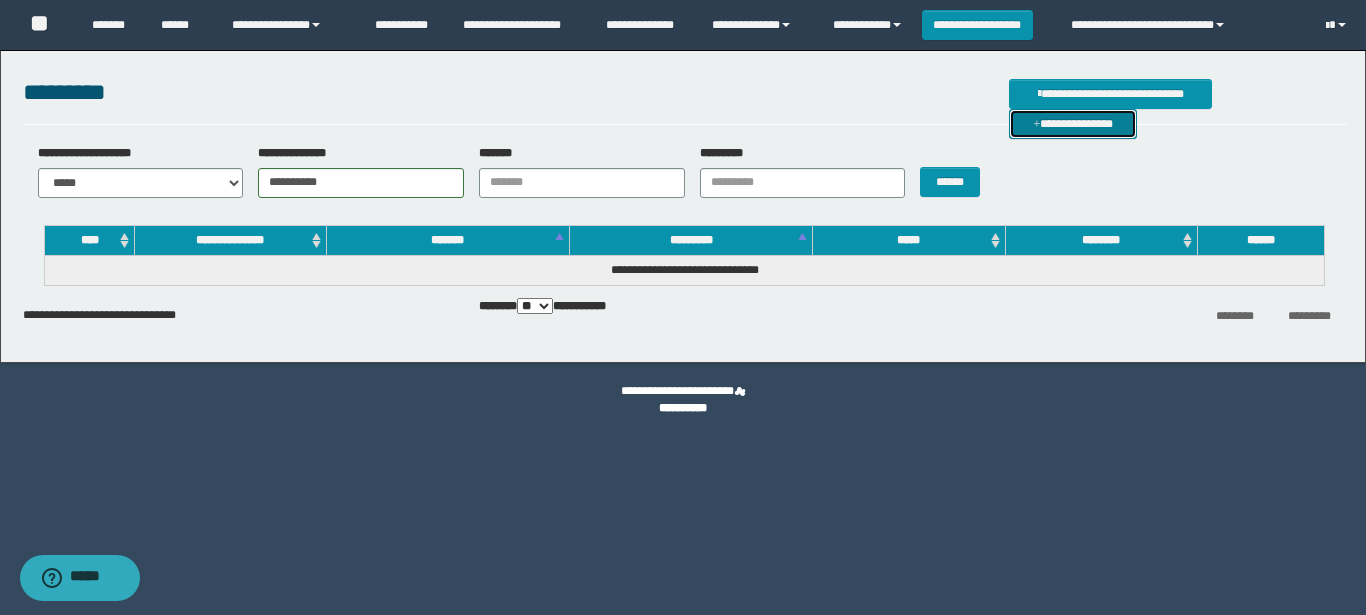 click on "**********" at bounding box center [1073, 124] 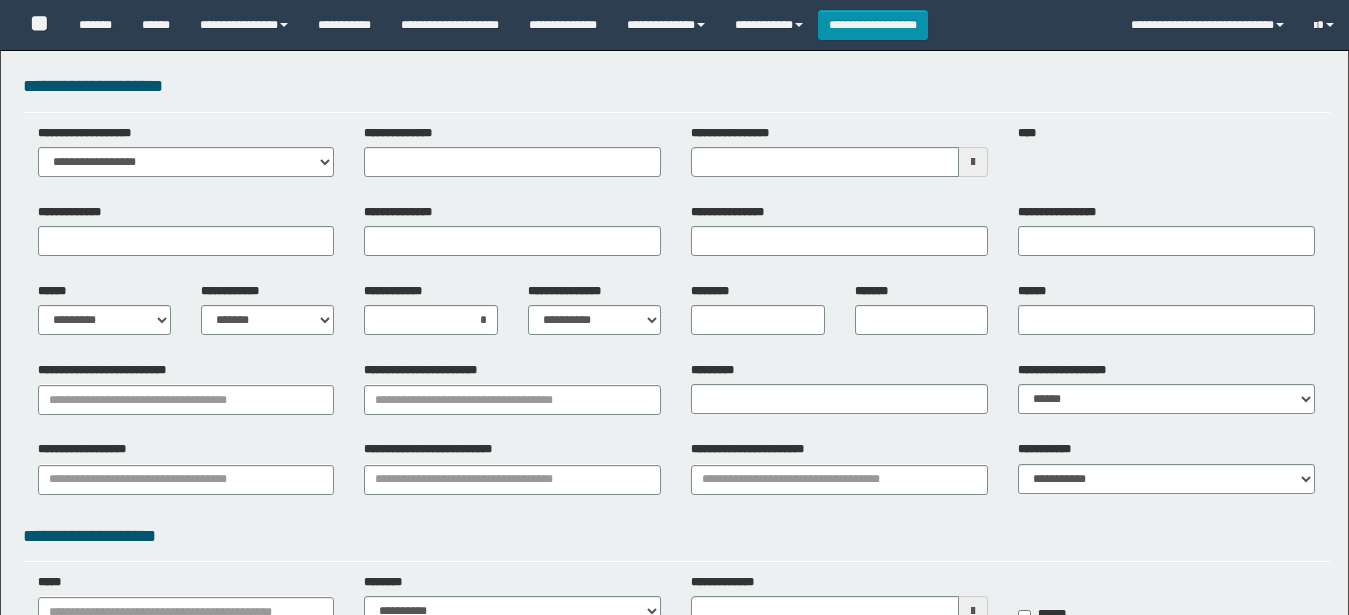 scroll, scrollTop: 0, scrollLeft: 0, axis: both 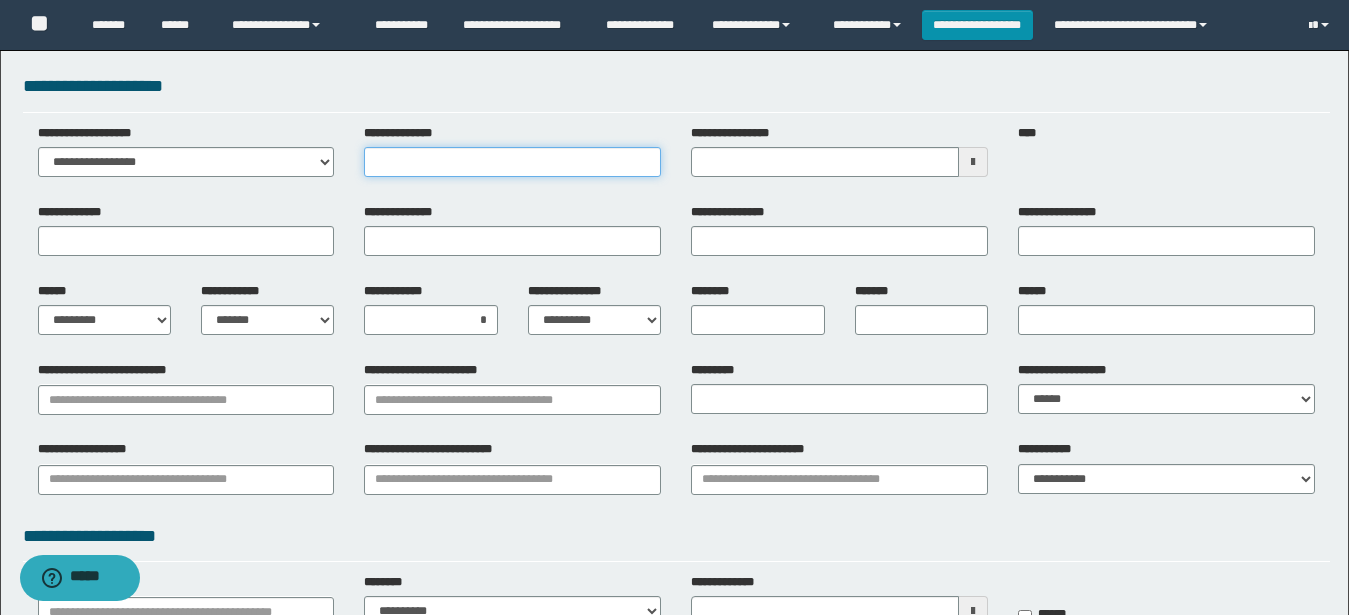 click on "**********" at bounding box center (512, 162) 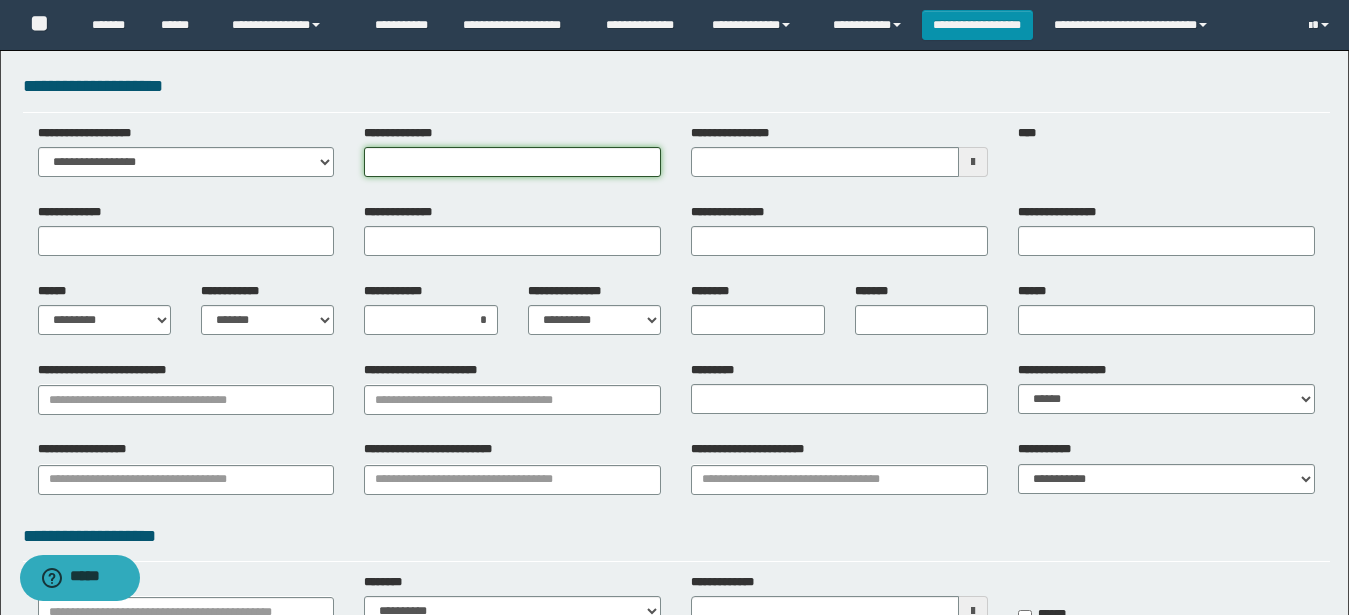 type on "**********" 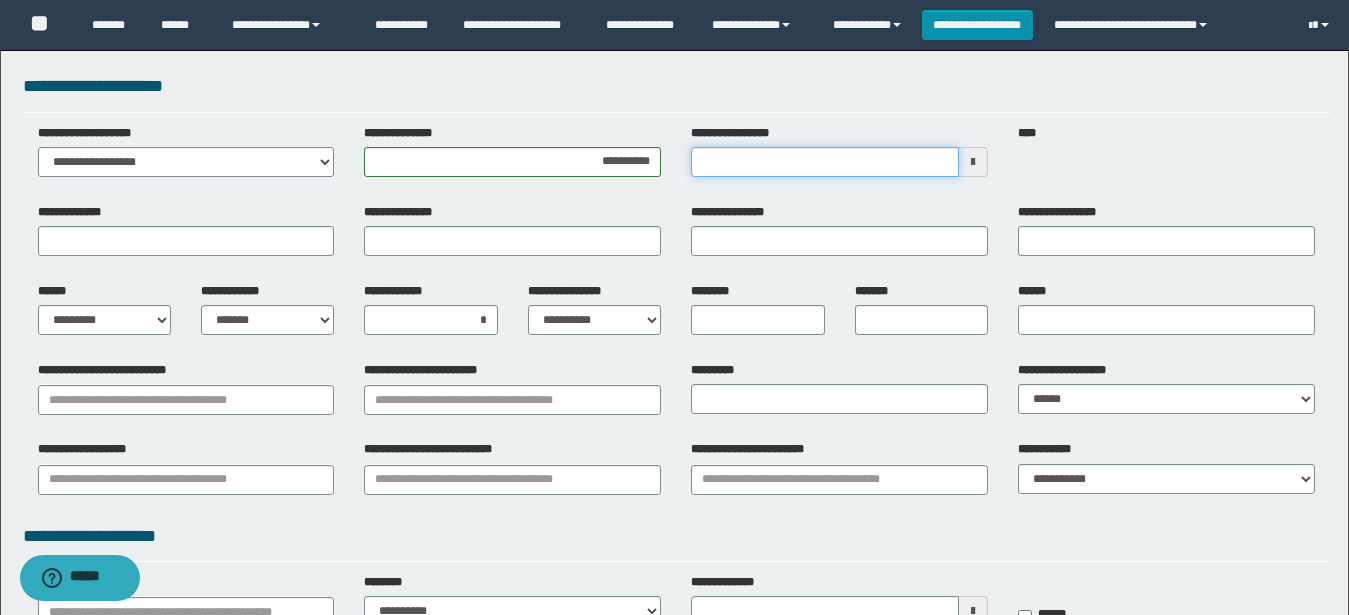 click on "**********" at bounding box center [825, 162] 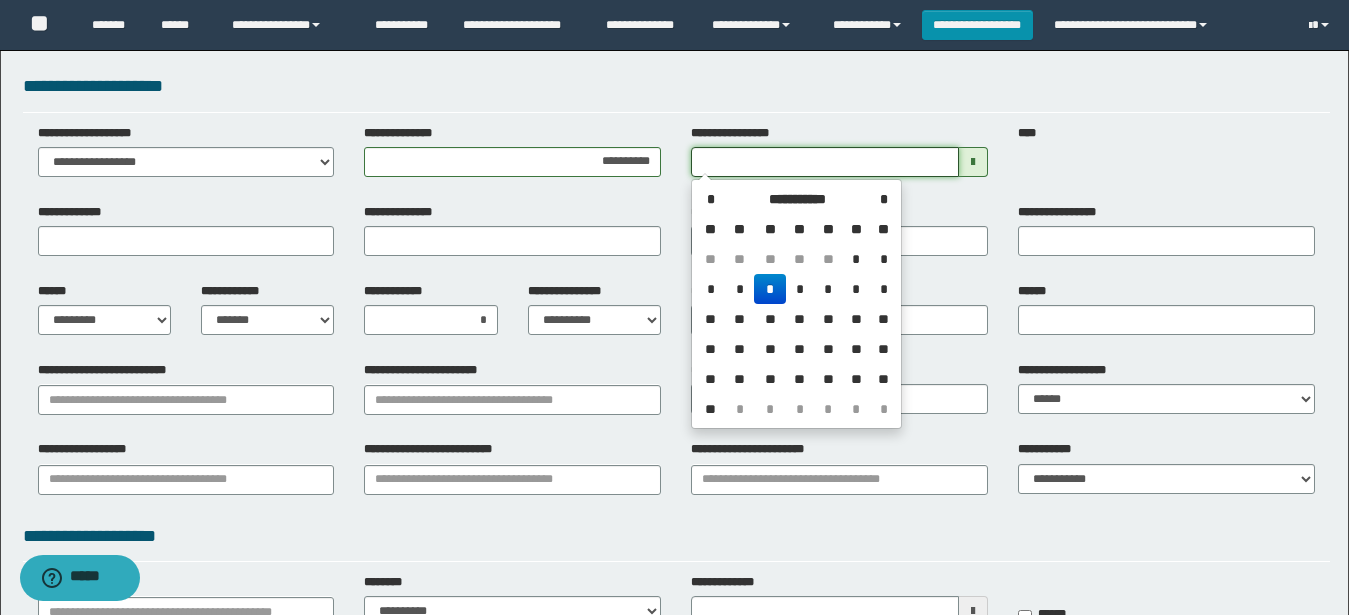 type on "**********" 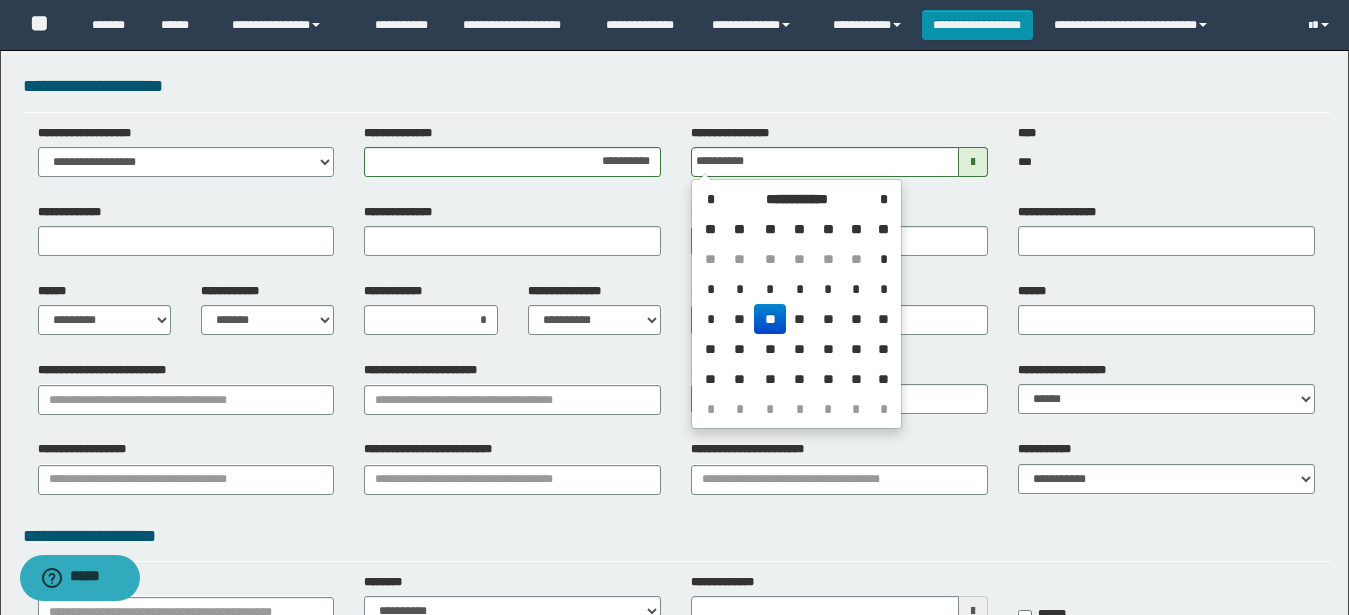 click on "**" at bounding box center [770, 319] 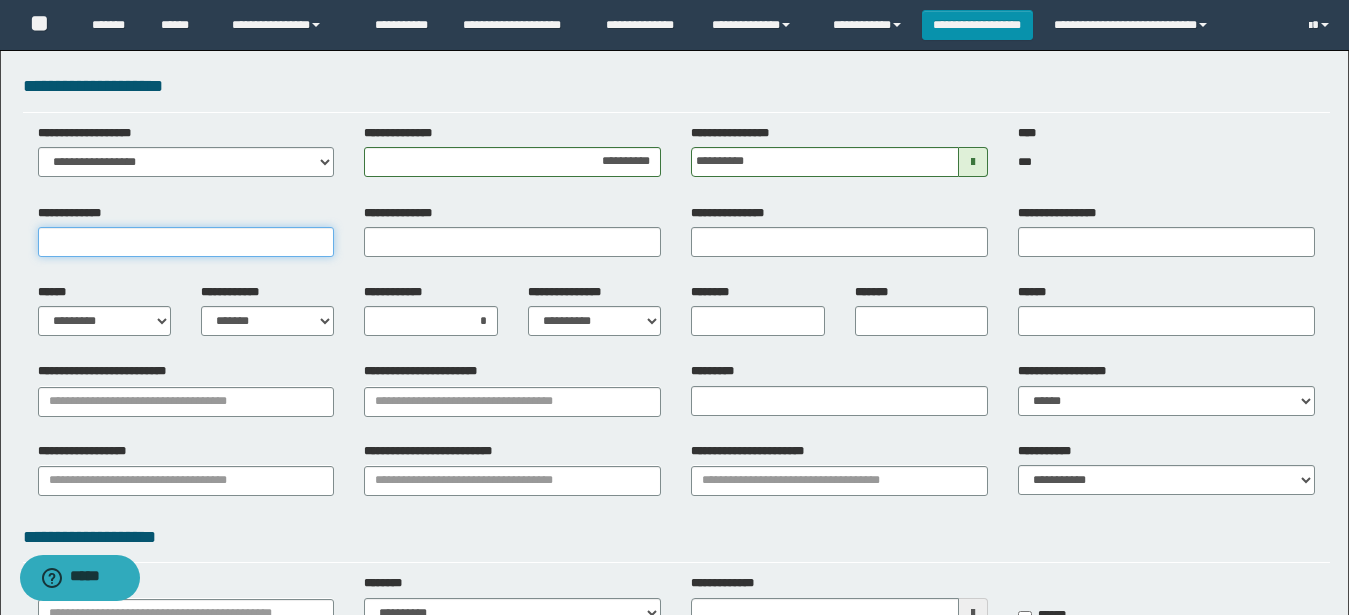 click on "**********" at bounding box center [186, 242] 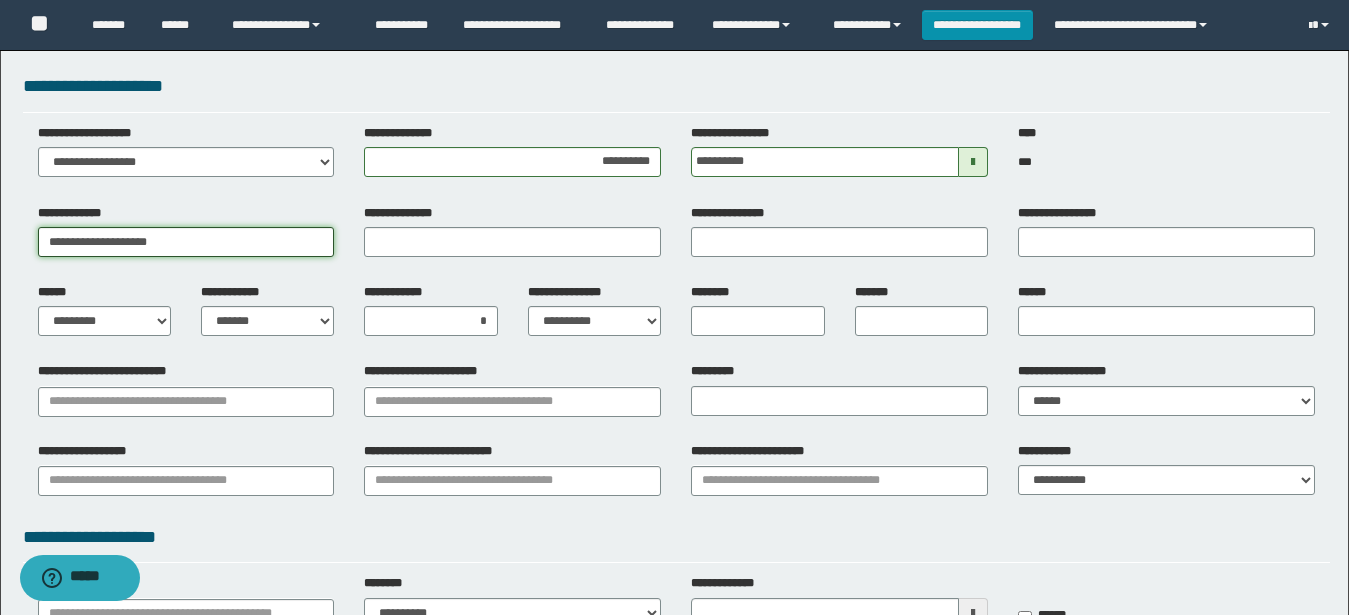 drag, startPoint x: 266, startPoint y: 240, endPoint x: 83, endPoint y: 243, distance: 183.02458 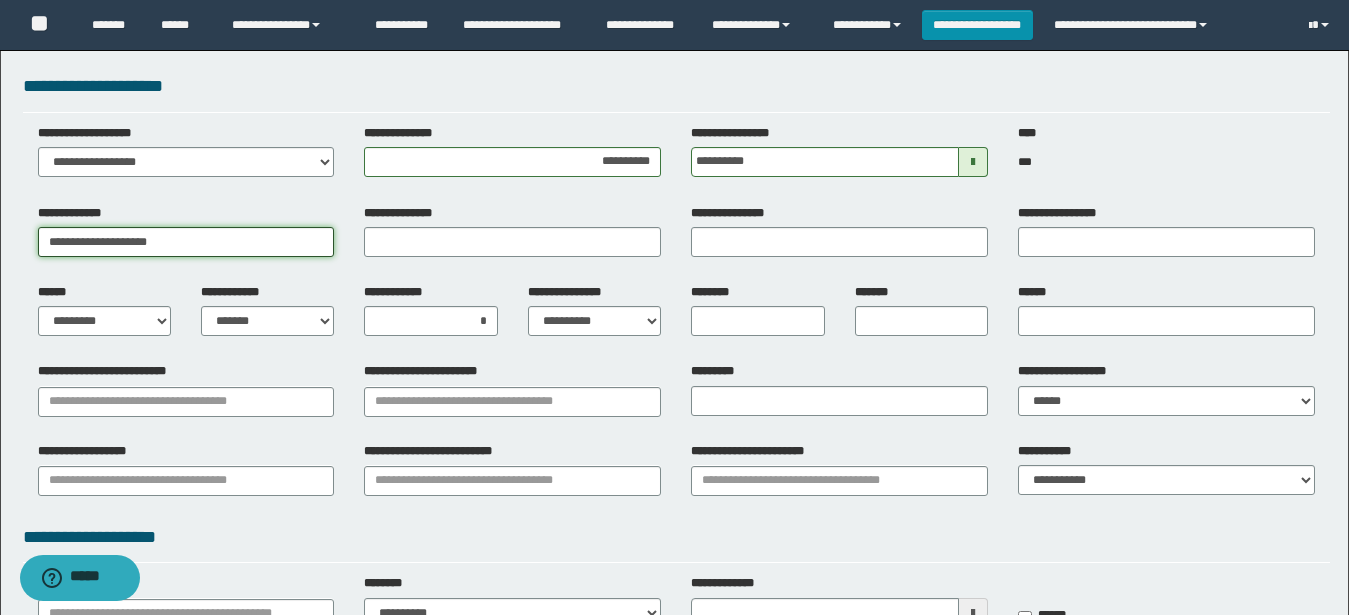 click on "**********" at bounding box center (186, 242) 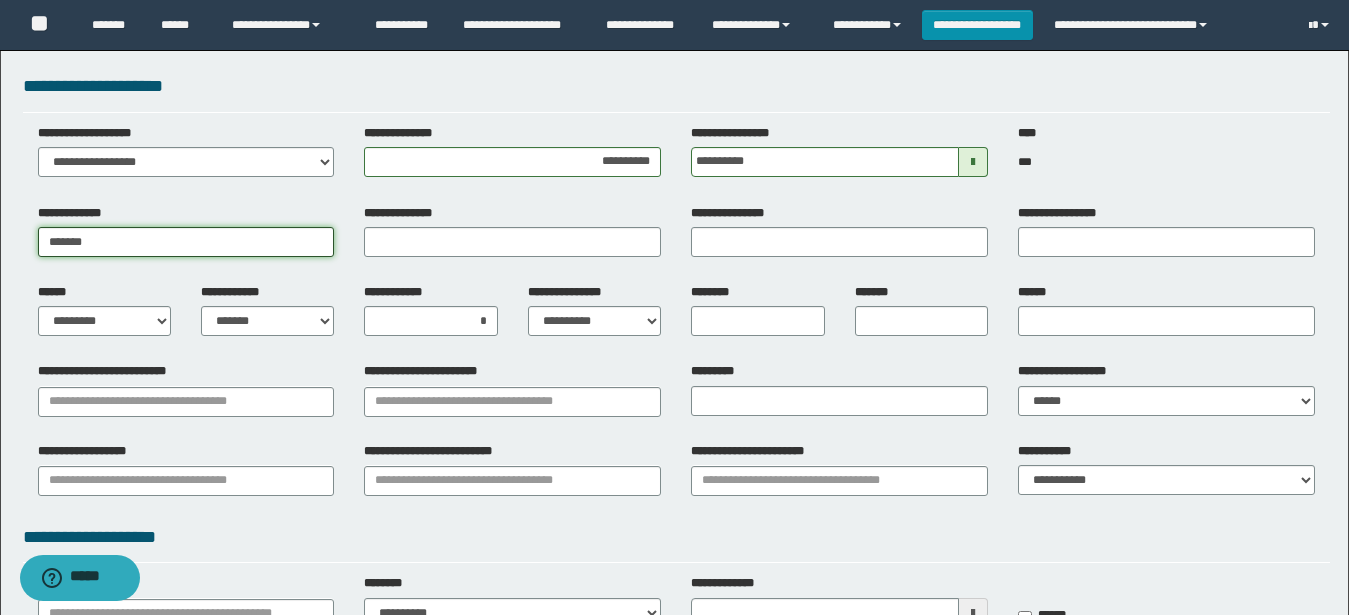 type on "******" 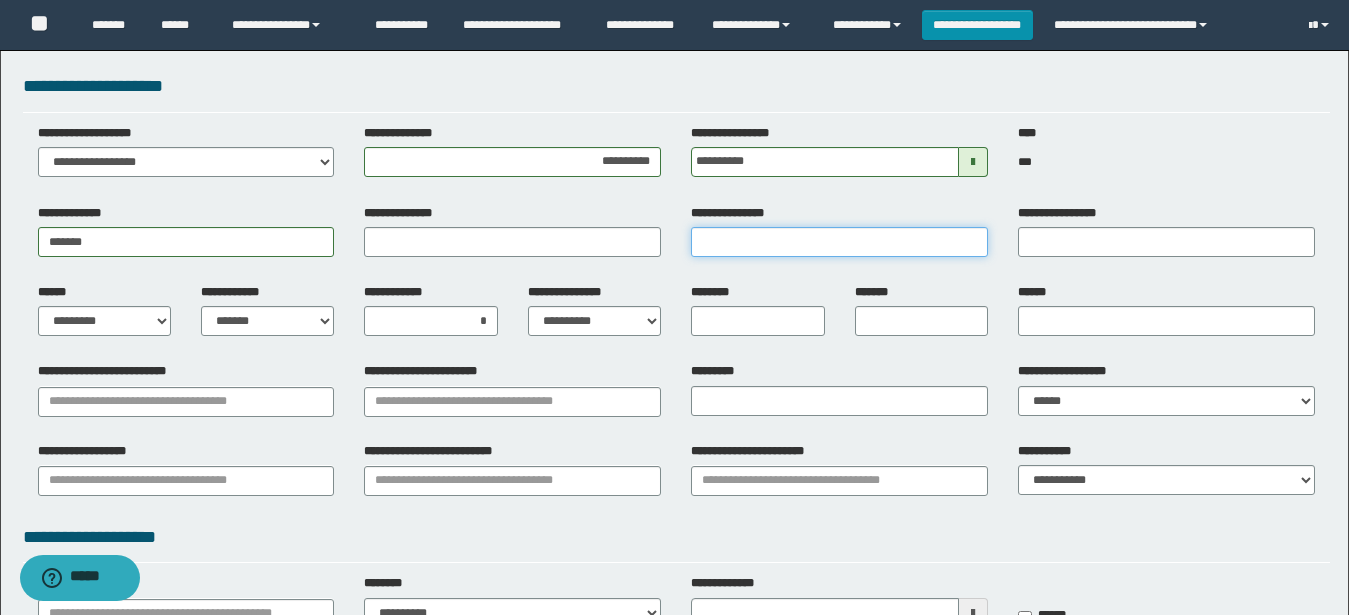 click on "**********" at bounding box center (839, 242) 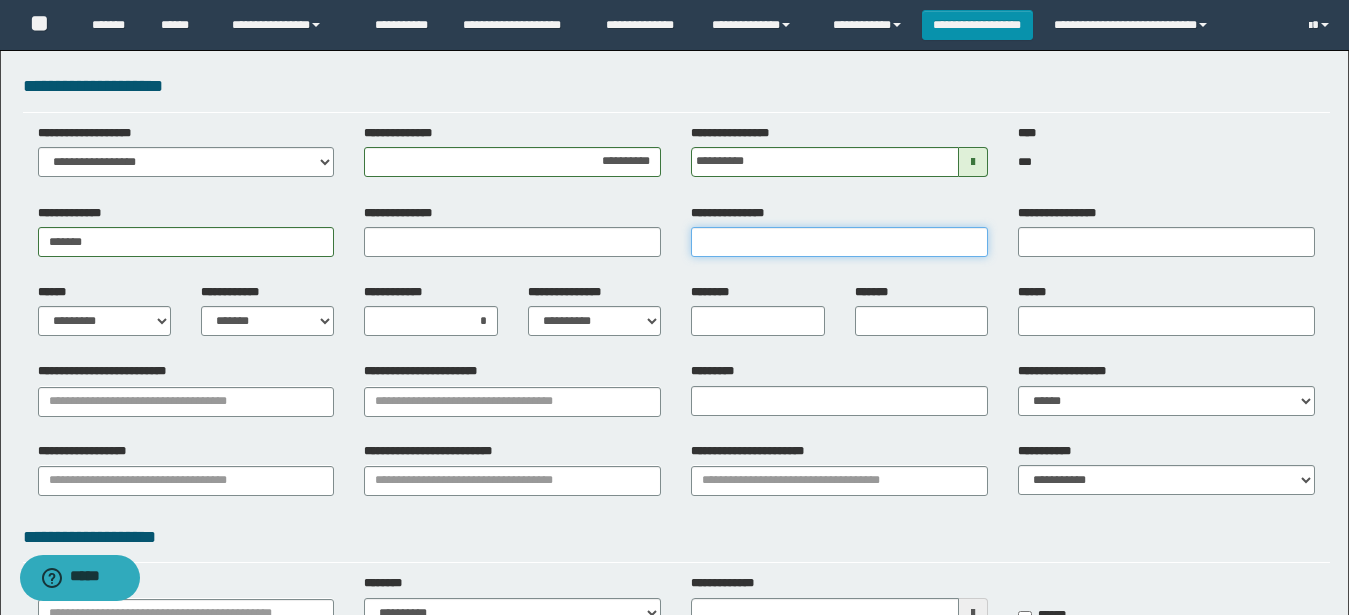 paste on "**********" 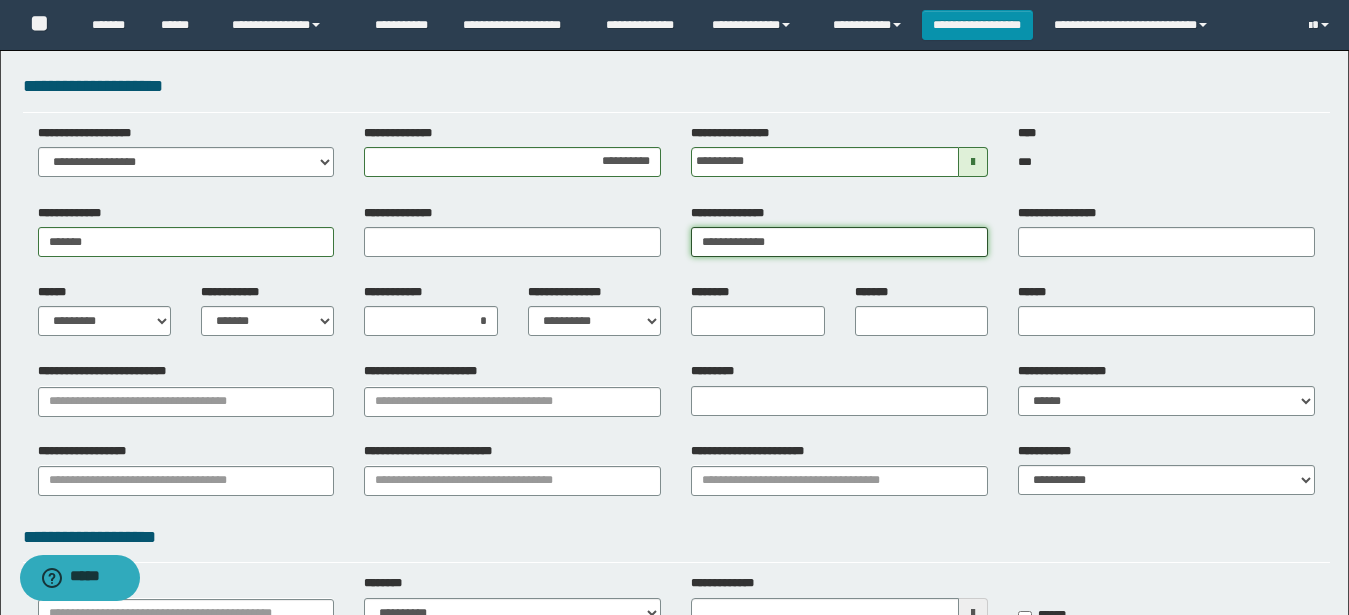 drag, startPoint x: 801, startPoint y: 243, endPoint x: 741, endPoint y: 239, distance: 60.133186 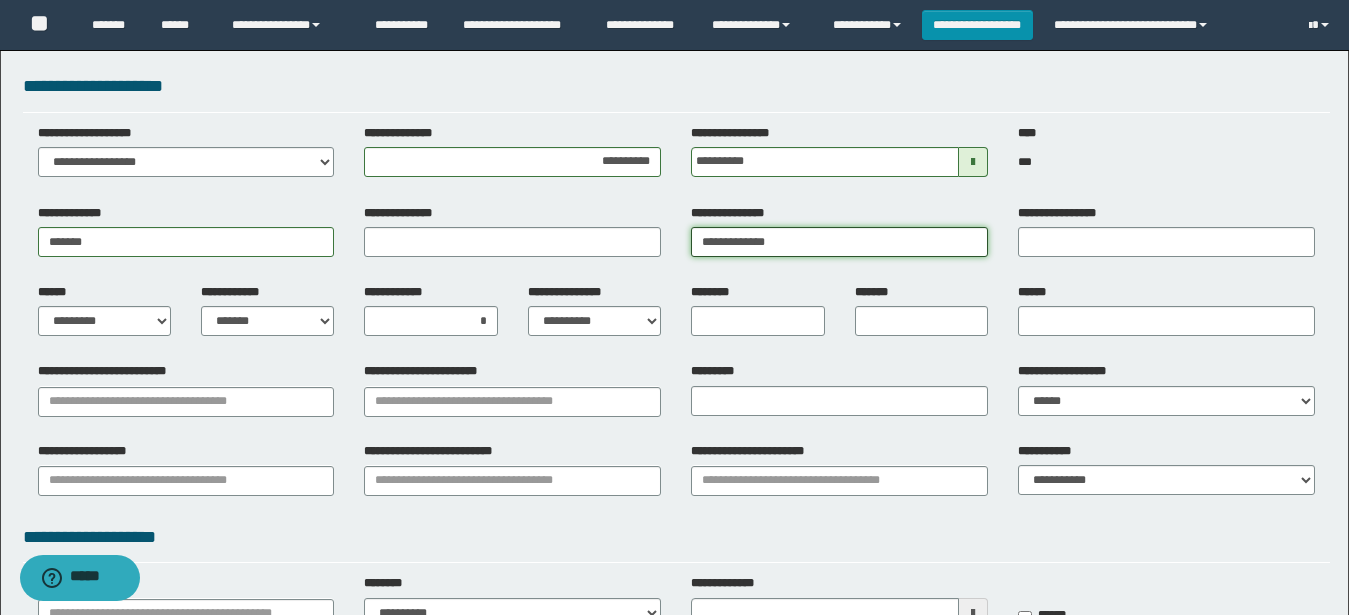 click on "**********" at bounding box center [839, 242] 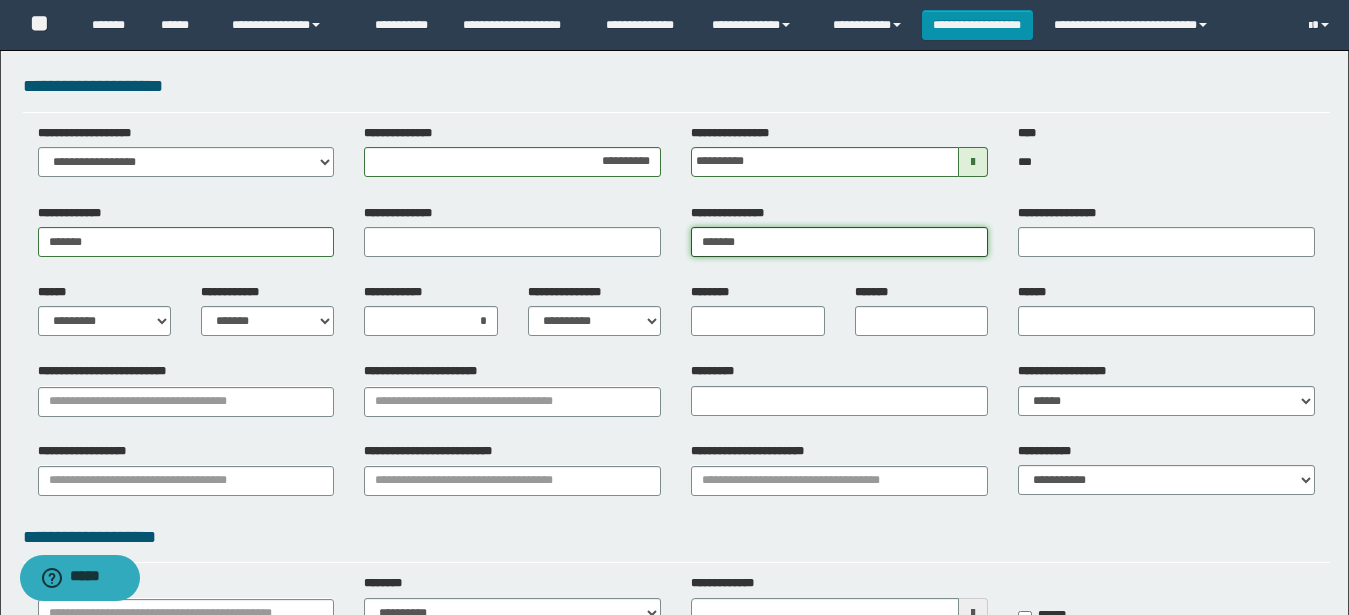 type on "******" 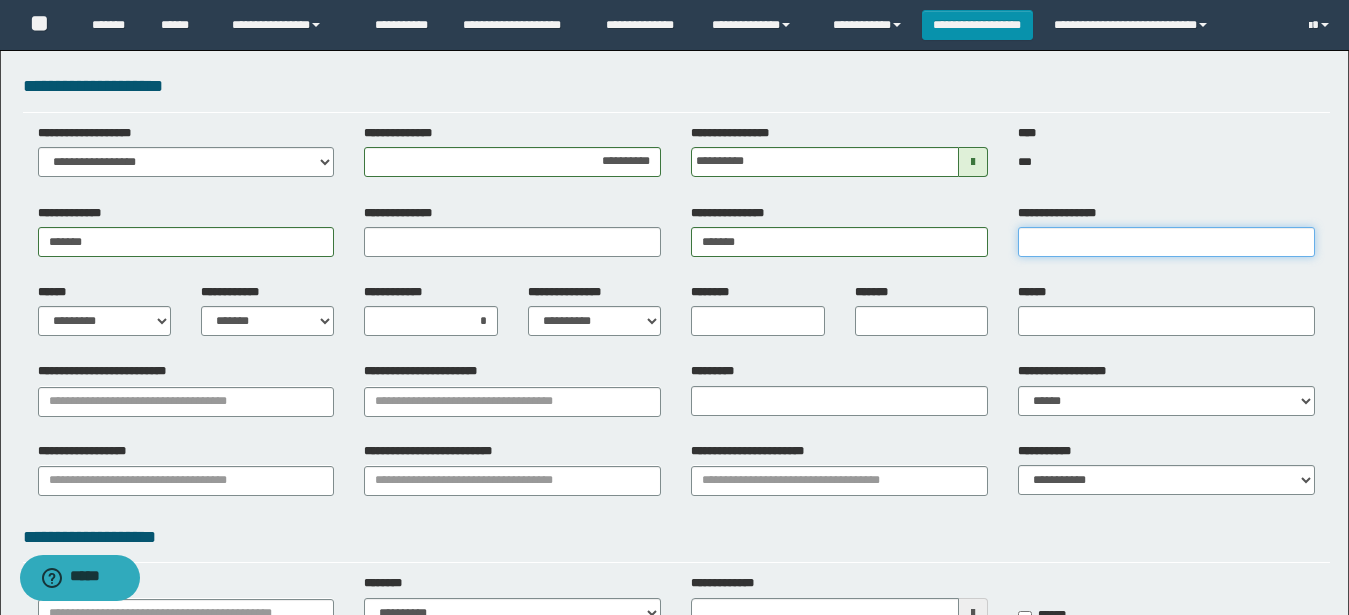 click on "**********" at bounding box center [1166, 242] 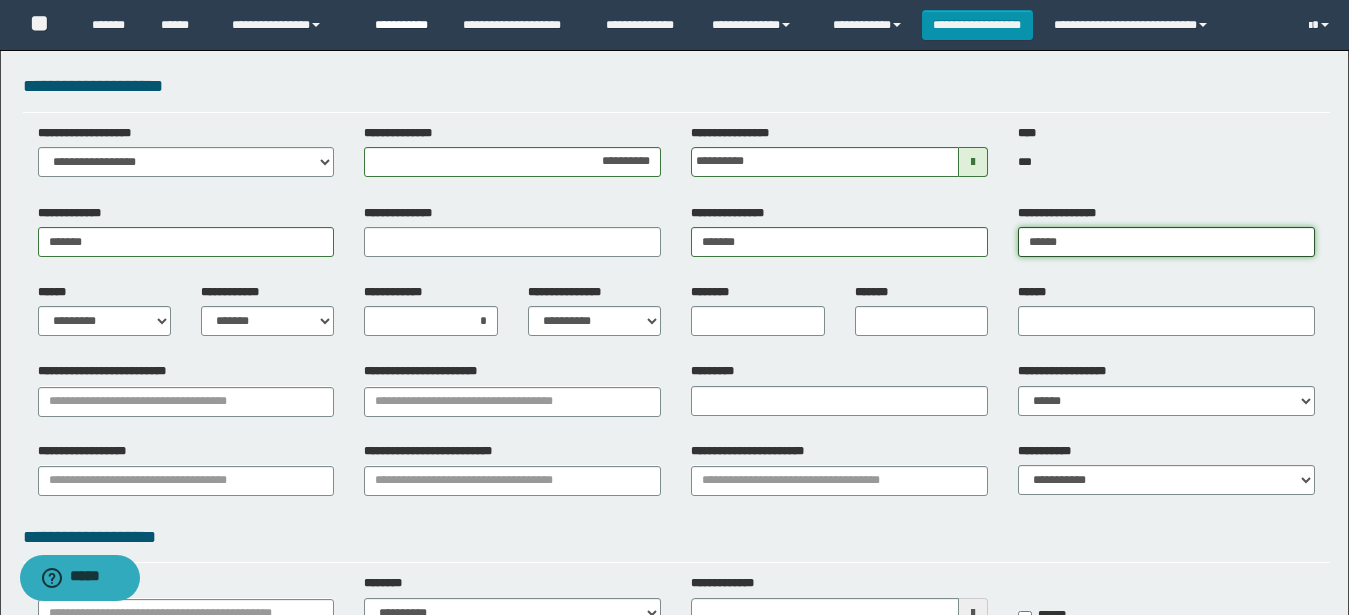 type on "******" 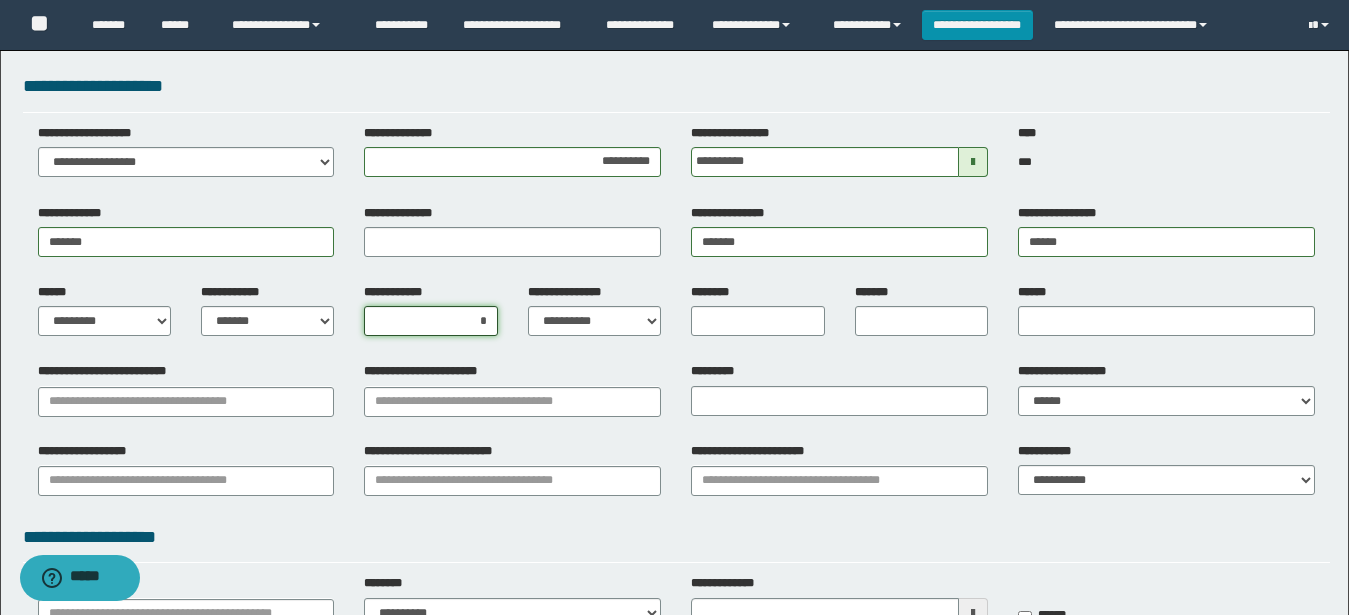 drag, startPoint x: 465, startPoint y: 319, endPoint x: 495, endPoint y: 320, distance: 30.016663 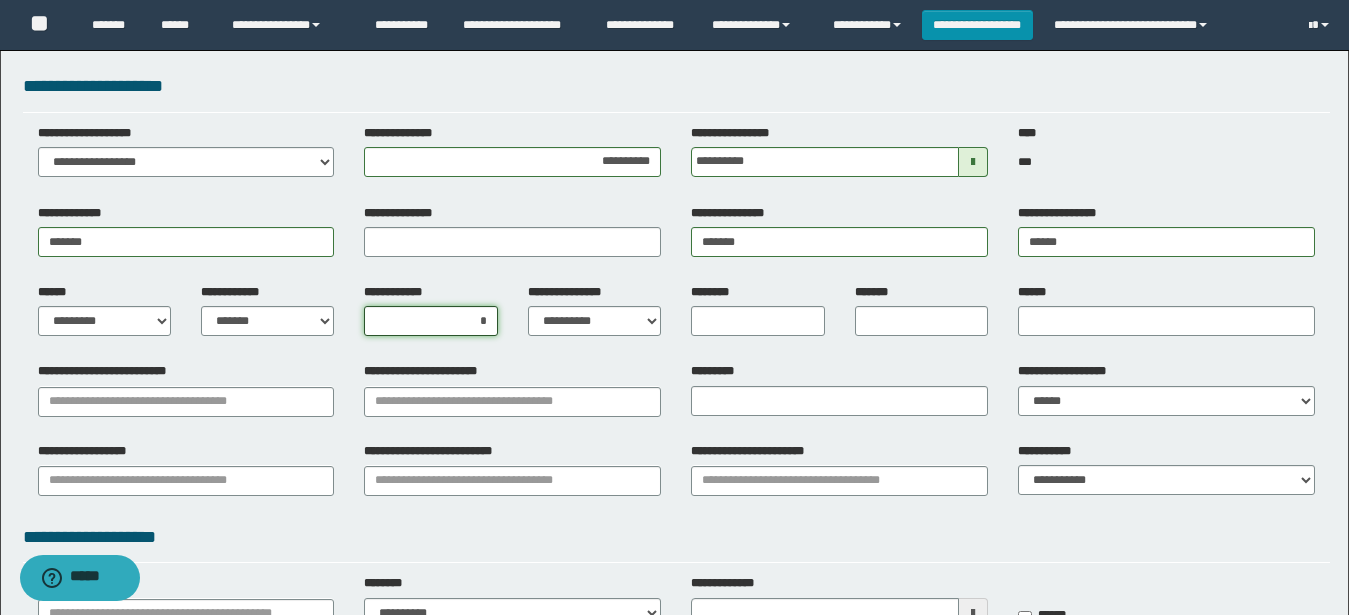 click on "*" at bounding box center [430, 321] 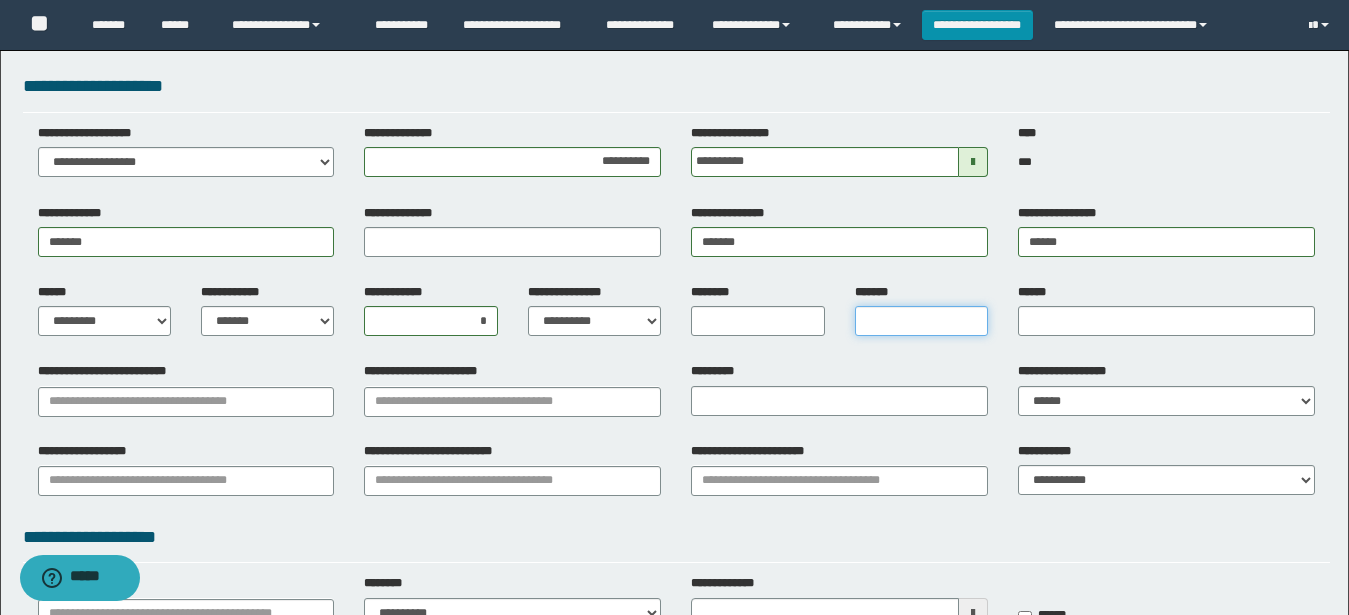 click on "*******" at bounding box center (921, 321) 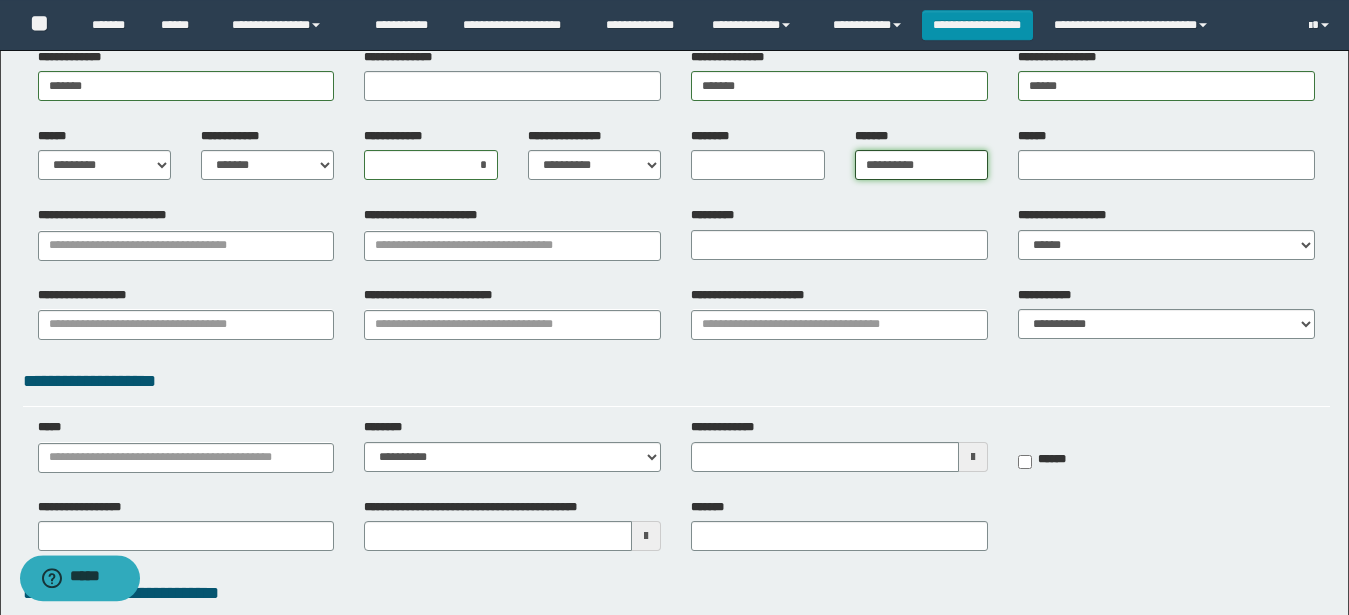 scroll, scrollTop: 167, scrollLeft: 0, axis: vertical 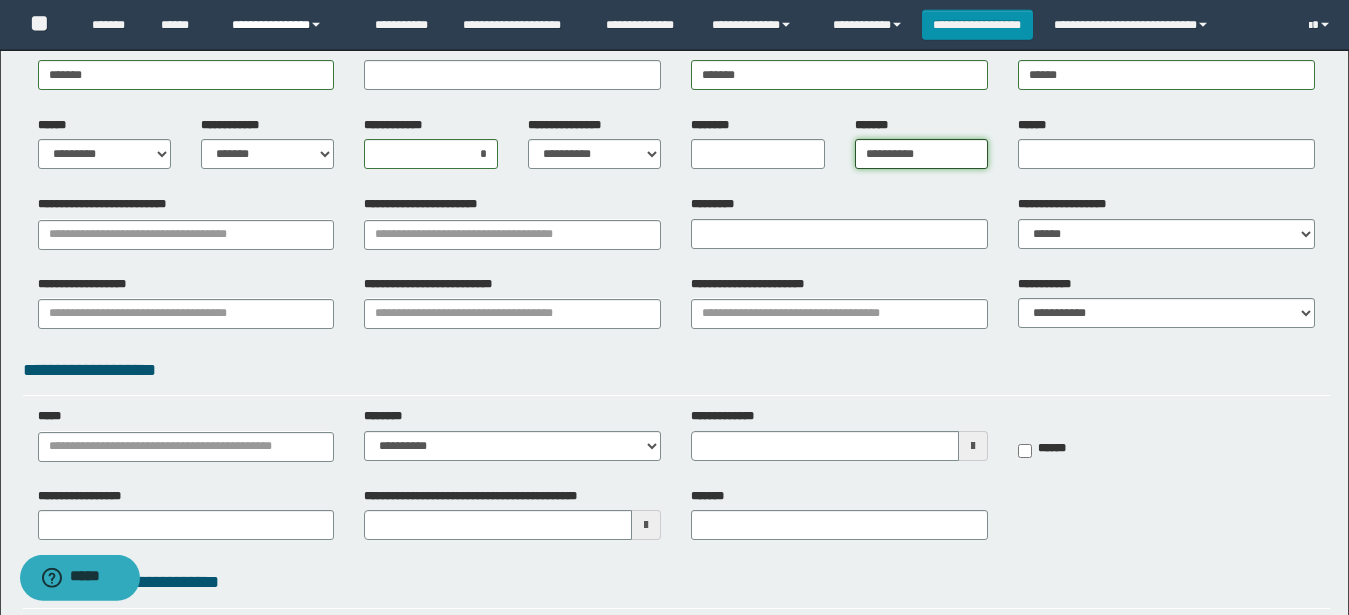 type on "**********" 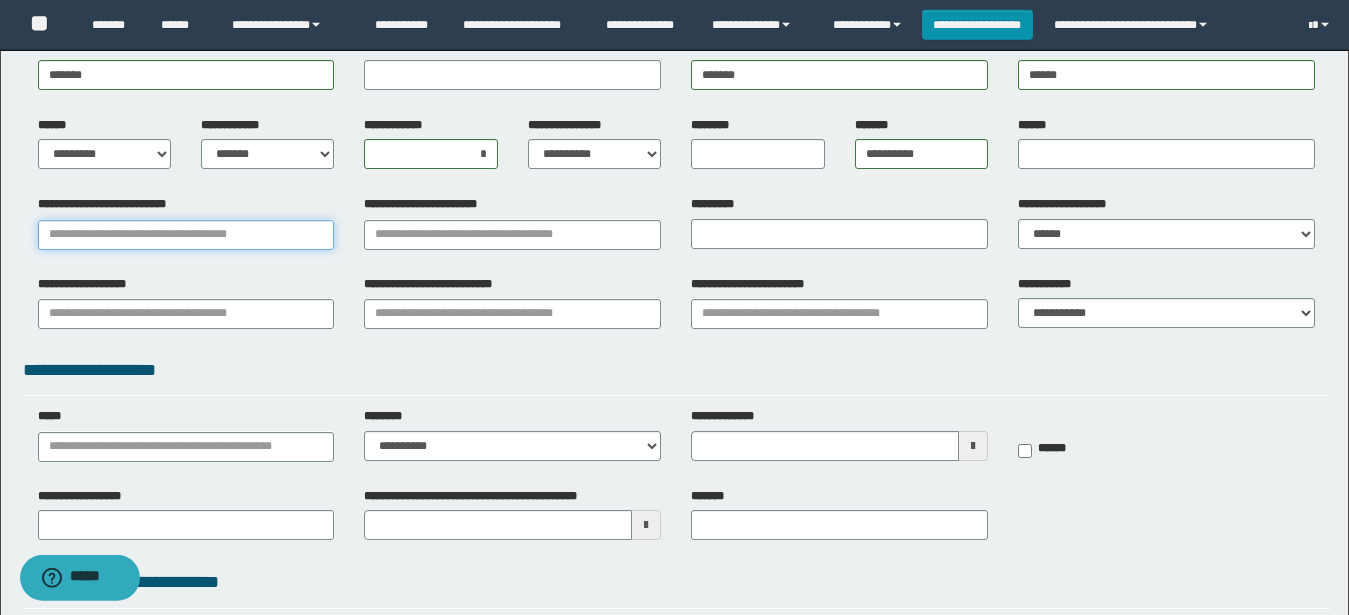 click on "**********" at bounding box center (186, 235) 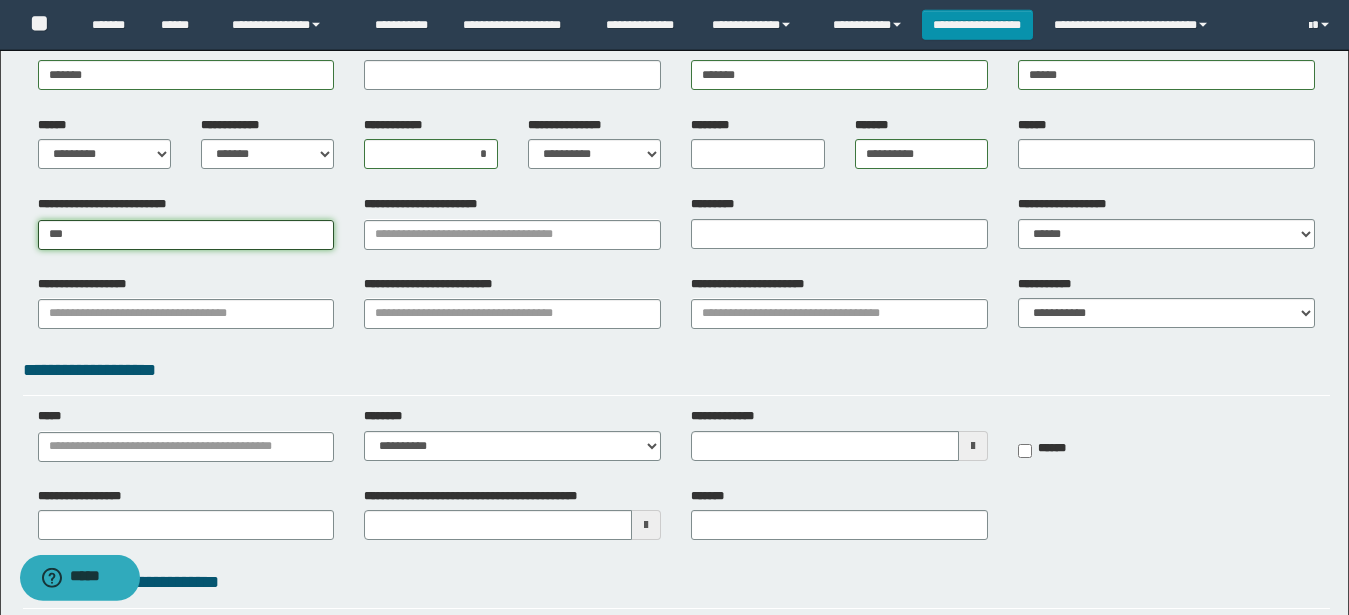 type on "****" 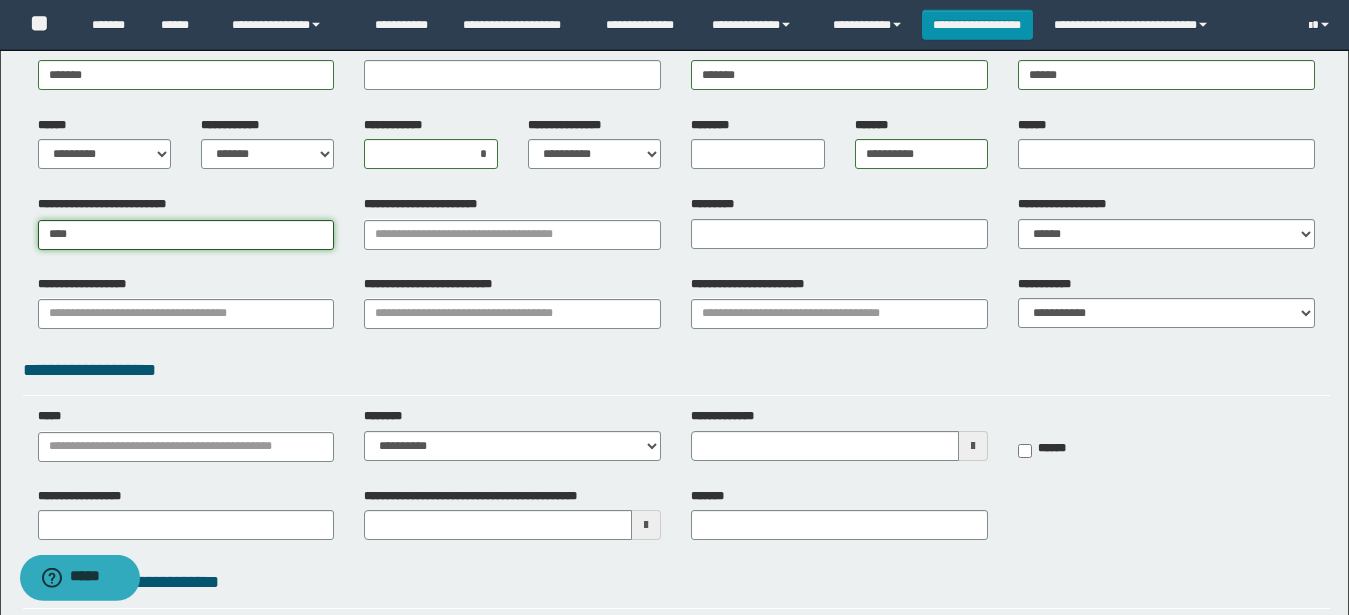 type on "********" 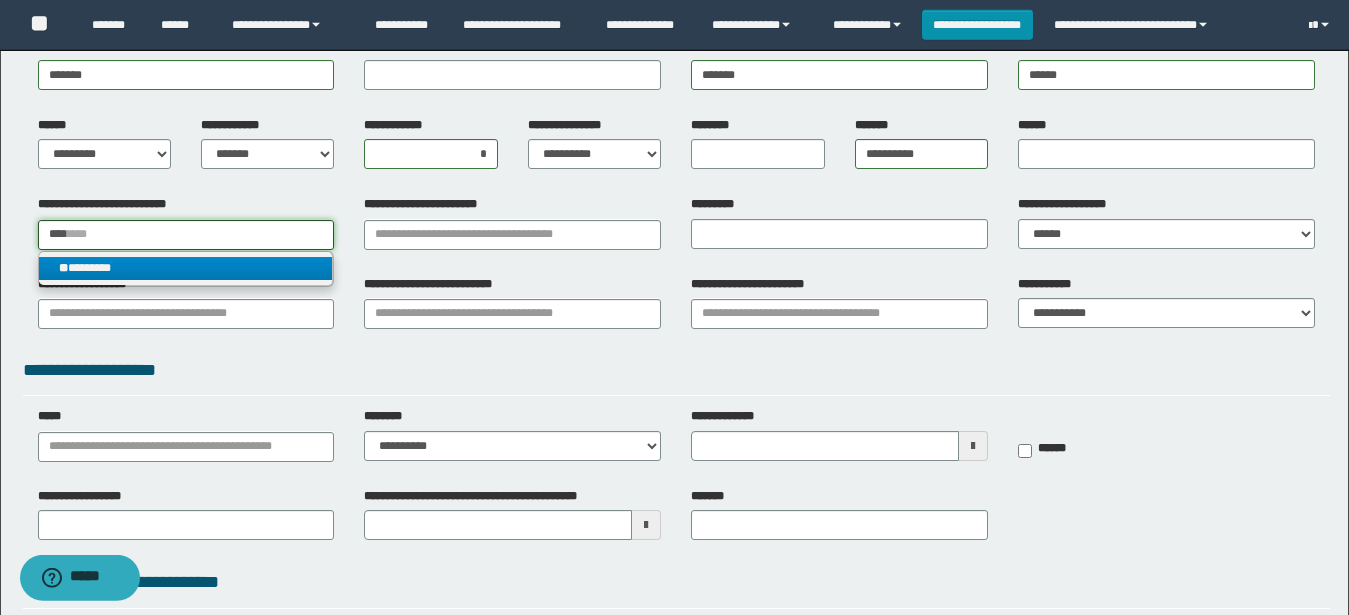 type on "****" 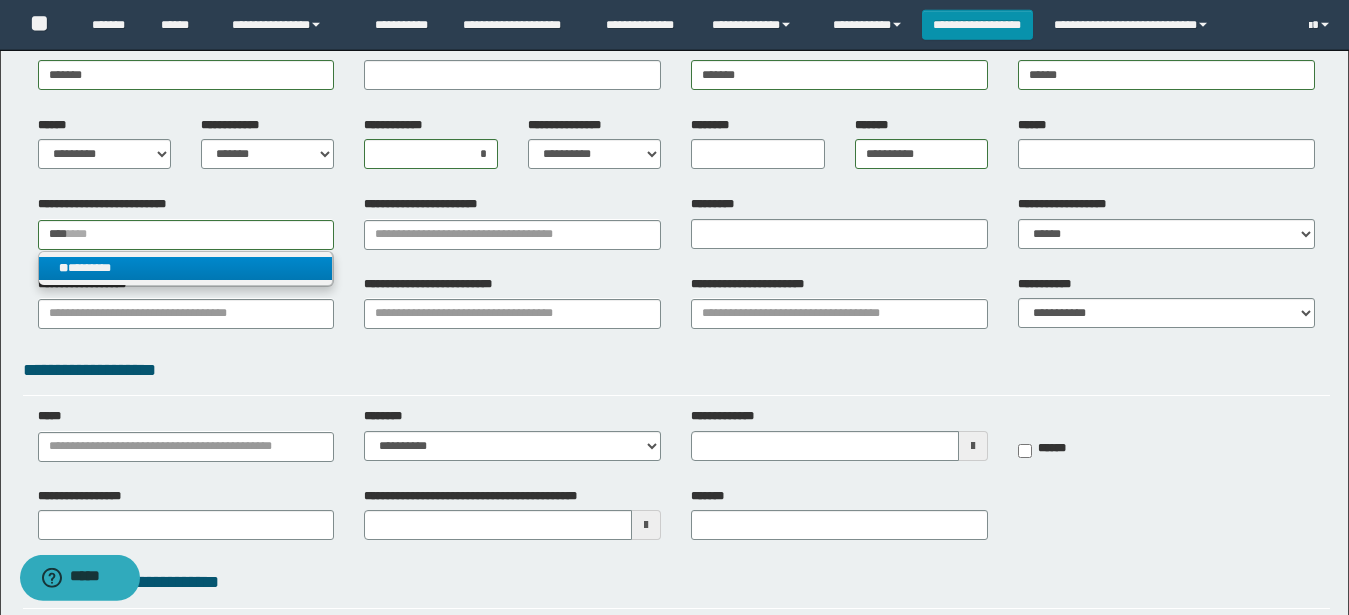 click on "** ********" at bounding box center [186, 268] 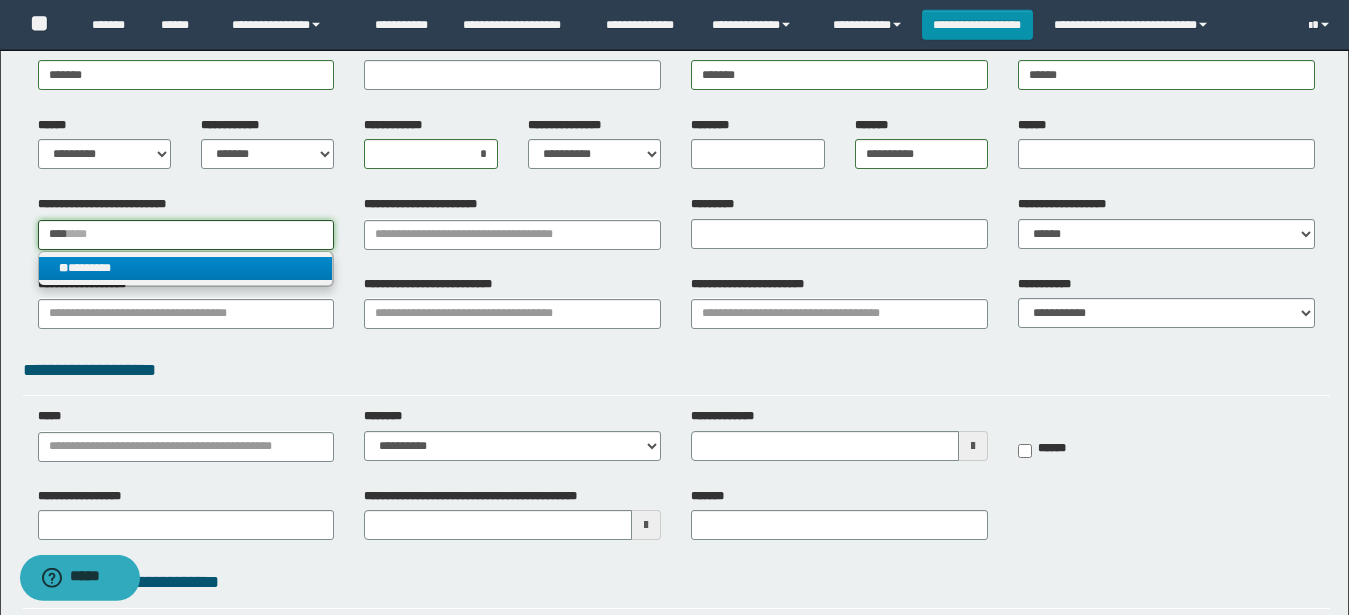 type 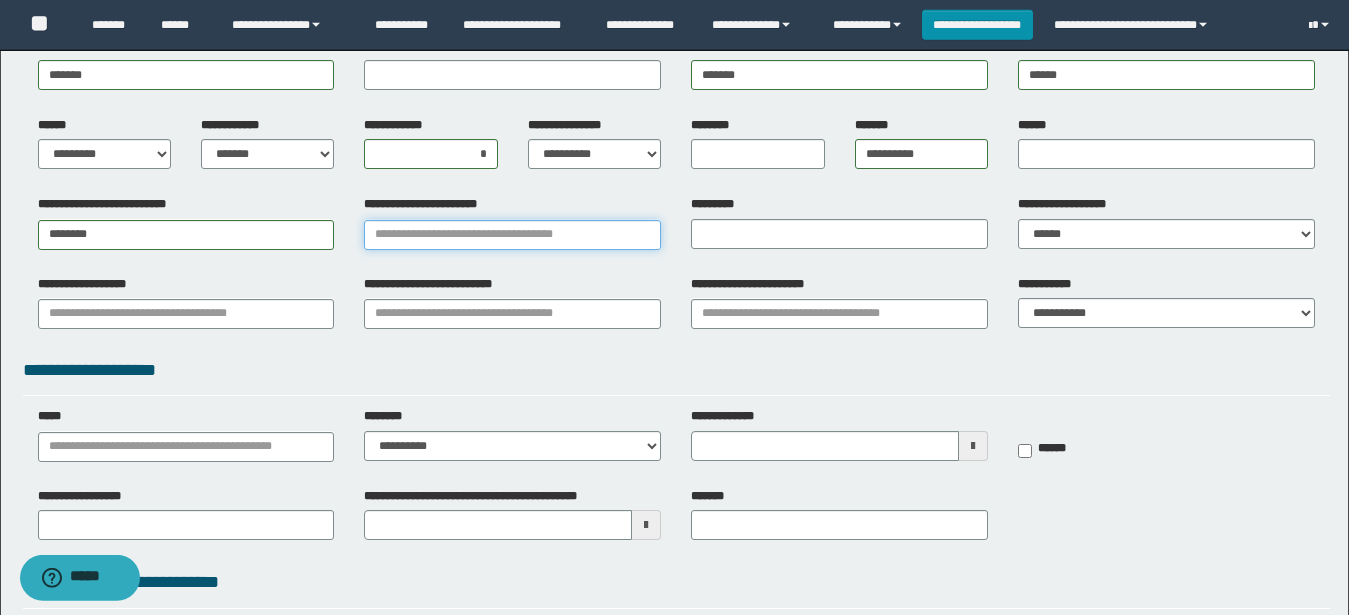click on "**********" at bounding box center (512, 235) 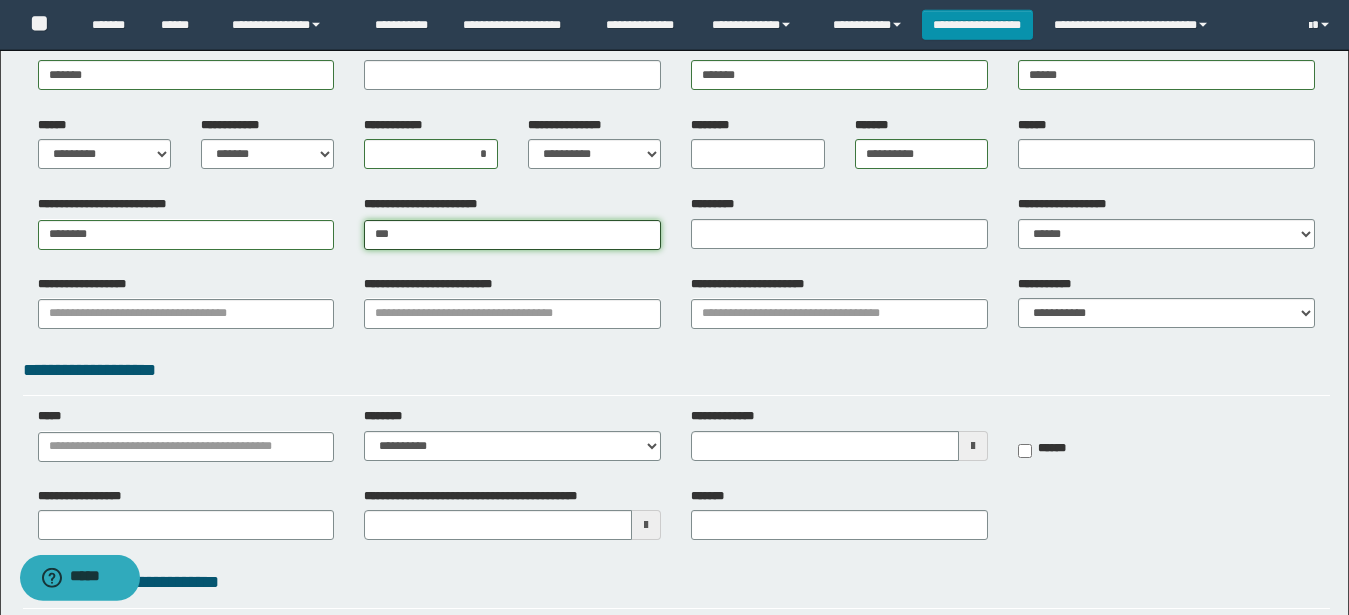 type on "****" 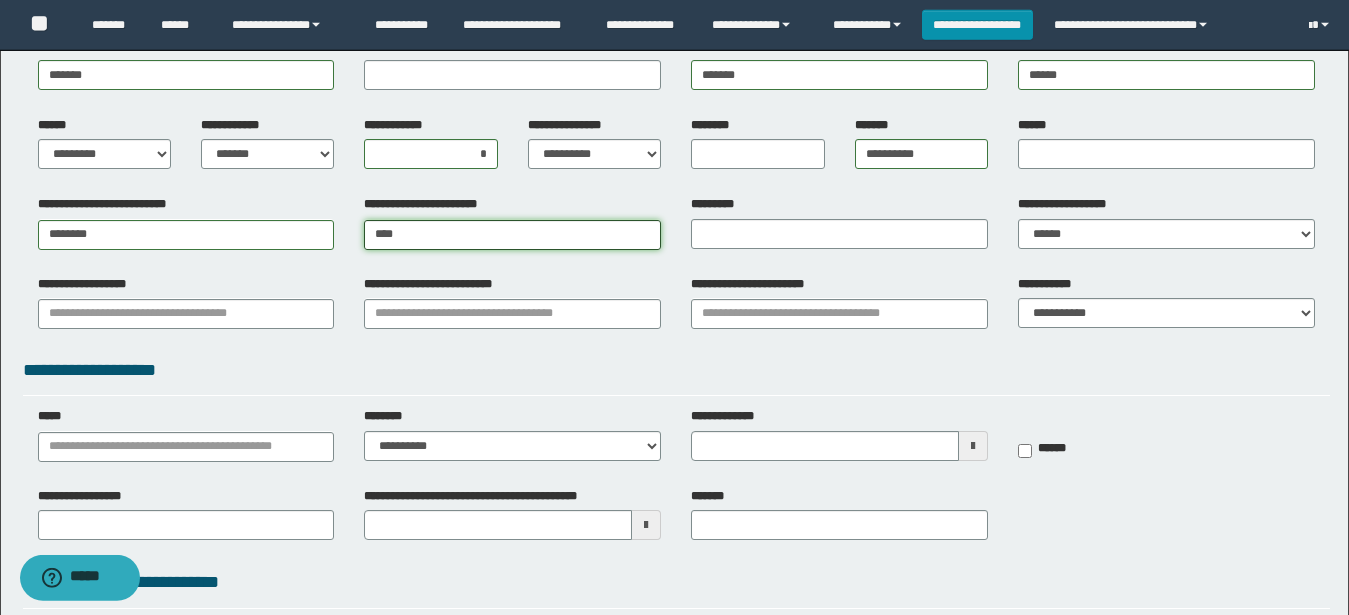 type on "**********" 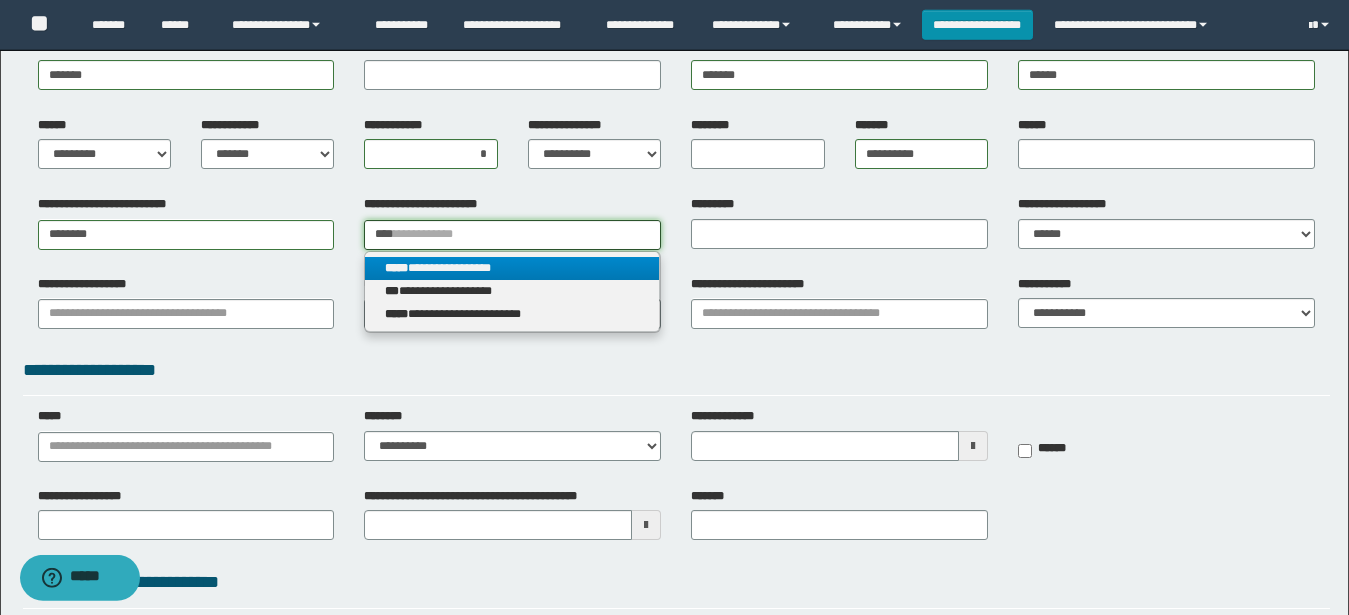 type on "****" 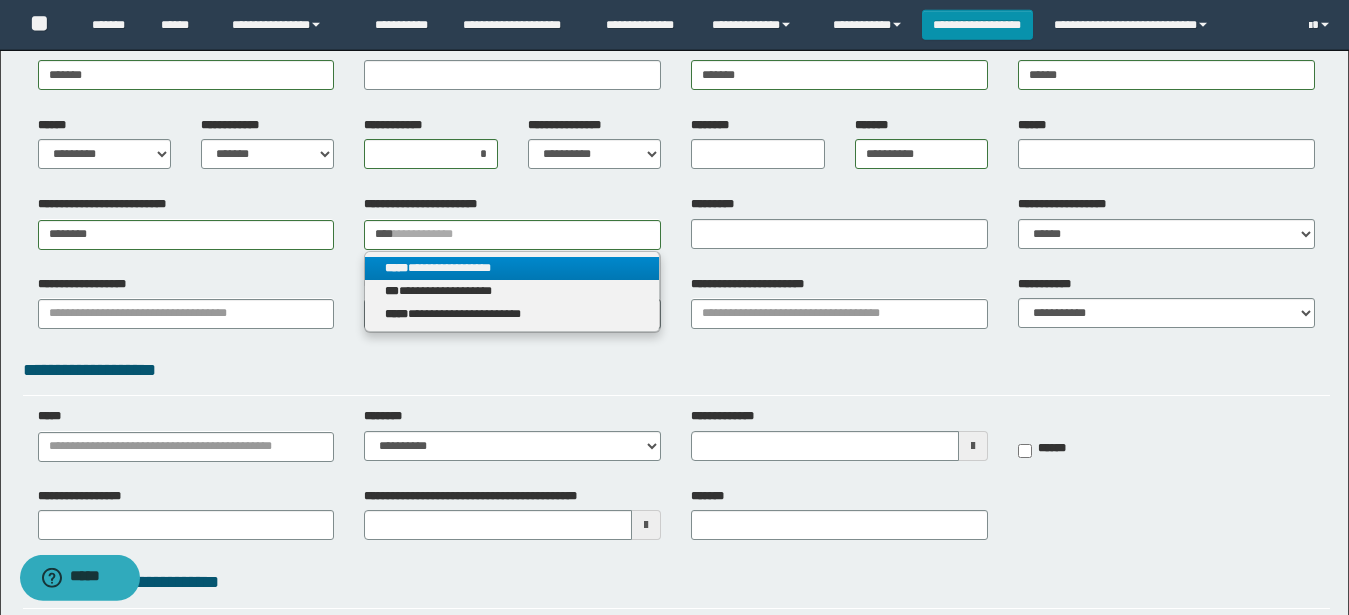 click on "**********" at bounding box center (512, 268) 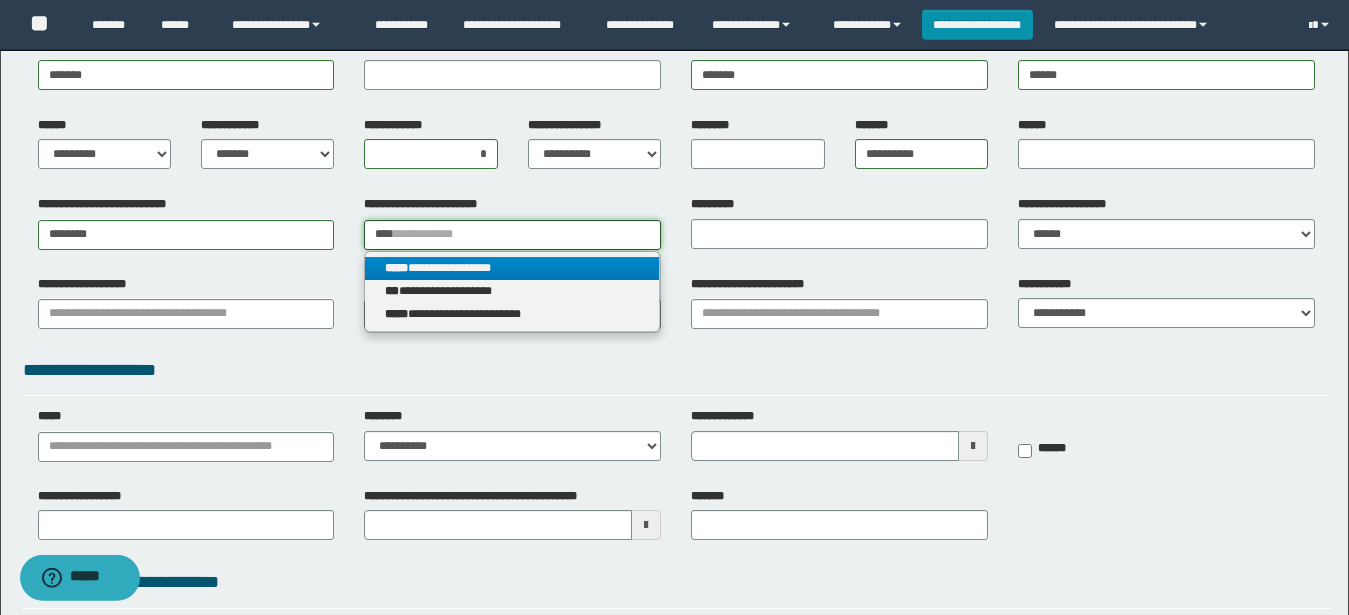 type 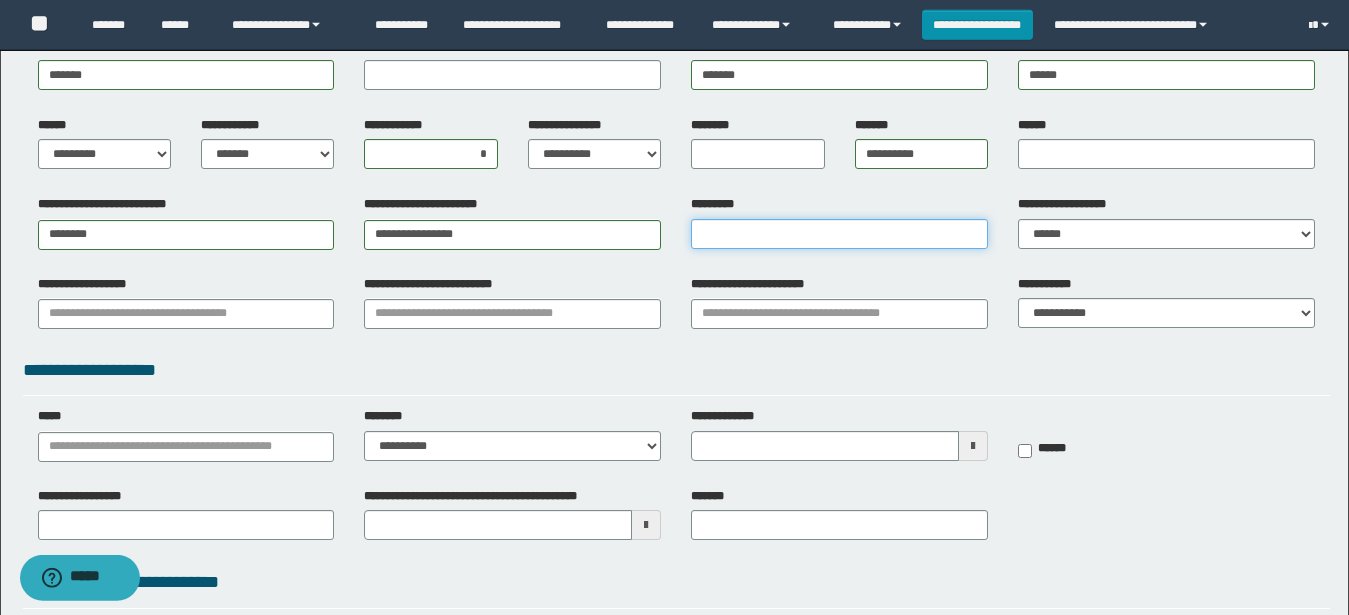 click on "*********" at bounding box center (839, 234) 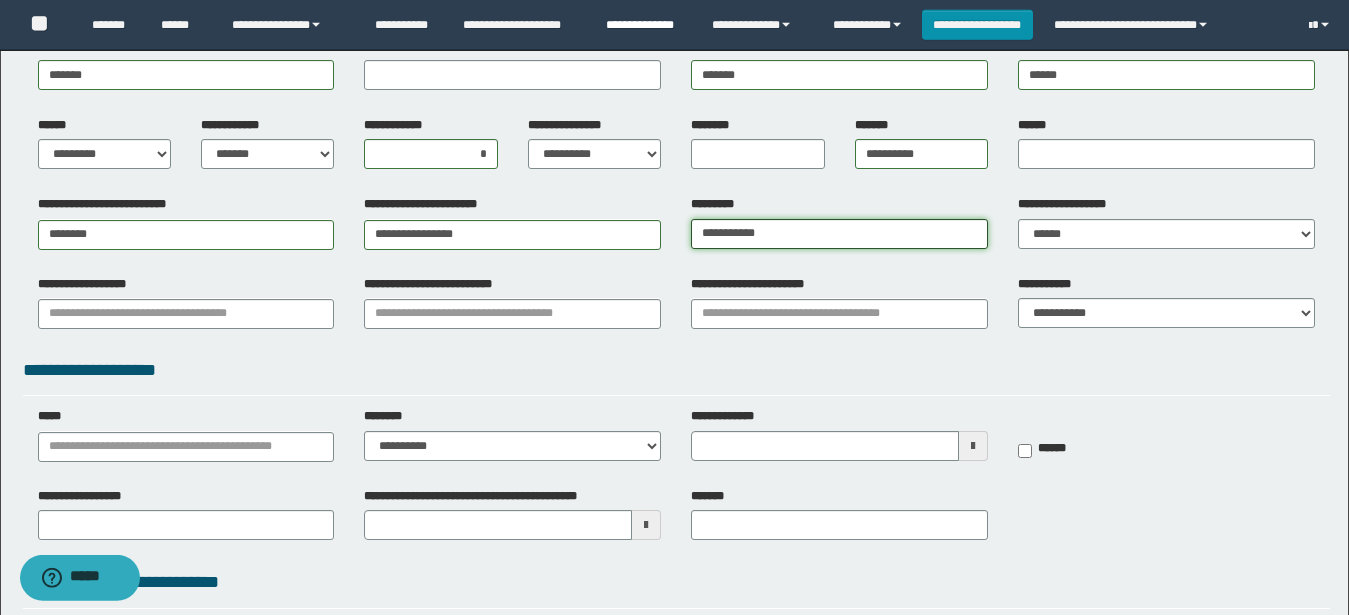 type on "**********" 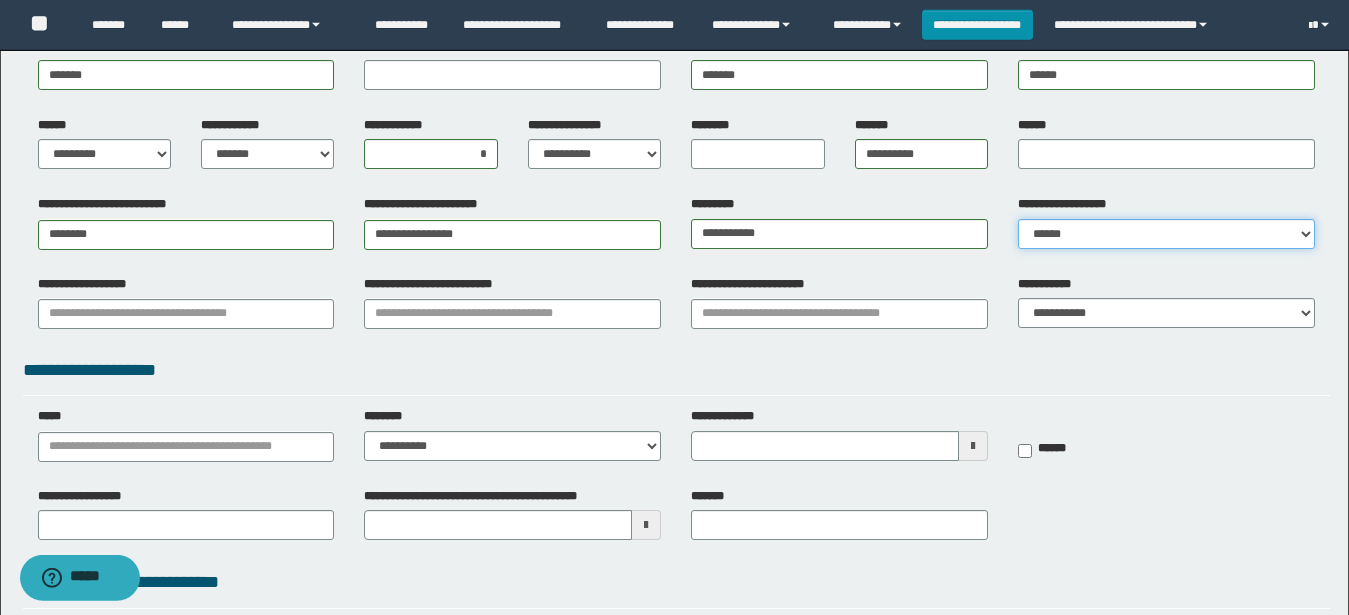 click on "******
*****" at bounding box center [1166, 234] 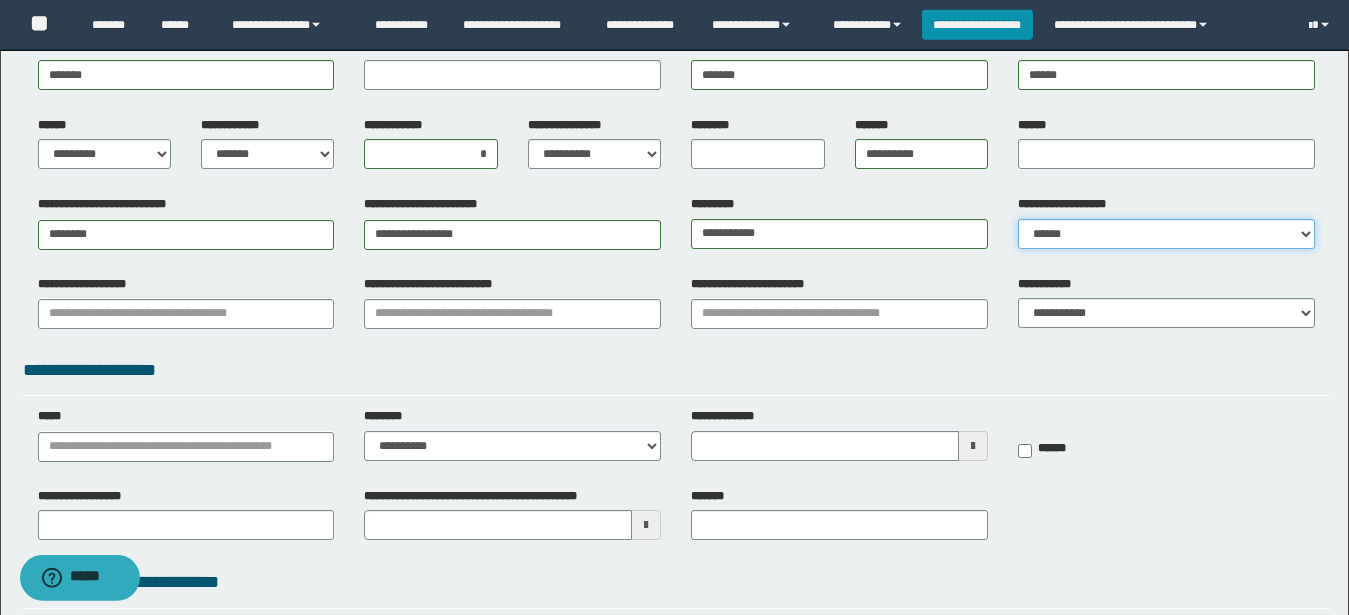 click on "******" at bounding box center [0, 0] 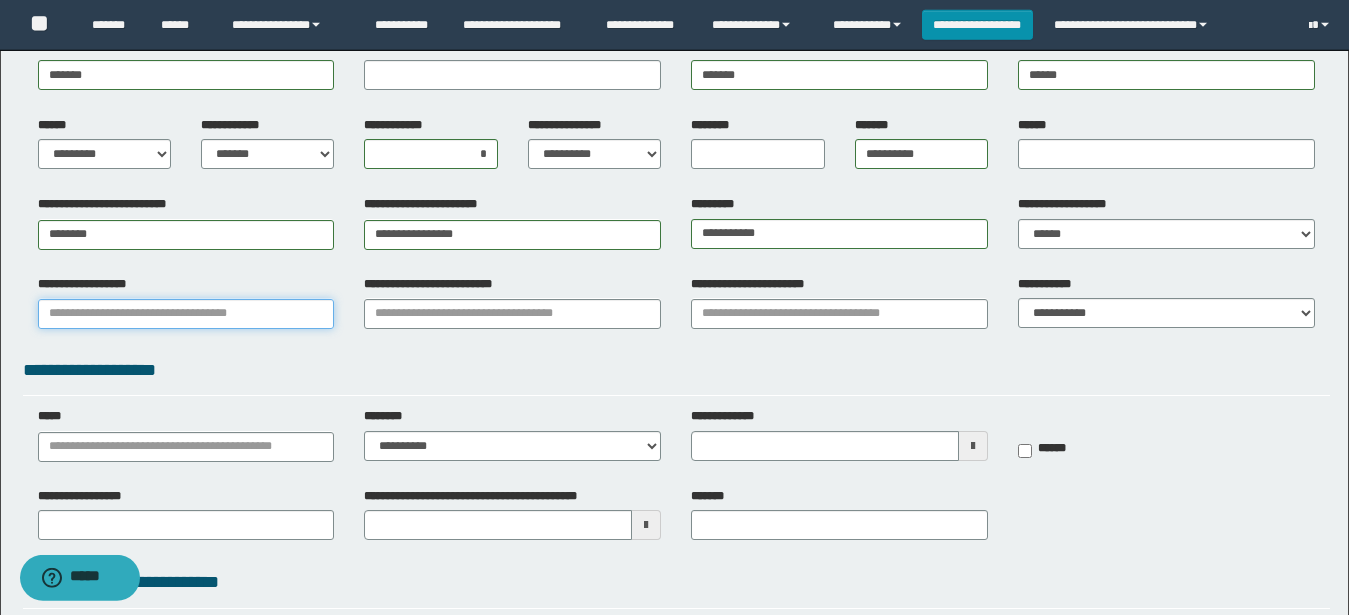 click on "**********" at bounding box center [186, 314] 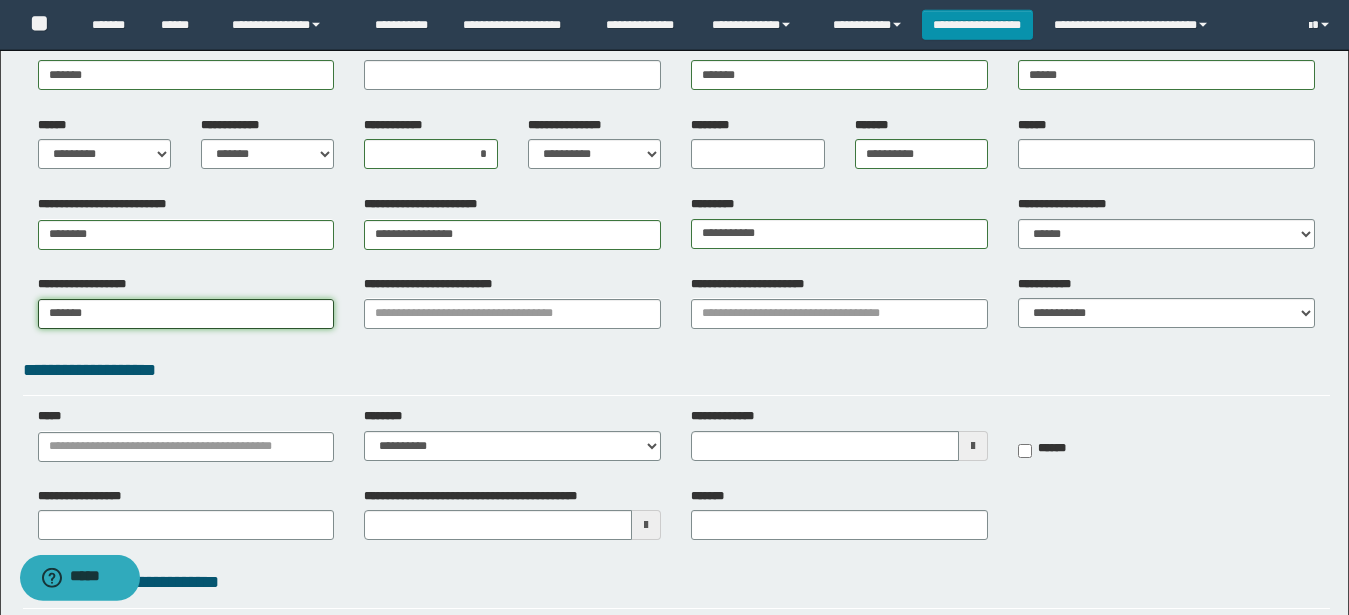 type on "********" 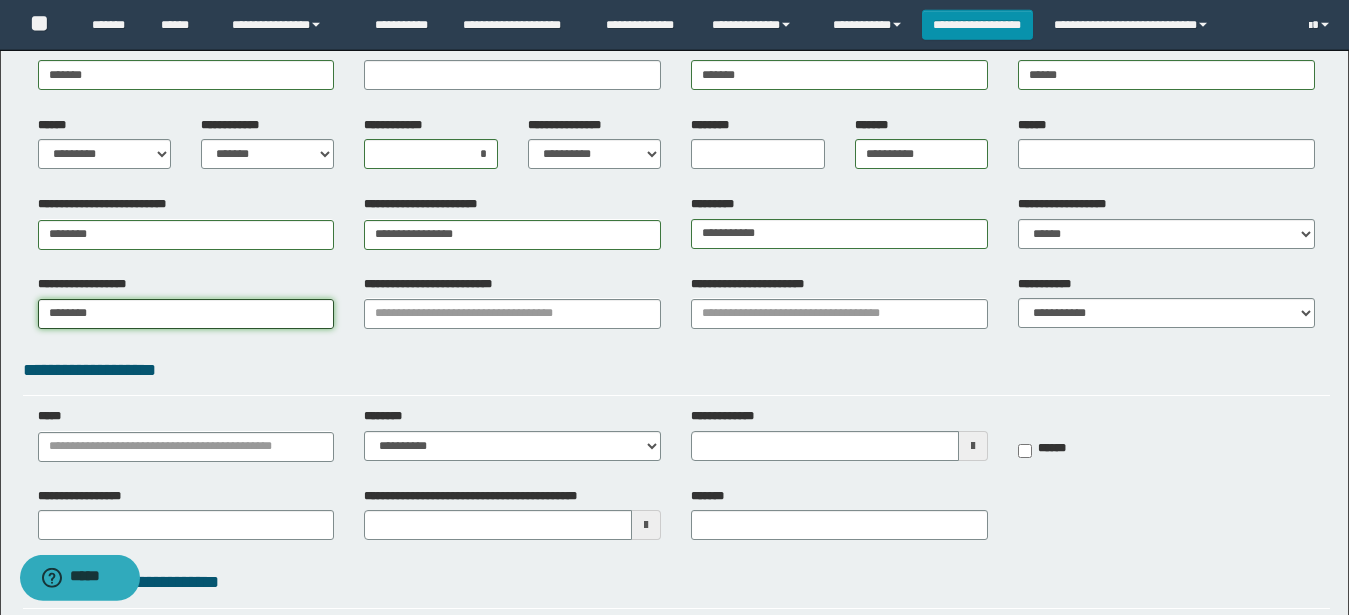 type on "********" 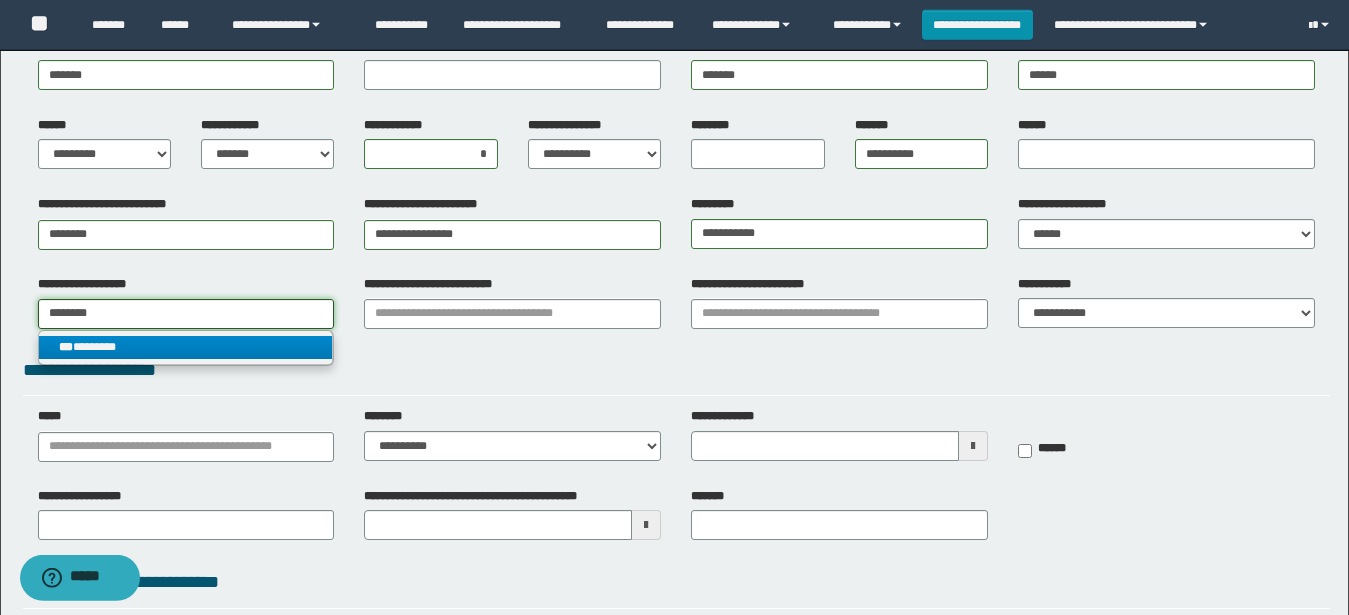 type on "********" 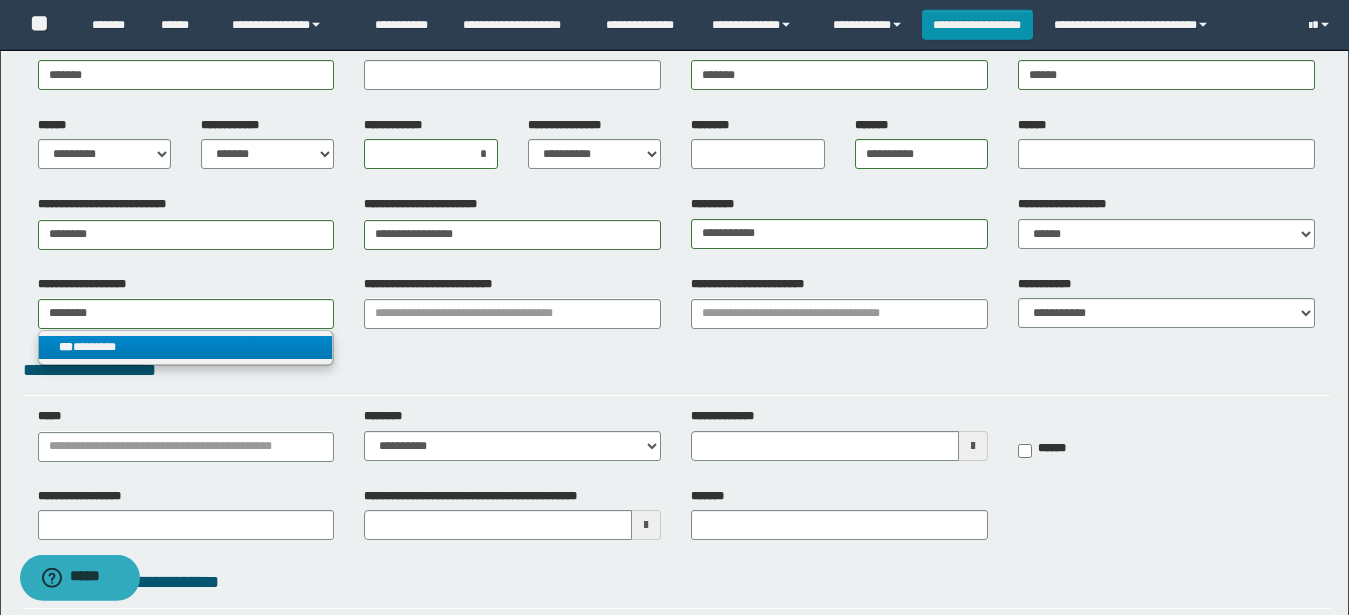 click on "*** ********" at bounding box center (186, 347) 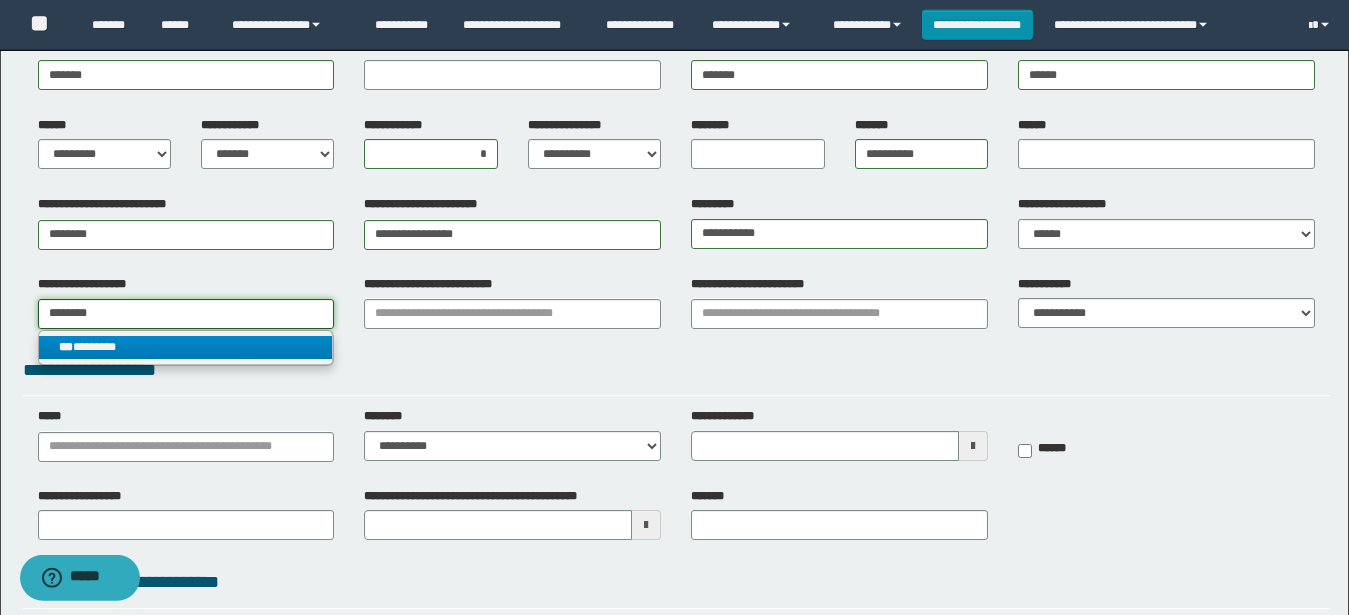 type 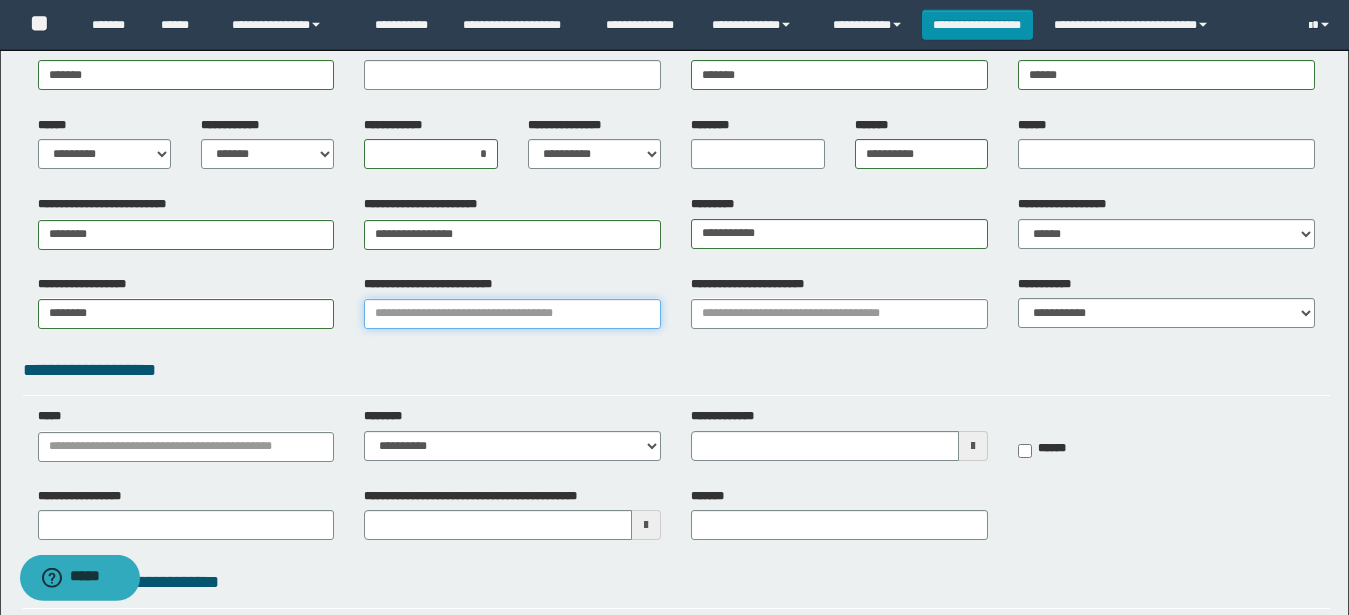 click on "**********" at bounding box center [512, 314] 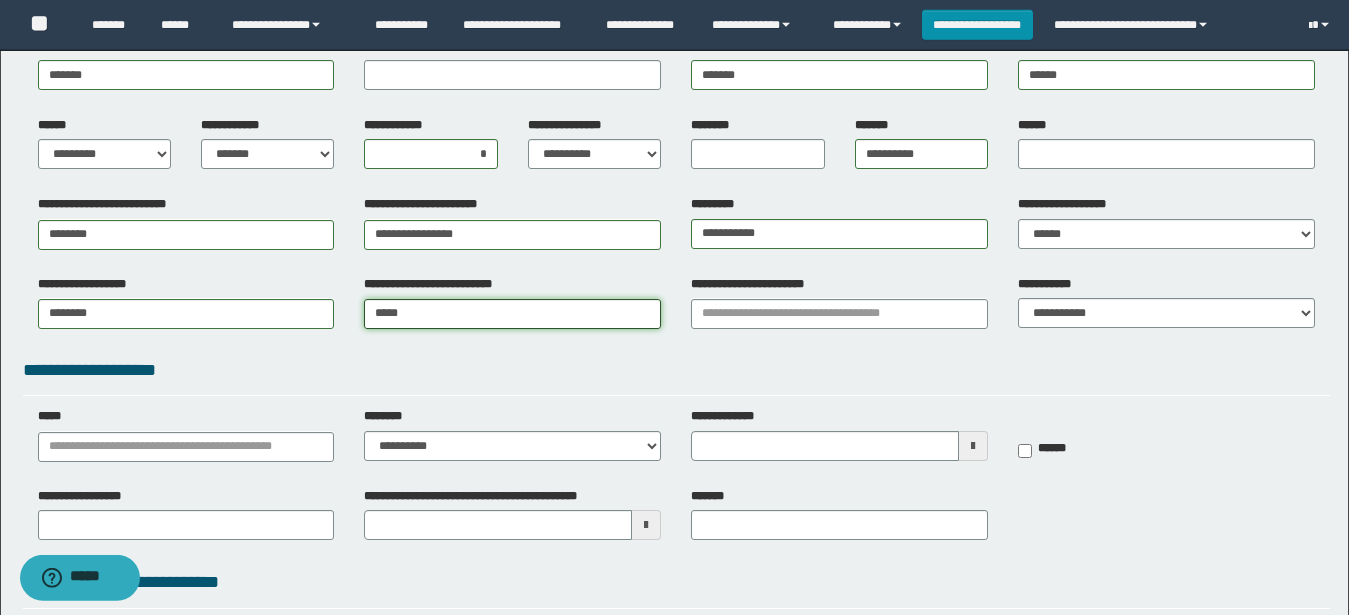 type on "******" 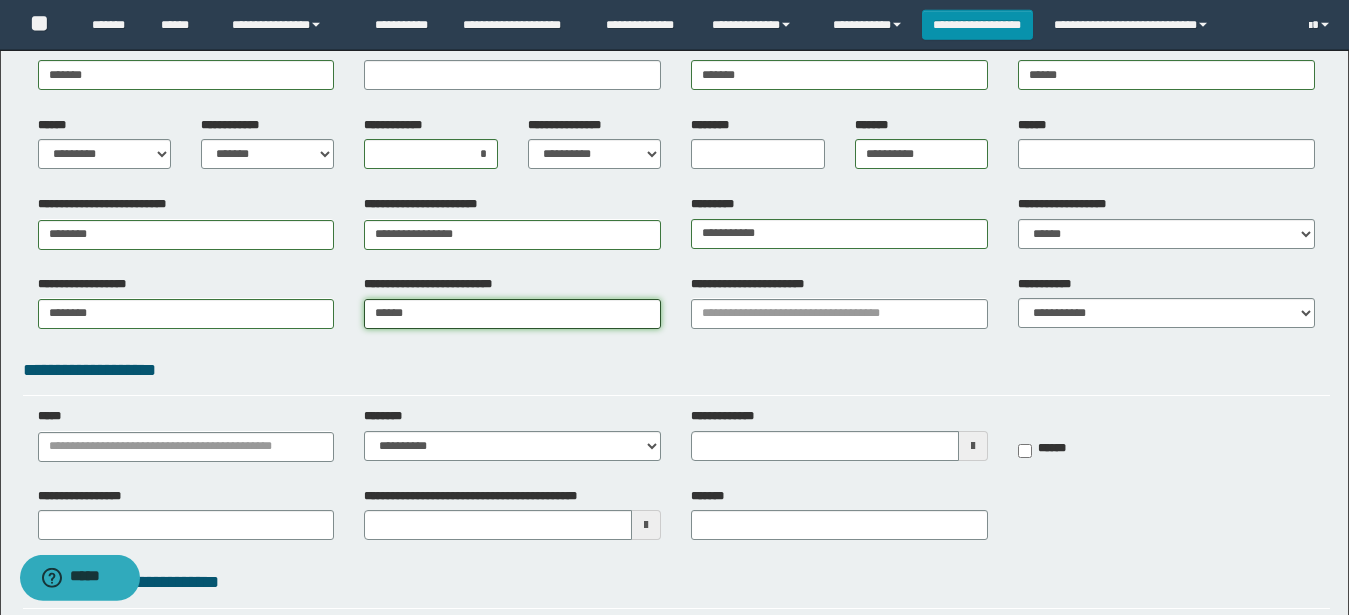 type on "********" 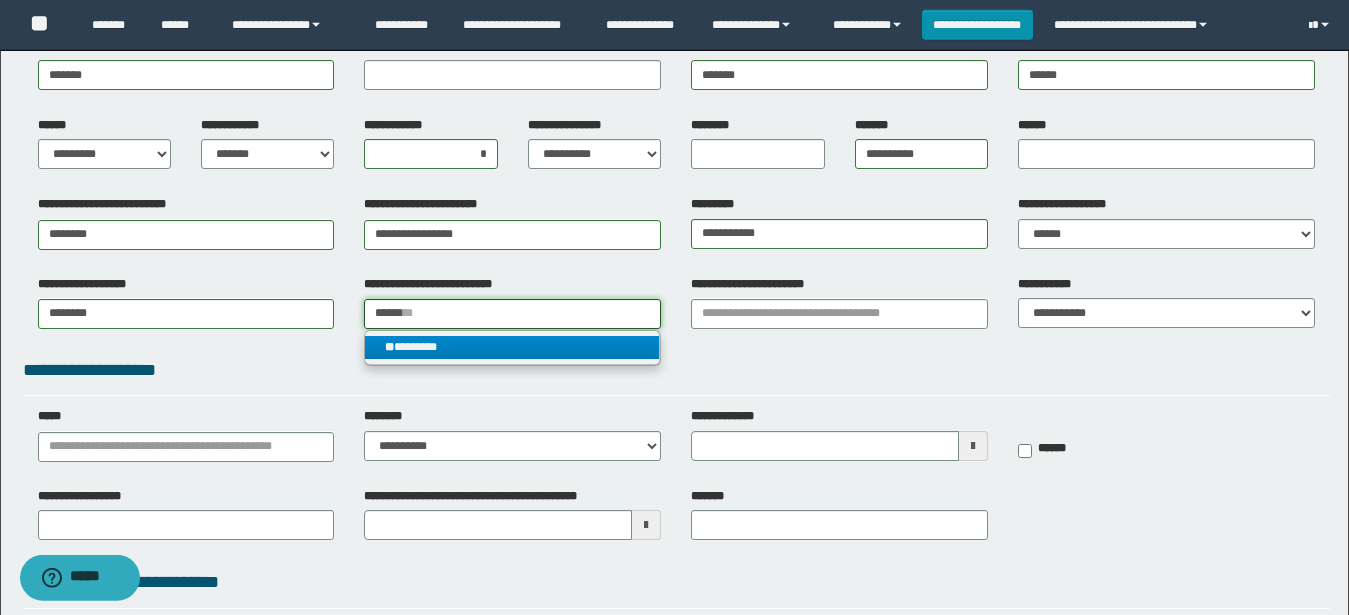 type on "******" 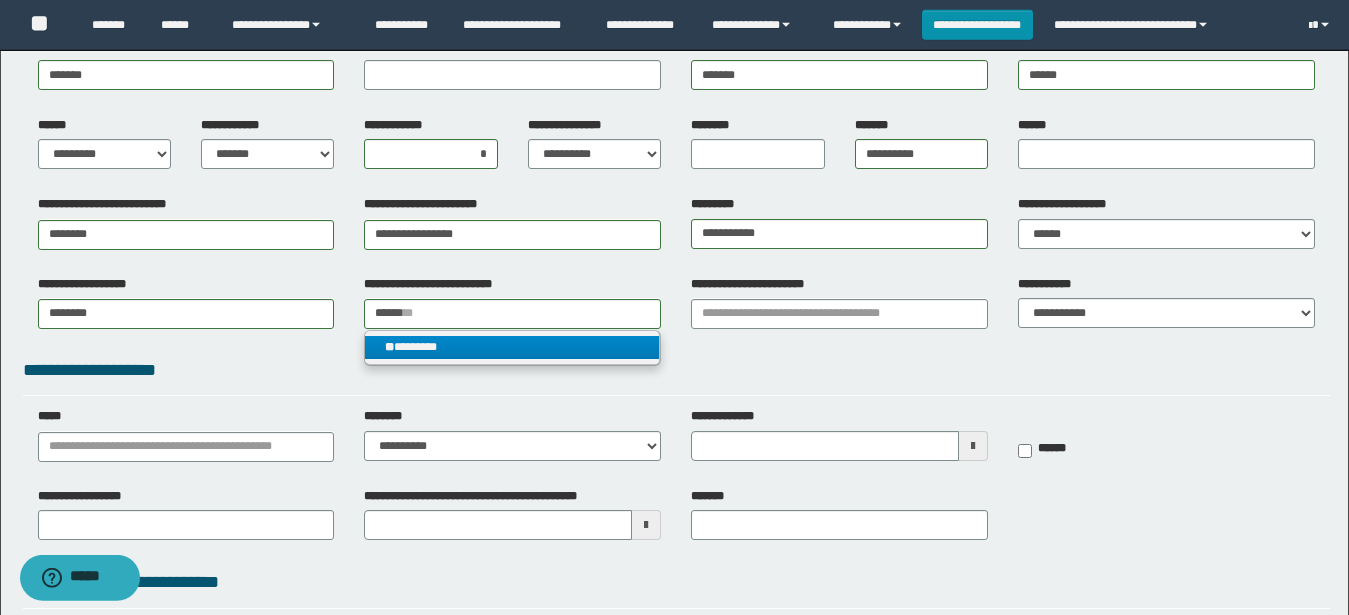 click on "** ********" at bounding box center [512, 347] 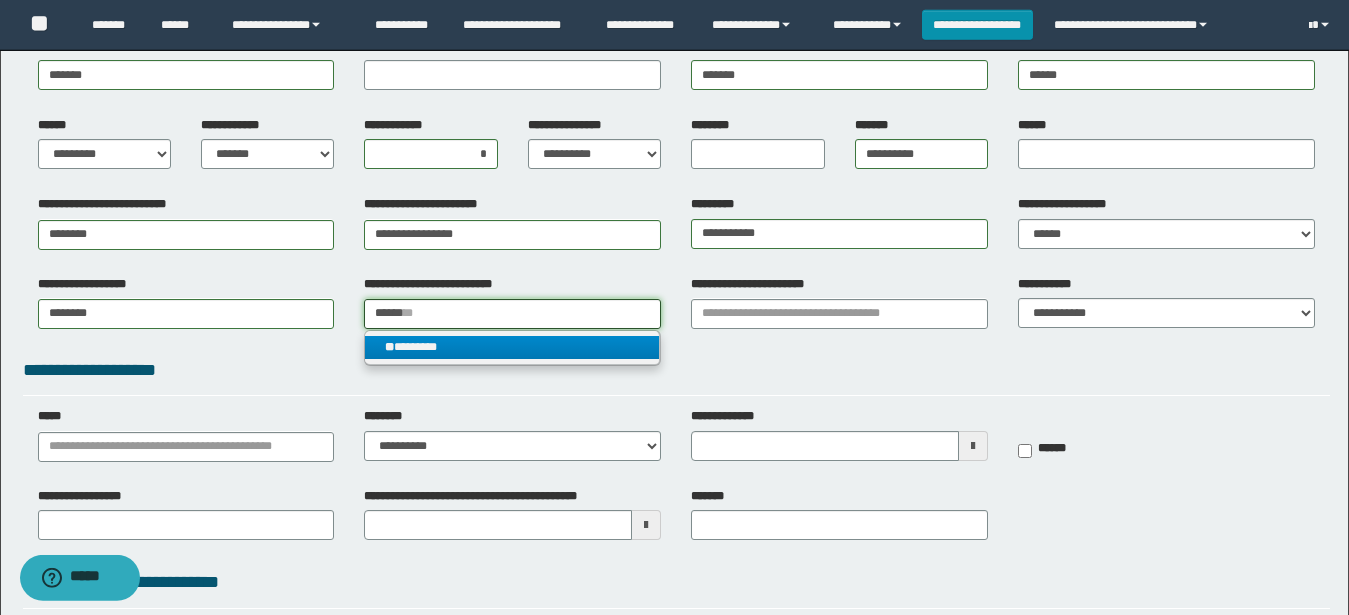 type 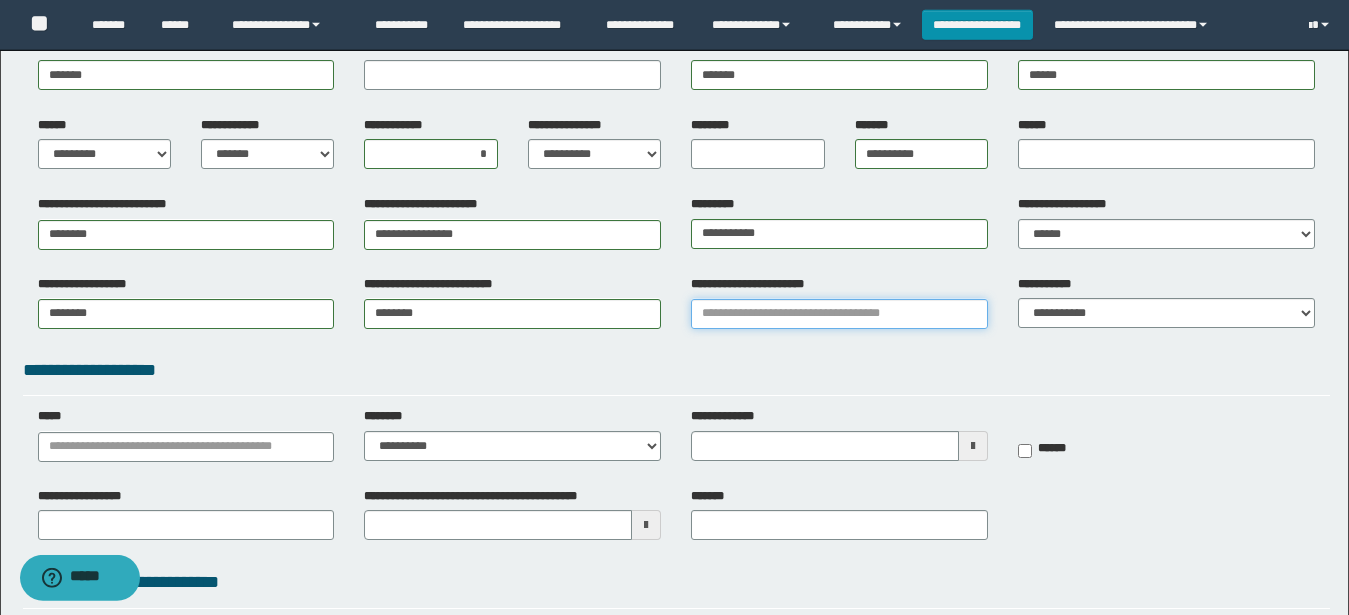 click on "**********" at bounding box center (839, 314) 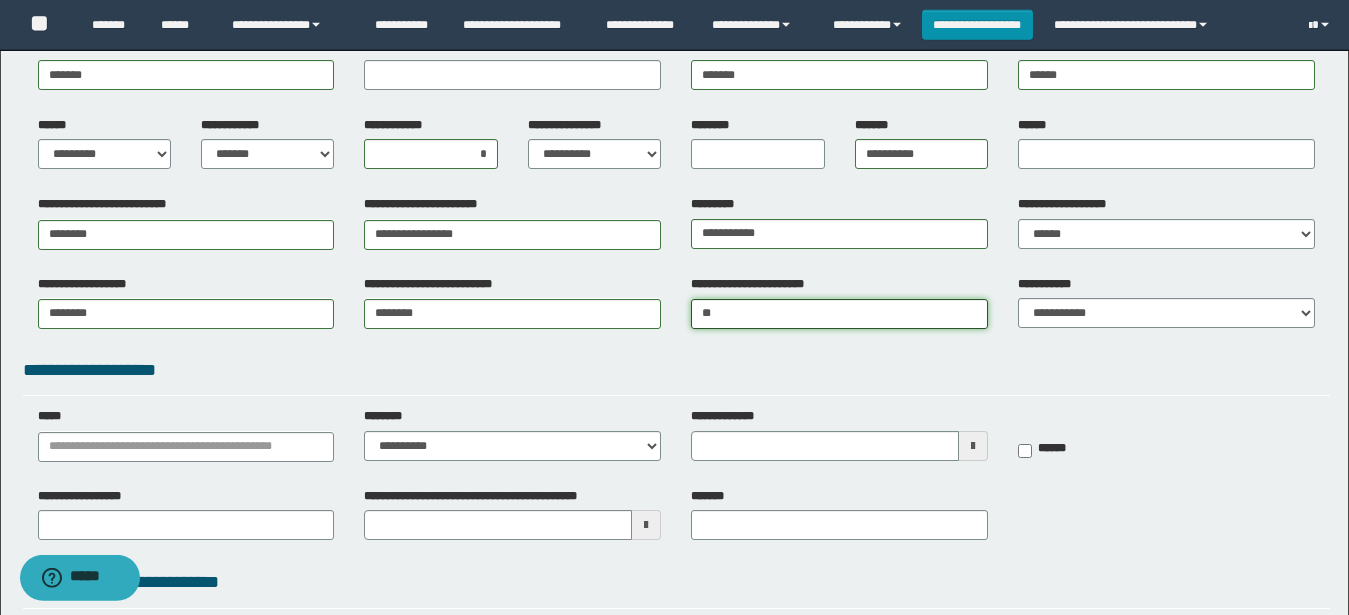 type on "***" 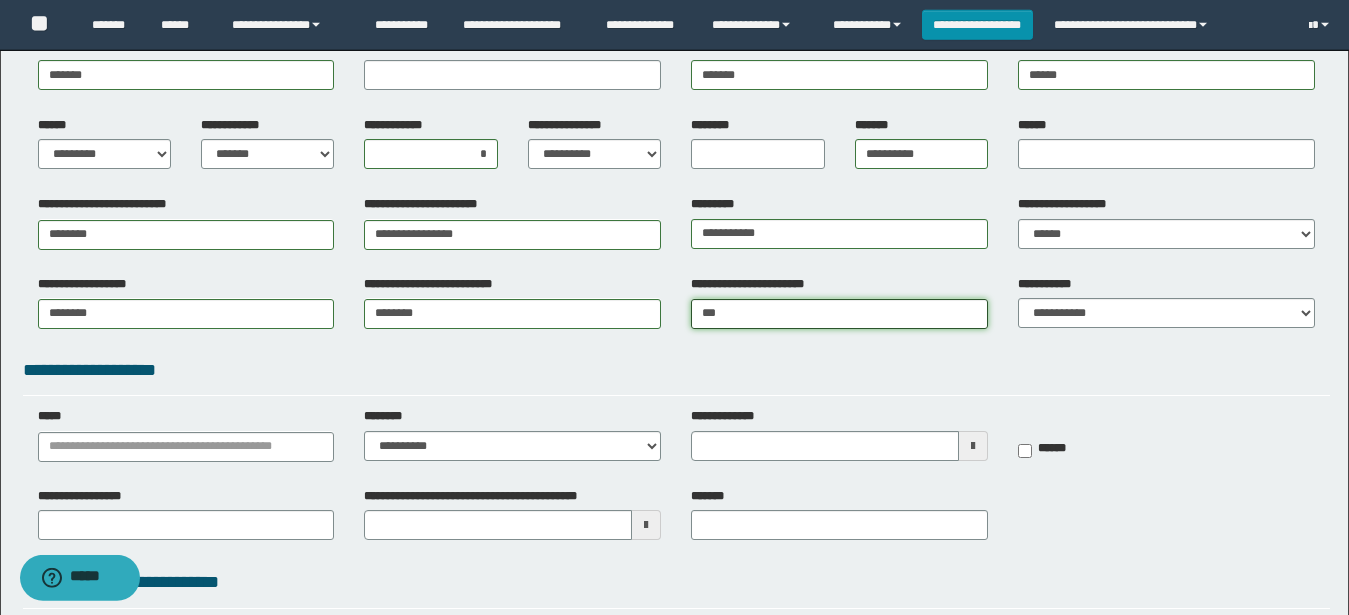 type on "***" 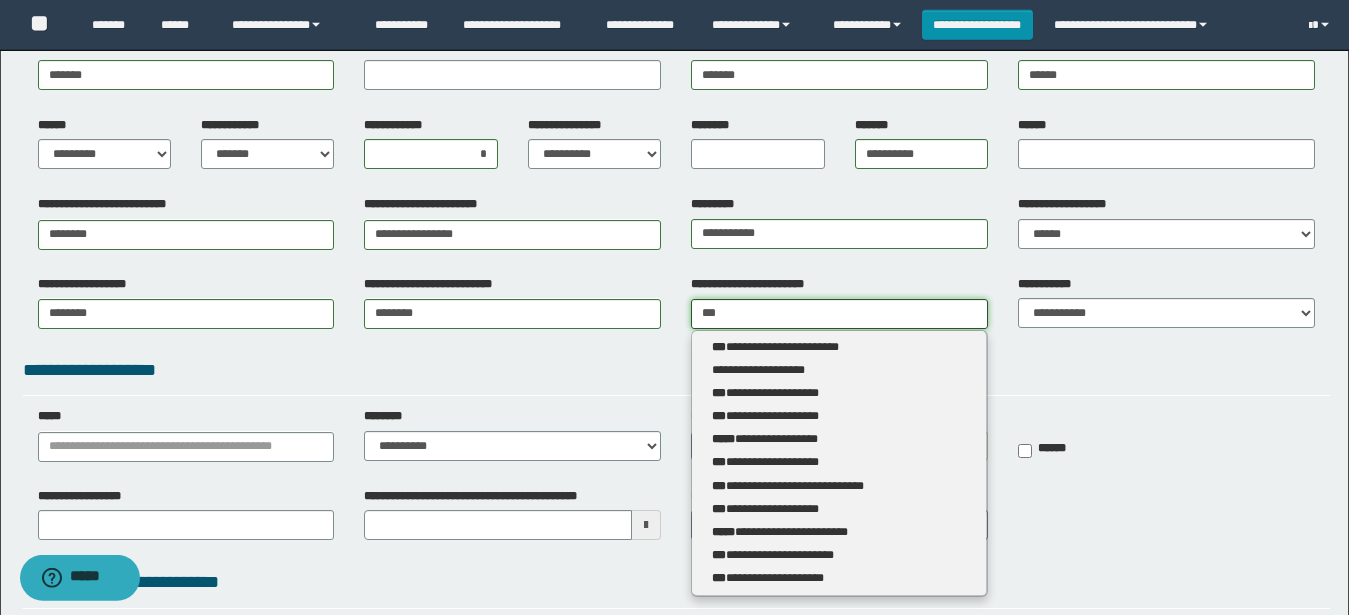 type 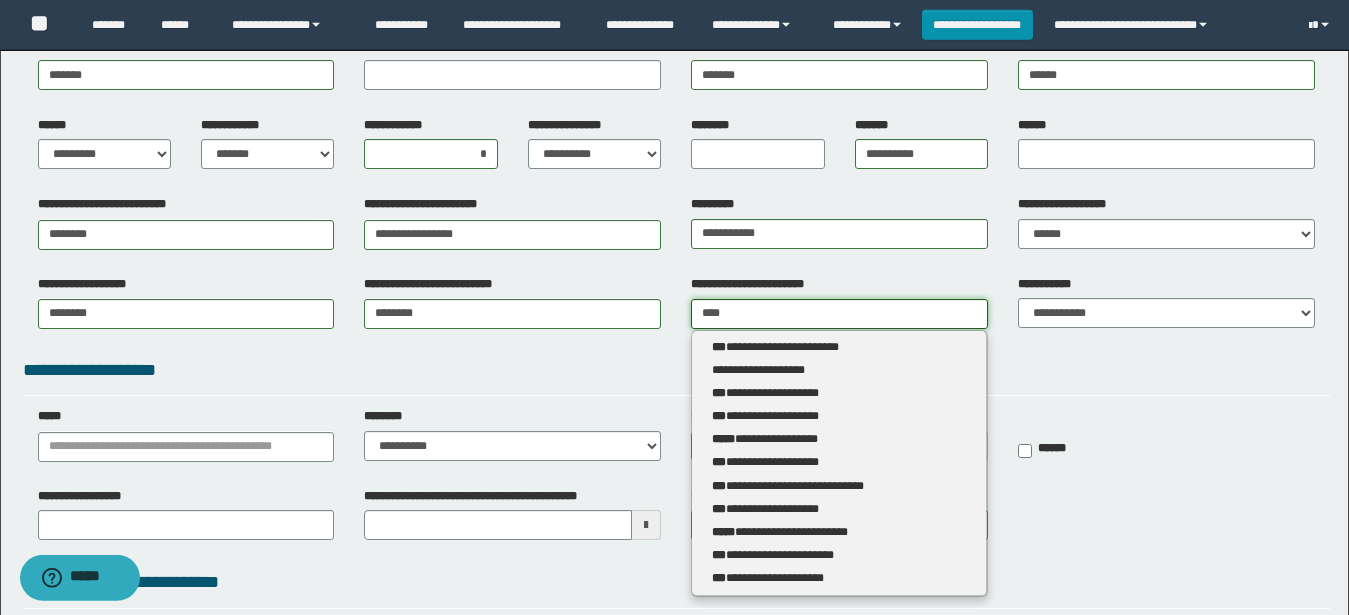 type on "**********" 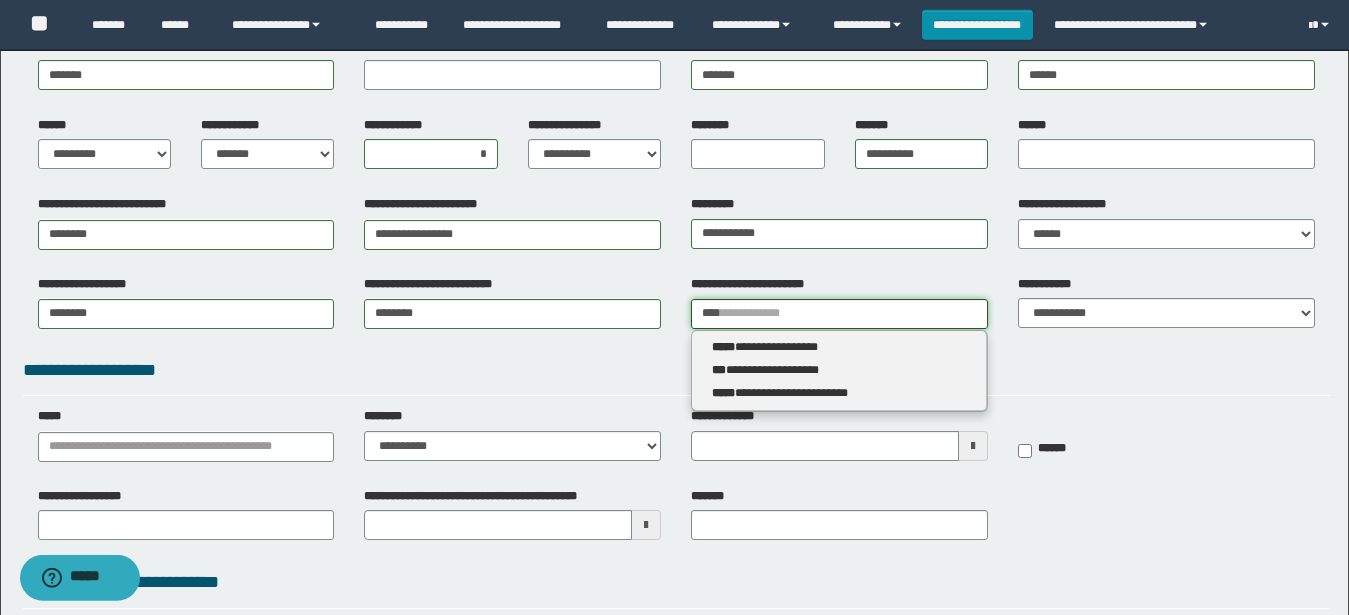 type 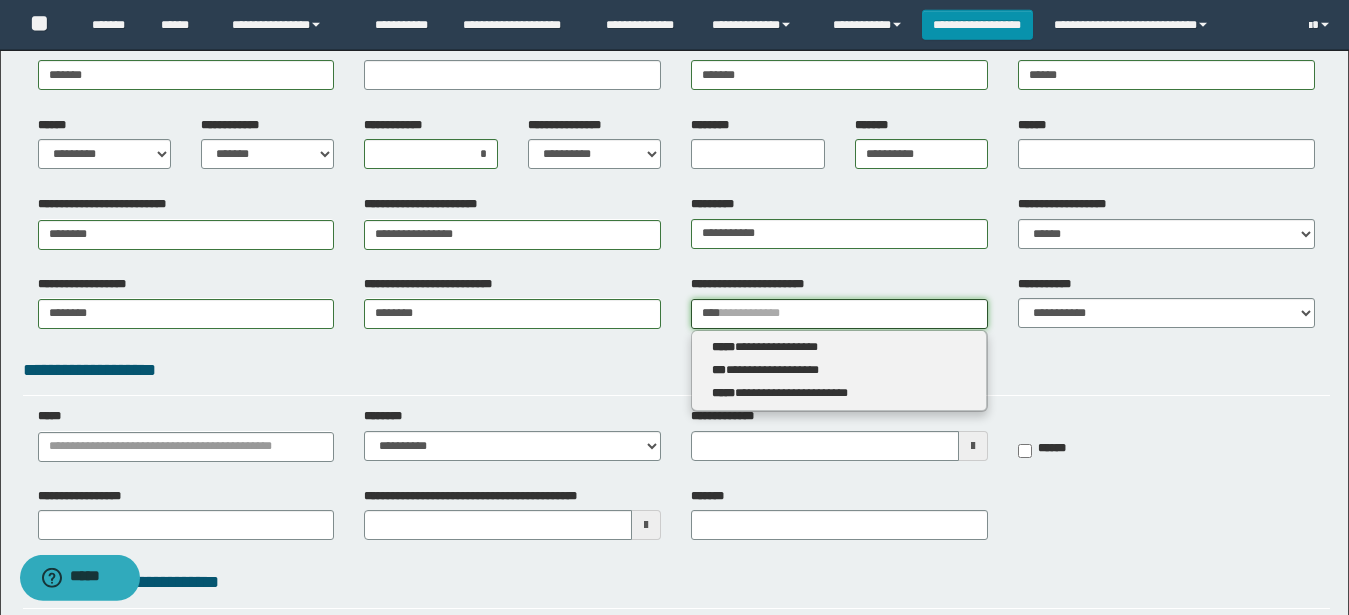 type on "*****" 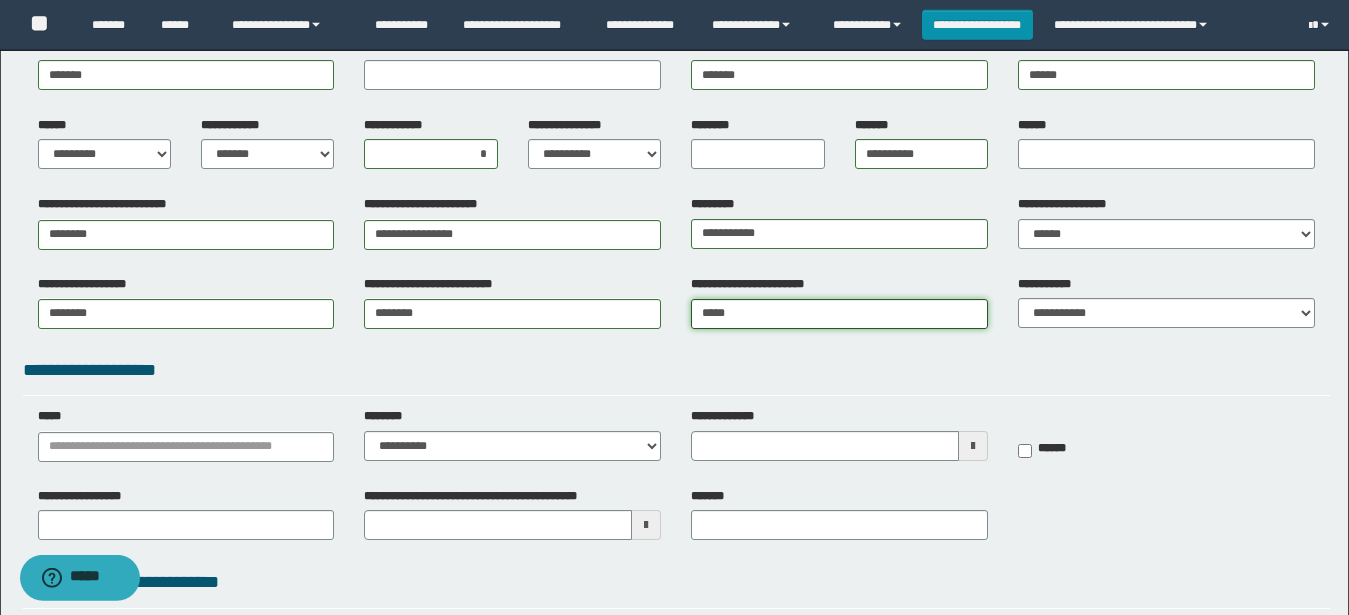 type on "**********" 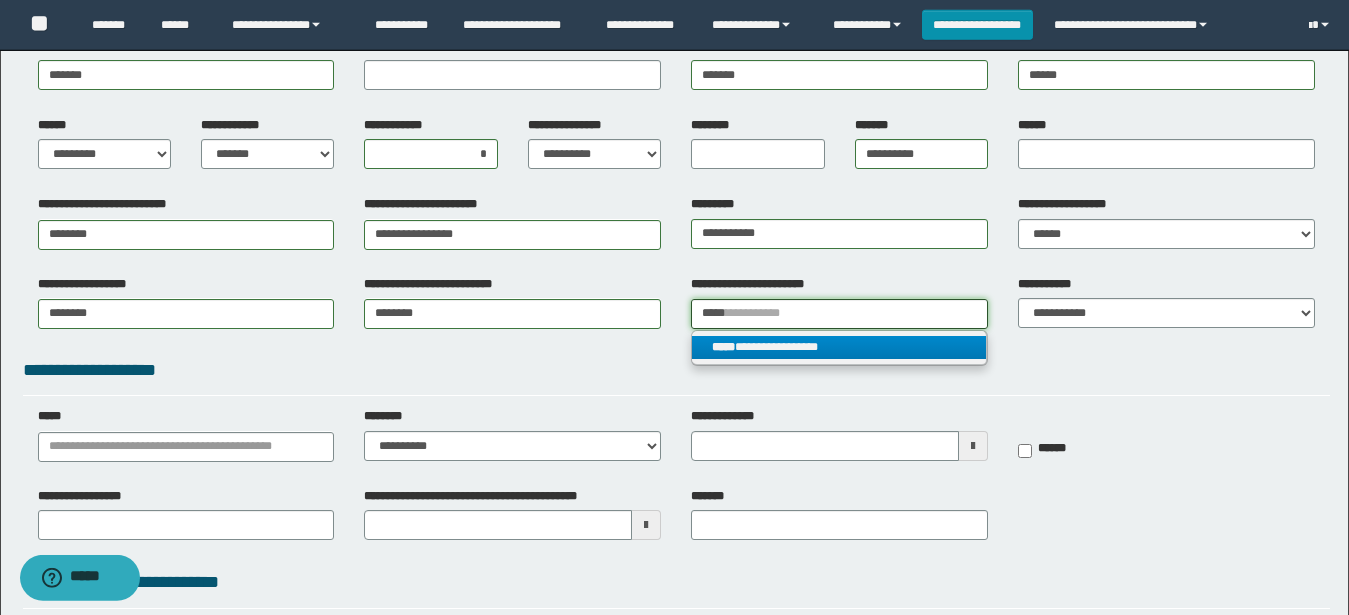 type on "*****" 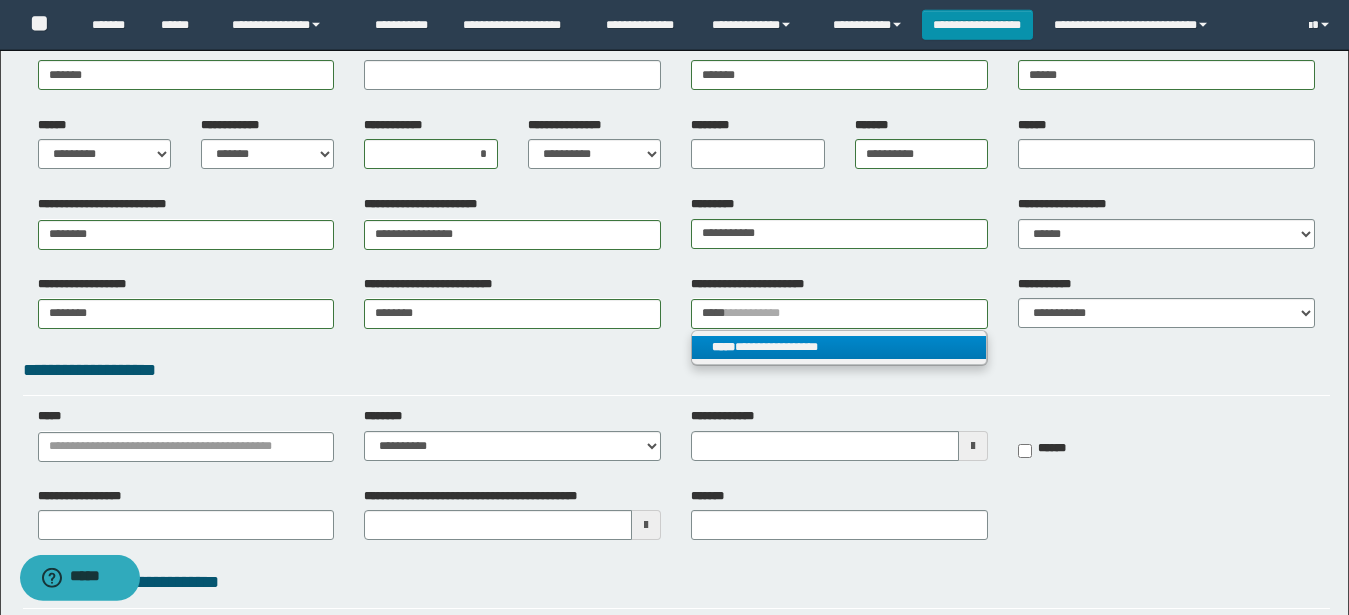 click on "**********" at bounding box center (839, 347) 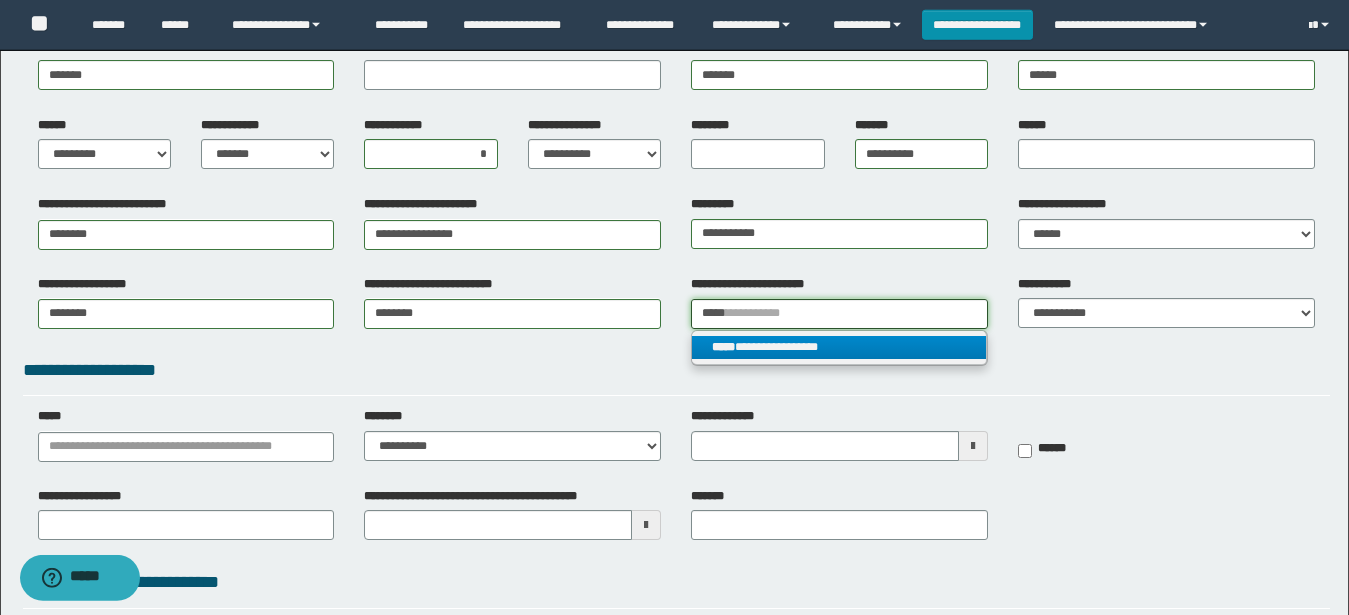 type 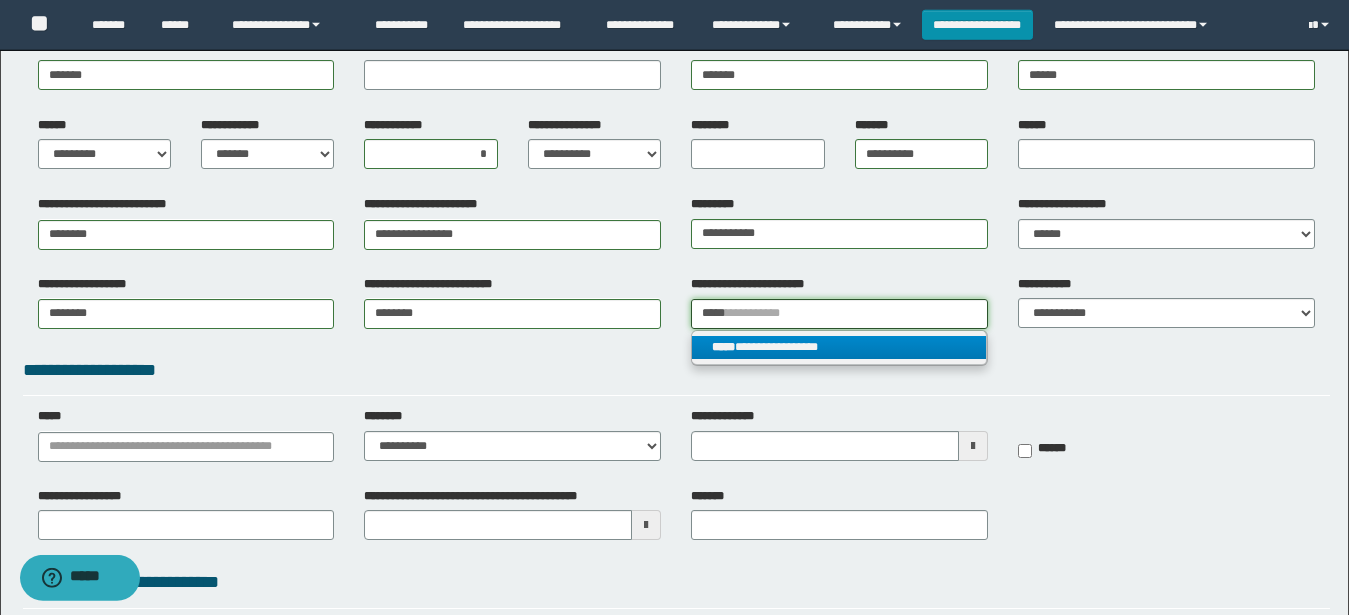 type on "**********" 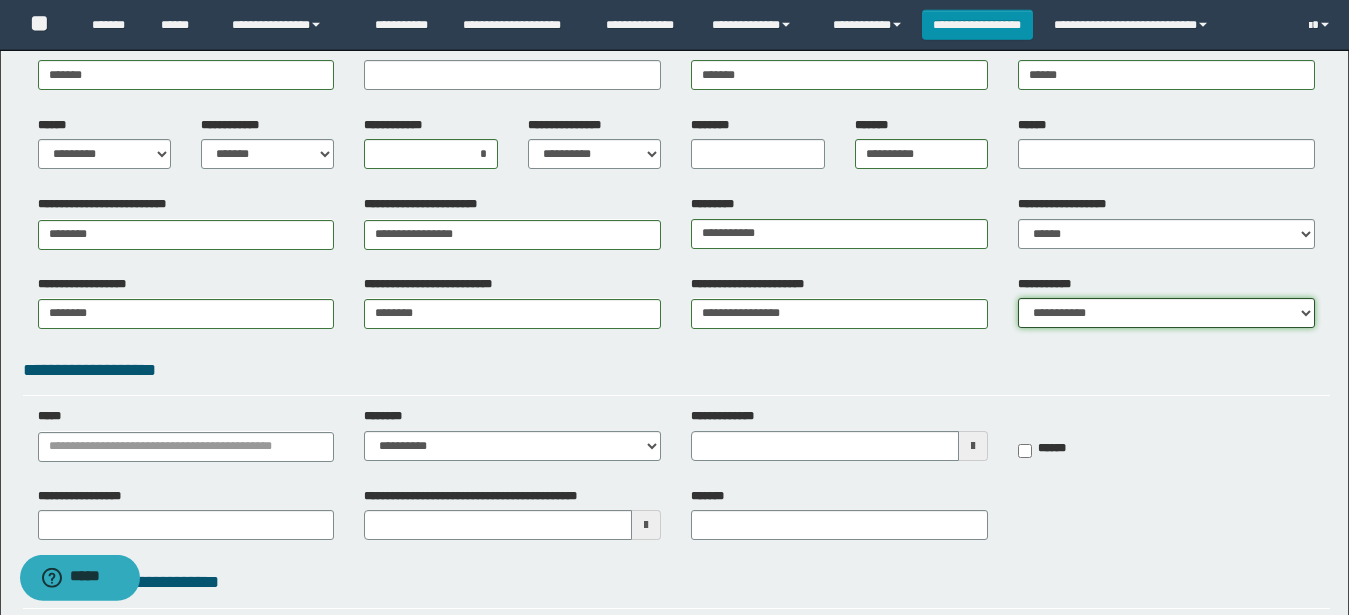 click on "**********" at bounding box center (1166, 313) 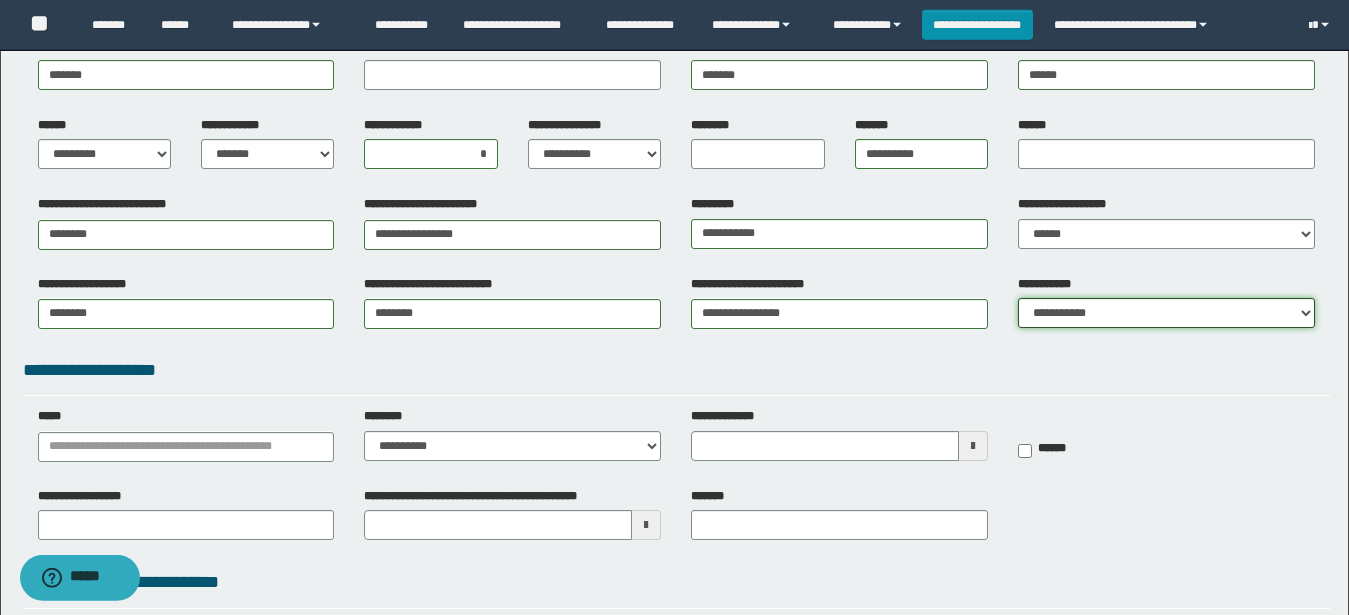 select on "*" 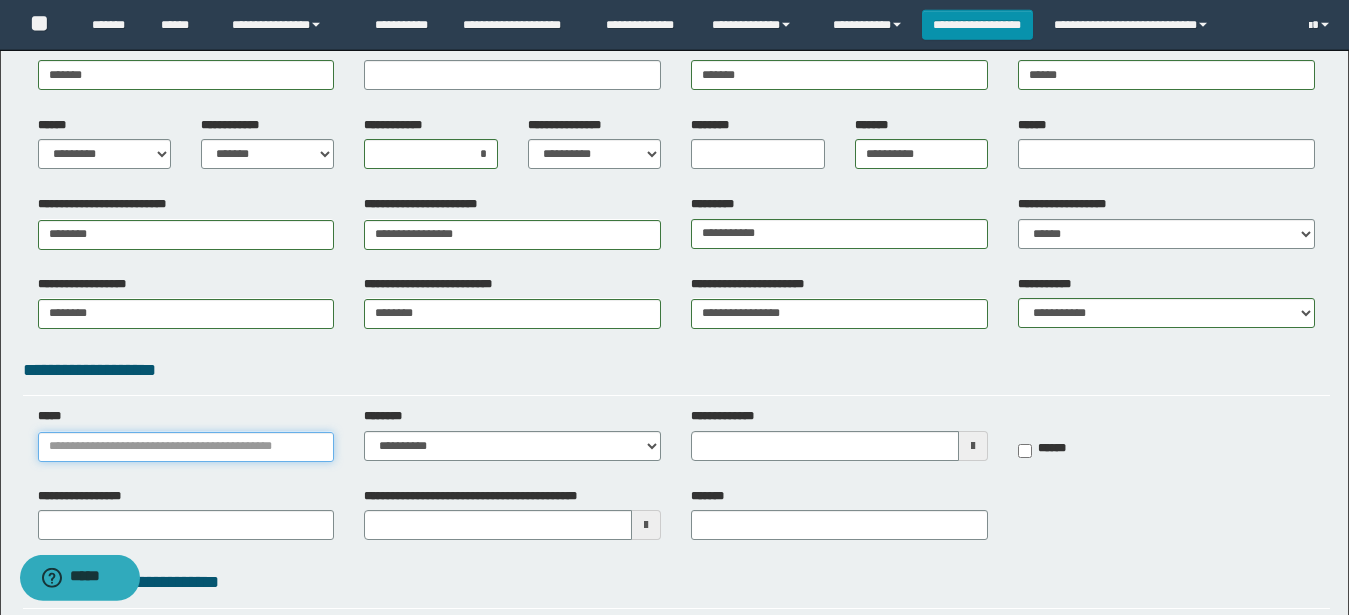 click on "*****" at bounding box center [186, 447] 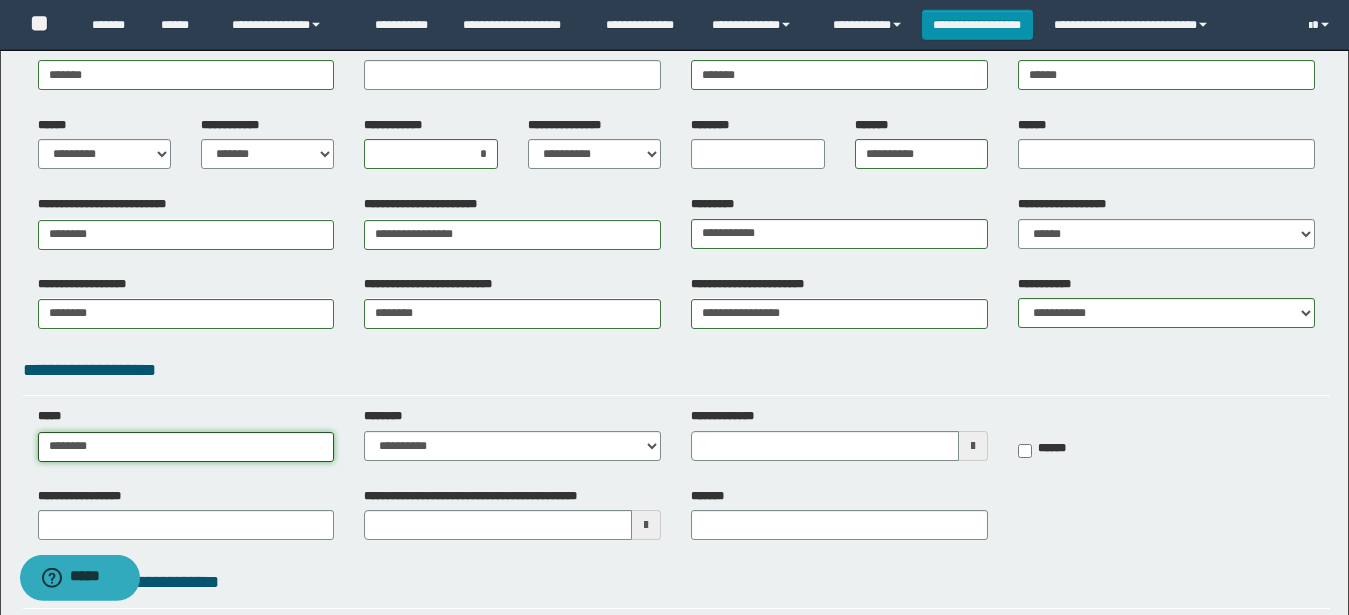 type on "********" 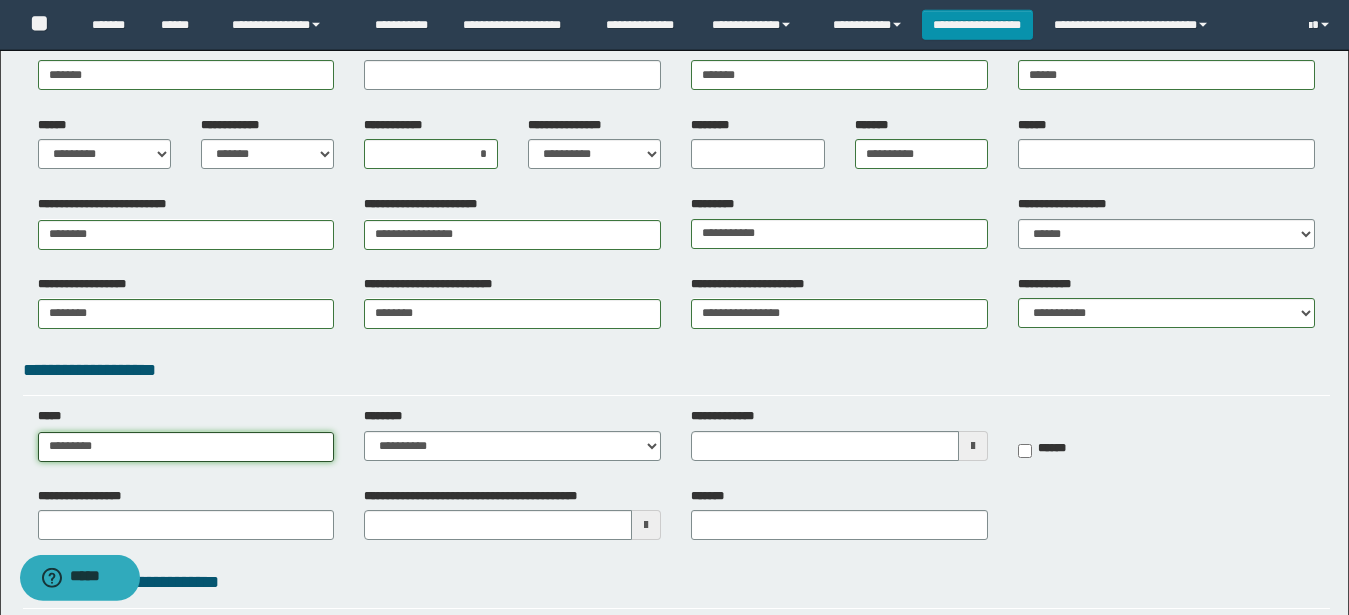 type on "**********" 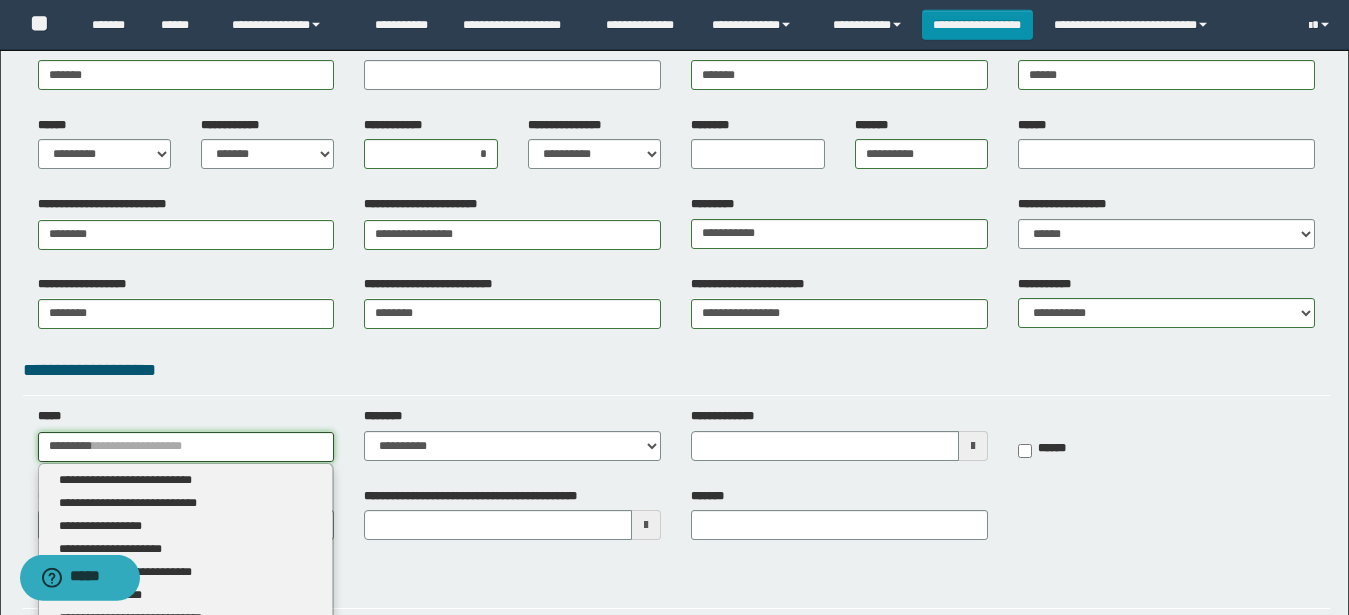 type 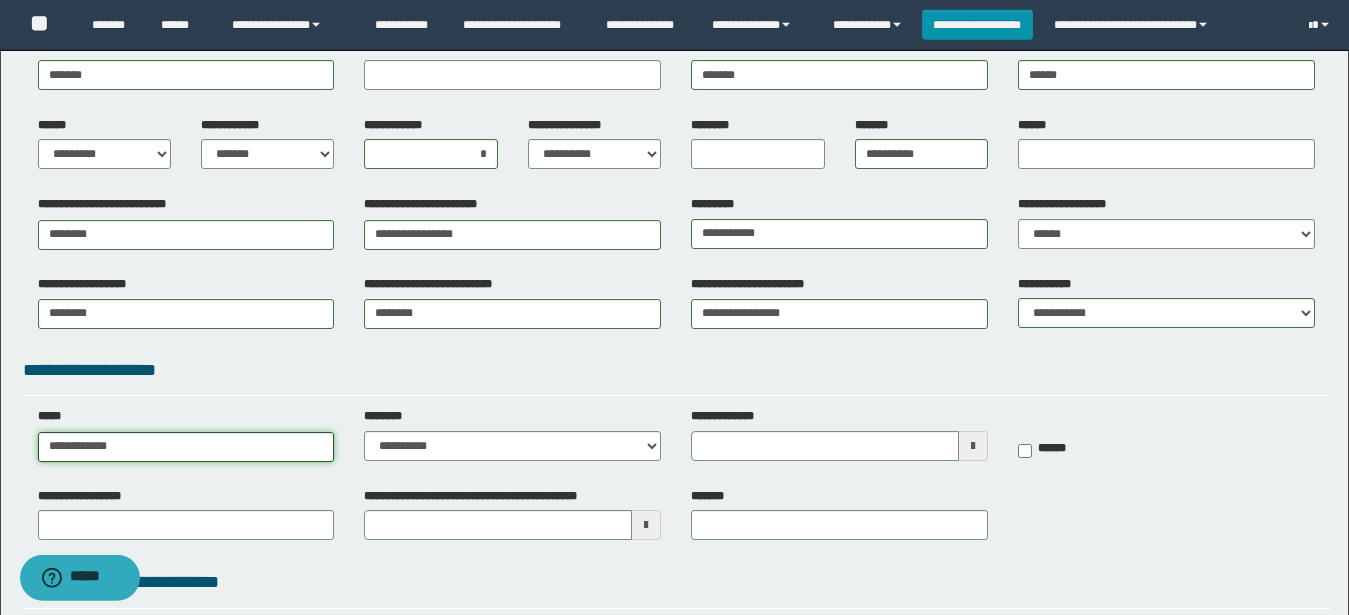 type on "**********" 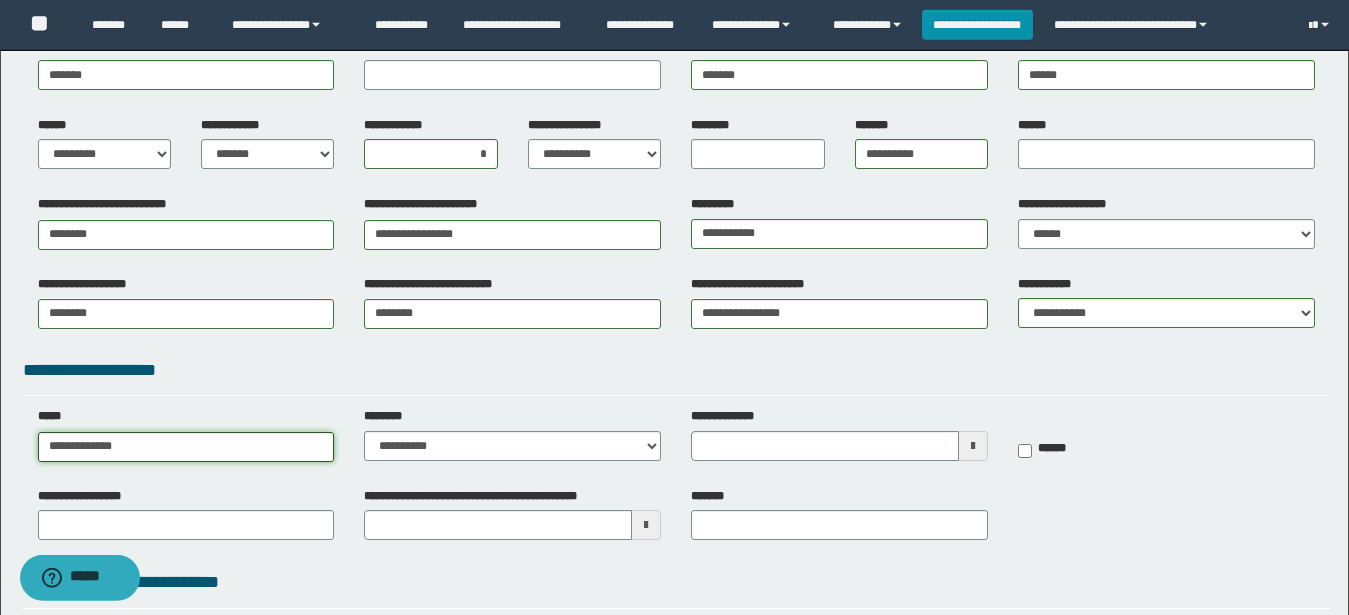type on "**********" 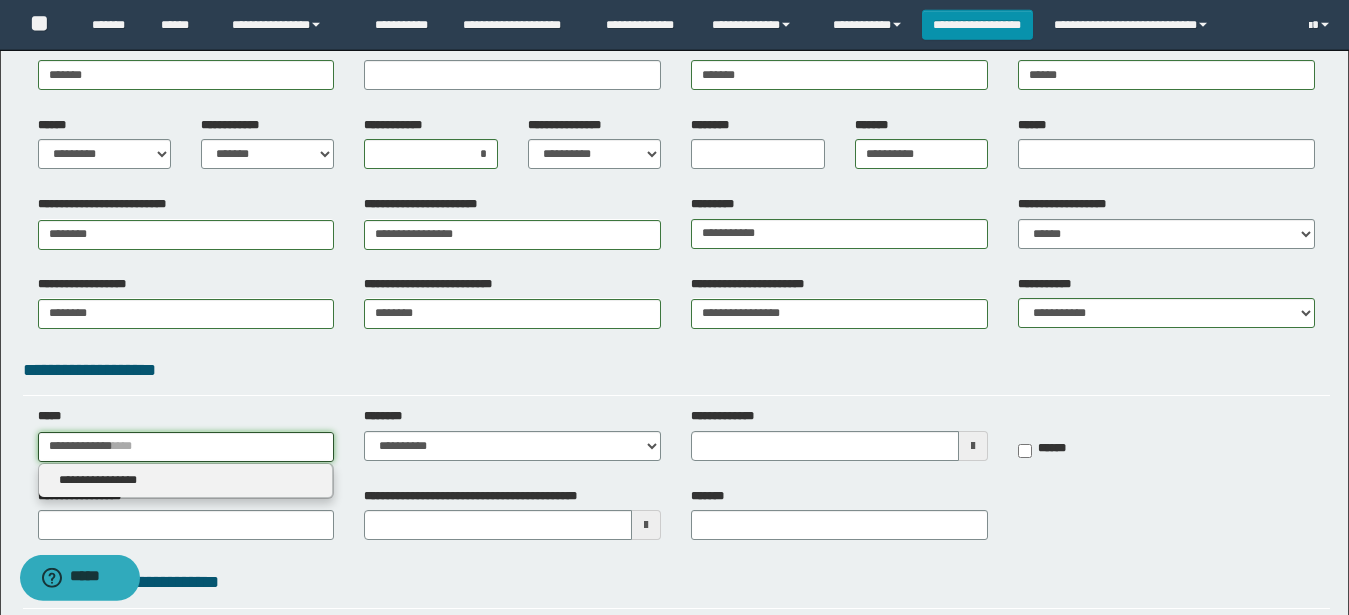 type 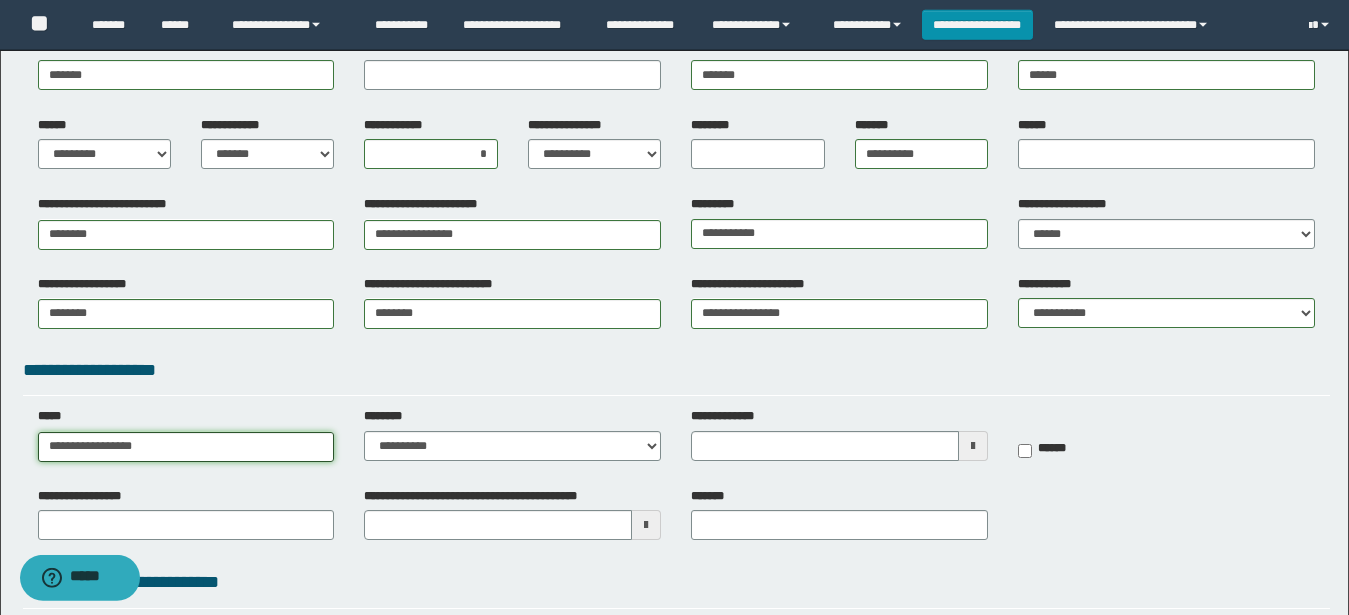 type on "**********" 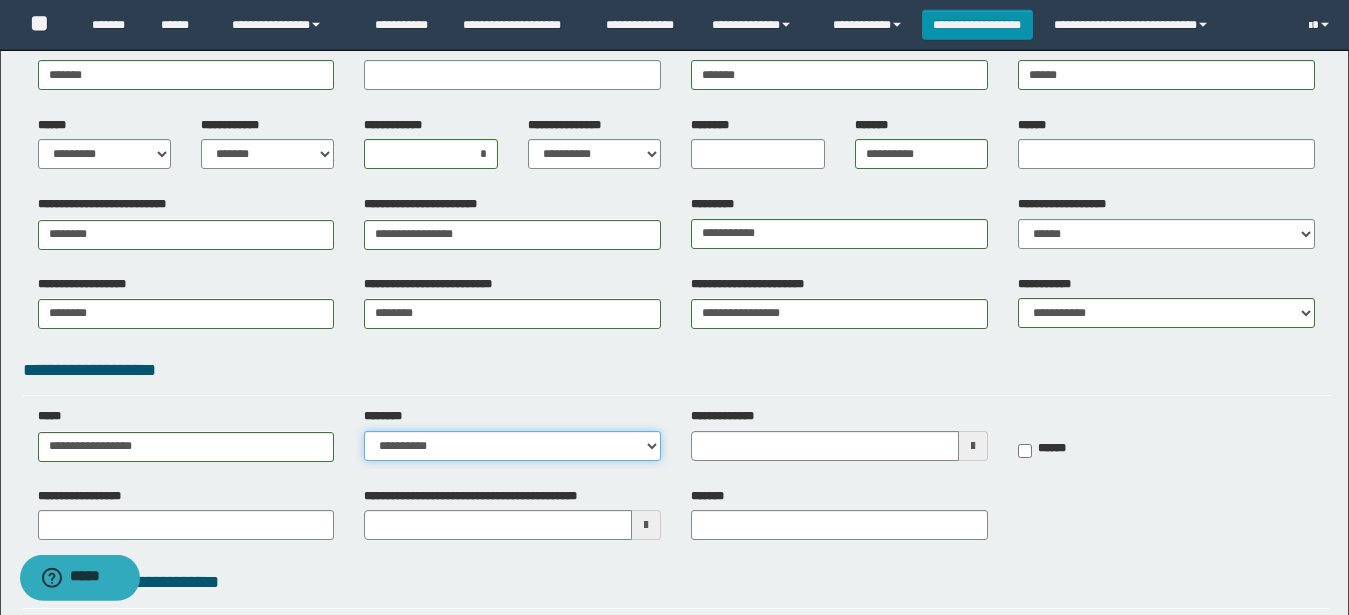 select on "***" 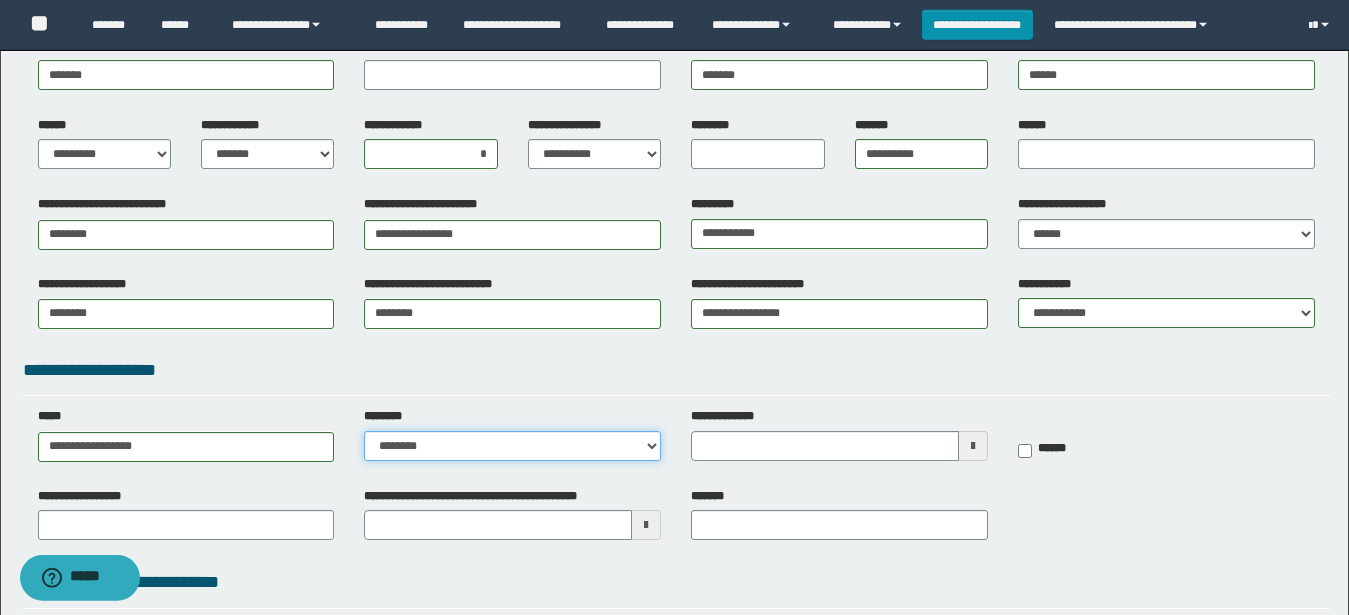 click on "**********" at bounding box center [0, 0] 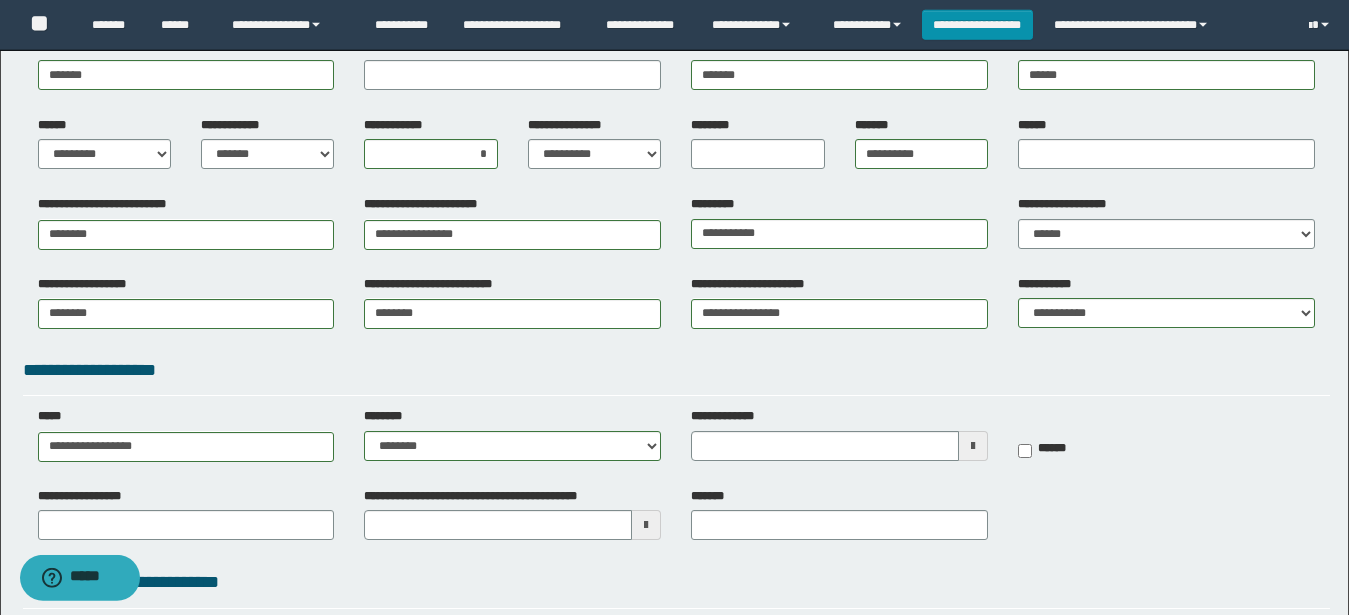 click at bounding box center [973, 446] 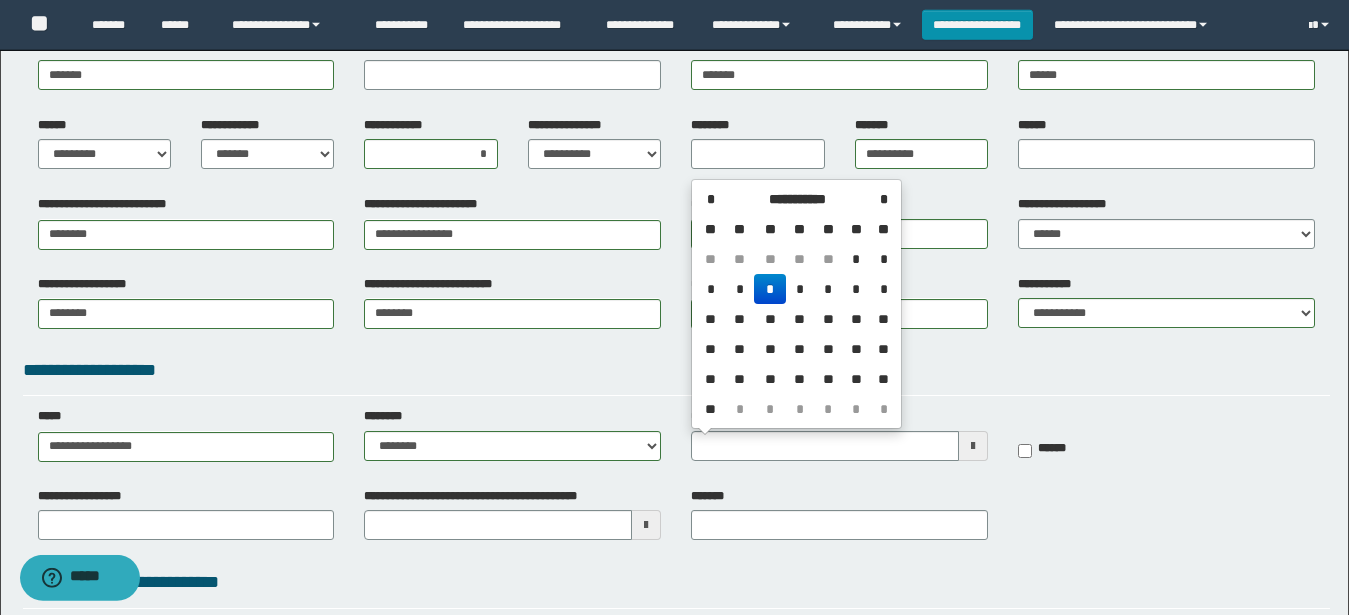 click on "*" at bounding box center [770, 289] 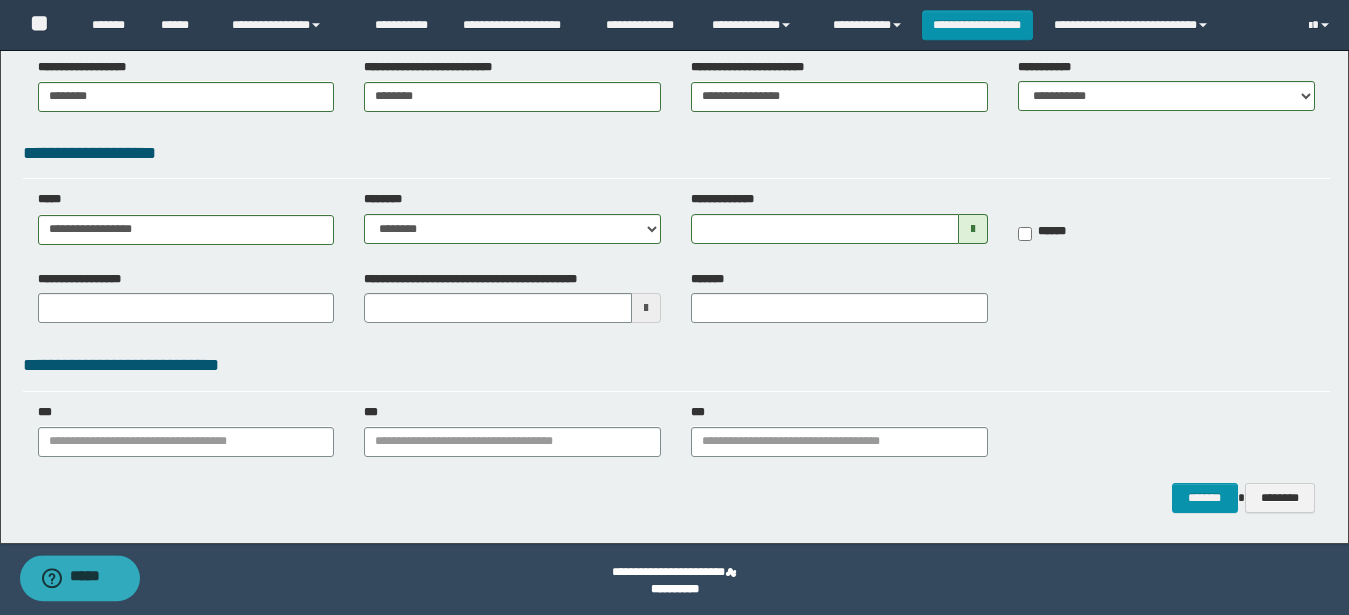 scroll, scrollTop: 387, scrollLeft: 0, axis: vertical 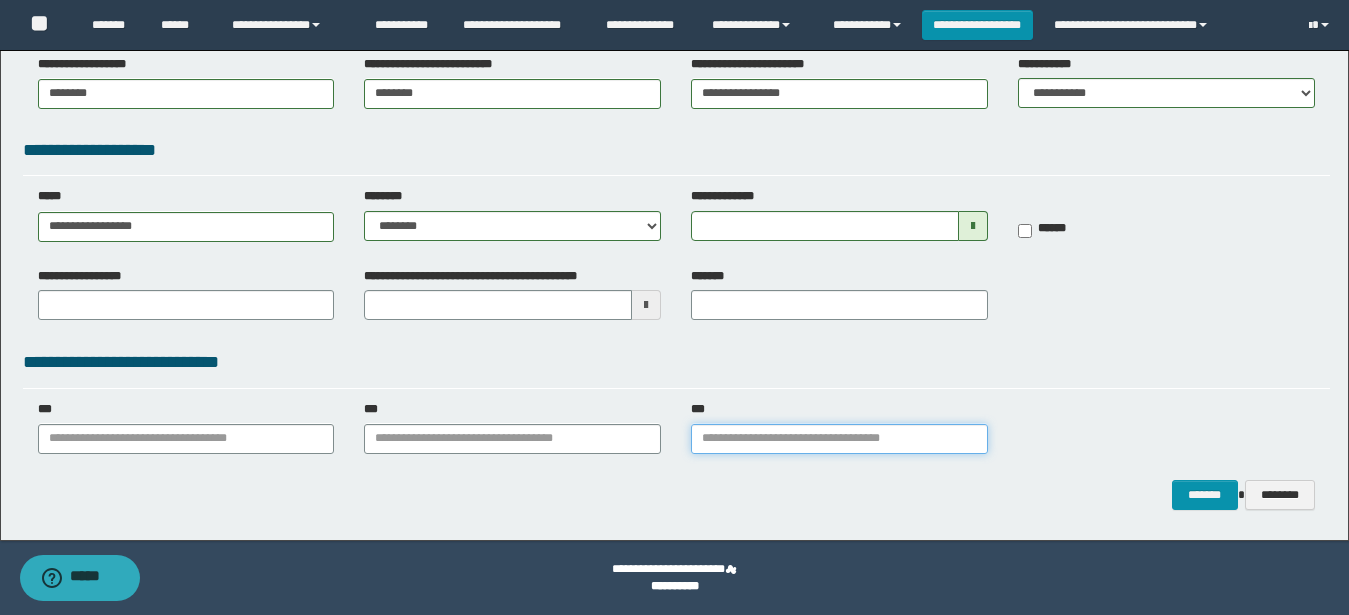 click on "***" at bounding box center (839, 439) 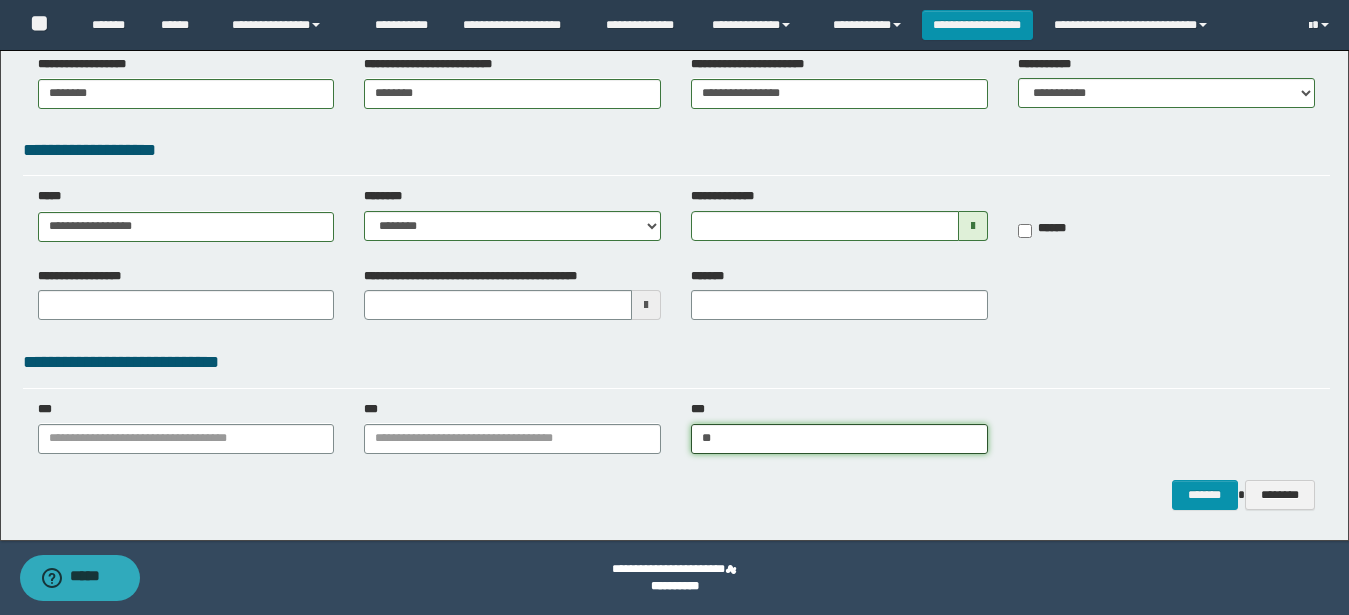 type on "***" 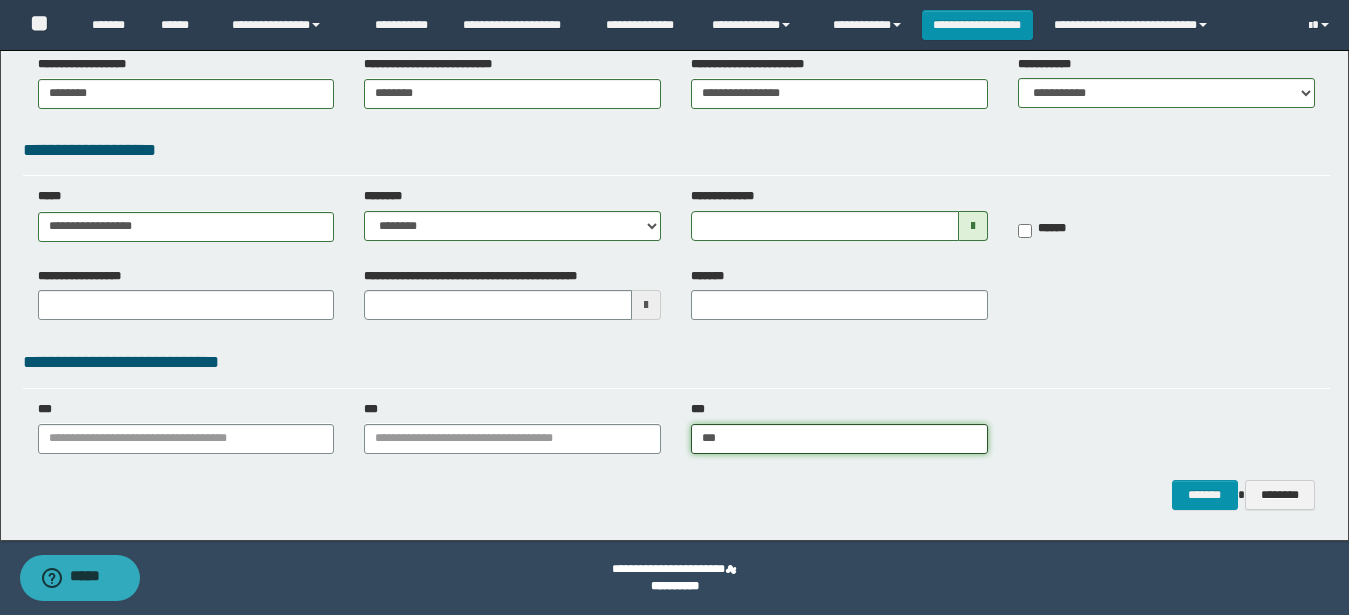 type on "**********" 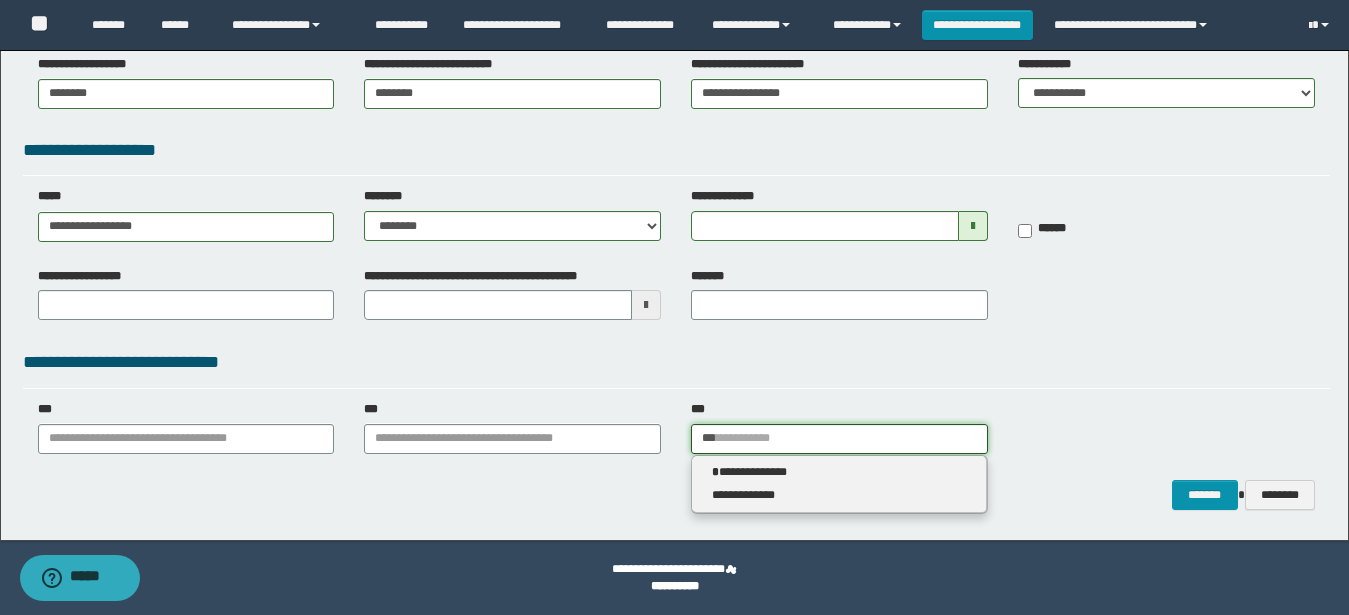 type 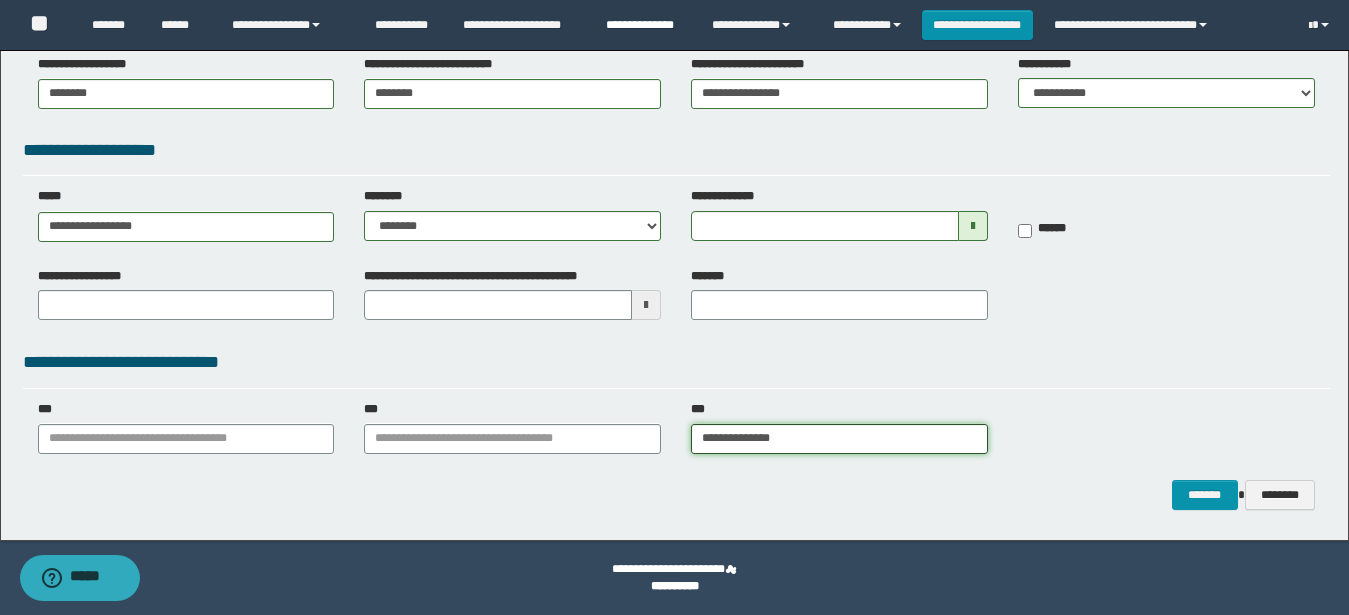 type on "**********" 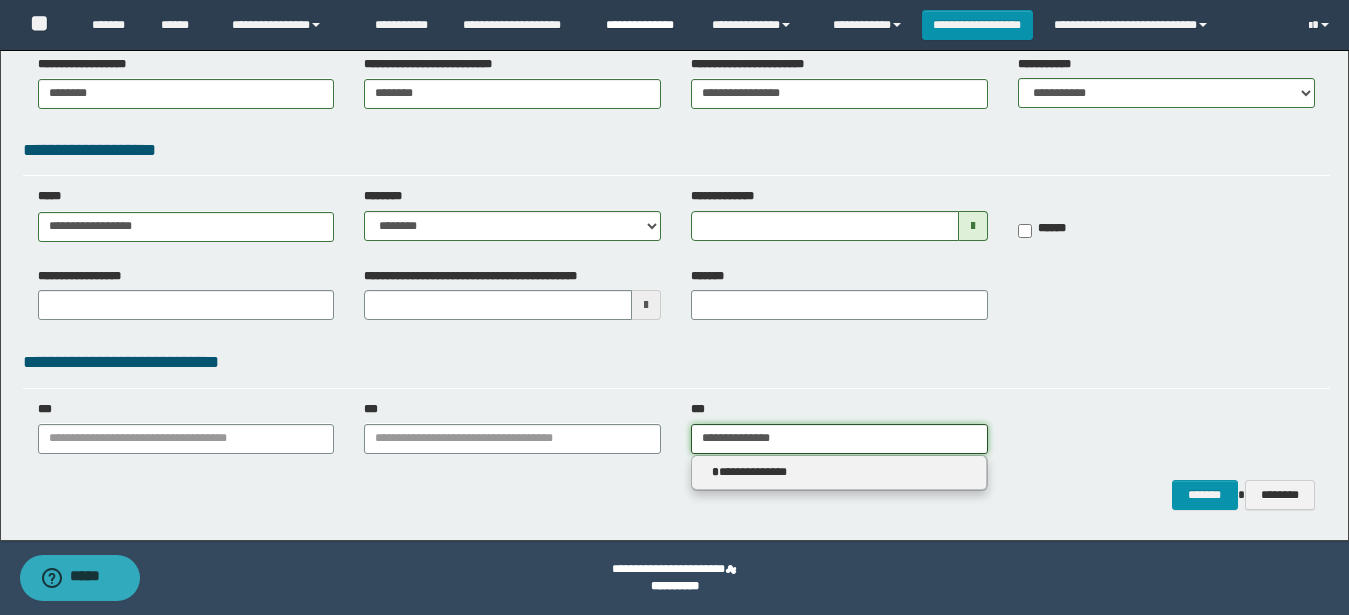 type on "**********" 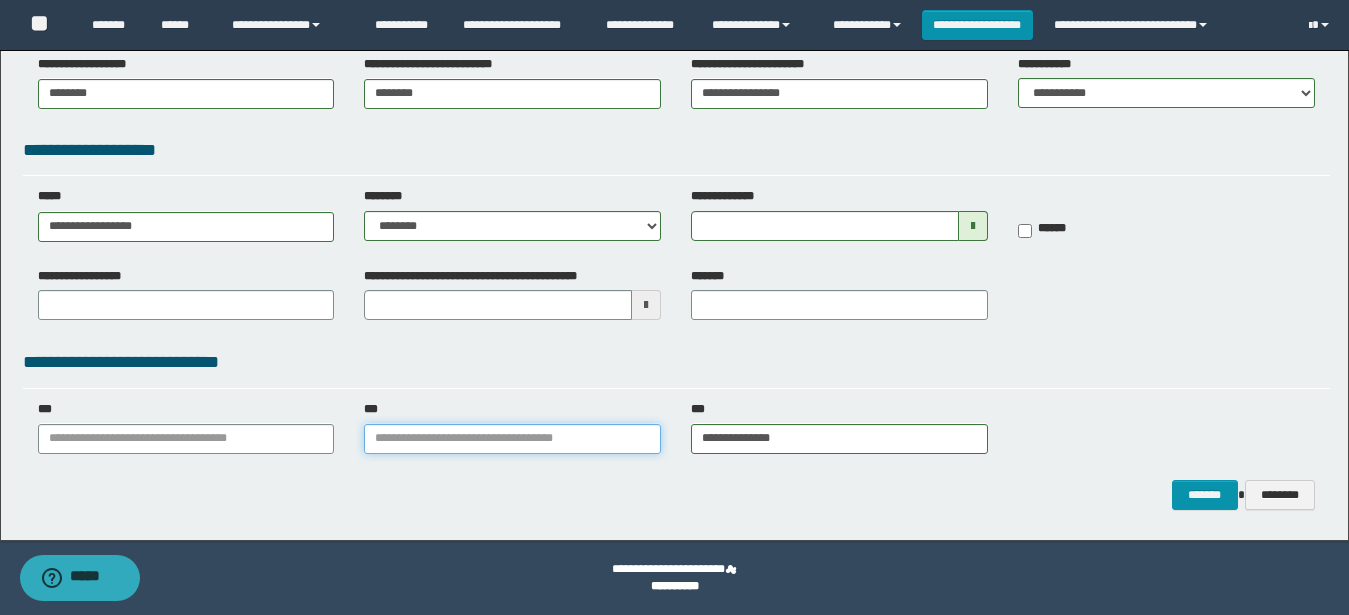 type 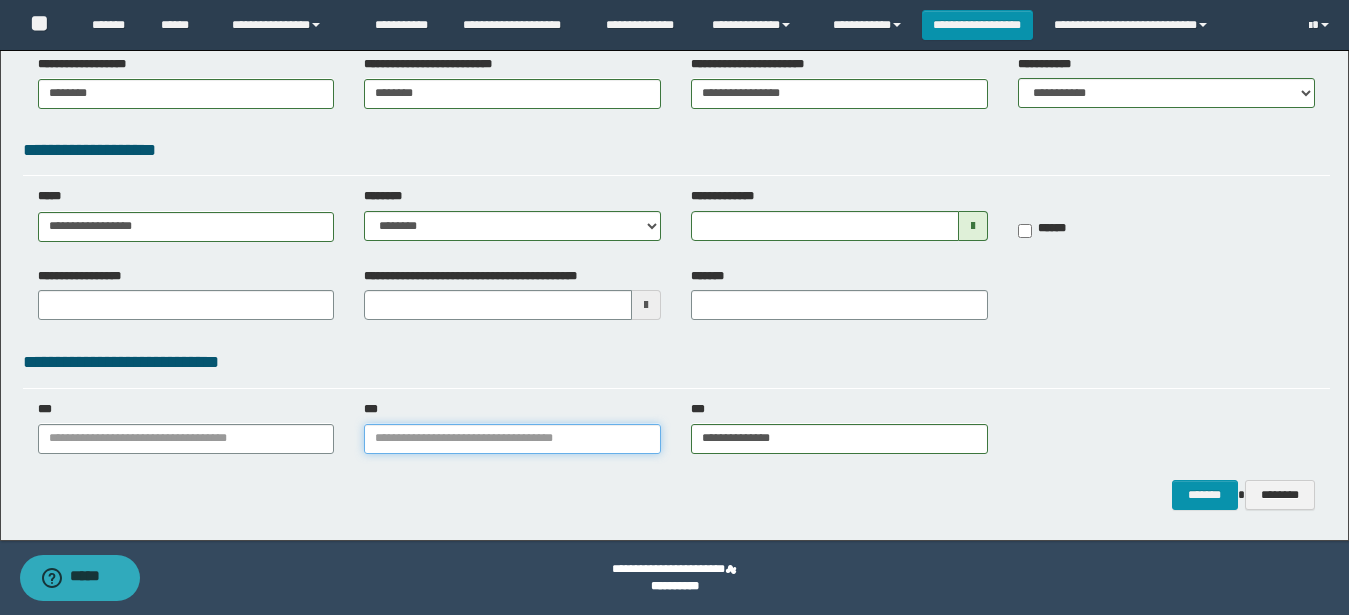 click on "***" at bounding box center (512, 439) 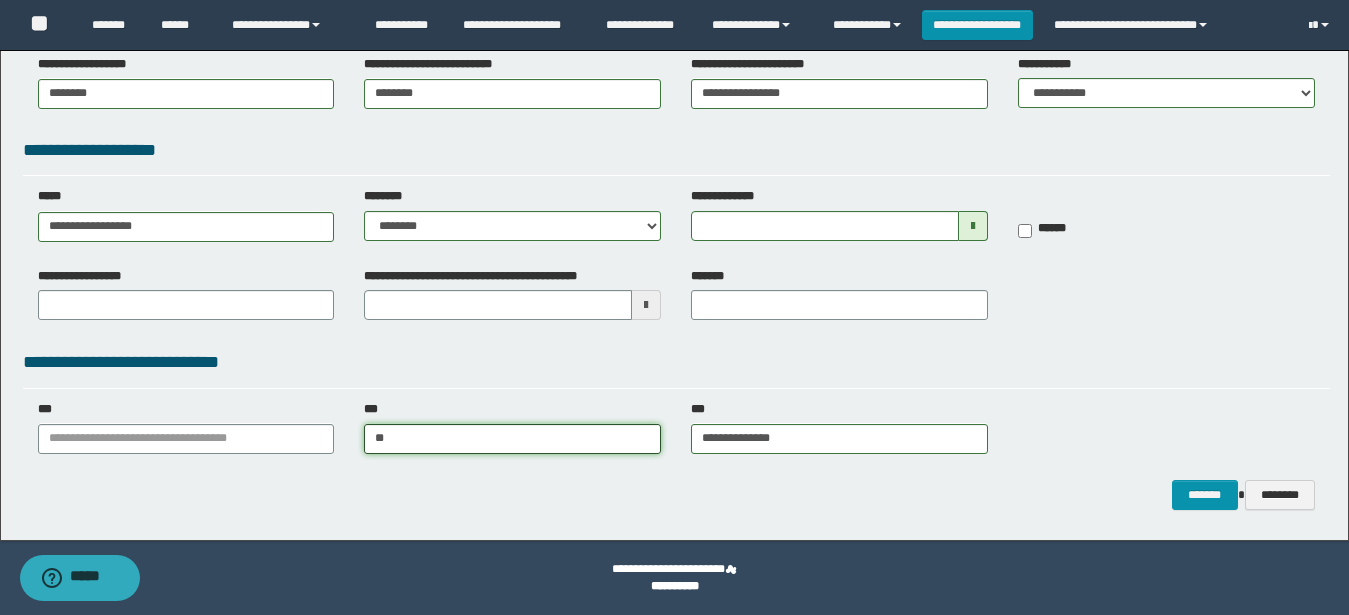type on "***" 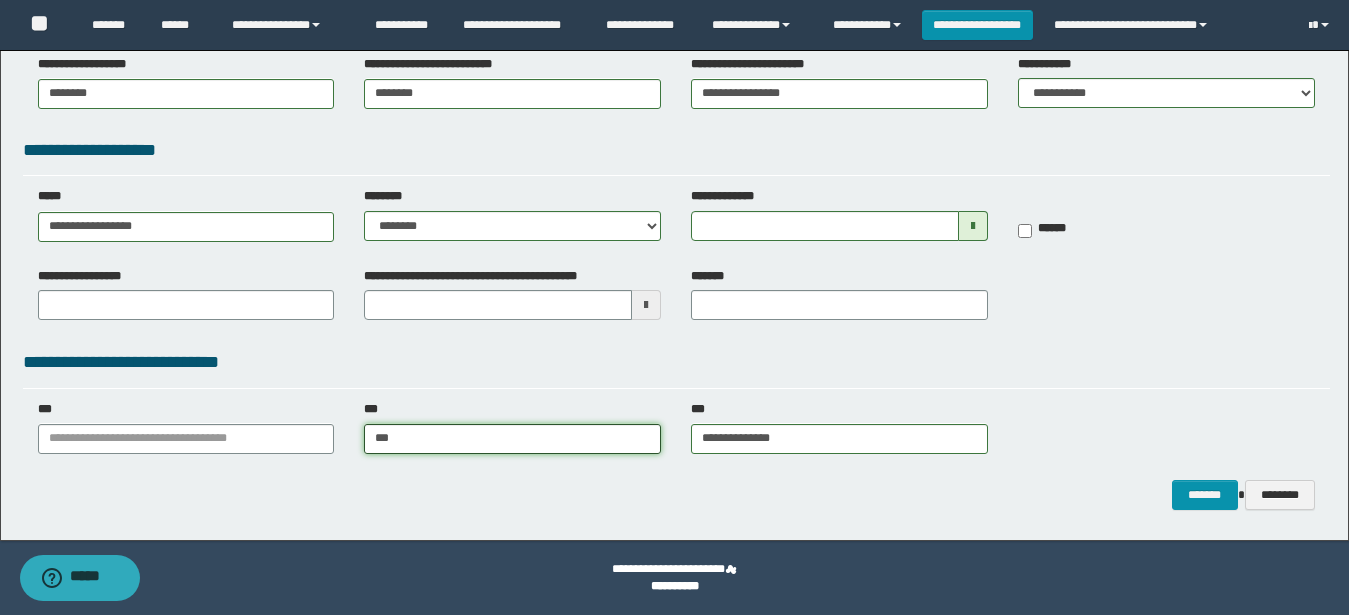 type on "**********" 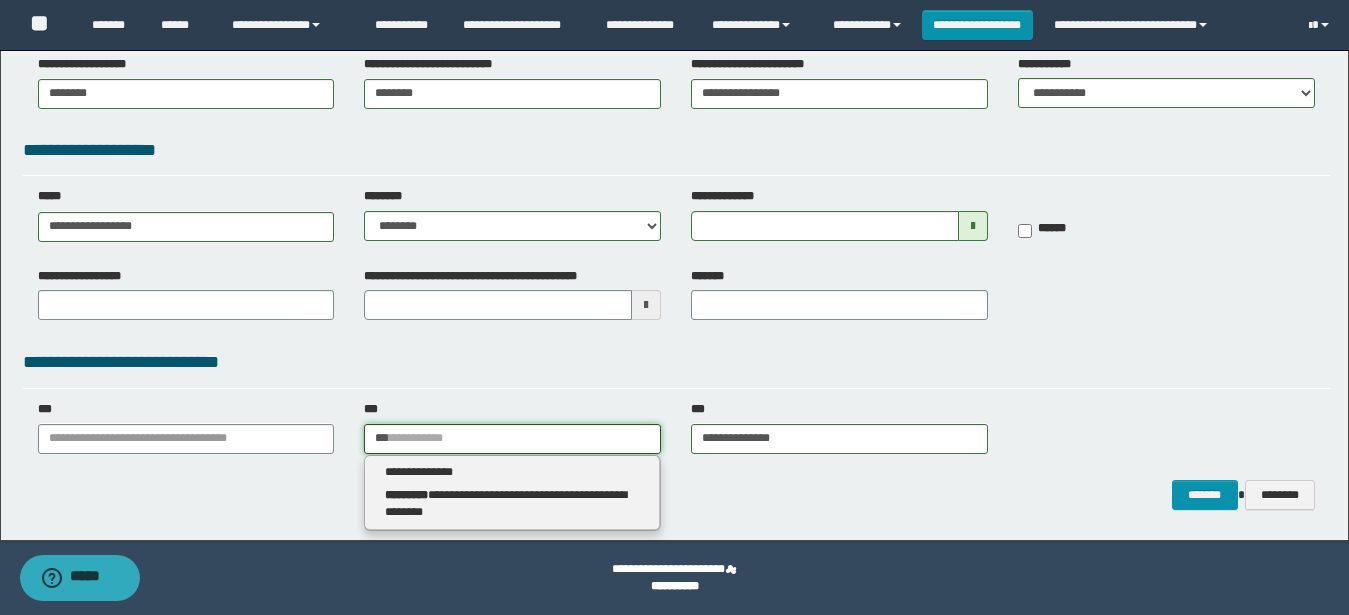 type 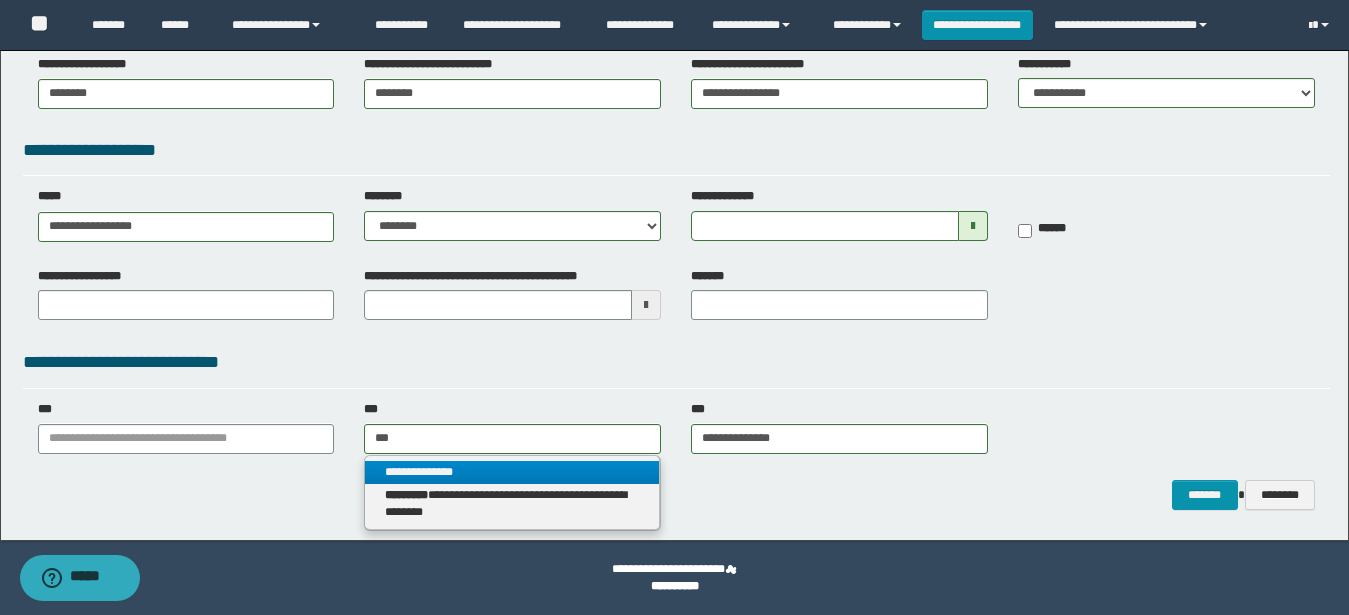 click on "**********" at bounding box center (512, 472) 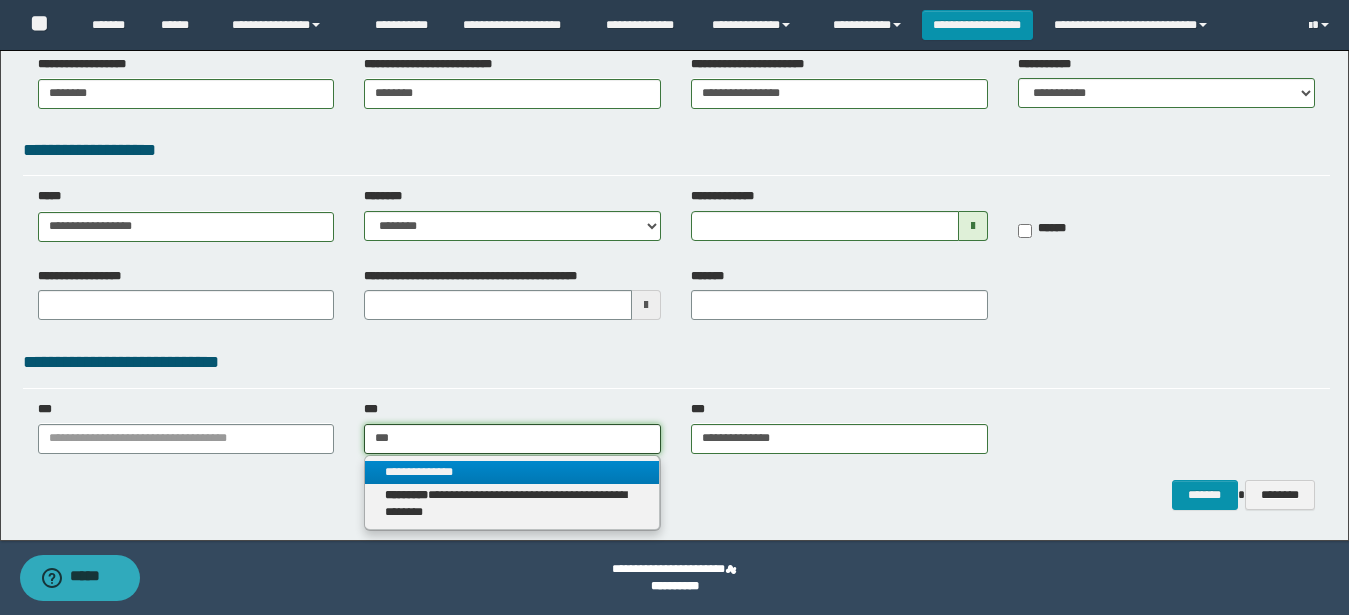 type on "**********" 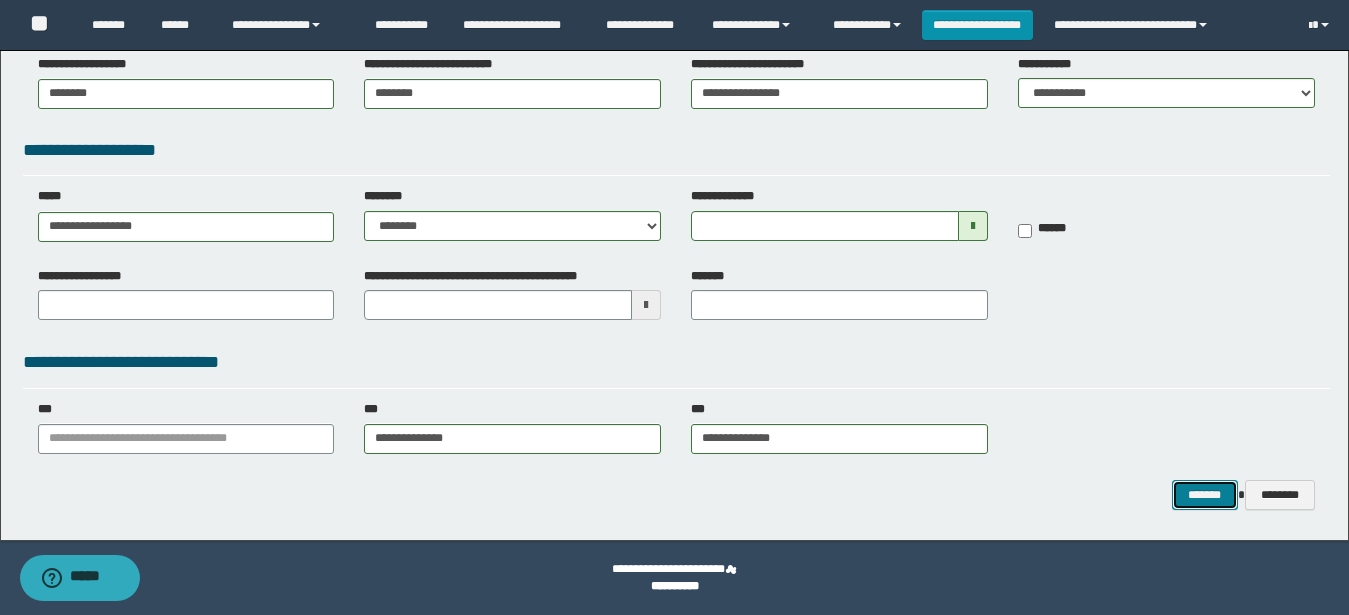 click on "*******" at bounding box center (1205, 495) 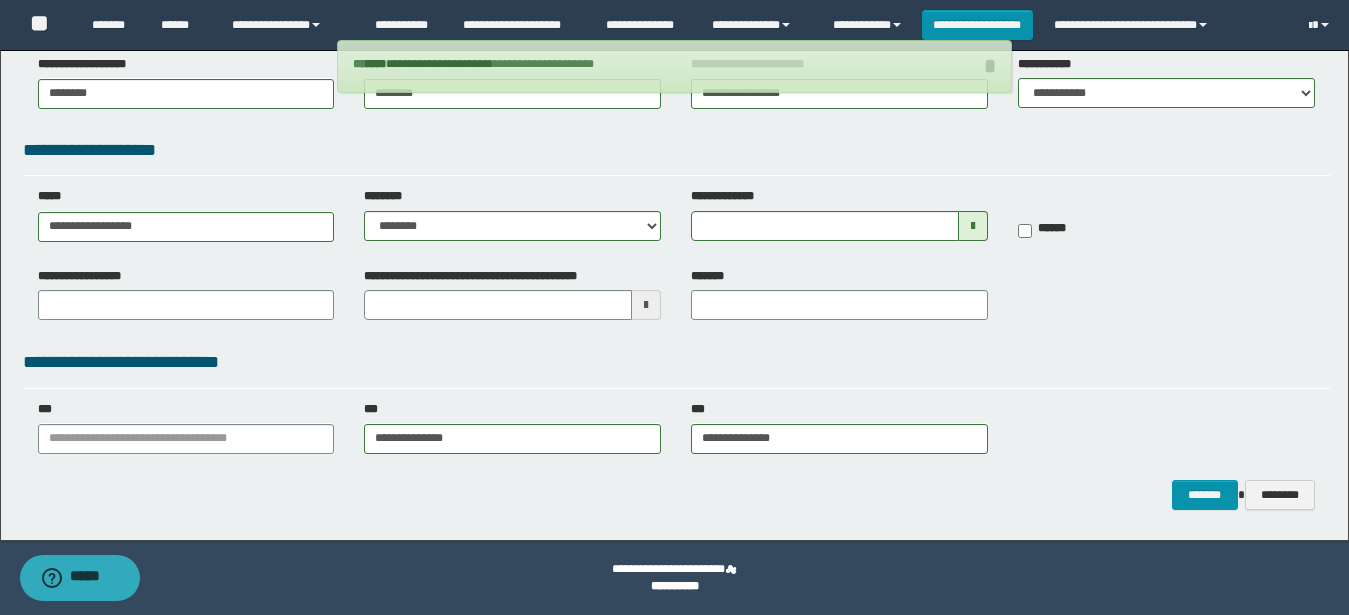 click on "**********" at bounding box center (676, 301) 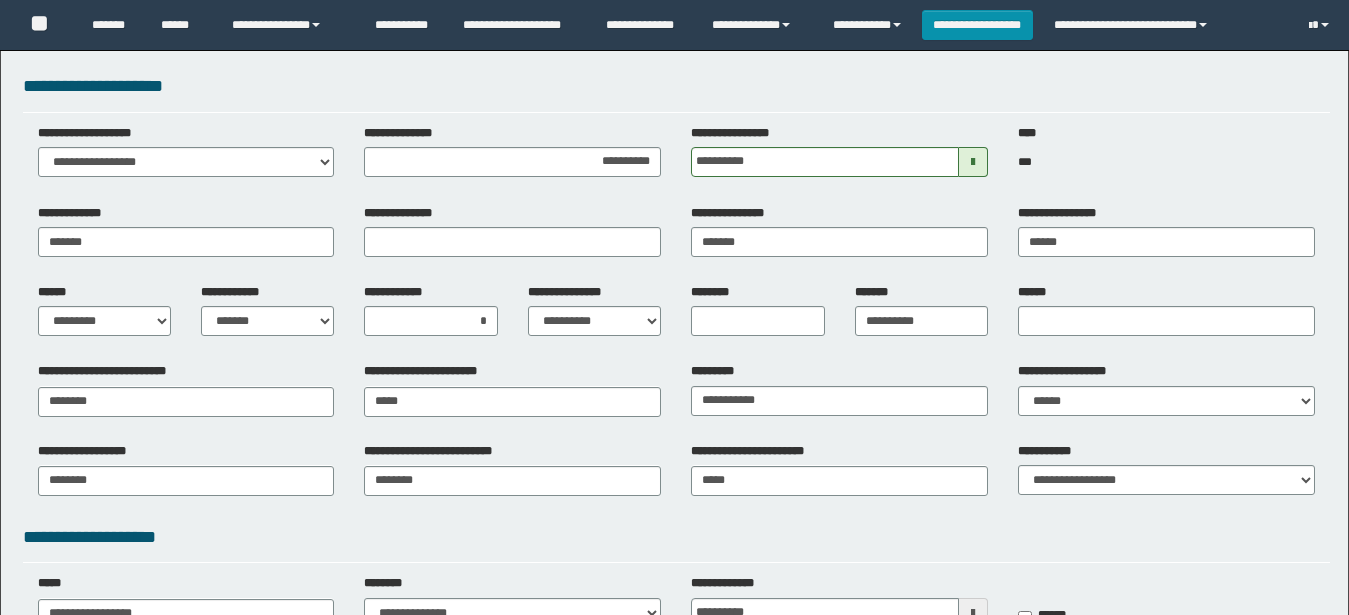 scroll, scrollTop: 0, scrollLeft: 0, axis: both 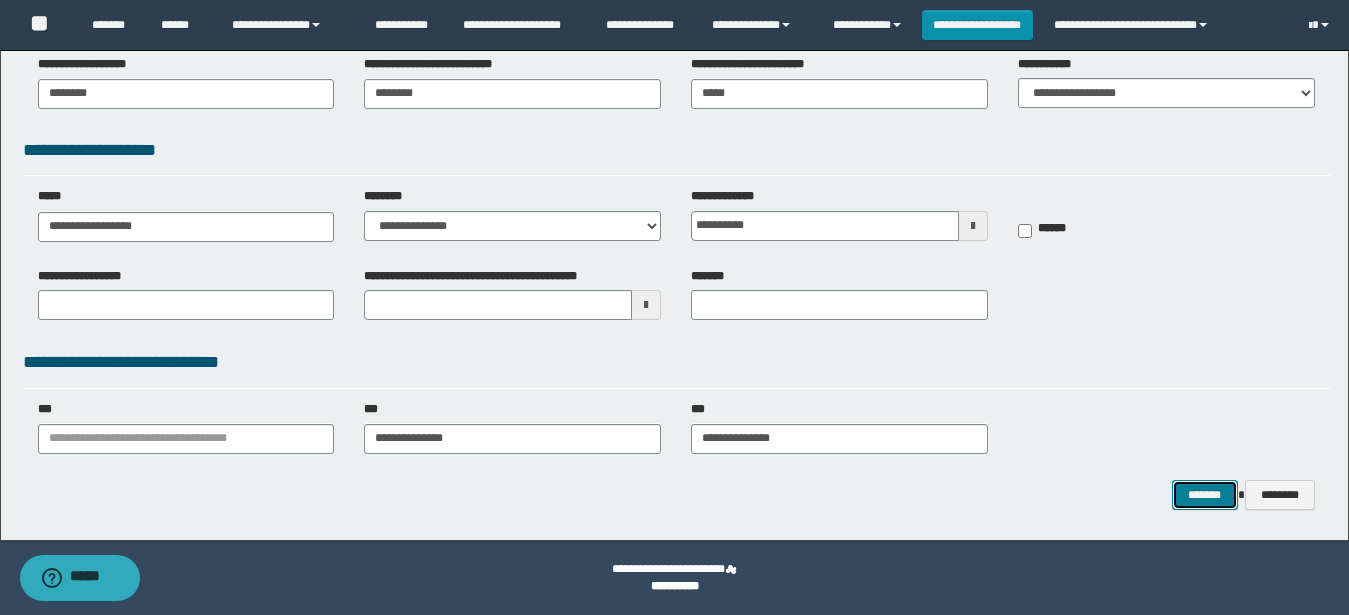 click on "*******" at bounding box center [1205, 495] 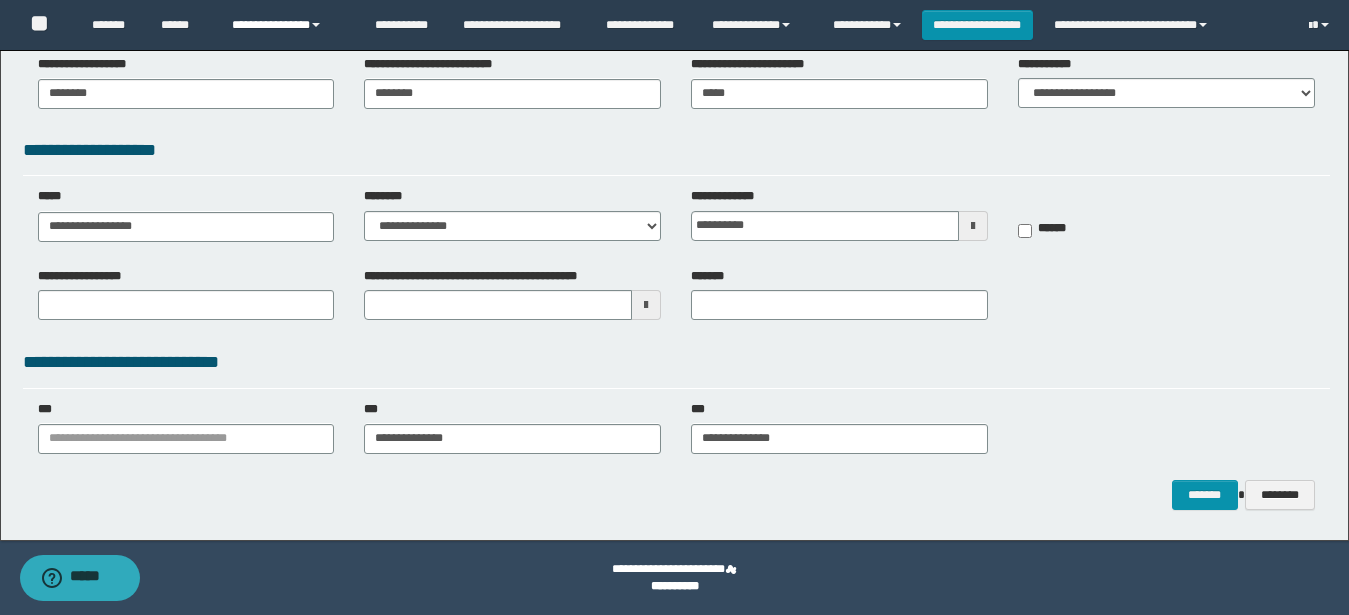 click at bounding box center [316, 25] 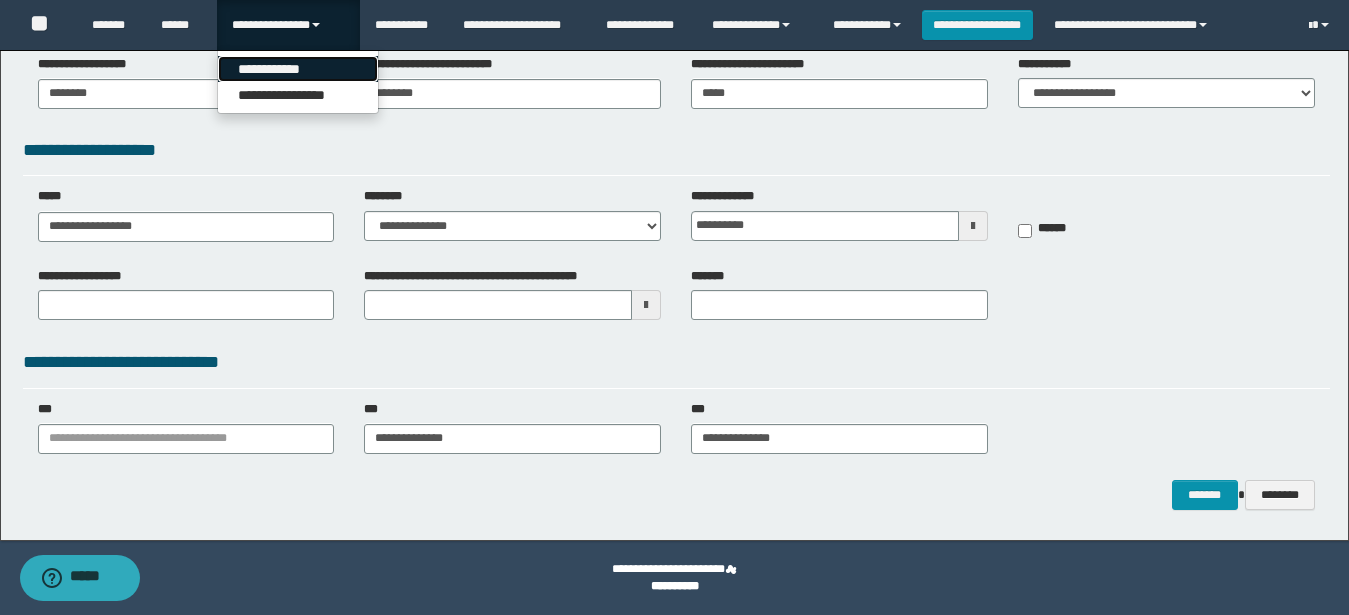 click on "**********" at bounding box center (298, 69) 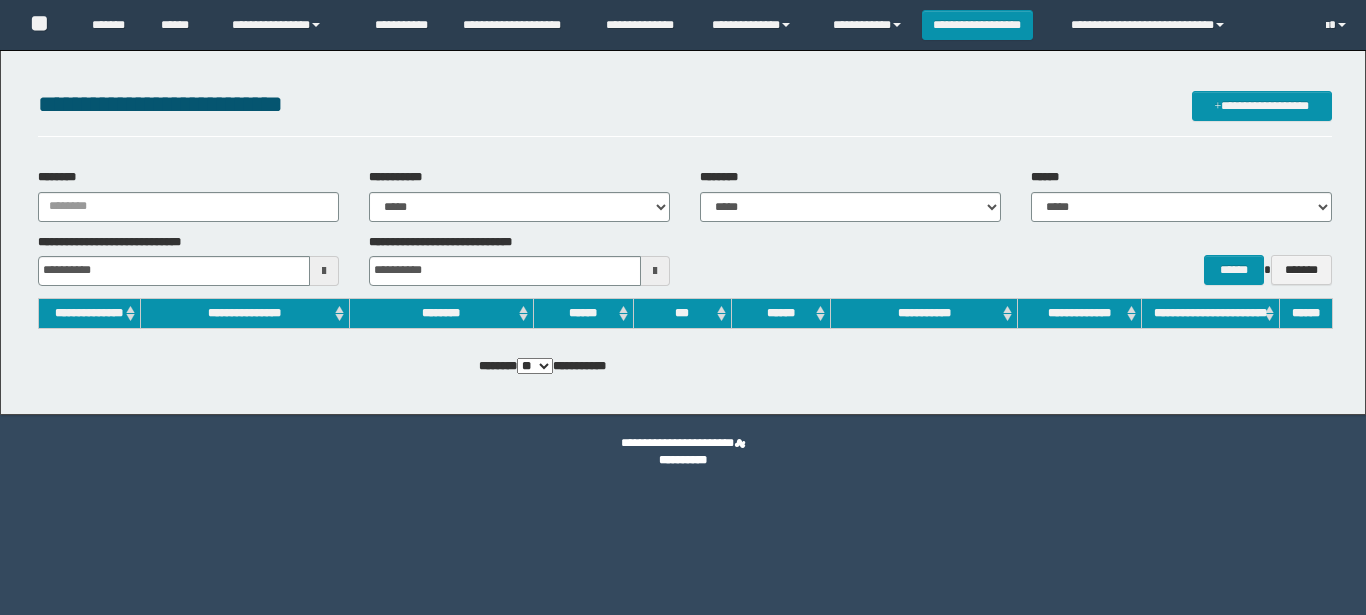 scroll, scrollTop: 0, scrollLeft: 0, axis: both 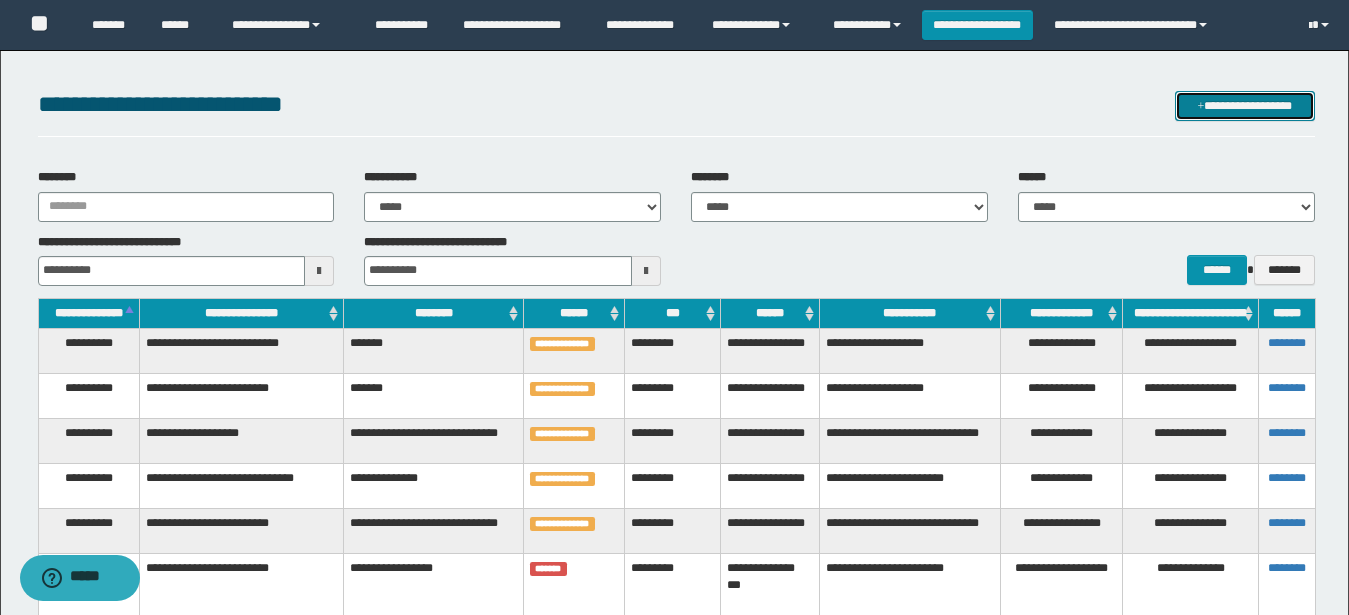 click on "**********" at bounding box center (1245, 106) 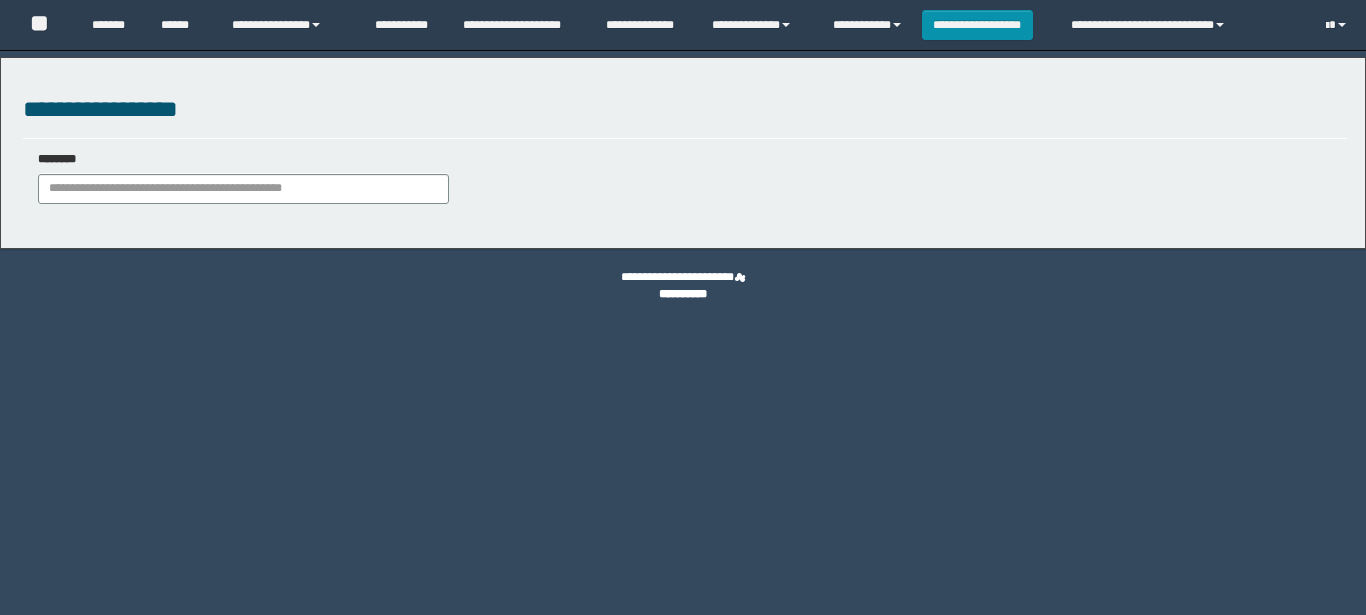scroll, scrollTop: 0, scrollLeft: 0, axis: both 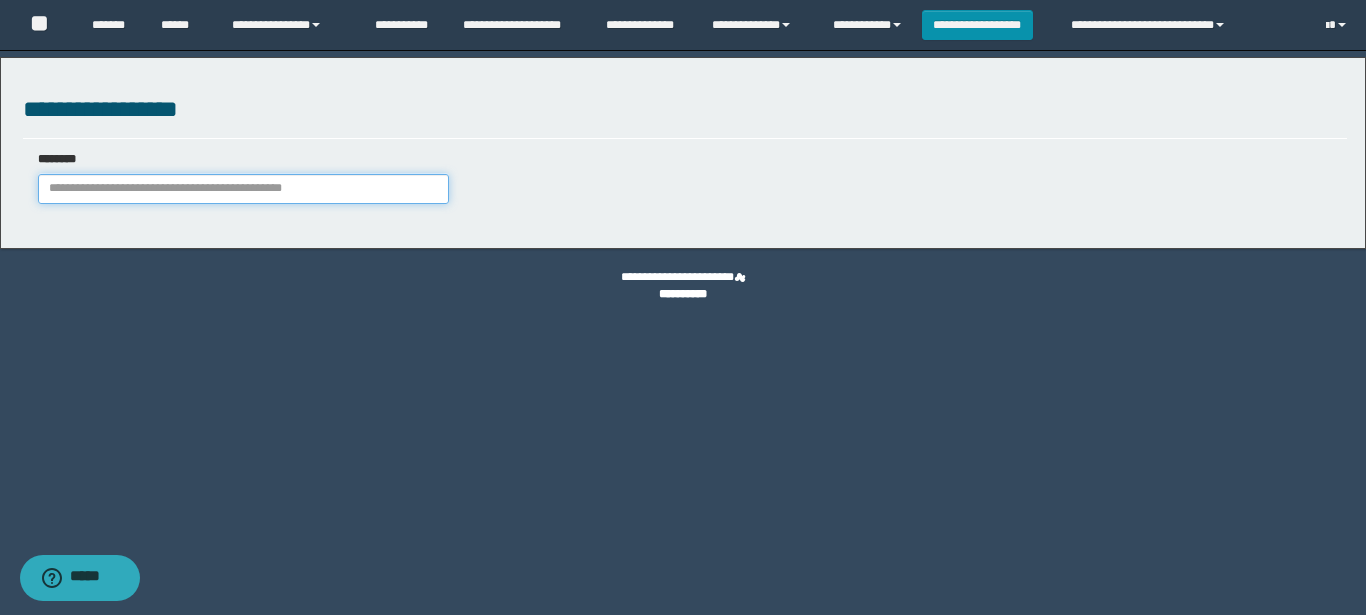 click at bounding box center (243, 189) 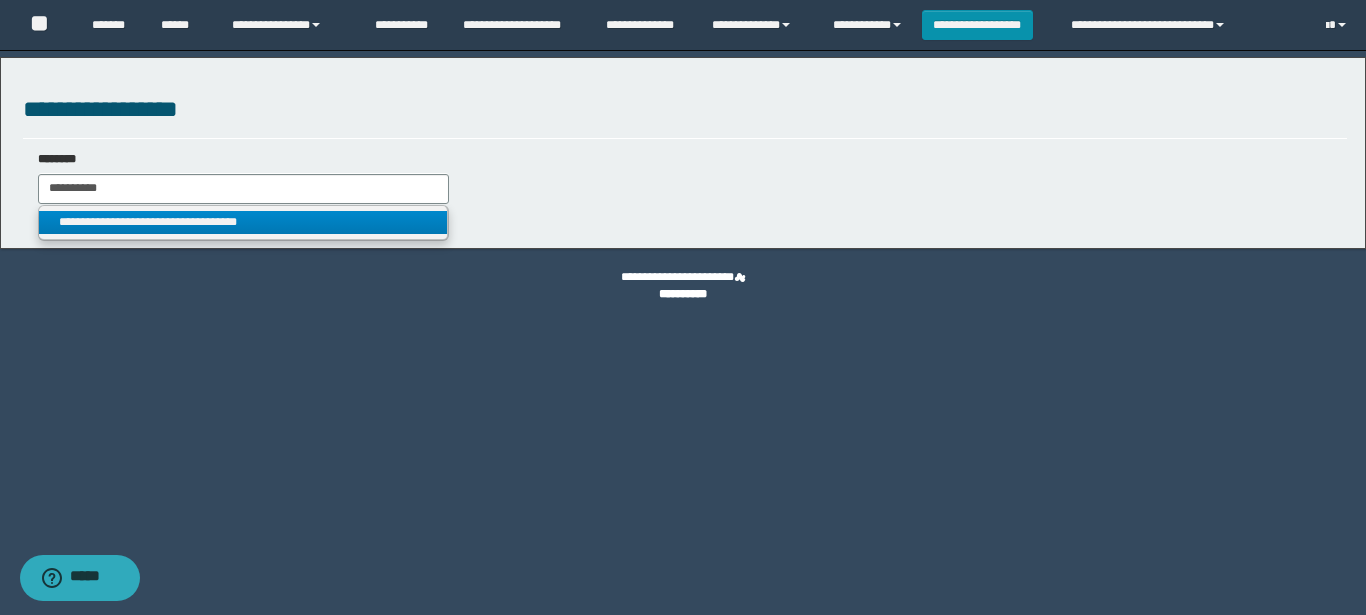 click on "**********" at bounding box center [243, 222] 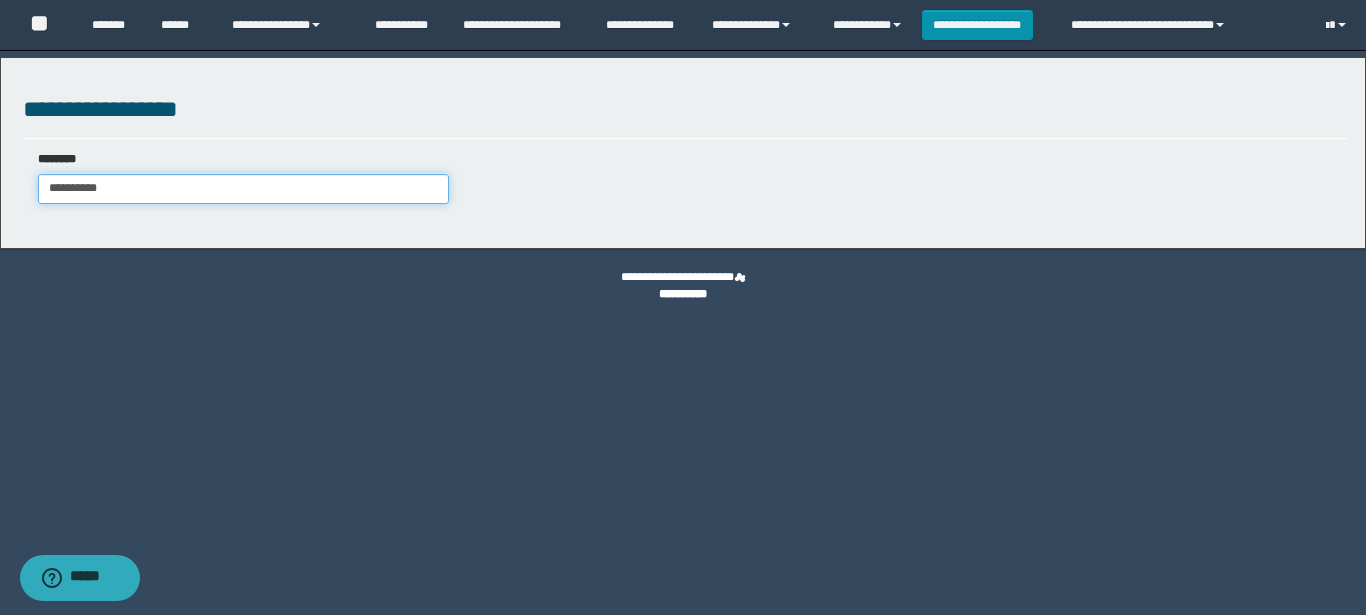 type on "**********" 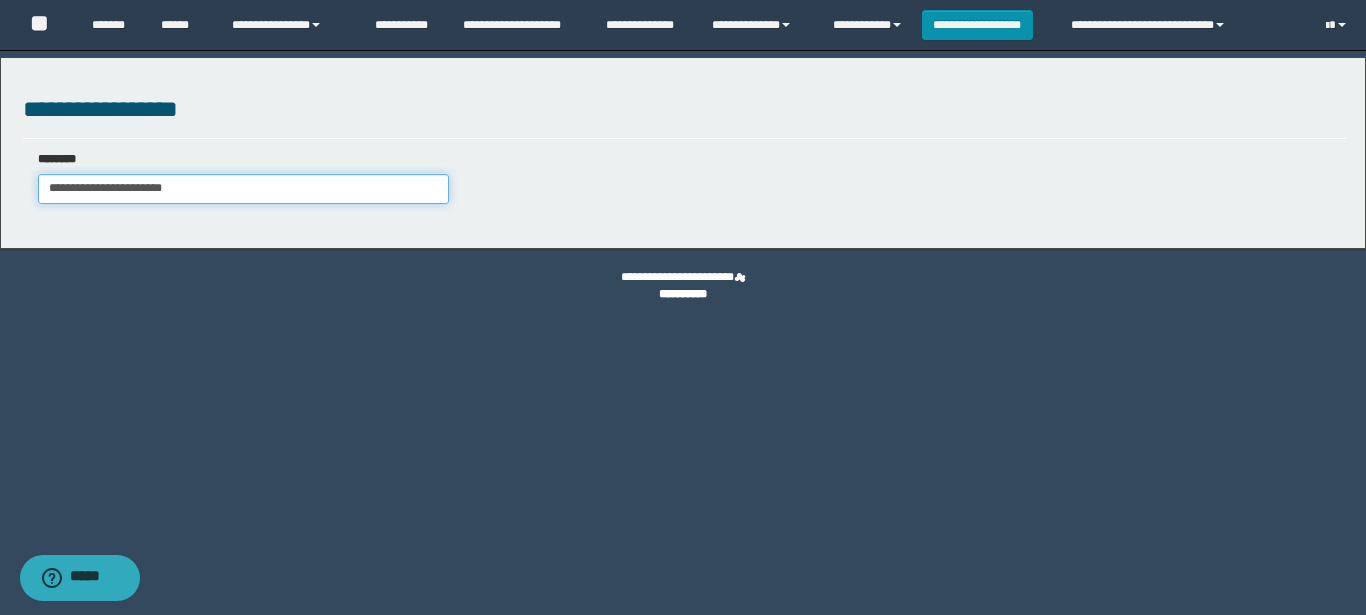 select on "***" 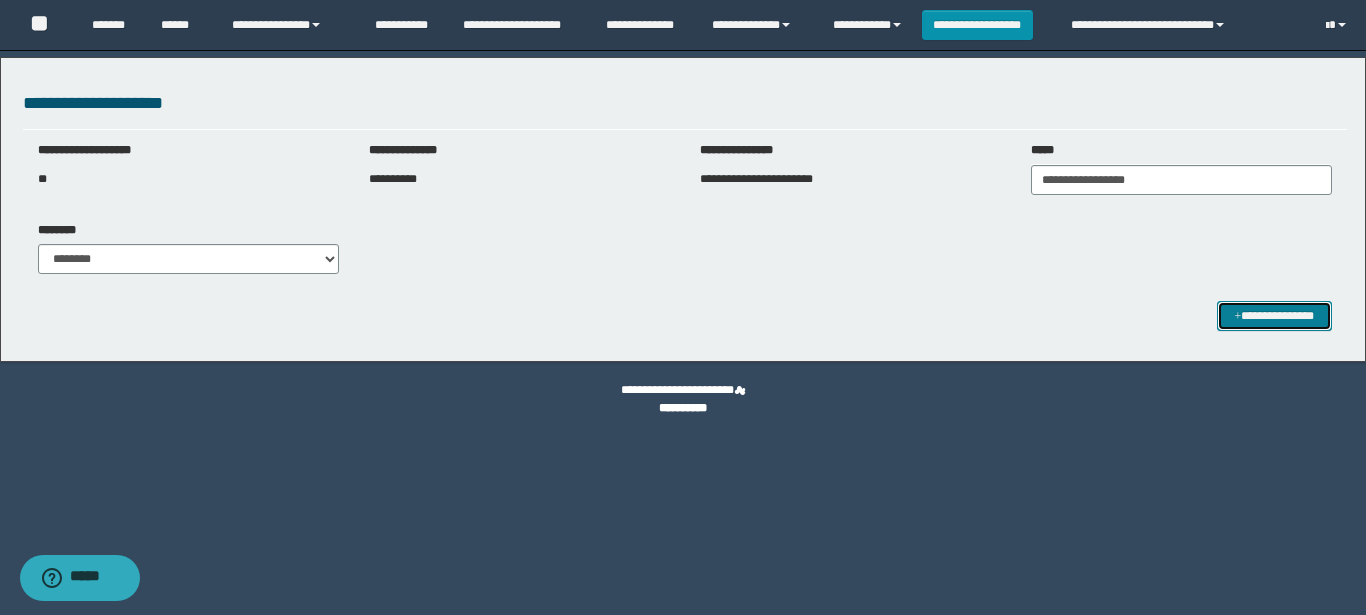 click on "**********" at bounding box center [1274, 316] 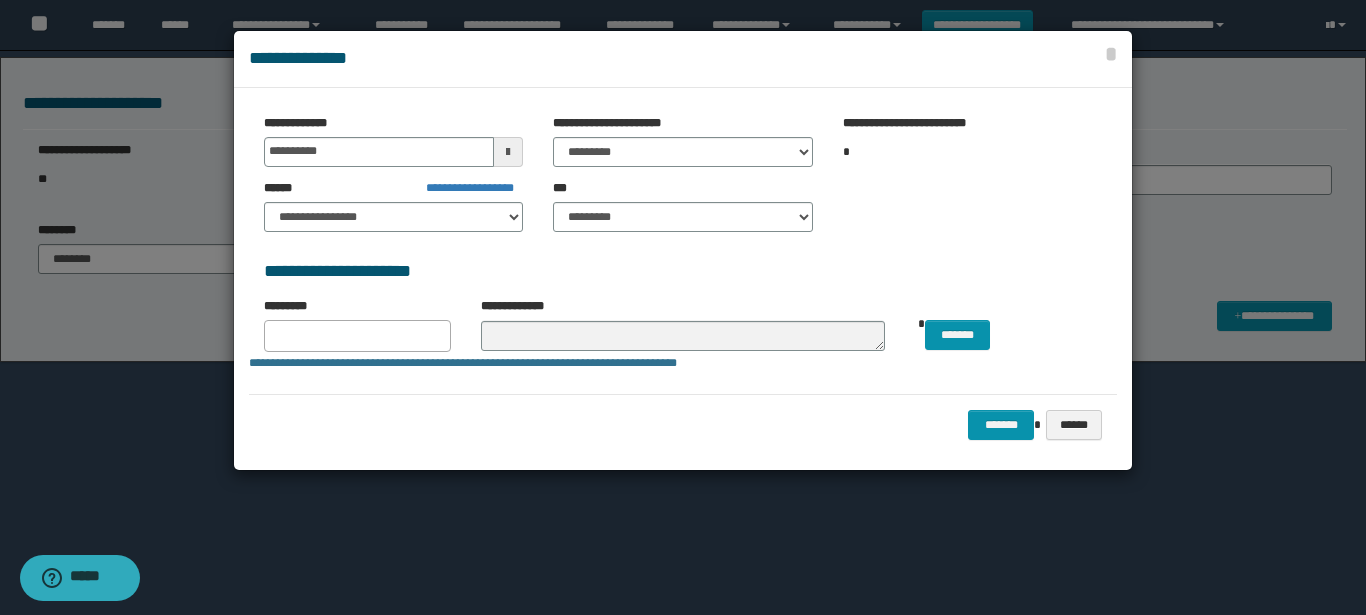 click on "**********" at bounding box center (683, 326) 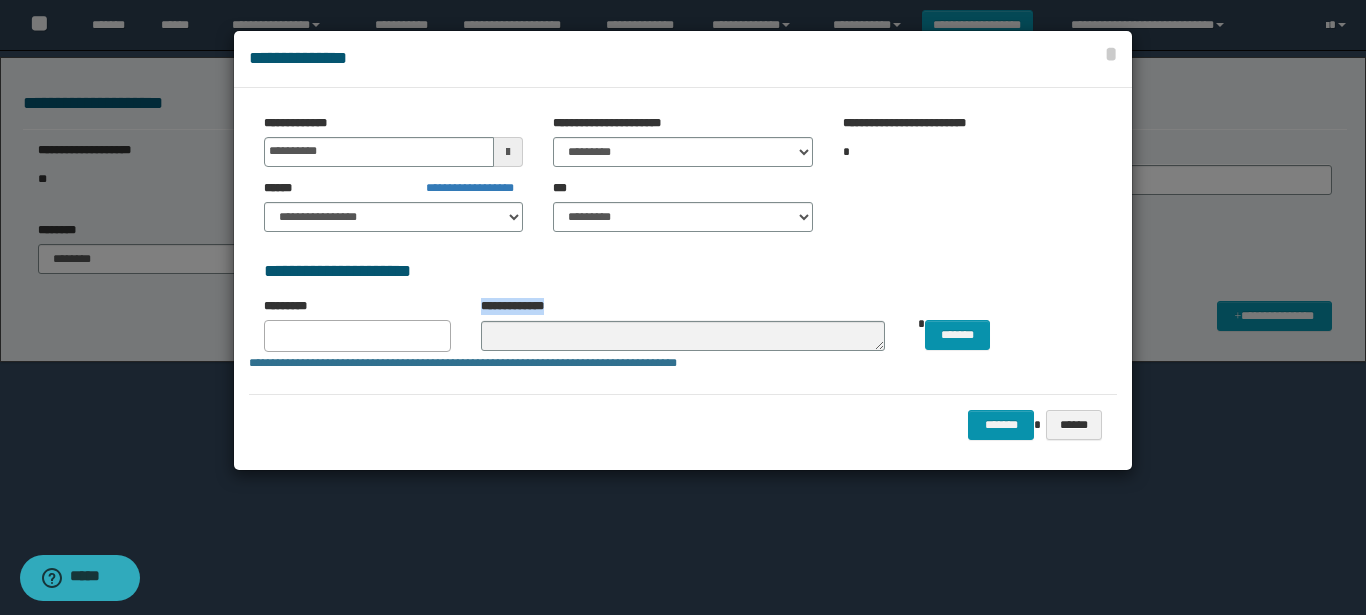 click on "**********" at bounding box center (683, 326) 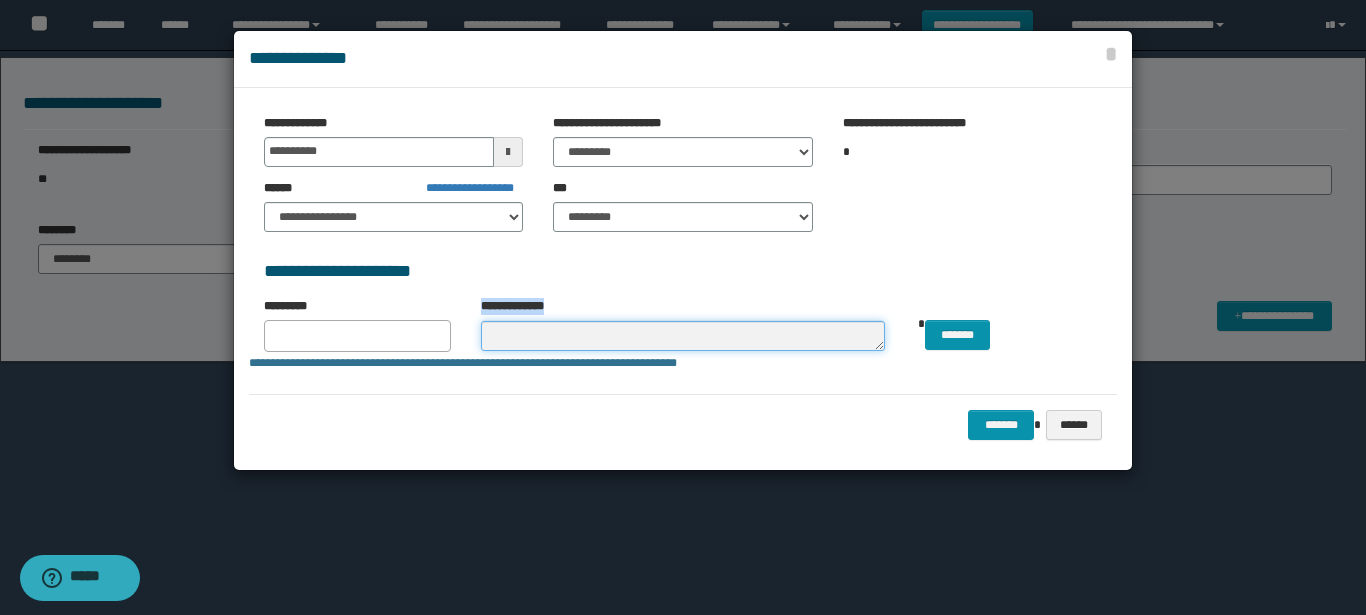click at bounding box center [683, 336] 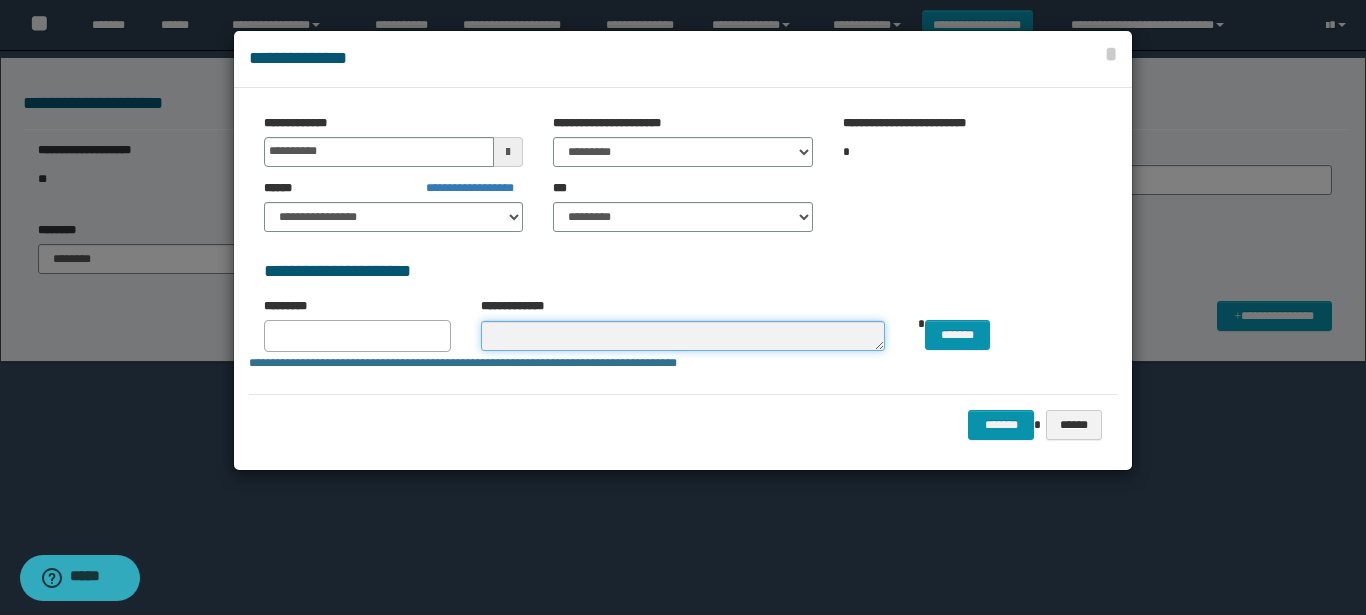 paste on "**********" 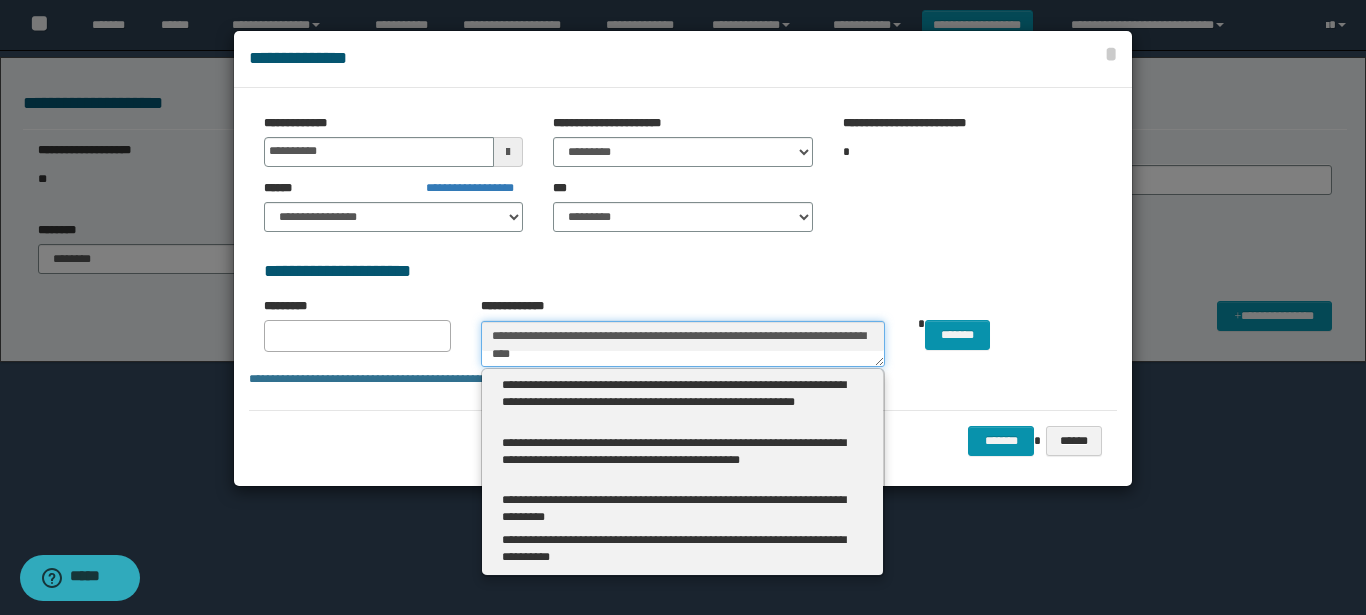 type on "**********" 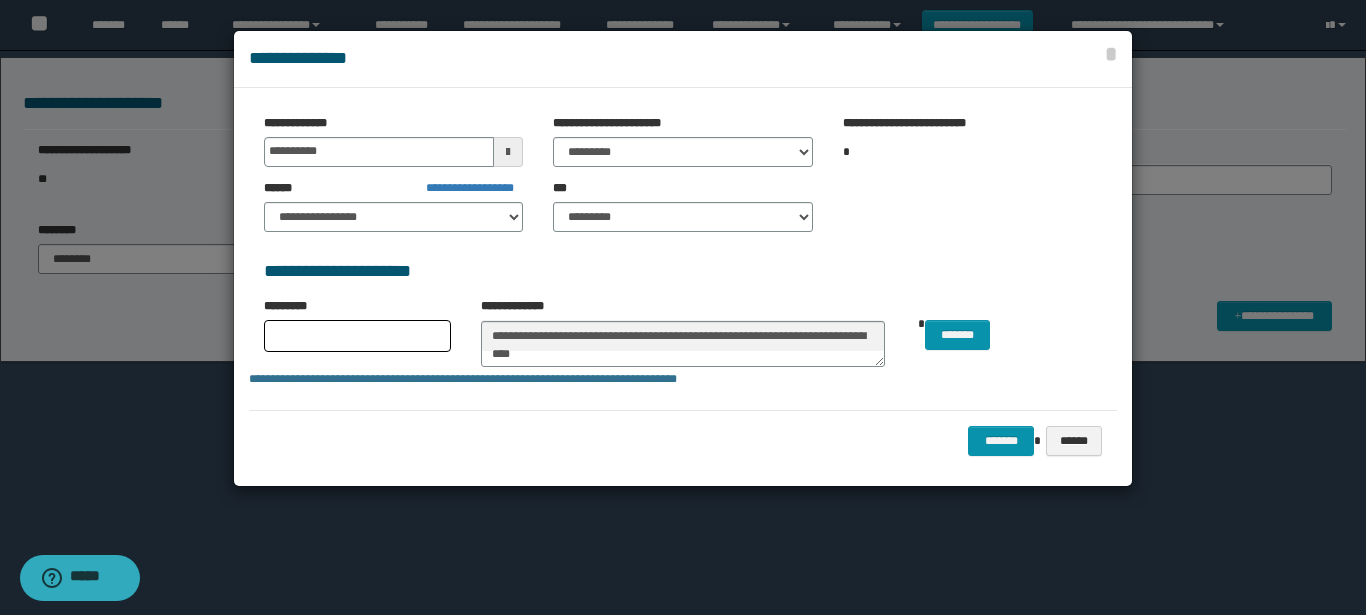 click at bounding box center [357, 332] 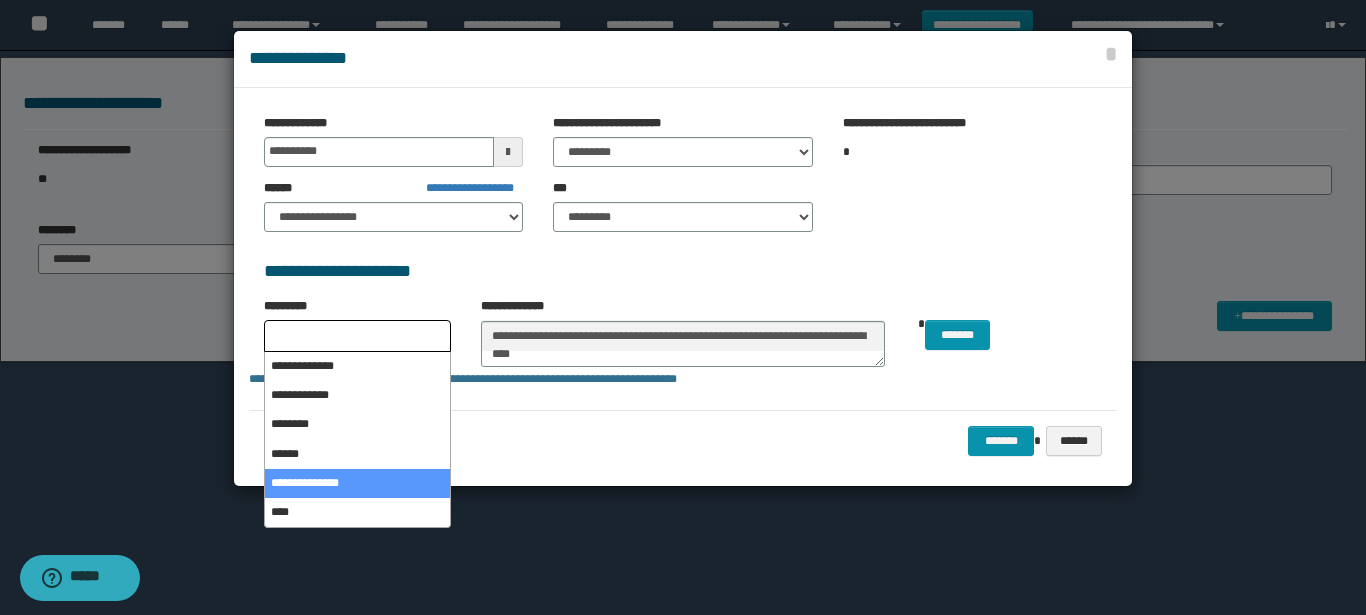 select on "*" 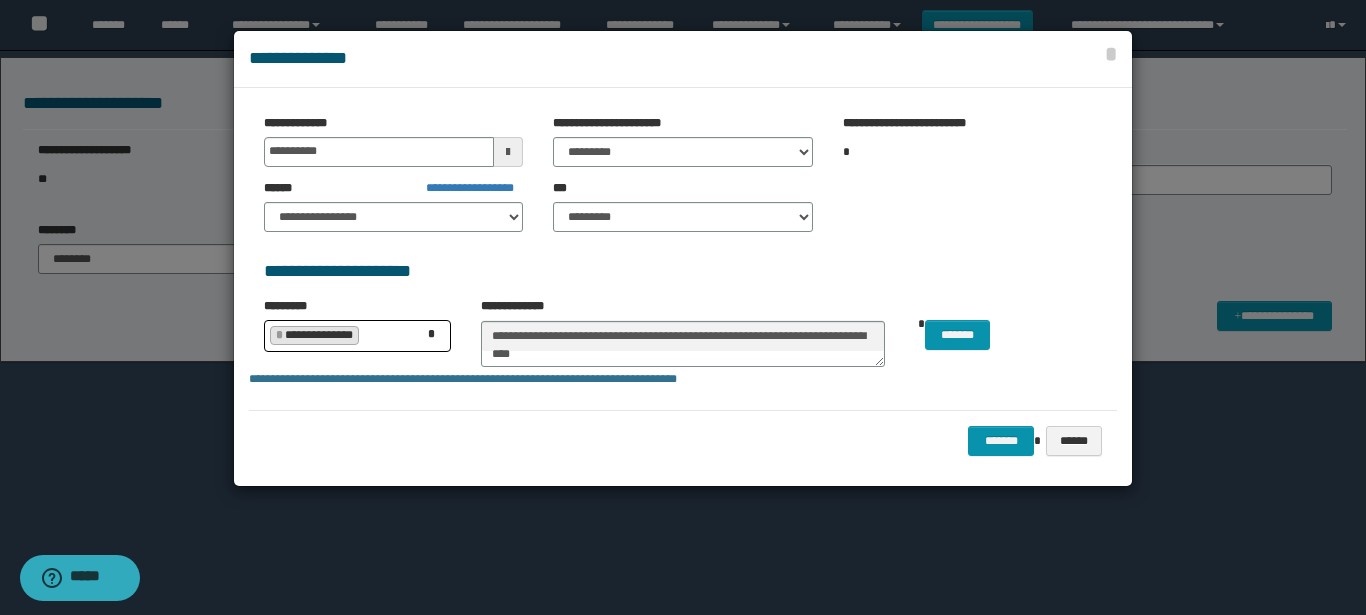 scroll, scrollTop: 76, scrollLeft: 0, axis: vertical 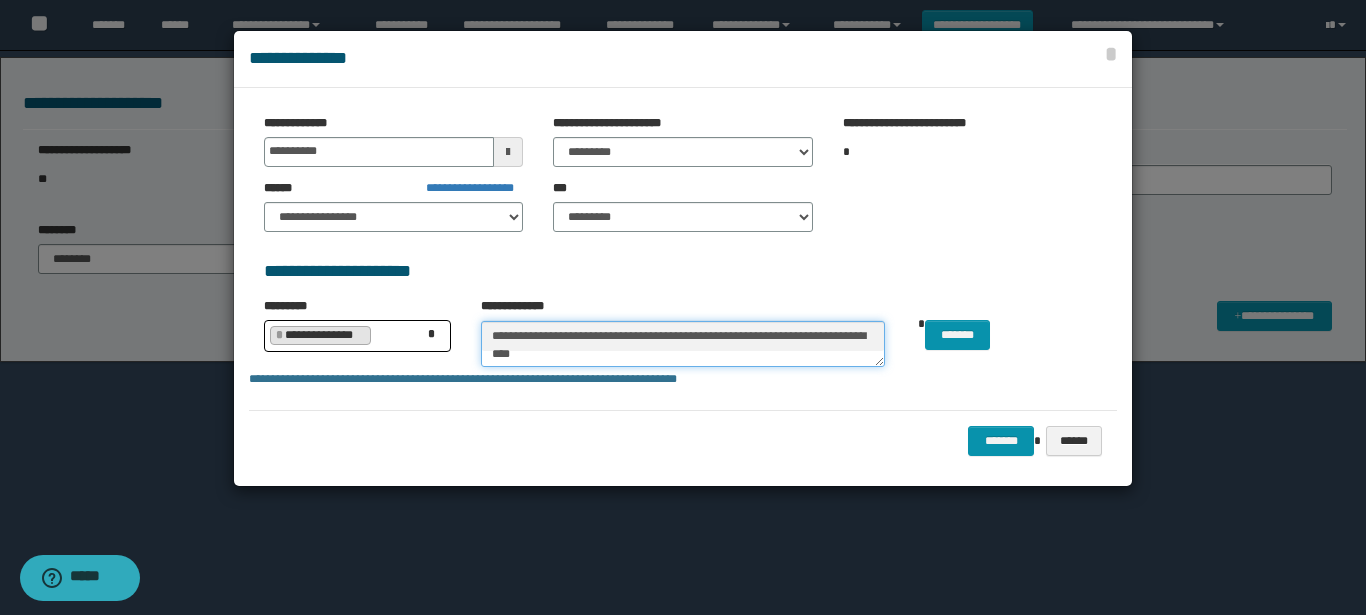 click on "**********" at bounding box center (683, 344) 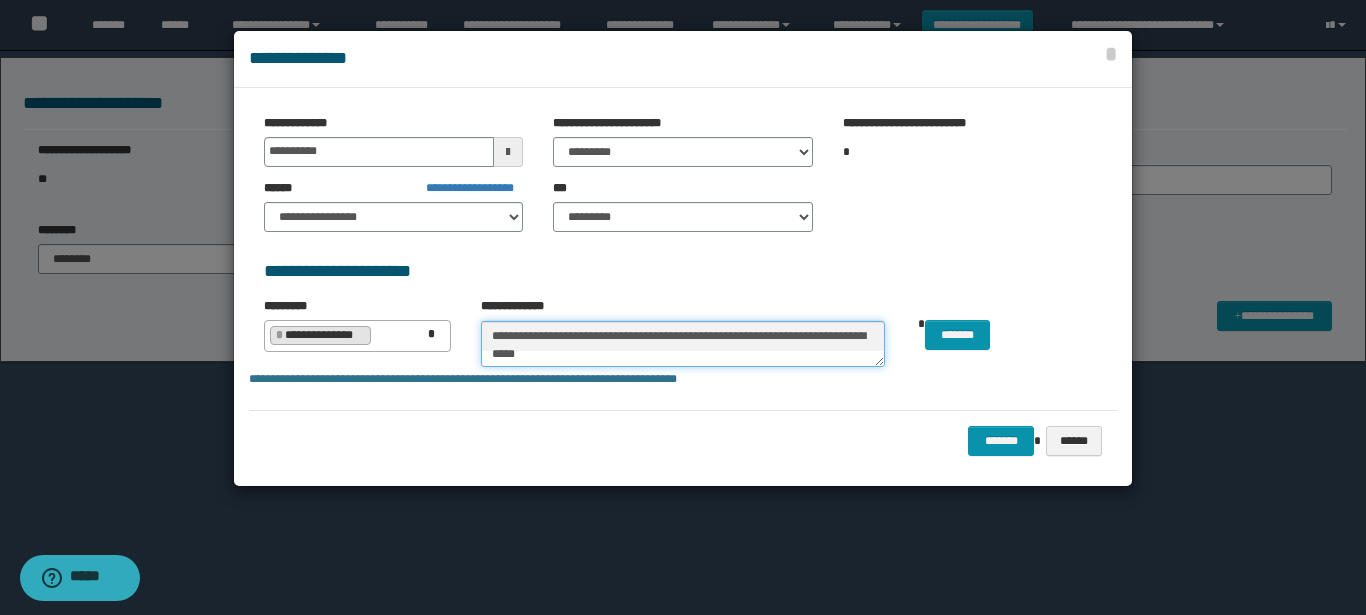 type on "**********" 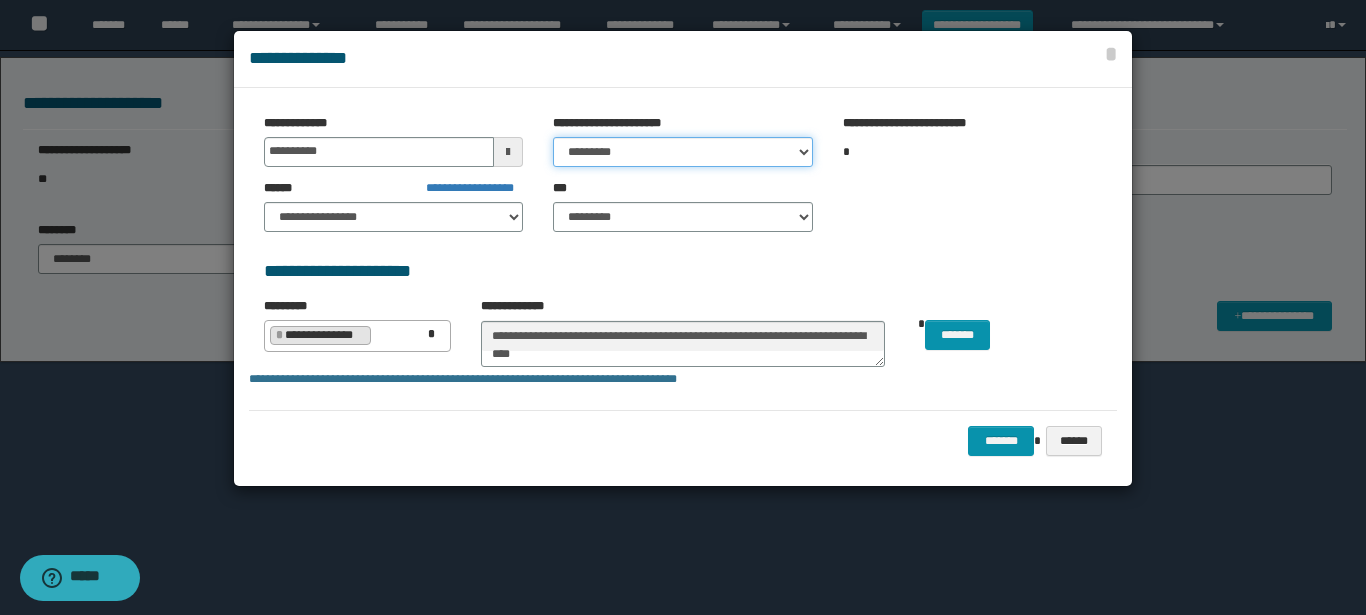 click on "*********
*****
*******
*******
********" at bounding box center [682, 152] 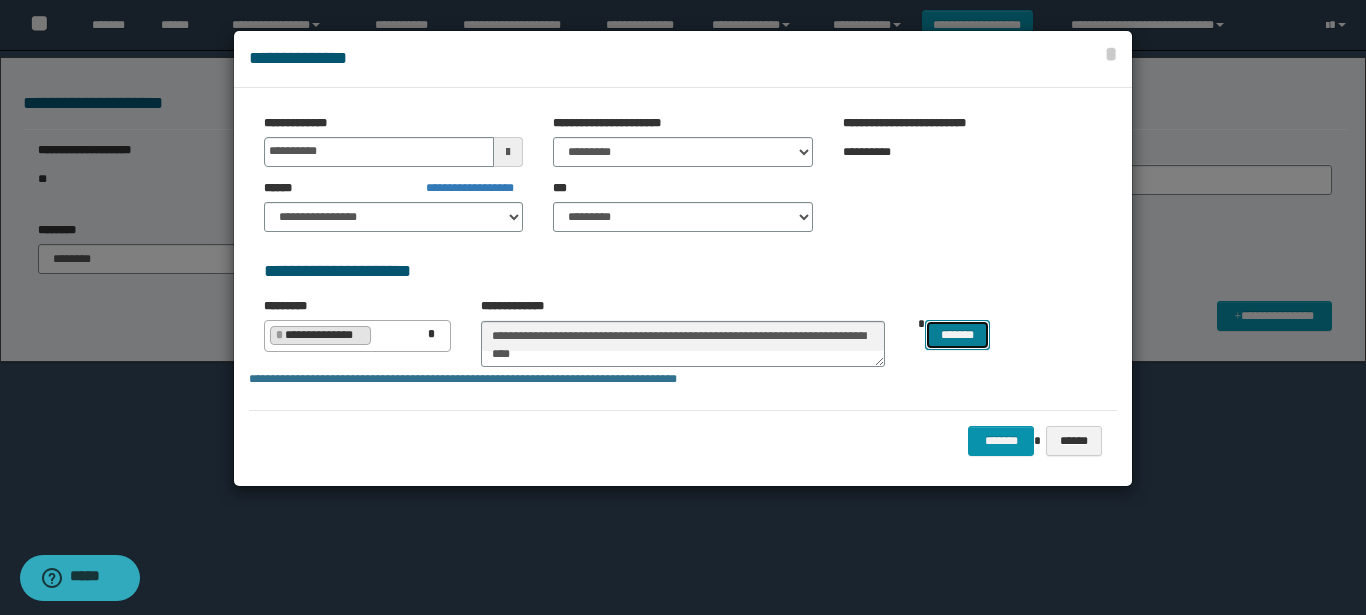 click on "*******" at bounding box center (957, 335) 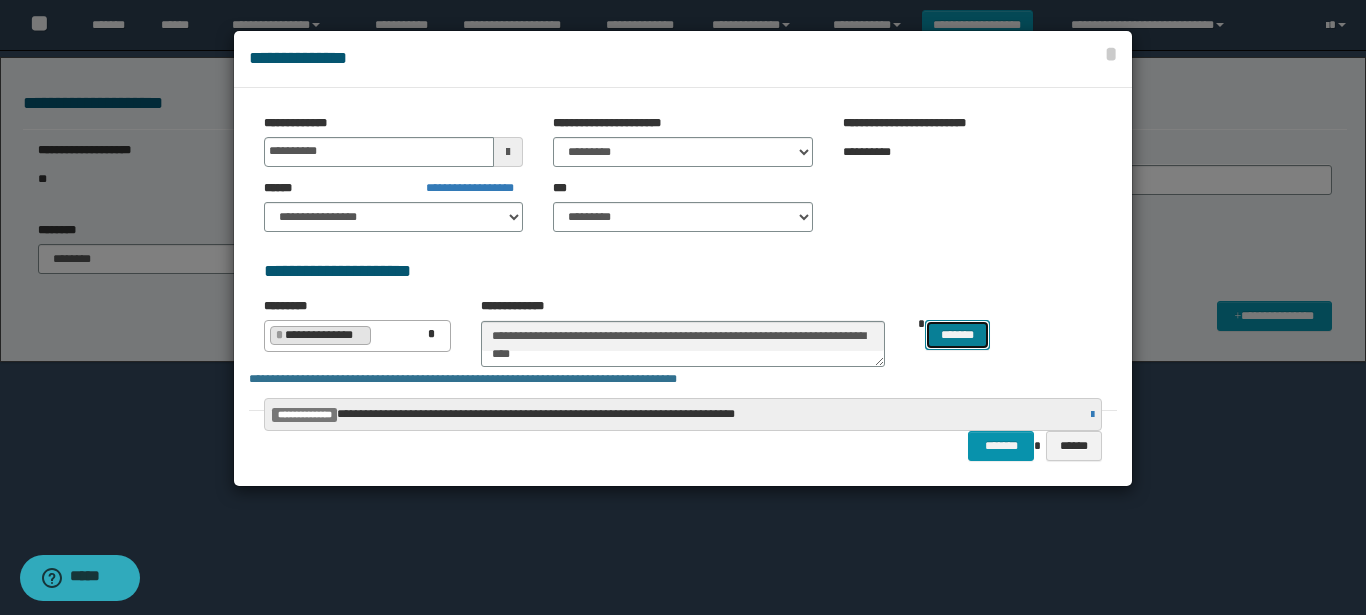 type 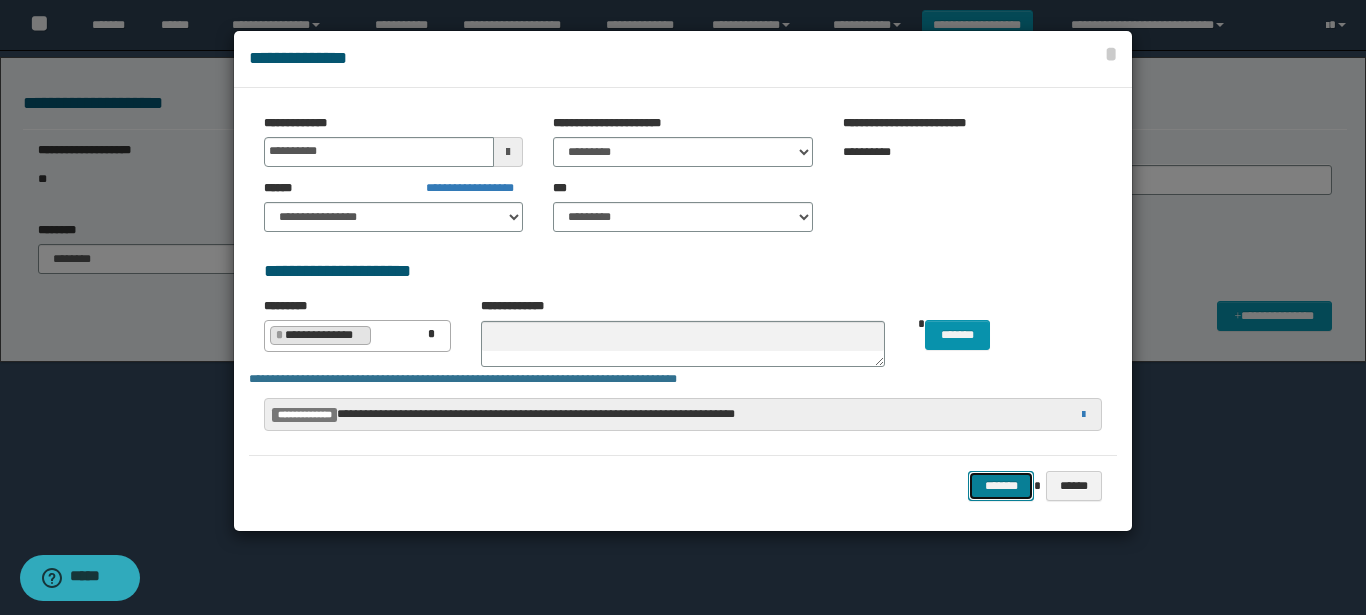 click on "*******" at bounding box center [1001, 486] 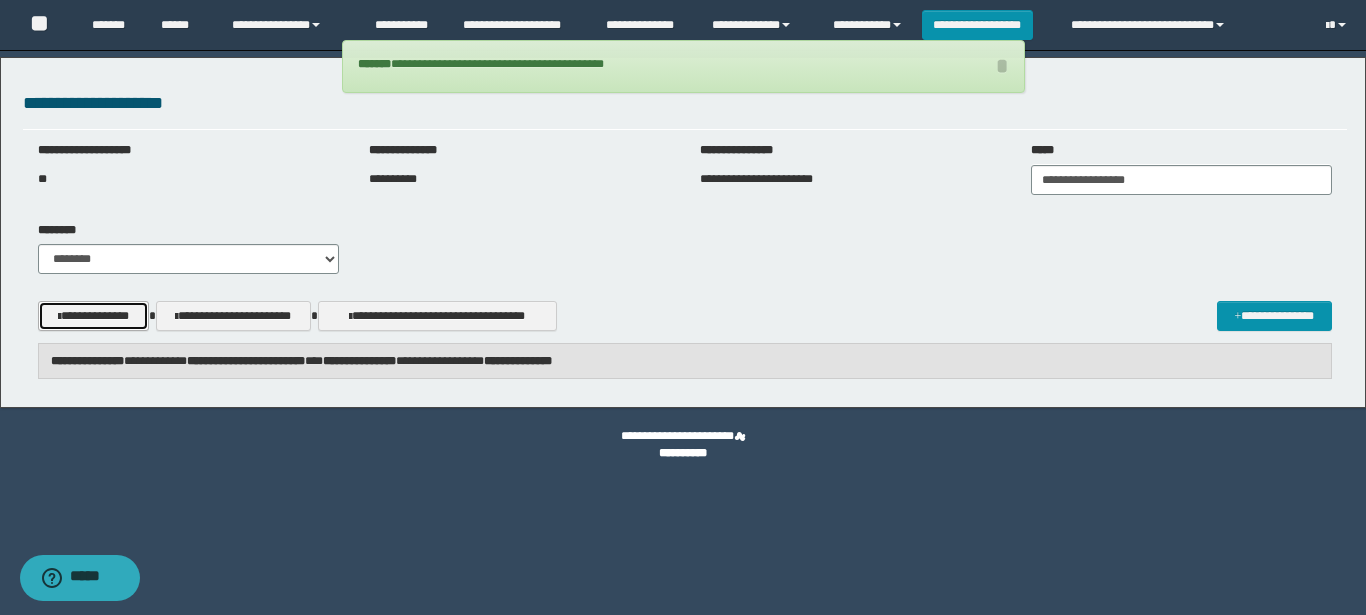 click on "**********" at bounding box center [93, 316] 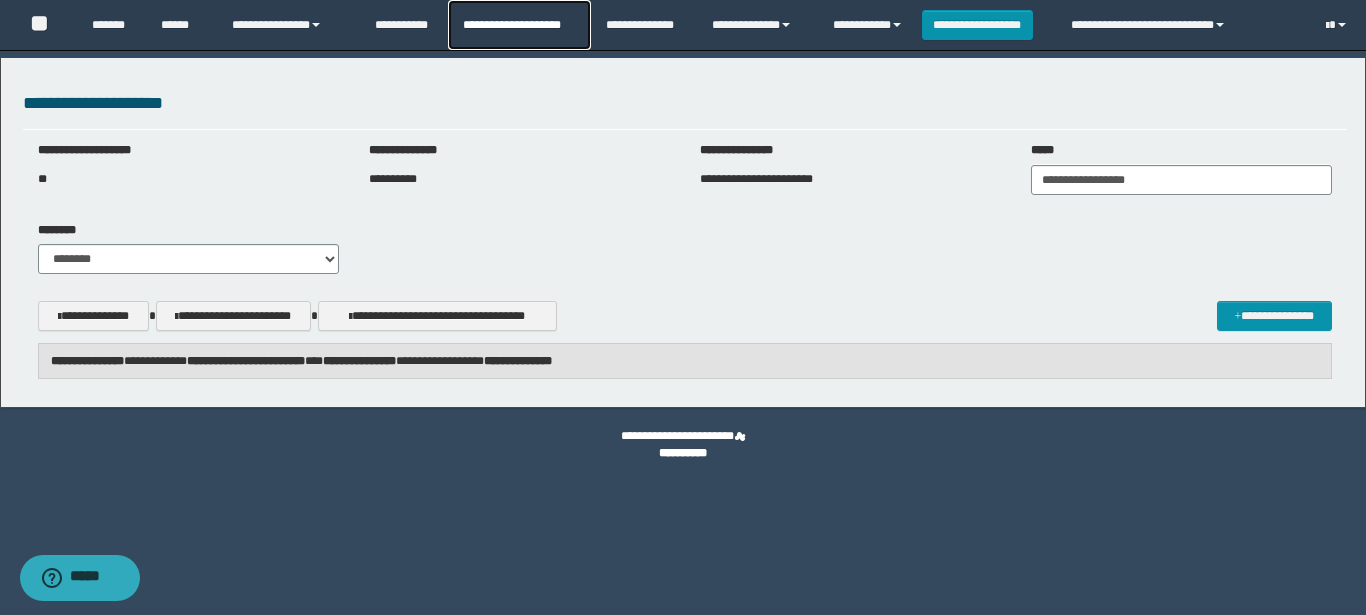 click on "**********" at bounding box center (519, 25) 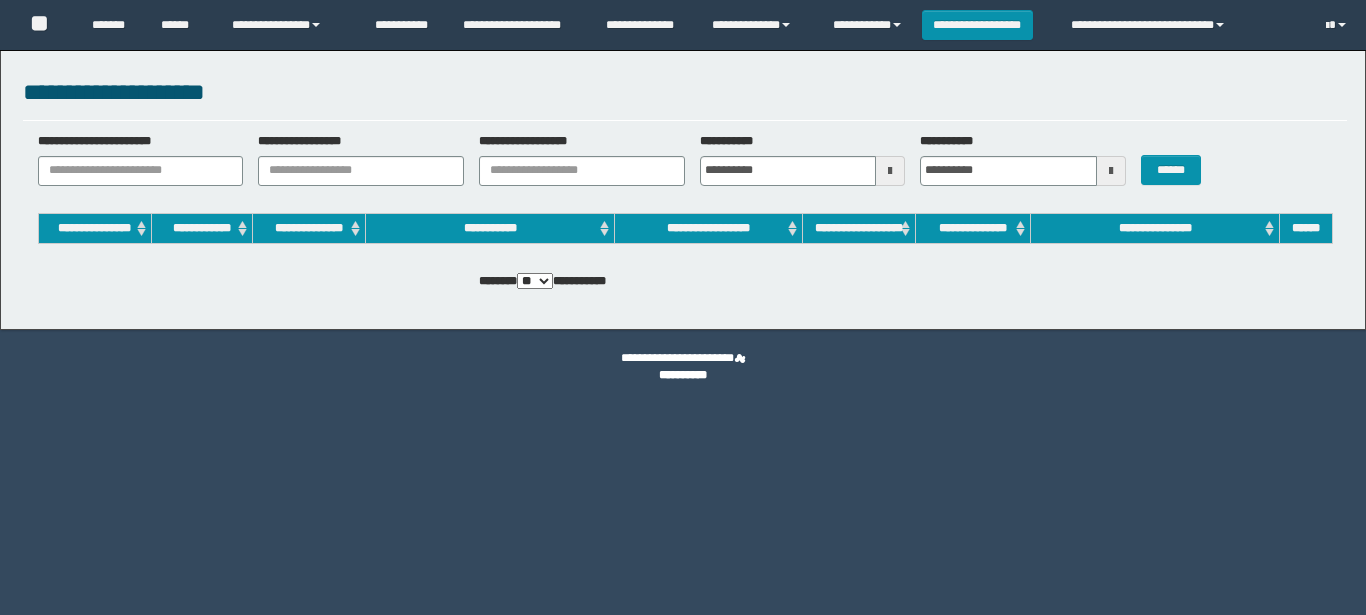 scroll, scrollTop: 0, scrollLeft: 0, axis: both 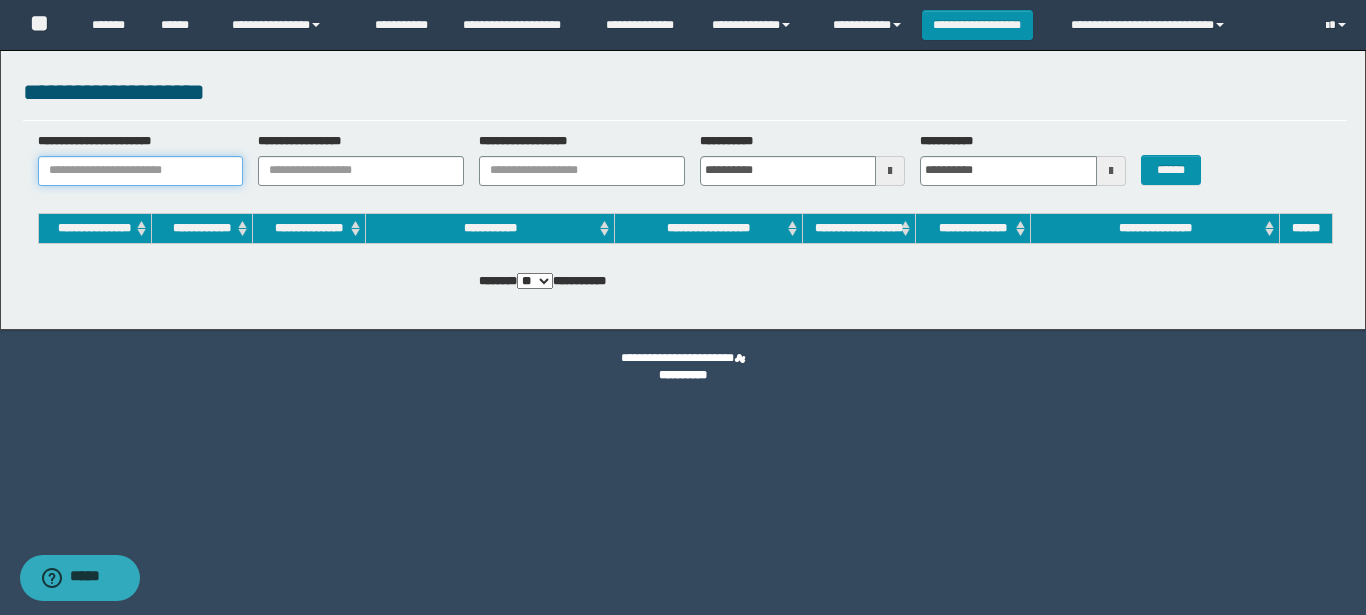 click on "**********" at bounding box center [141, 171] 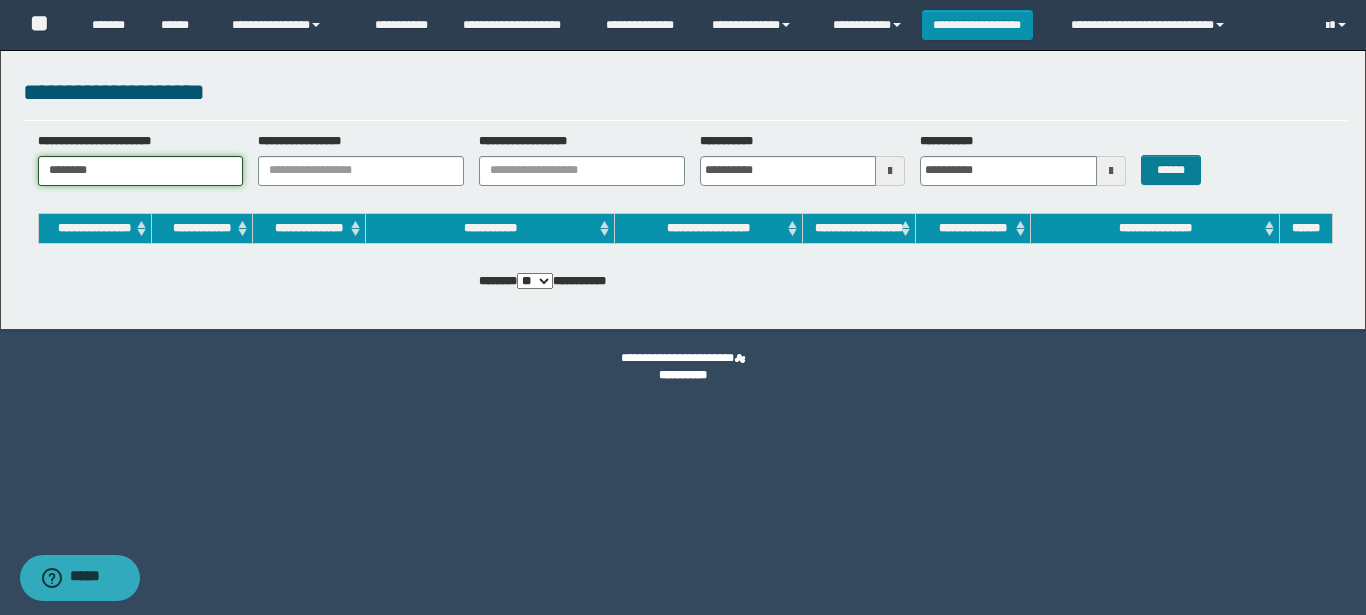 type on "********" 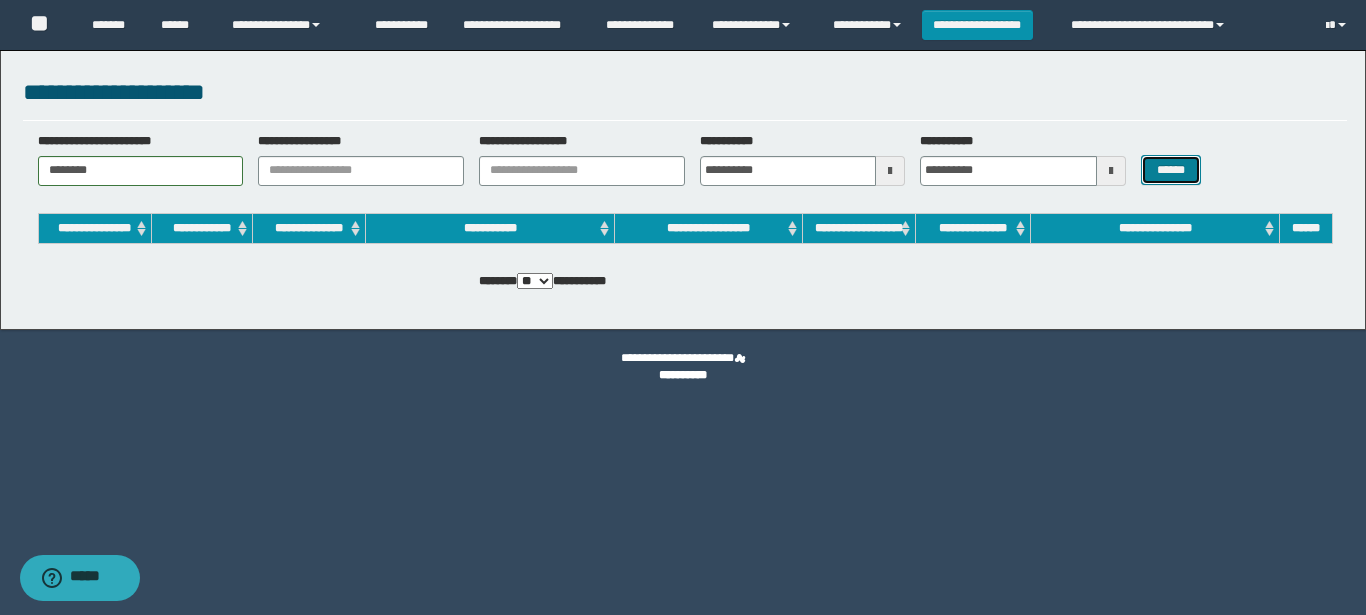 click on "******" at bounding box center (1170, 170) 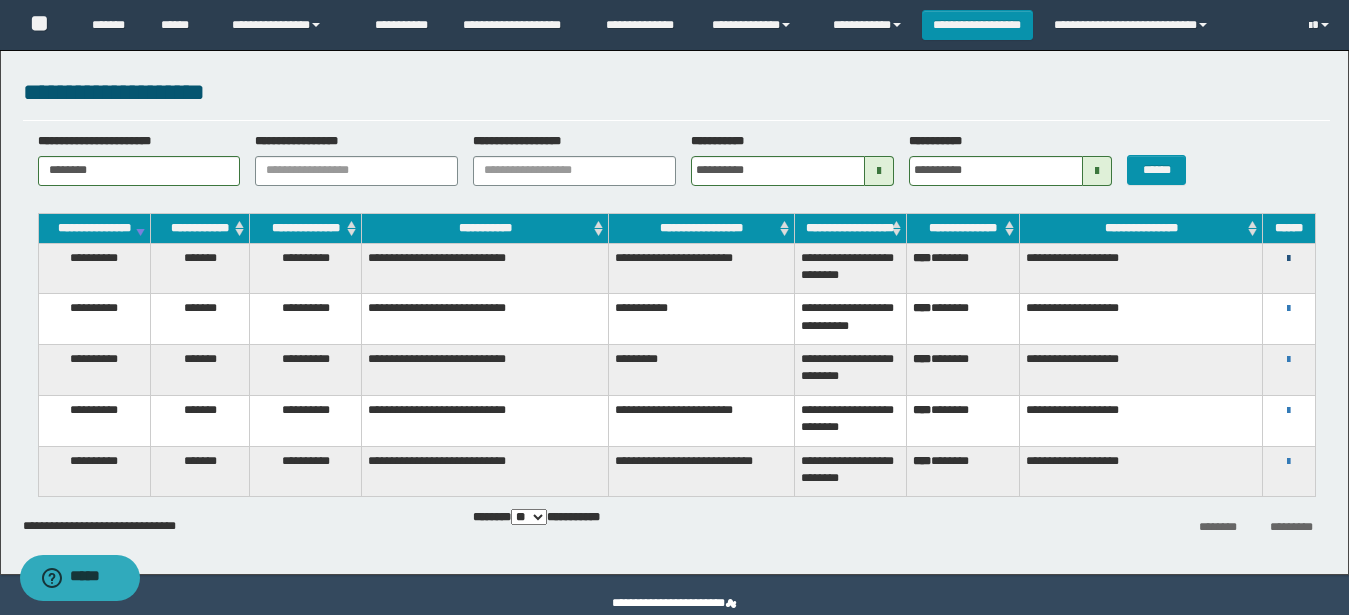 click at bounding box center [1288, 259] 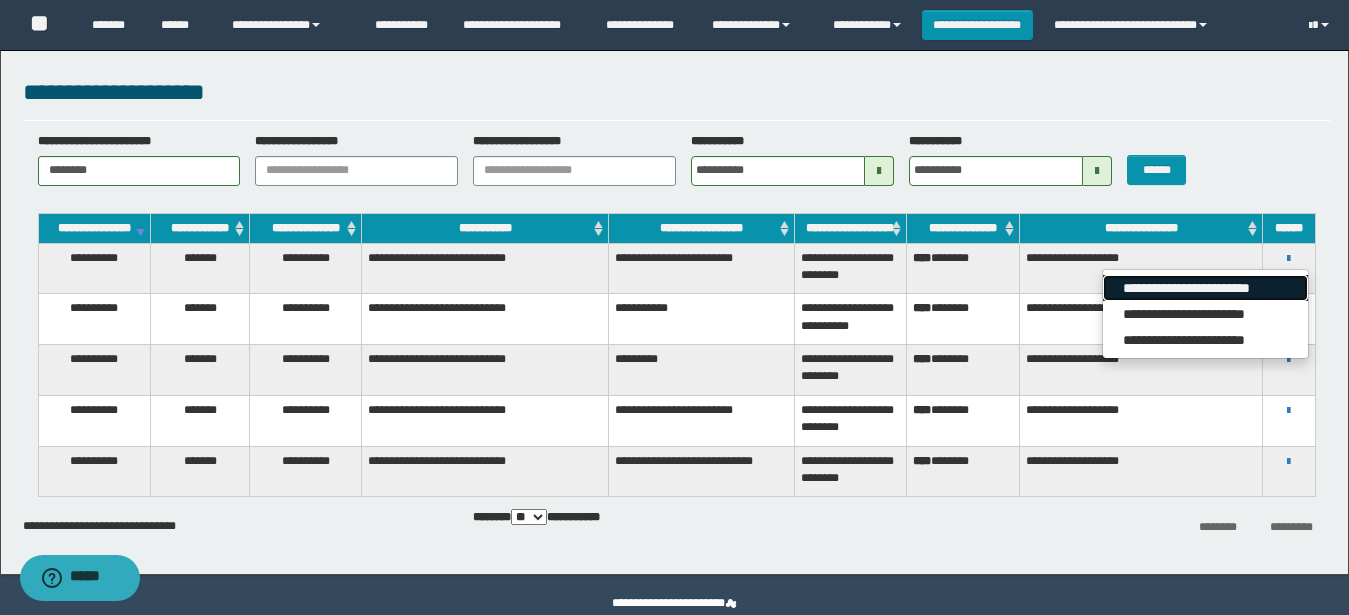 click on "**********" at bounding box center (1205, 288) 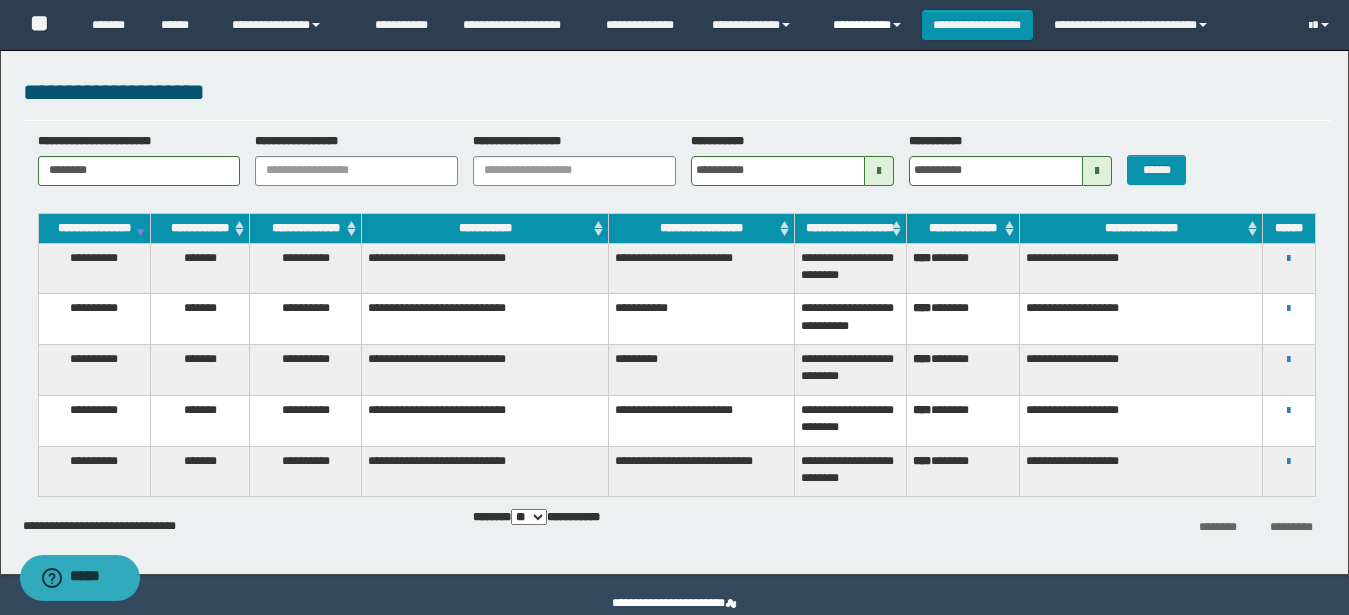 click on "**********" at bounding box center (870, 25) 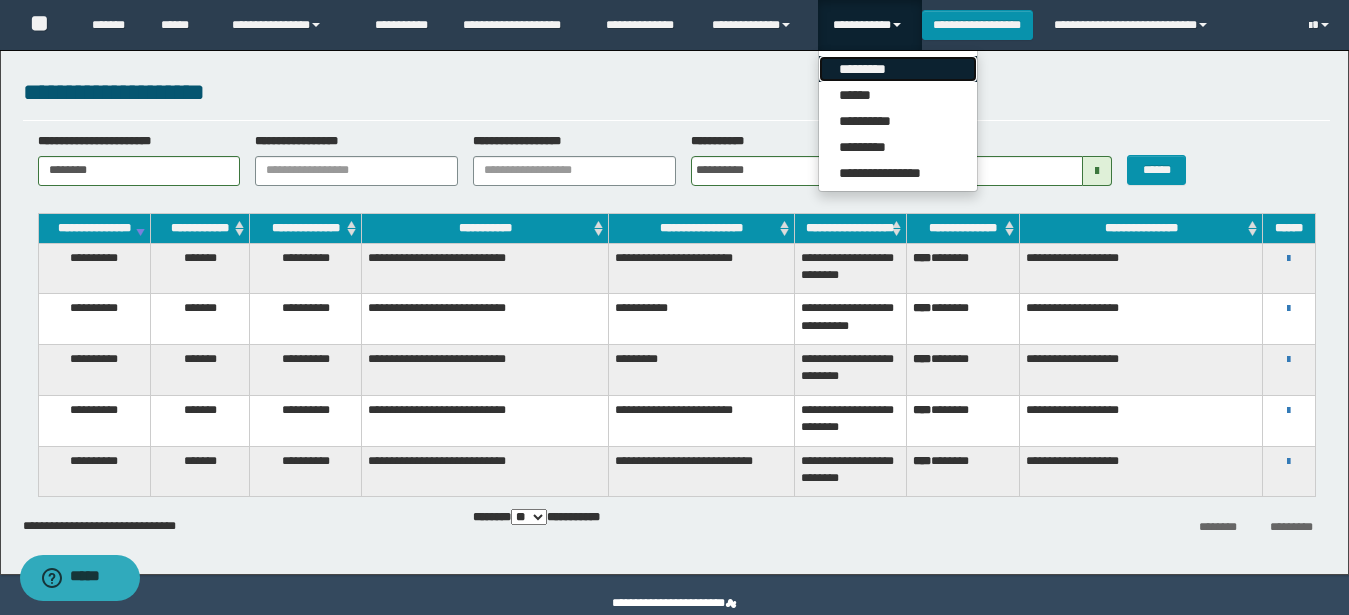 click on "*********" at bounding box center [898, 69] 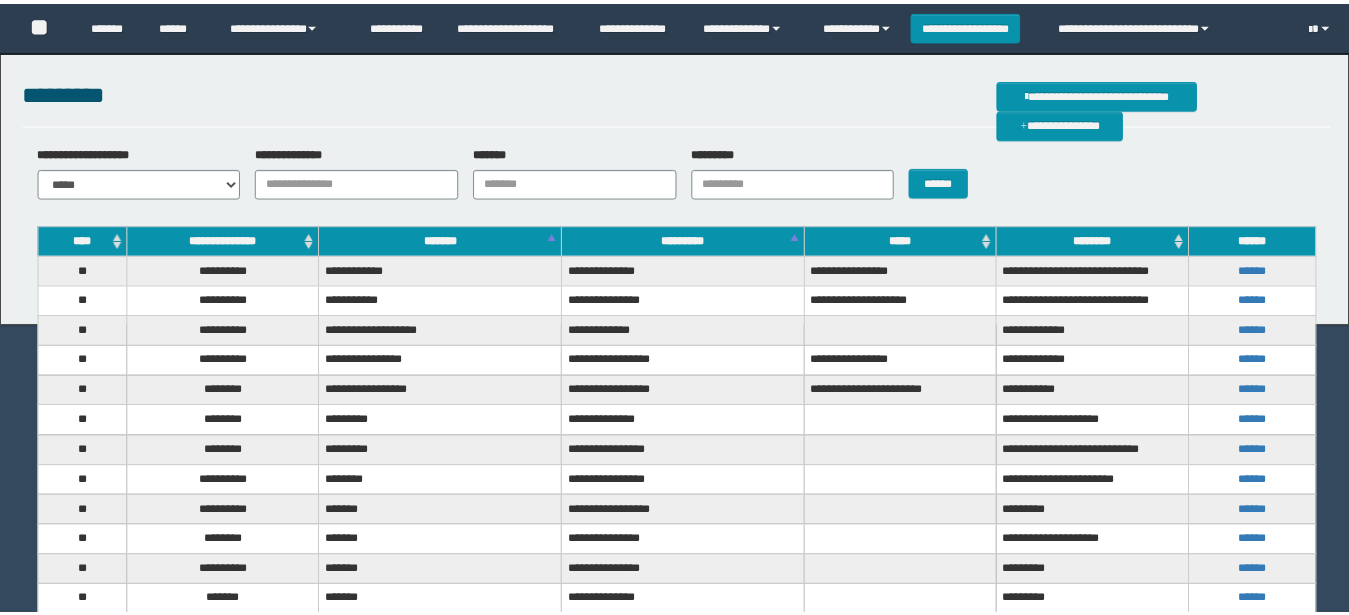 scroll, scrollTop: 0, scrollLeft: 0, axis: both 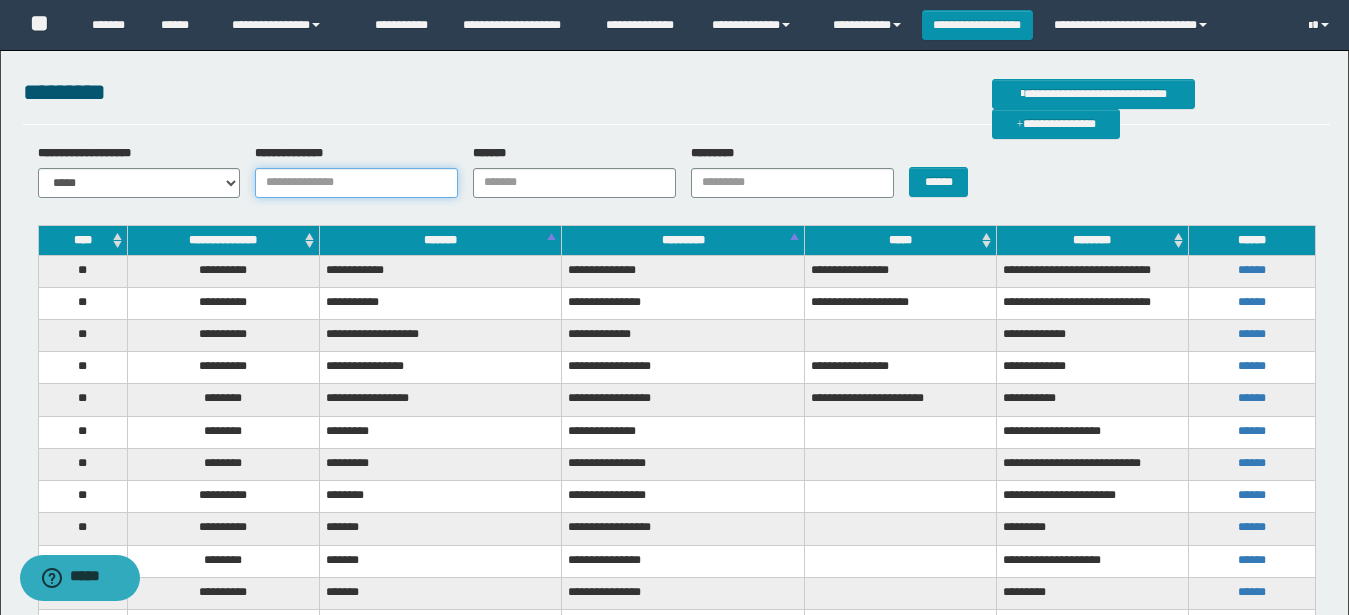 click on "**********" at bounding box center (356, 183) 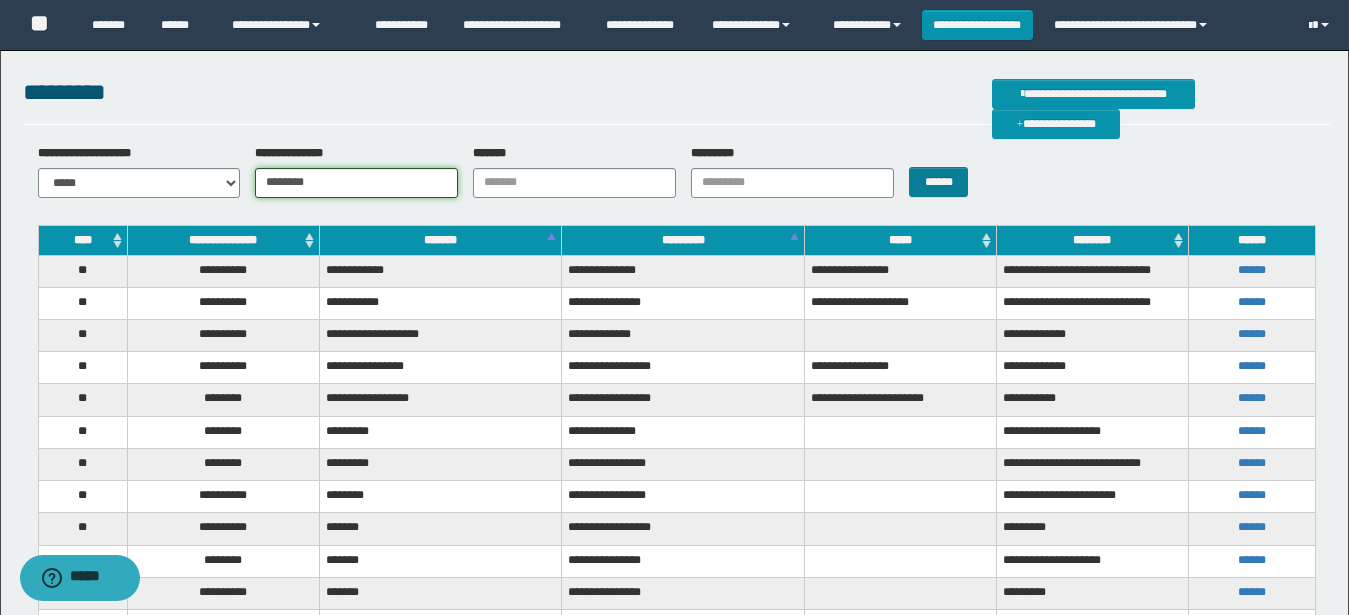 type on "********" 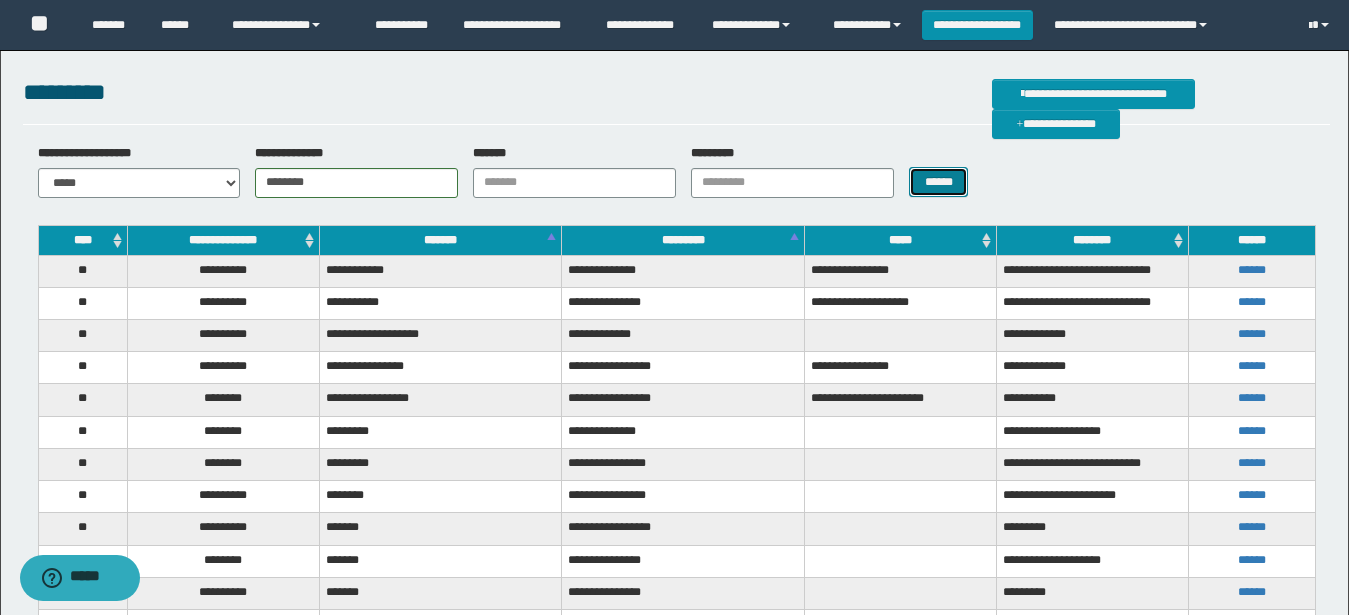 click on "******" at bounding box center (938, 182) 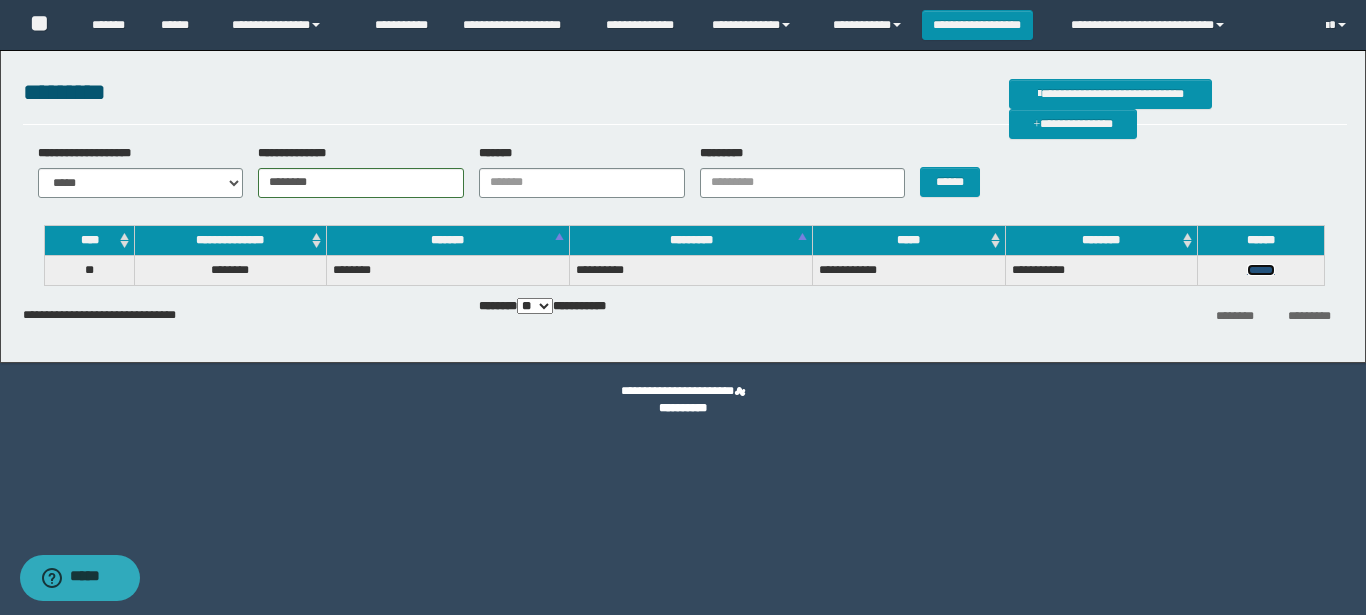 click on "******" at bounding box center (1261, 270) 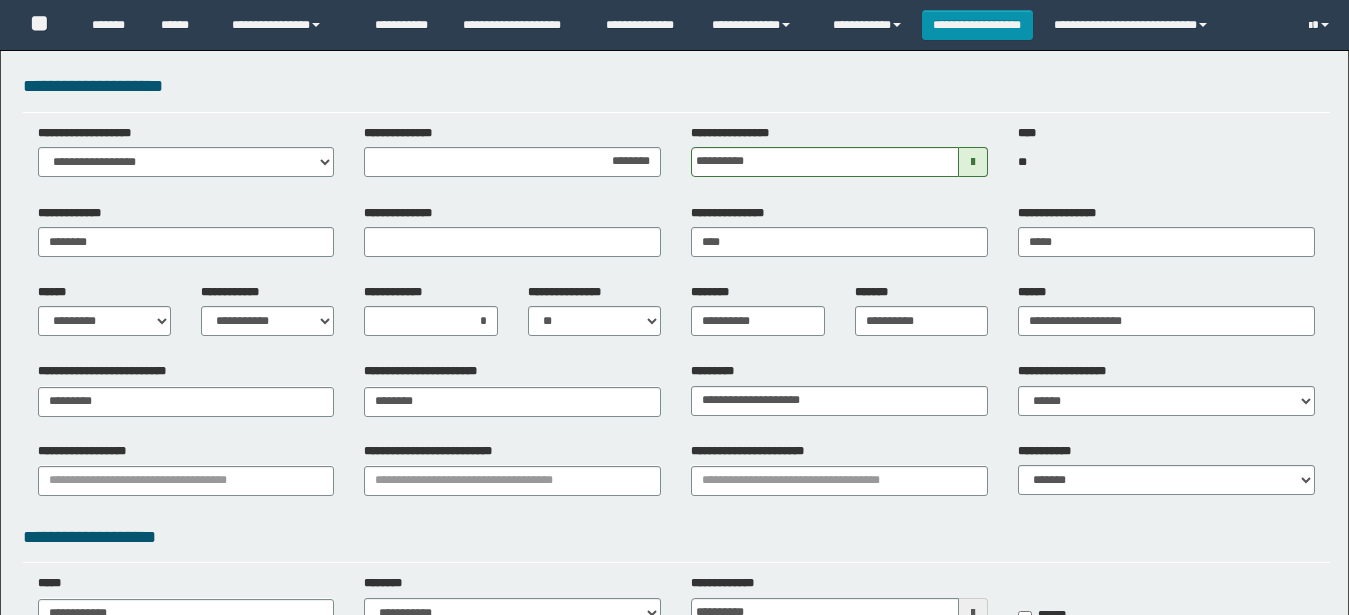 scroll, scrollTop: 0, scrollLeft: 0, axis: both 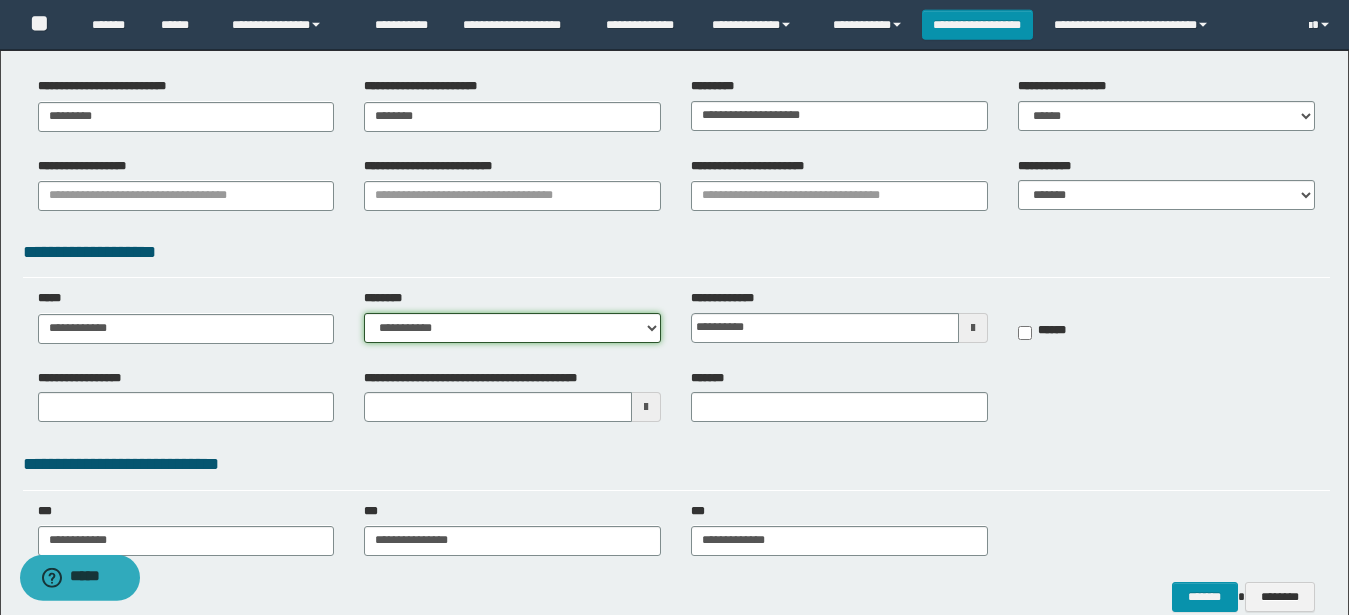click on "**********" at bounding box center (512, 328) 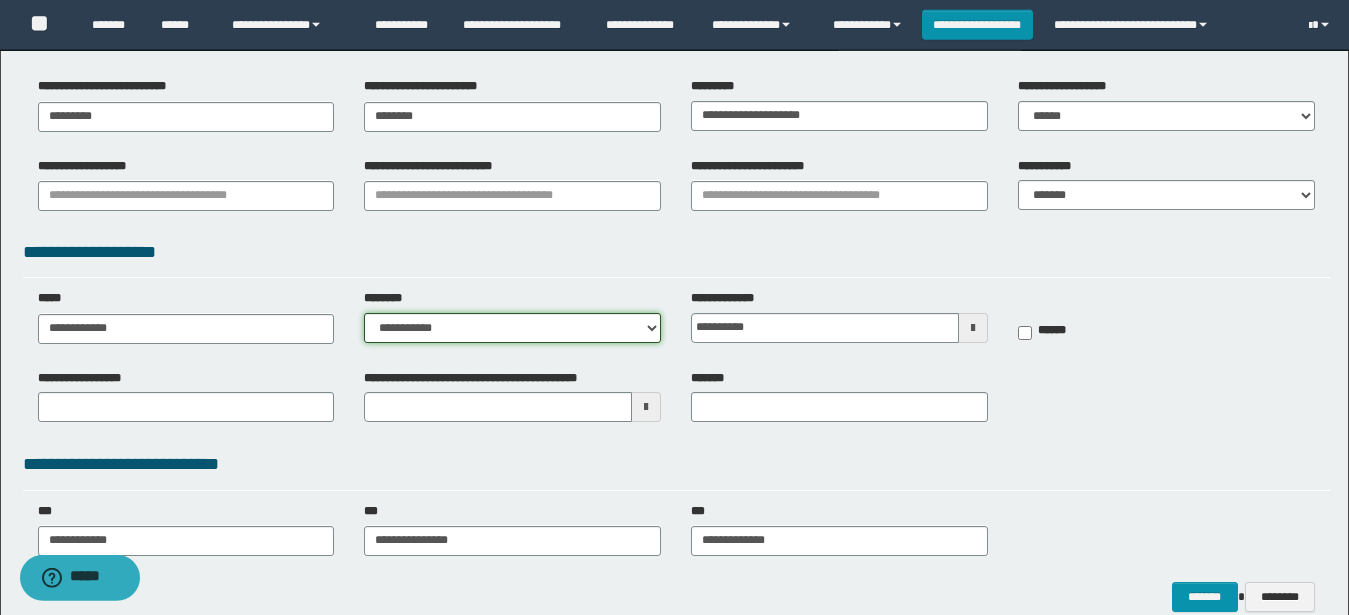 select on "***" 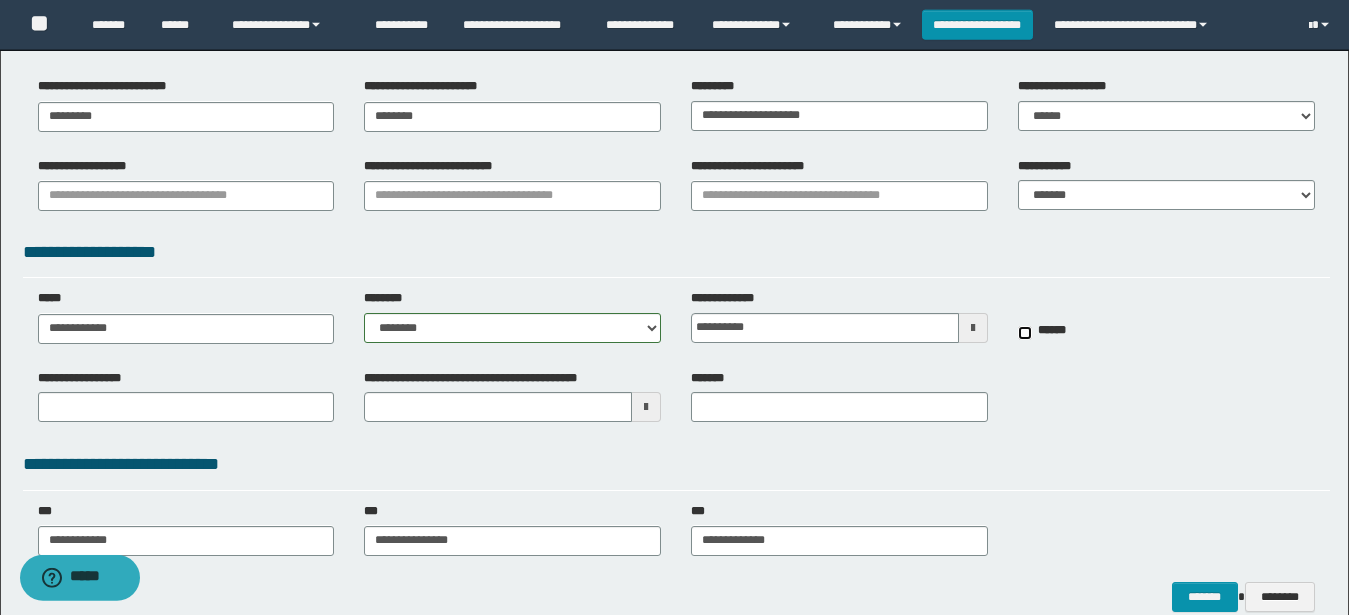 scroll, scrollTop: 387, scrollLeft: 0, axis: vertical 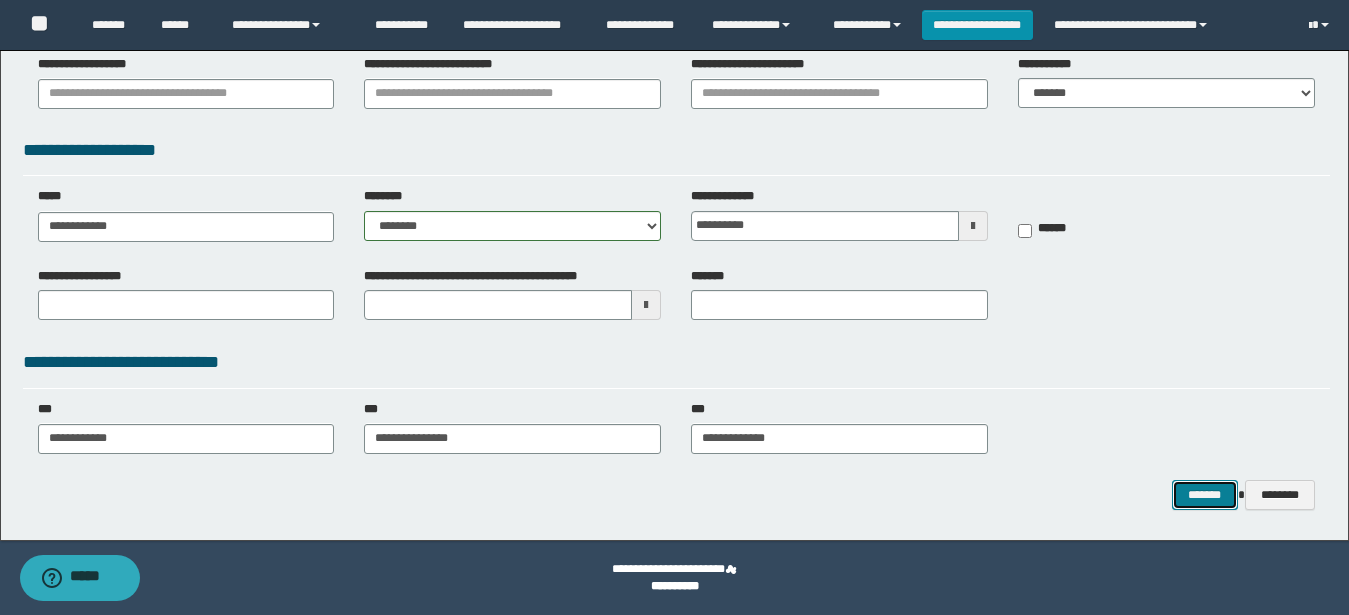 click on "*******" at bounding box center [1205, 495] 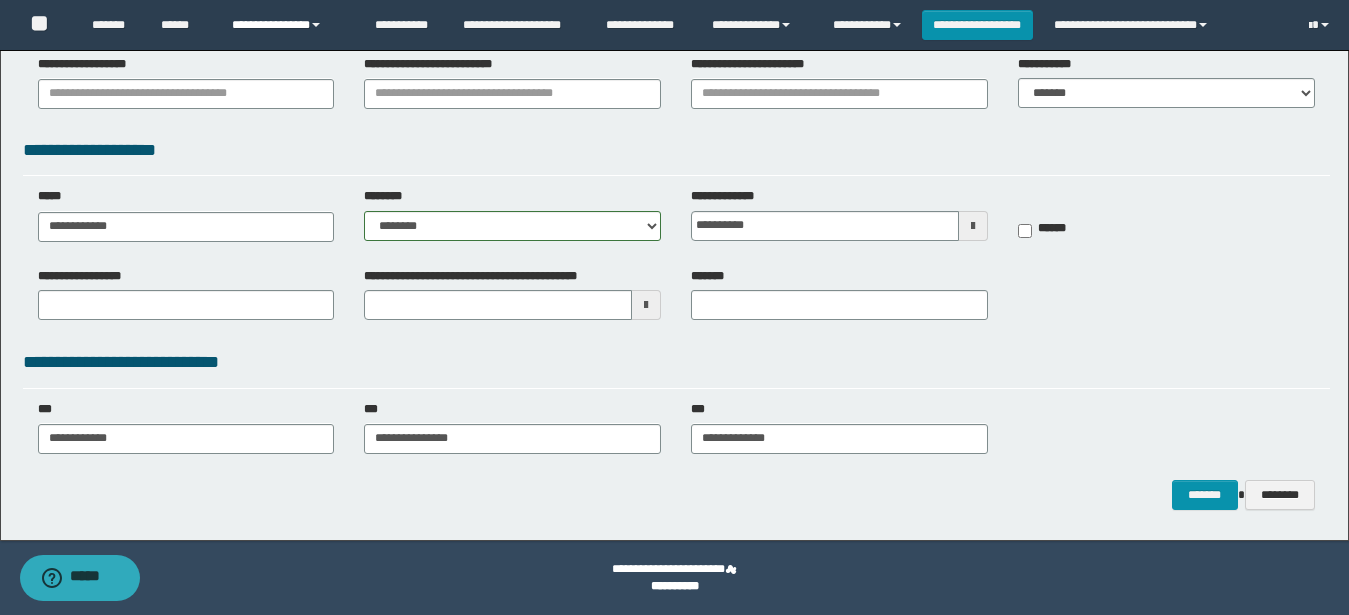 click on "**********" at bounding box center (288, 25) 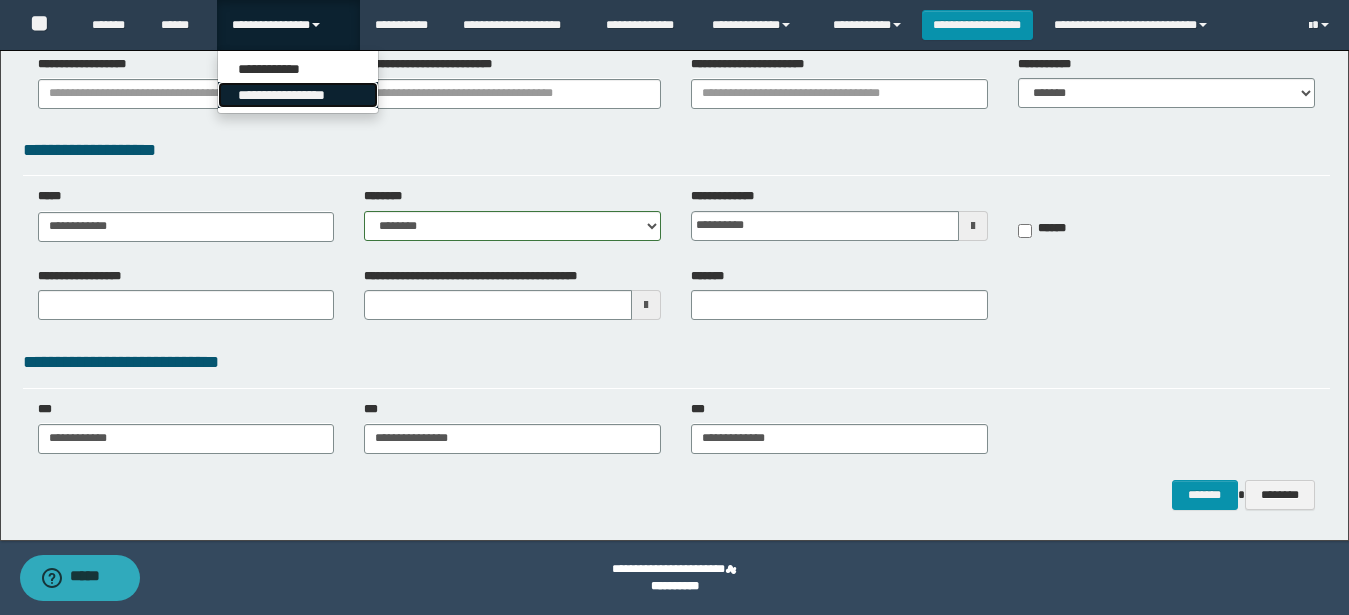 click on "**********" at bounding box center [298, 95] 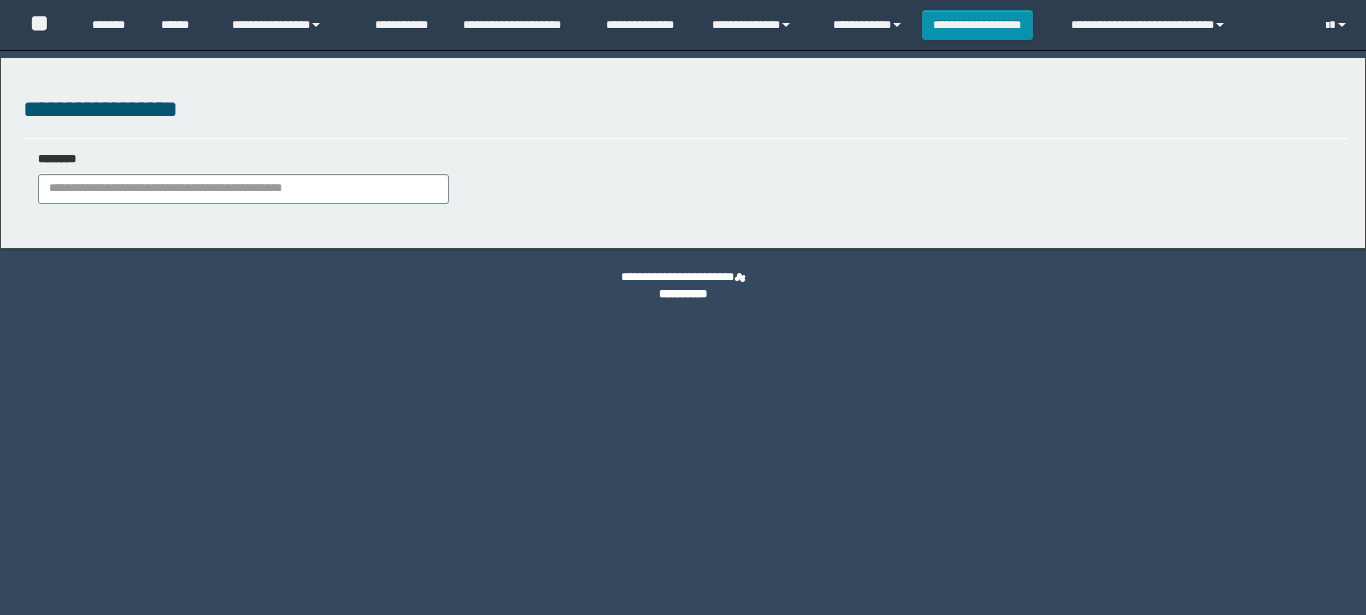 scroll, scrollTop: 0, scrollLeft: 0, axis: both 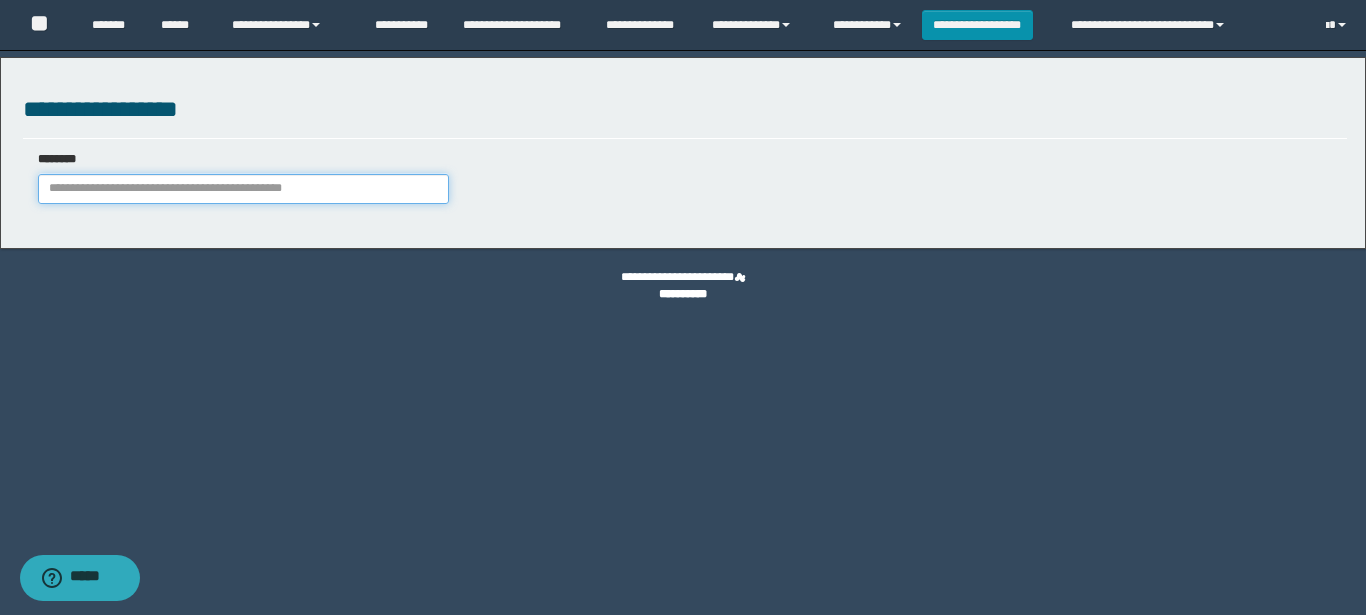 click at bounding box center (243, 189) 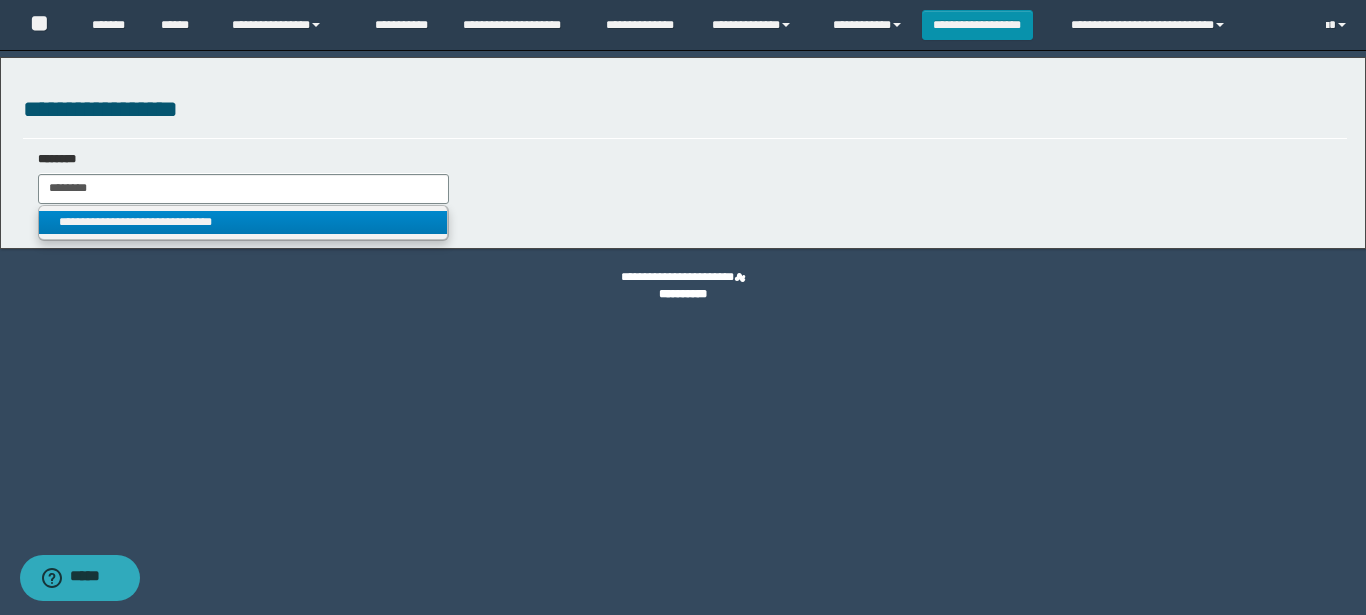click on "**********" at bounding box center (243, 222) 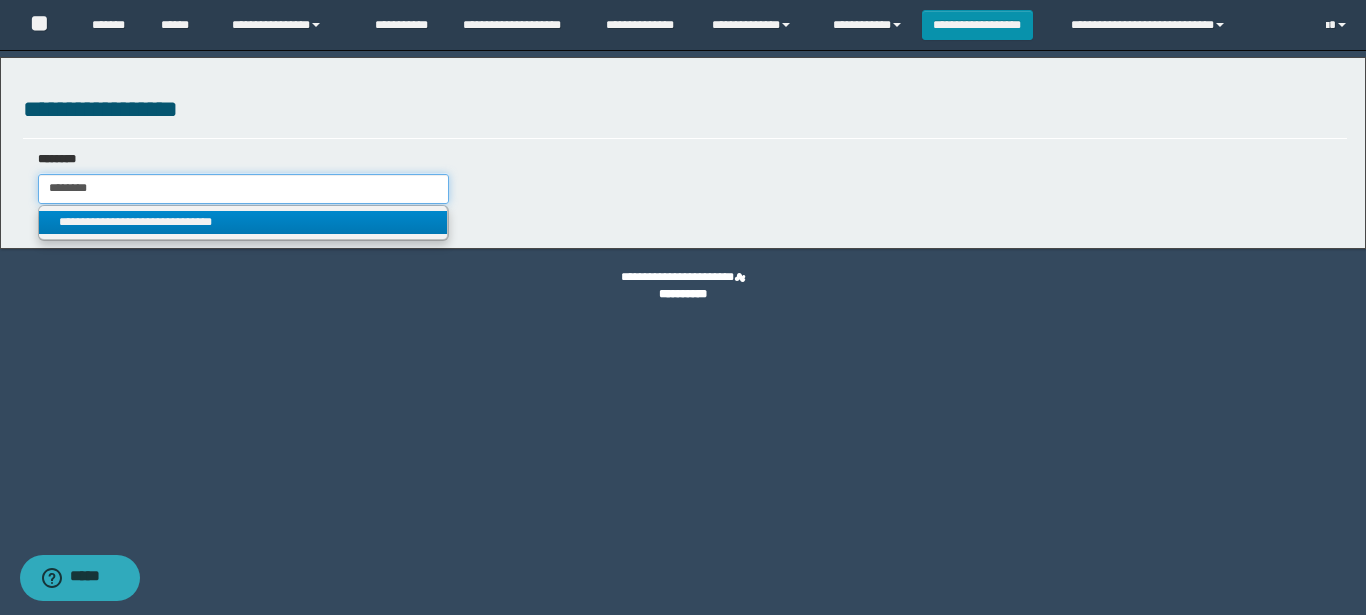 type on "**********" 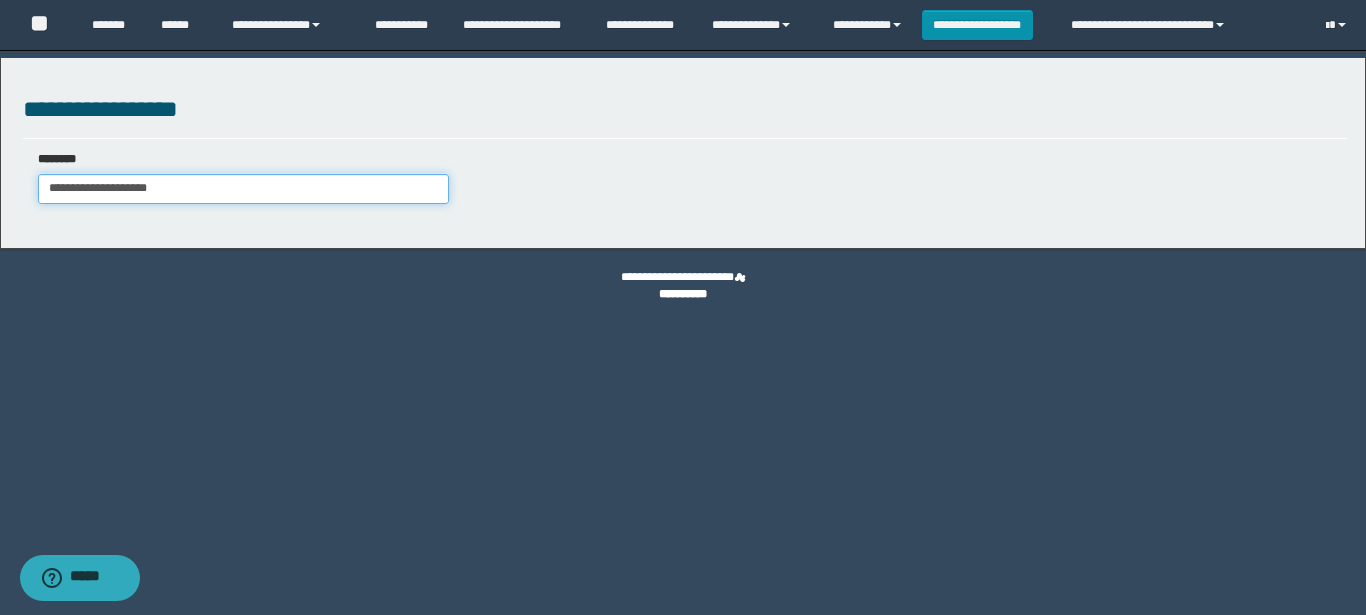 select on "***" 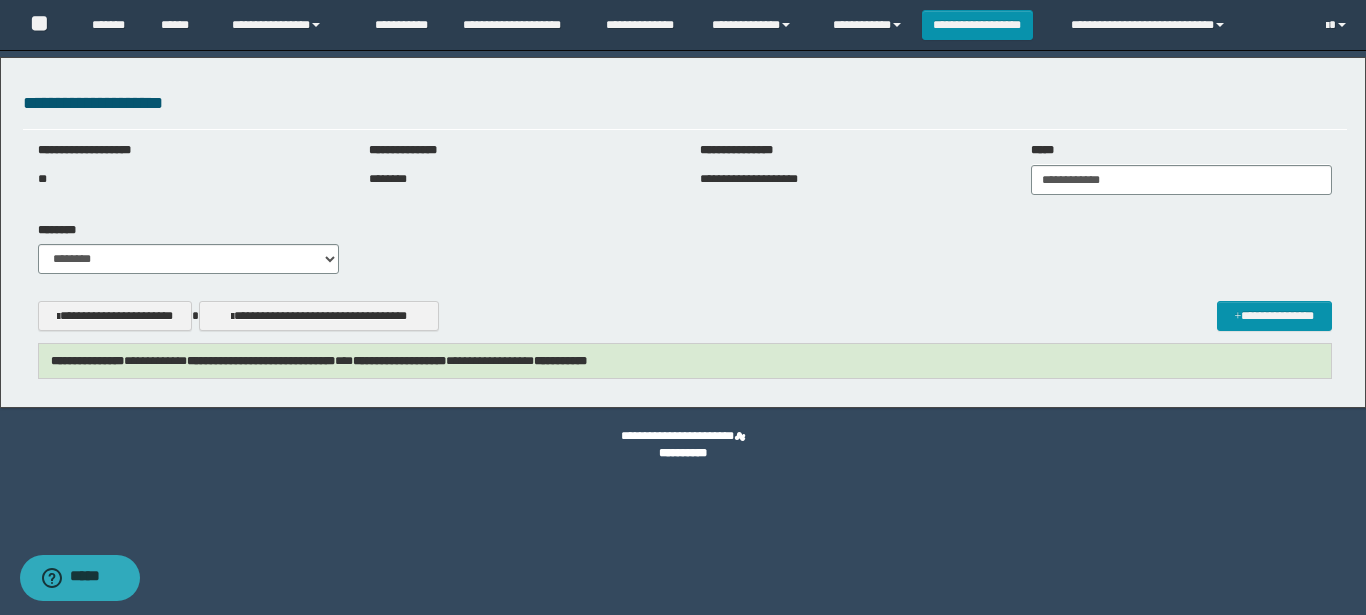 click on "**********" at bounding box center (261, 361) 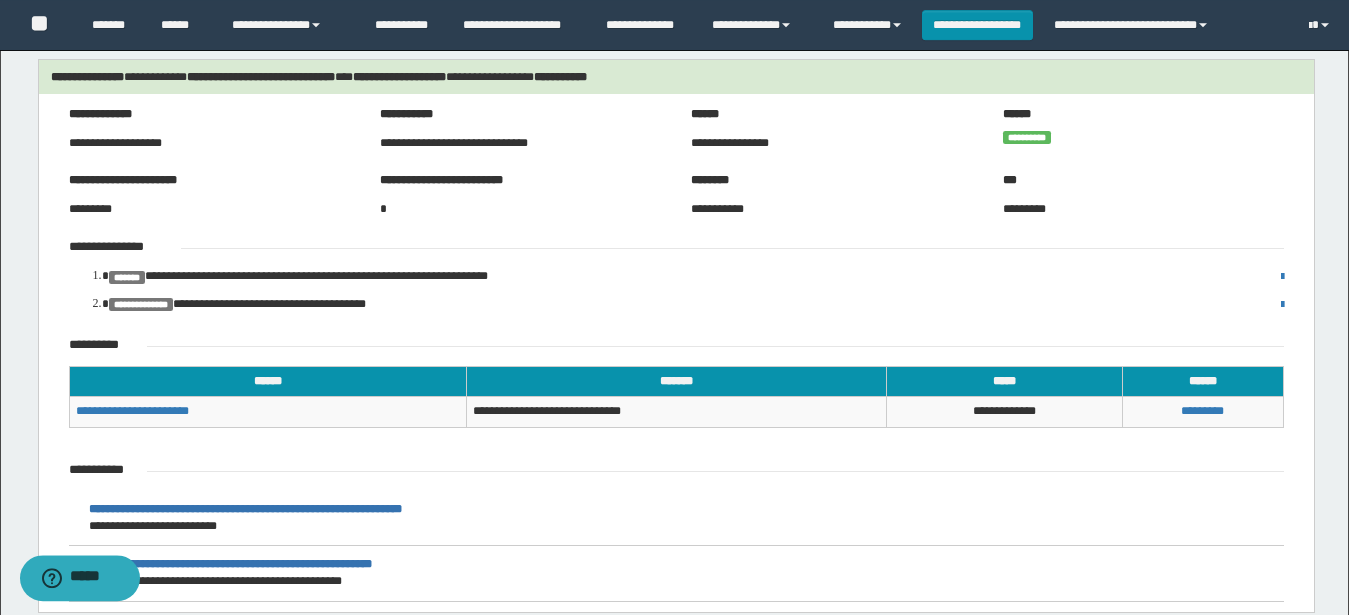 scroll, scrollTop: 312, scrollLeft: 0, axis: vertical 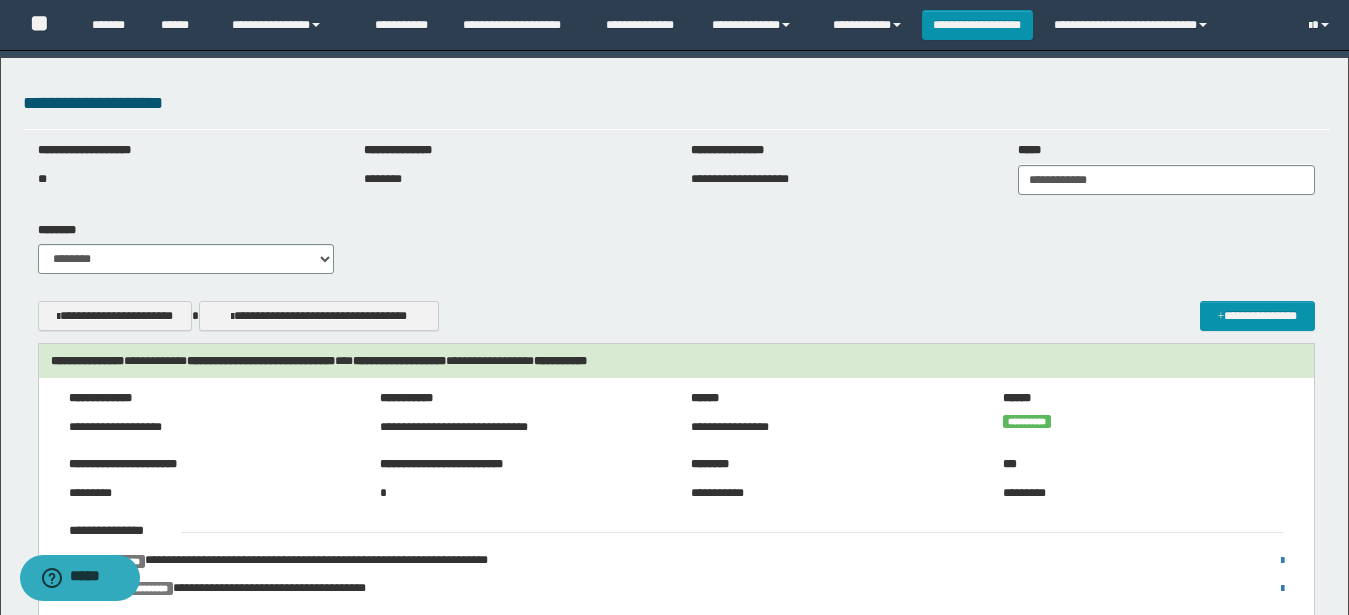 click on "**********" at bounding box center (676, 255) 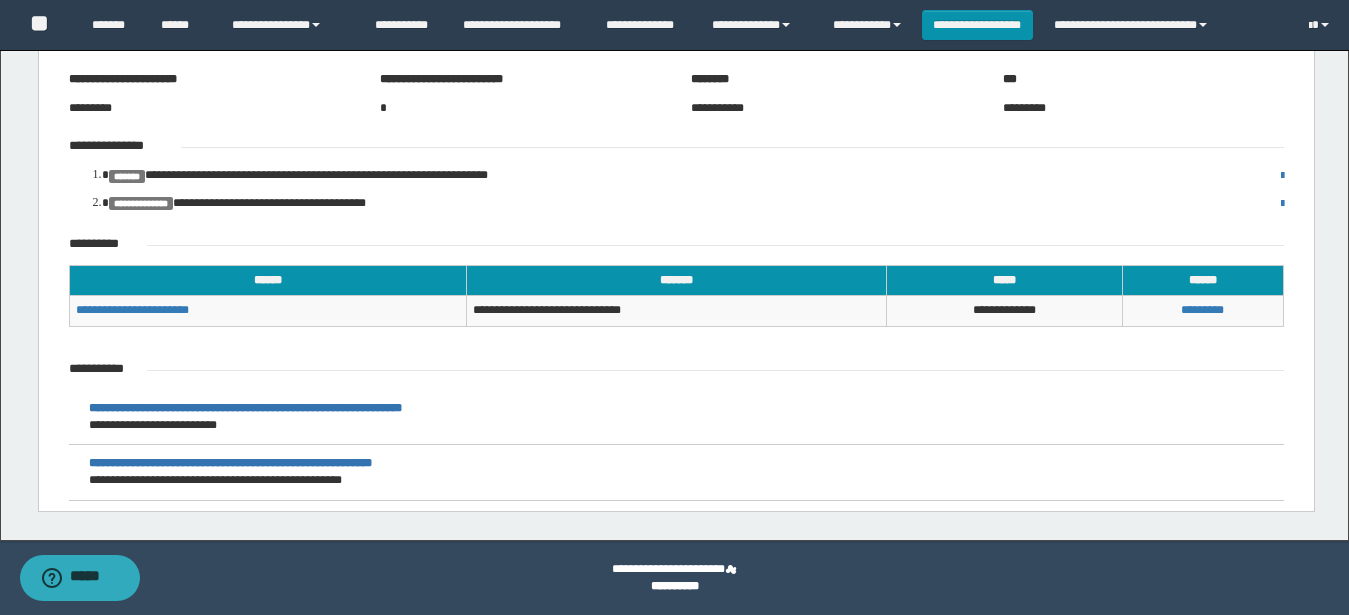 scroll, scrollTop: 20, scrollLeft: 0, axis: vertical 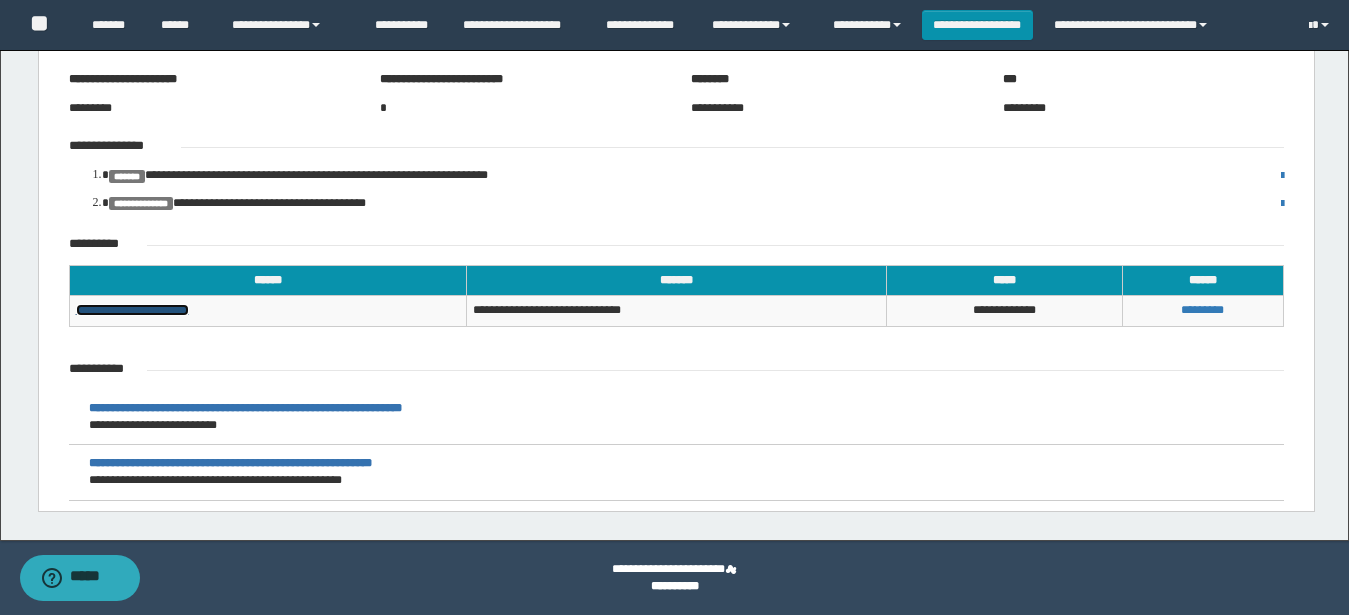 click on "**********" at bounding box center (132, 310) 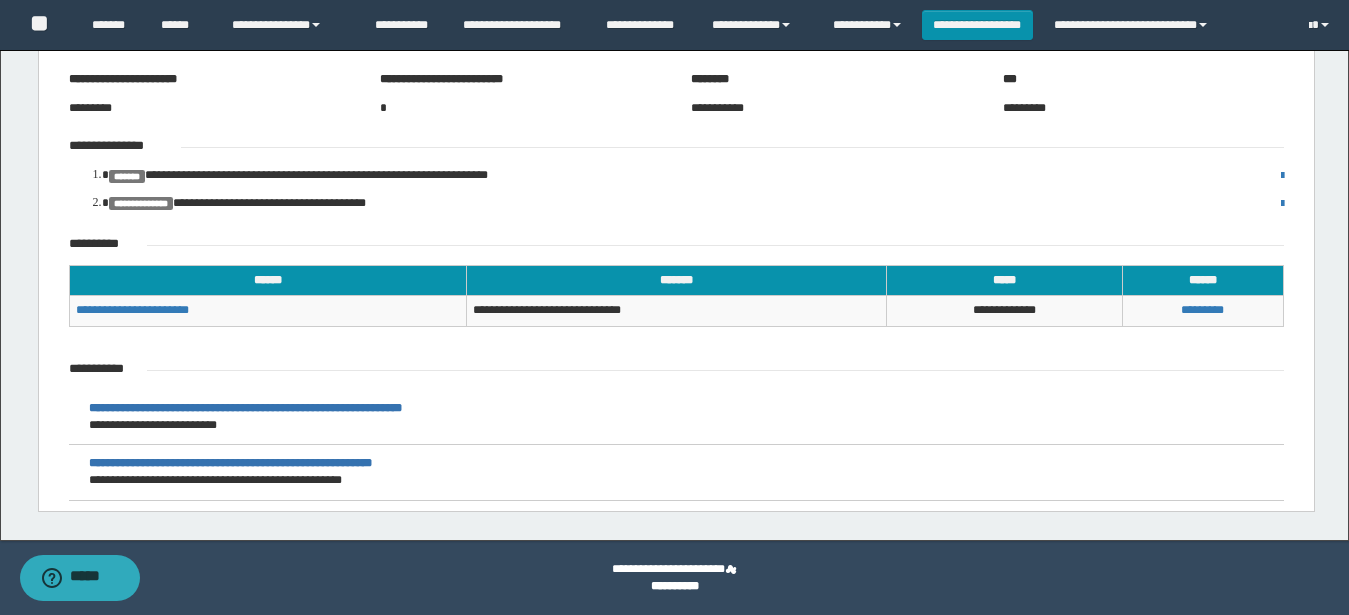 scroll, scrollTop: 0, scrollLeft: 0, axis: both 